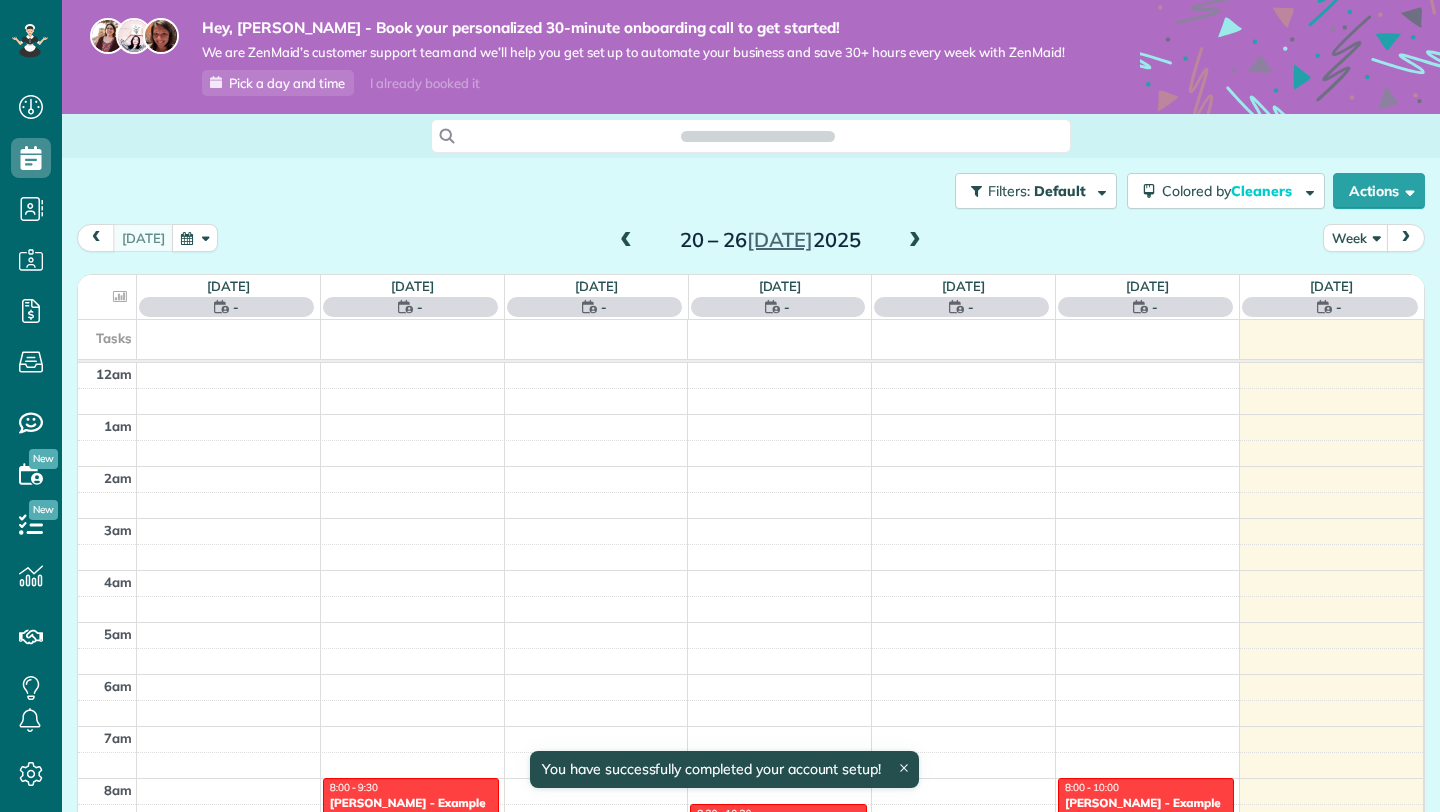 scroll, scrollTop: 0, scrollLeft: 0, axis: both 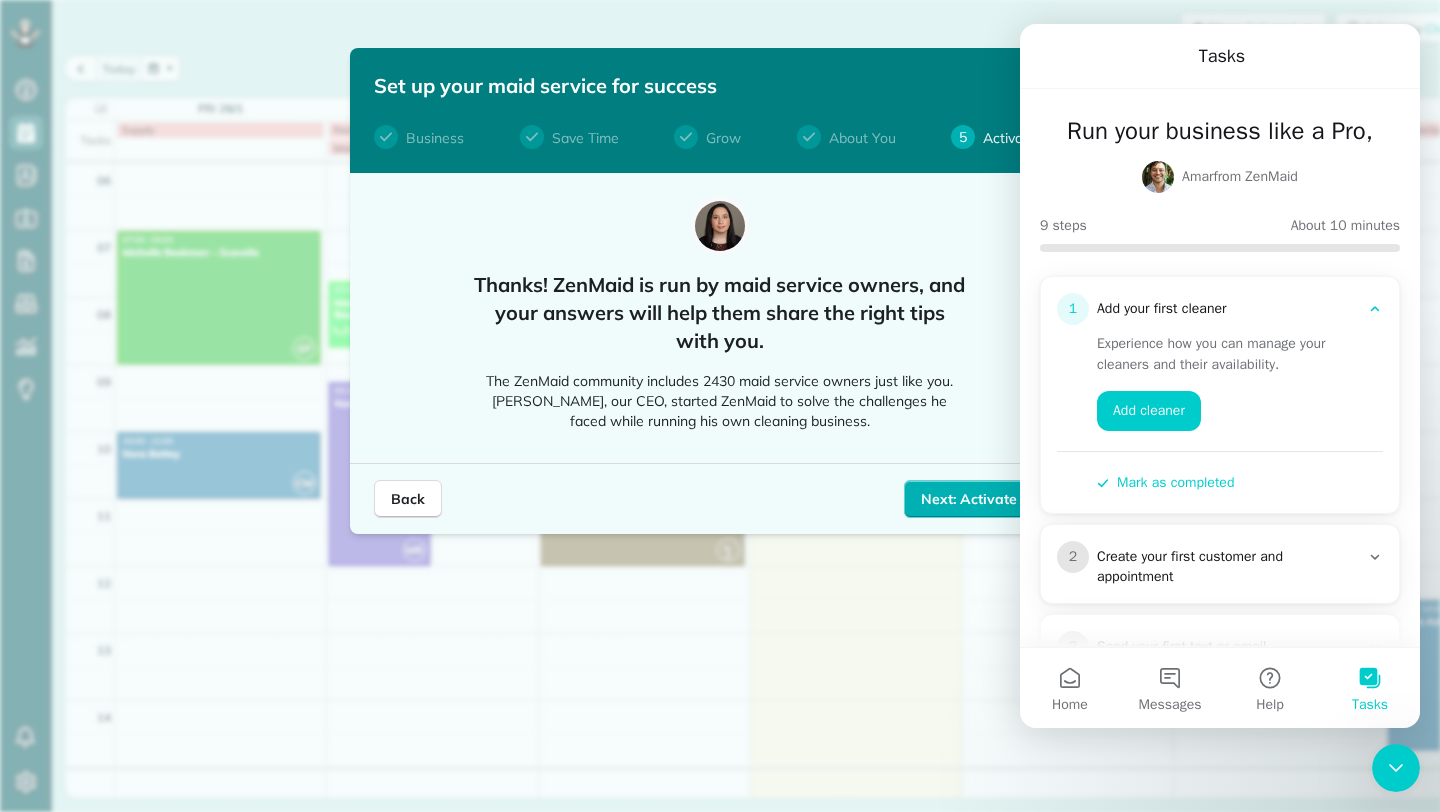 click on "Create your first customer and appointment" at bounding box center [1228, 567] 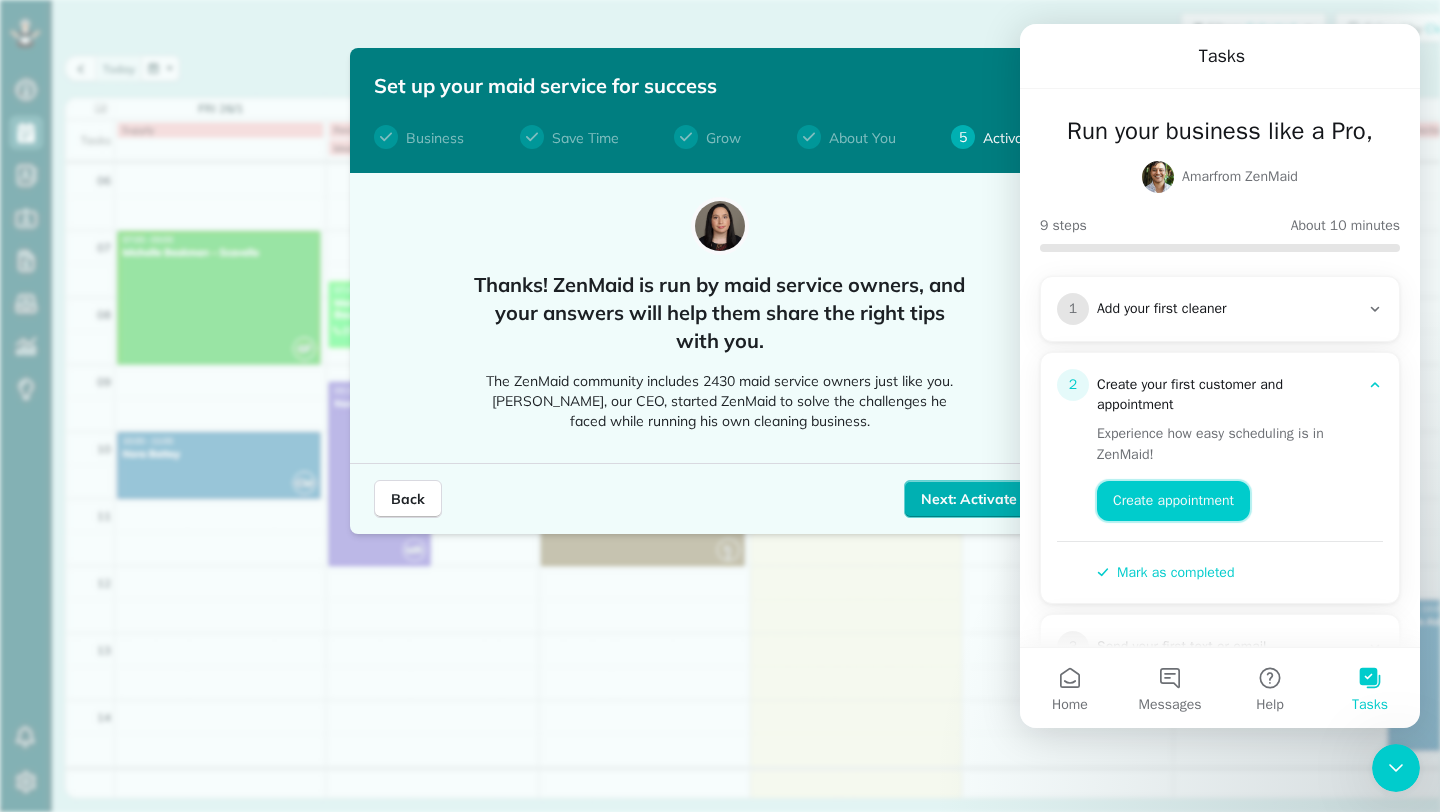 click on "Create appointment" at bounding box center (1173, 501) 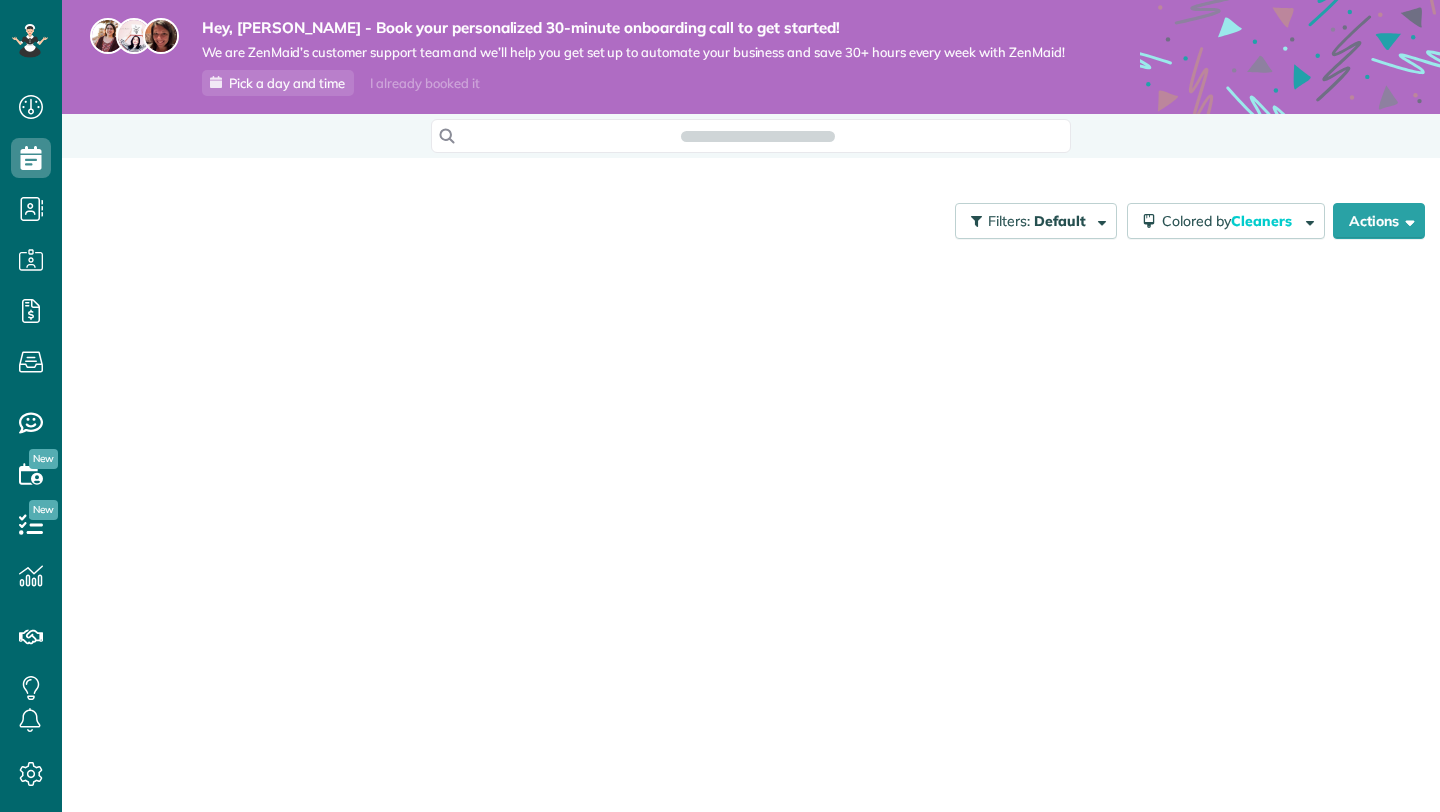 scroll, scrollTop: 0, scrollLeft: 0, axis: both 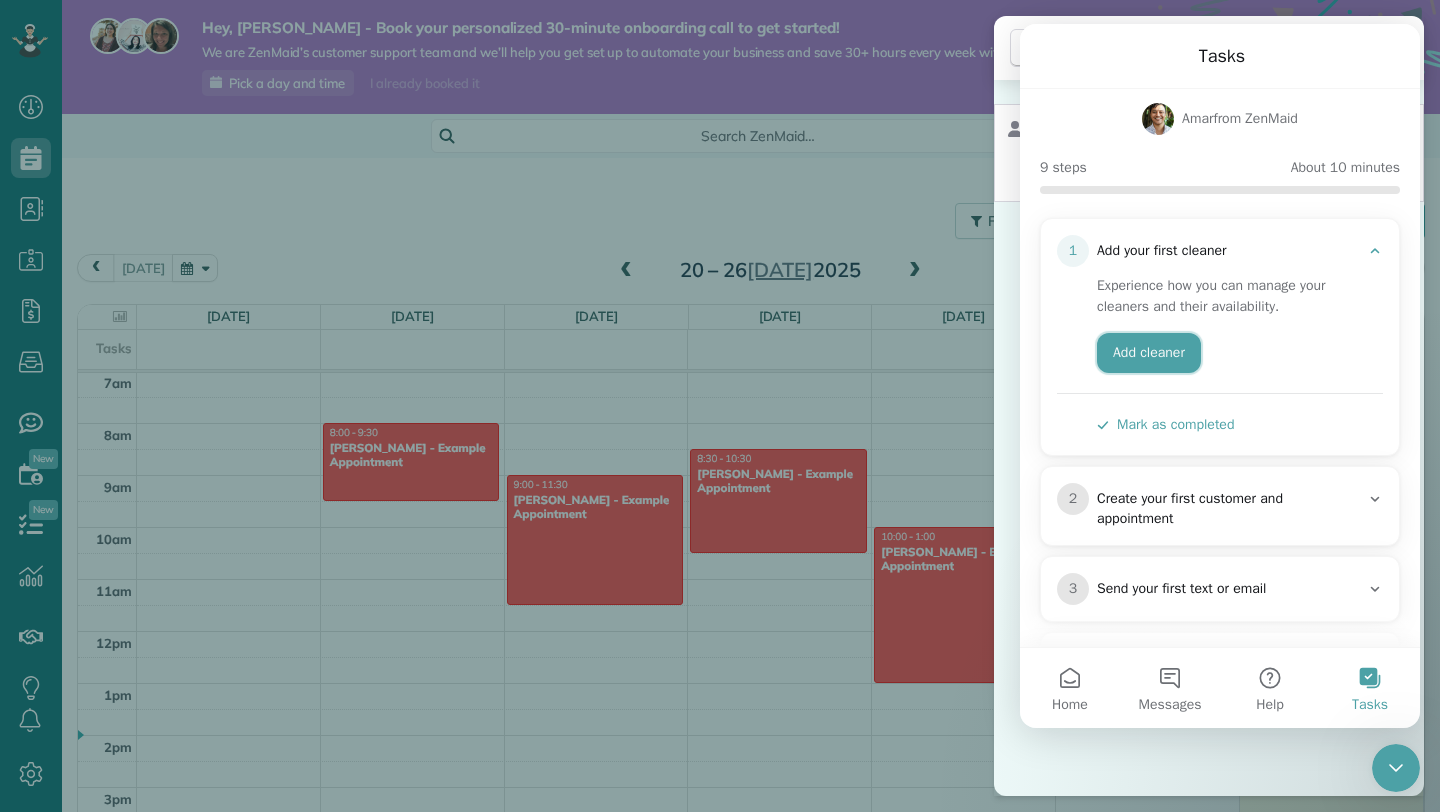 click on "Add cleaner" at bounding box center [1149, 353] 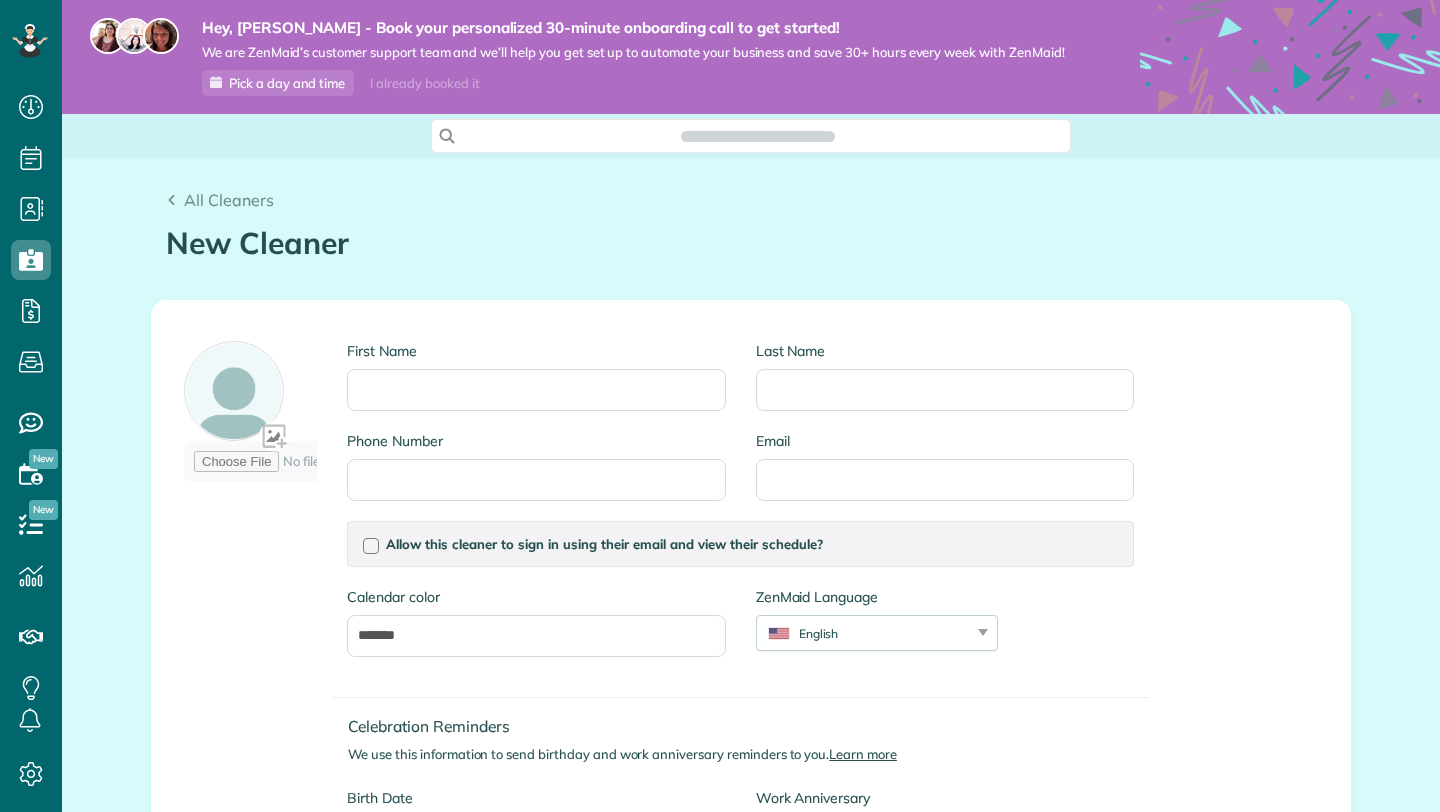 scroll, scrollTop: 0, scrollLeft: 0, axis: both 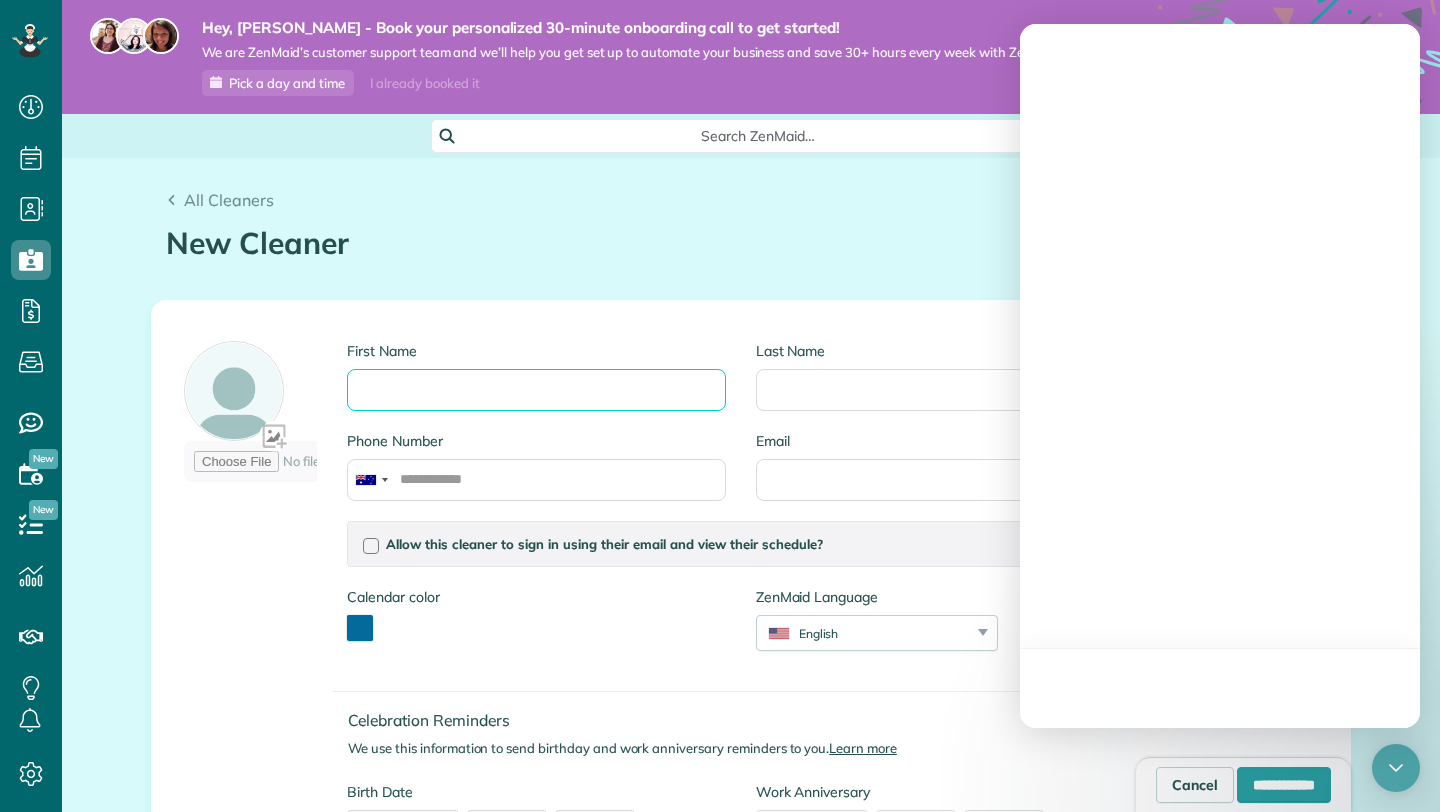 click on "First Name" at bounding box center (536, 390) 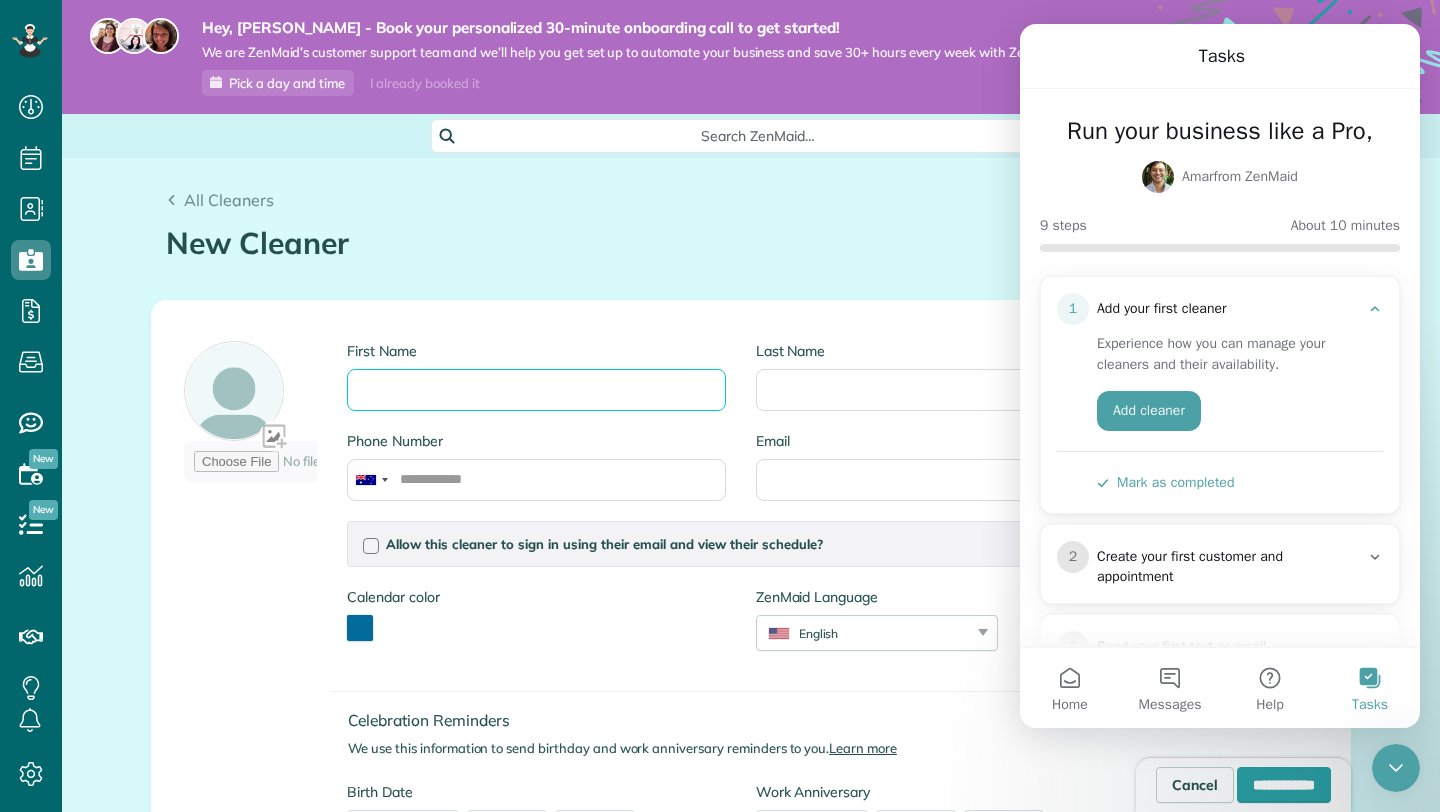 scroll, scrollTop: 0, scrollLeft: 0, axis: both 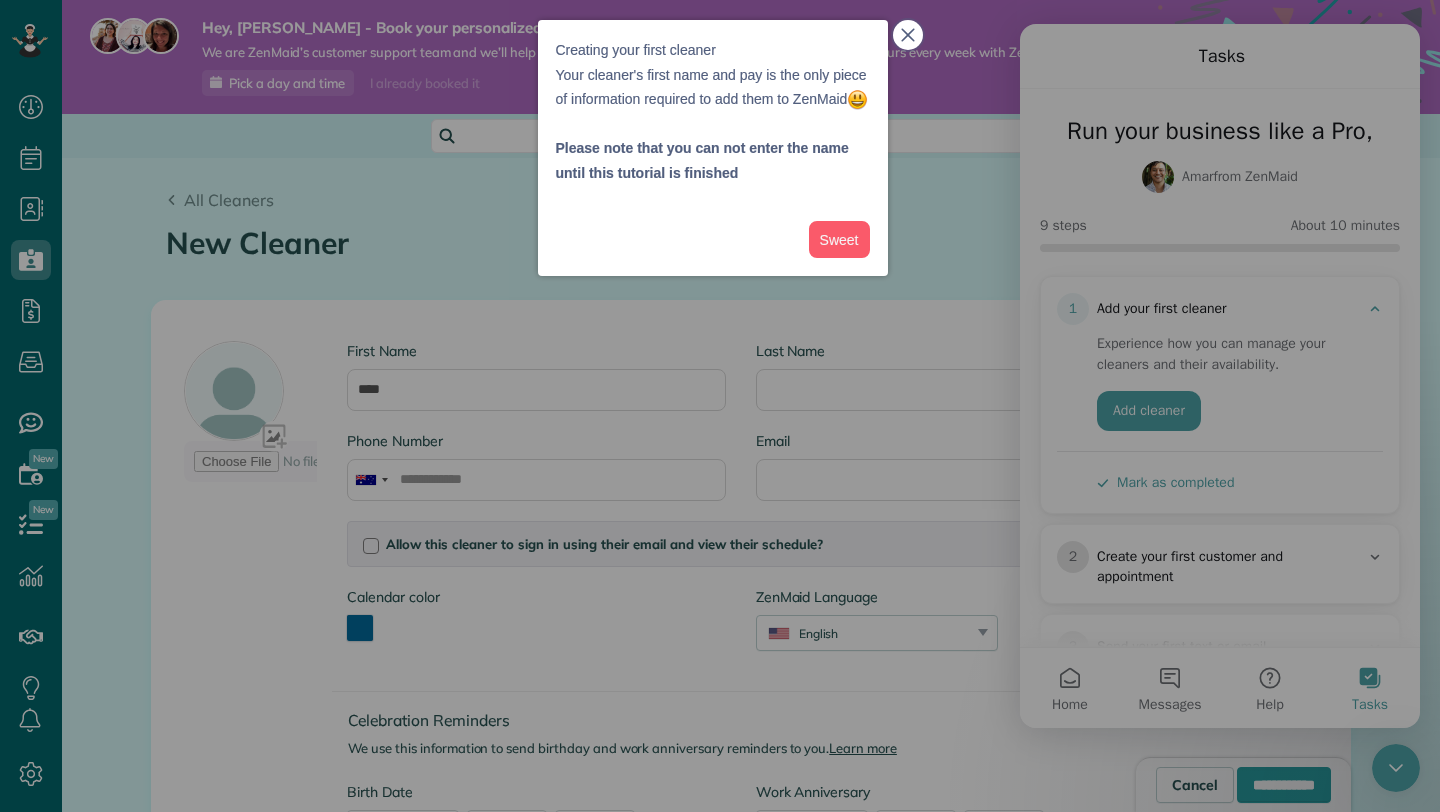 click 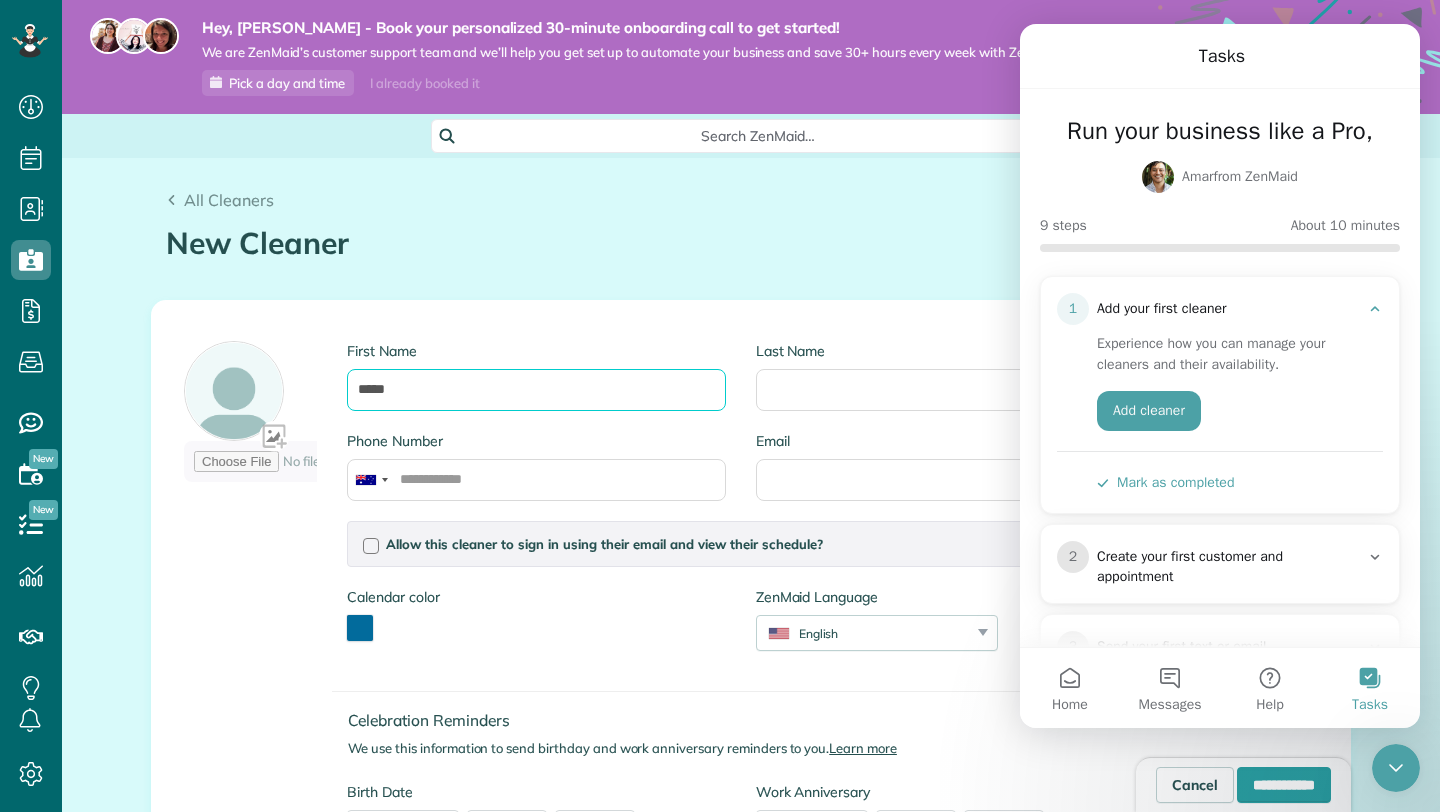 type on "*****" 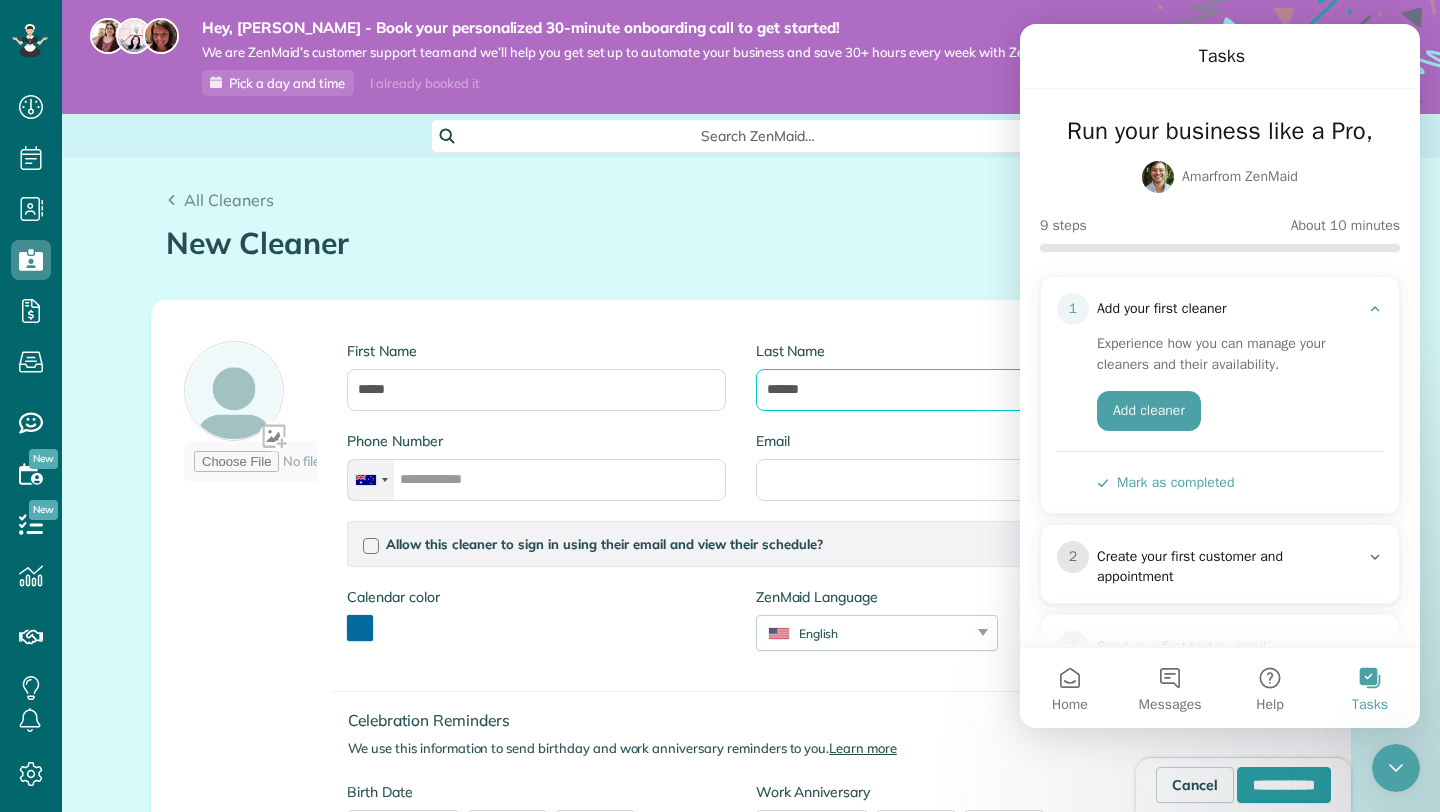 type on "******" 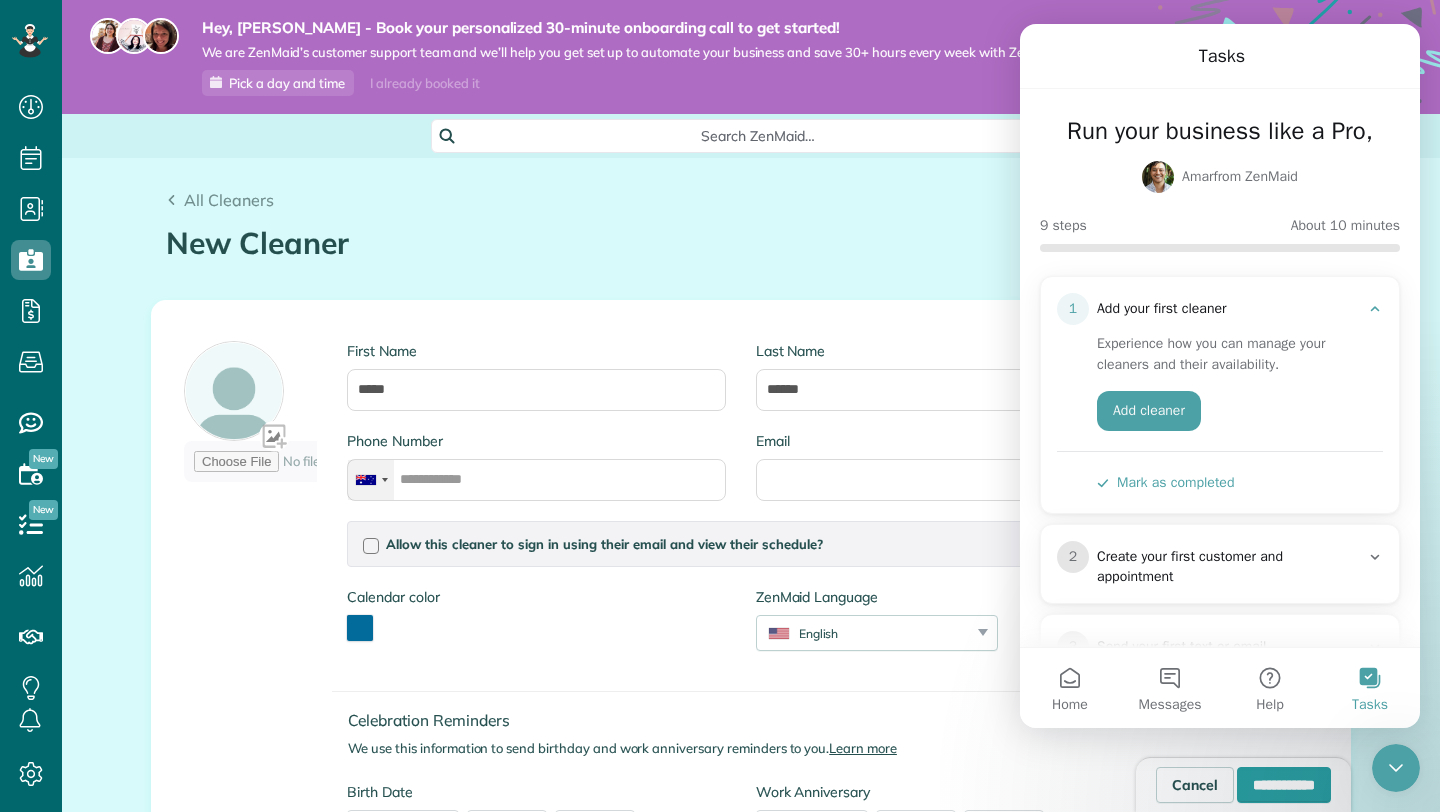 click at bounding box center [371, 480] 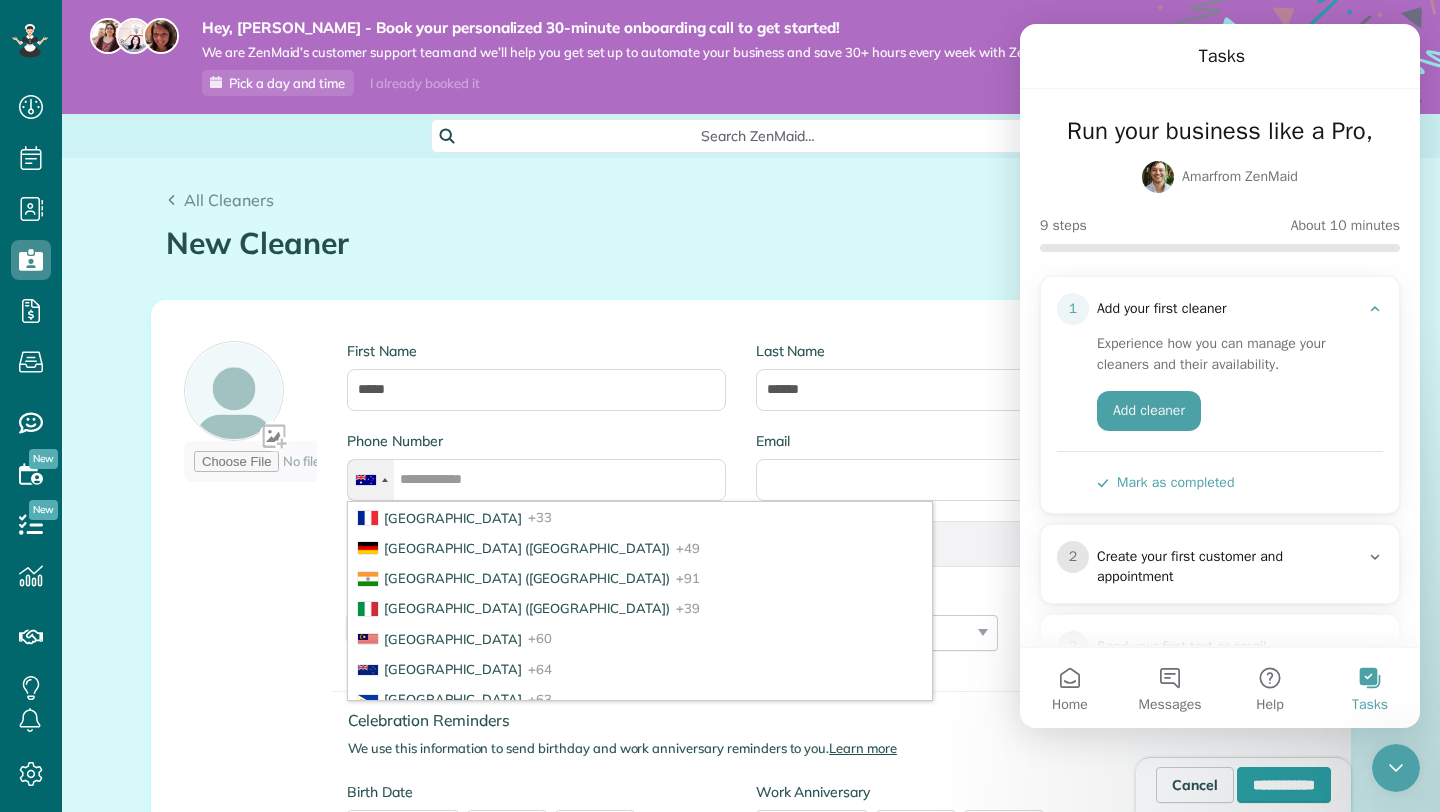 scroll, scrollTop: 218, scrollLeft: 0, axis: vertical 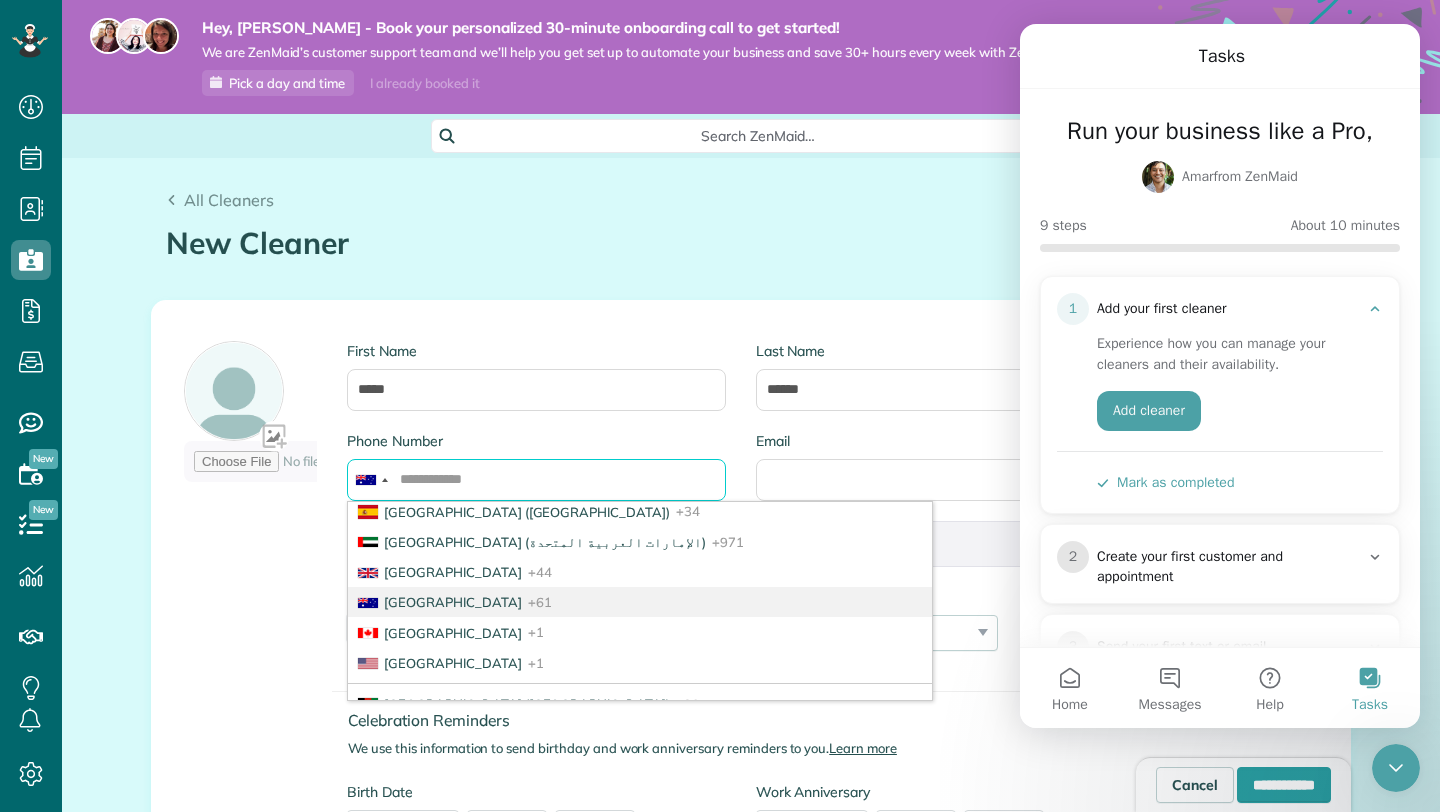 click on "Phone Number" at bounding box center (536, 480) 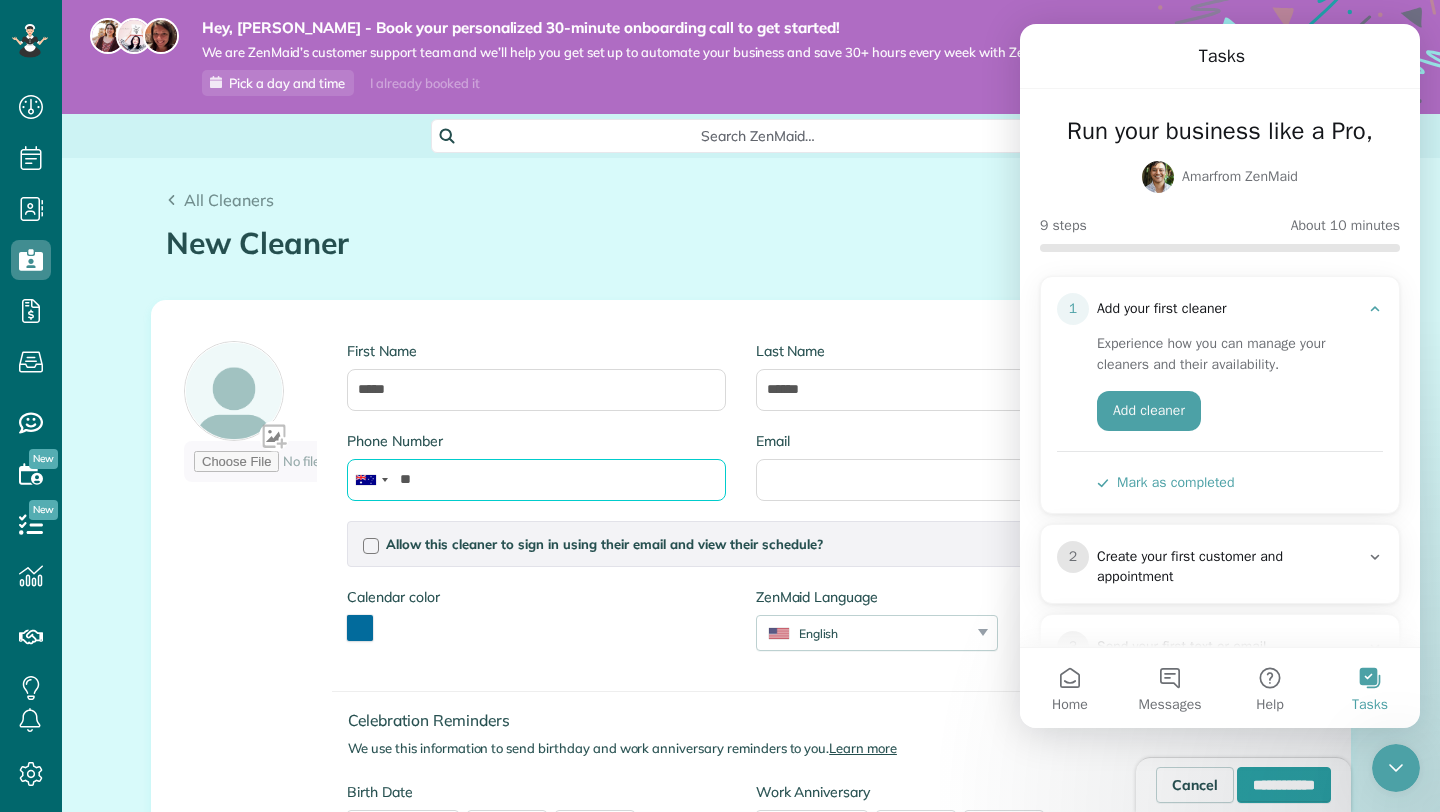 type on "*" 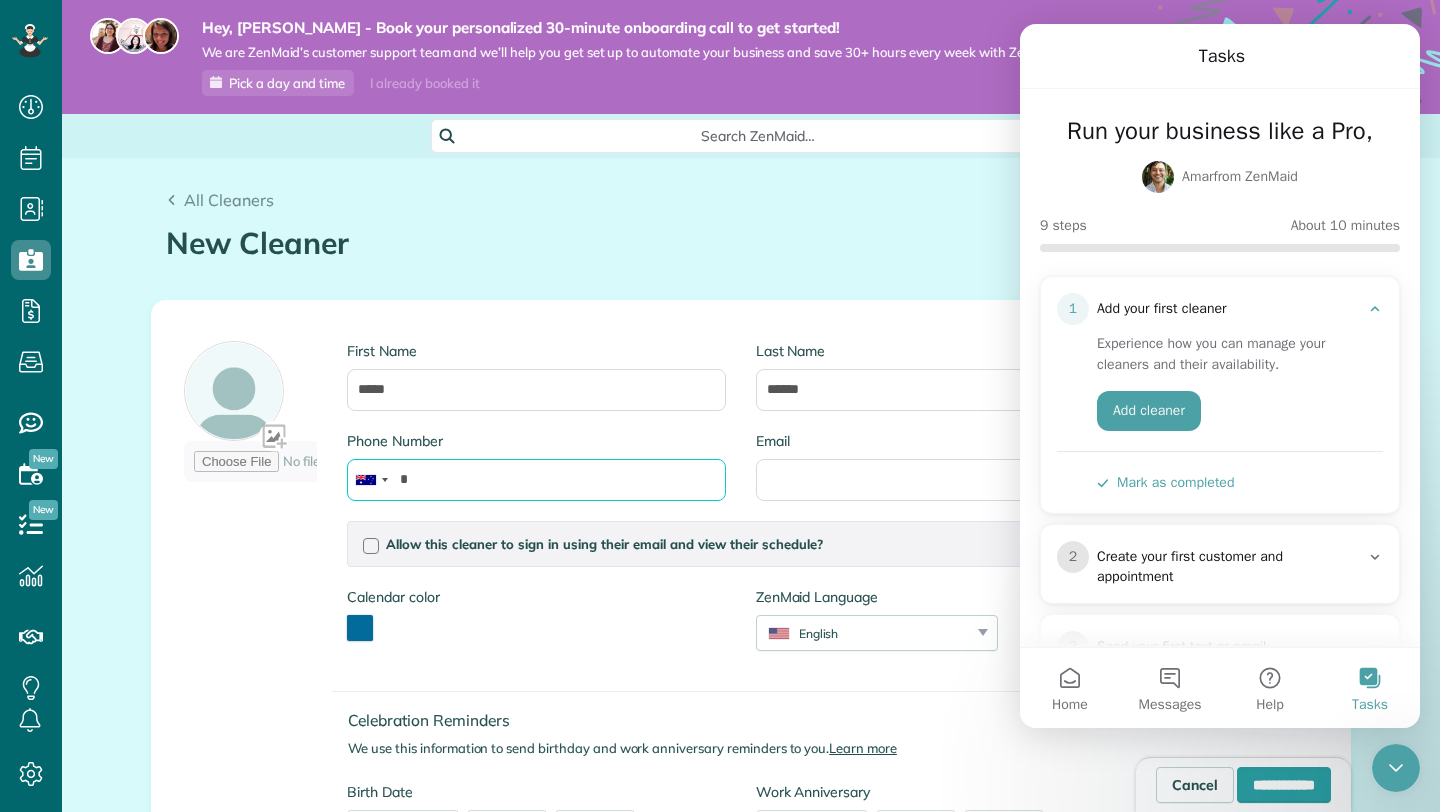 type 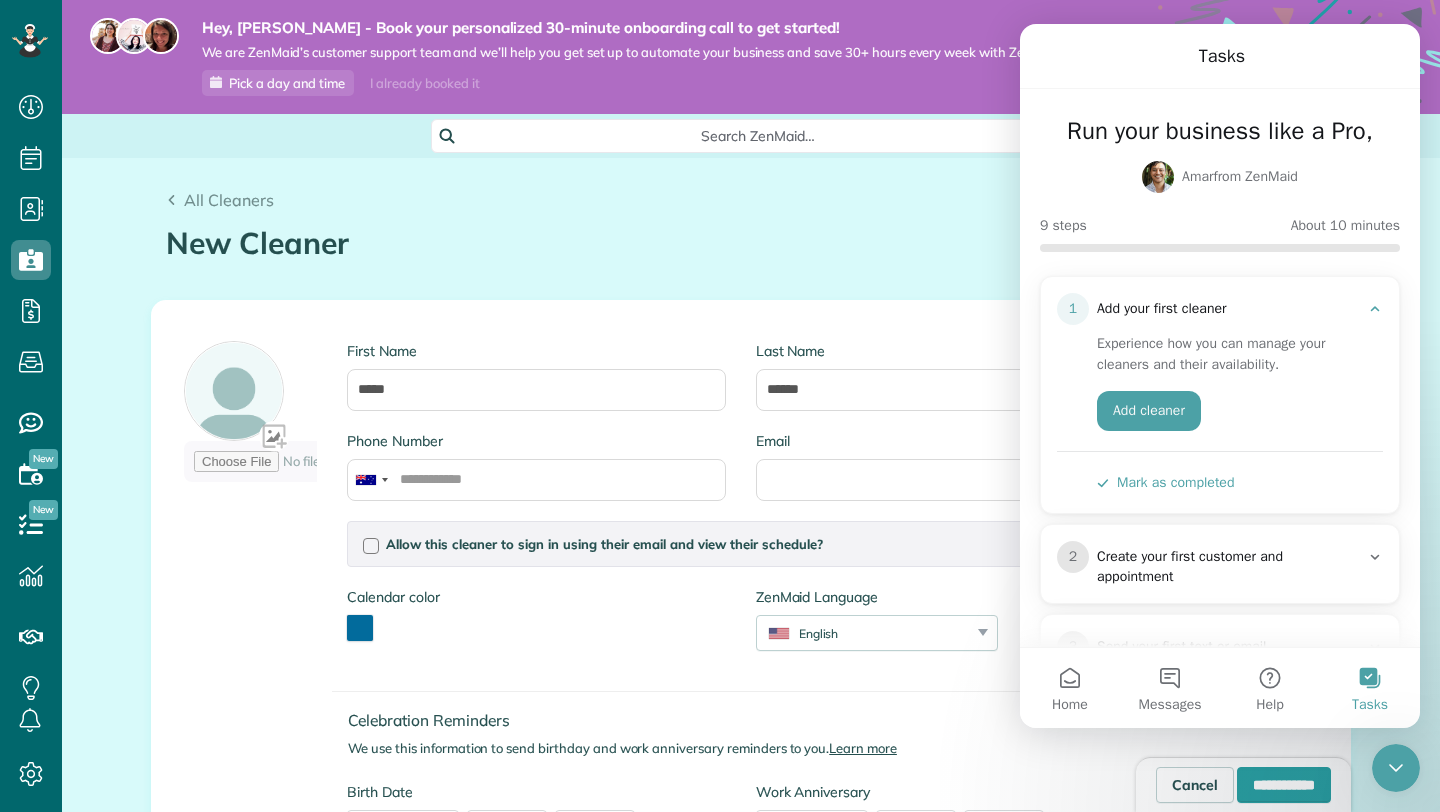 click on "New Cleaner" at bounding box center (751, 243) 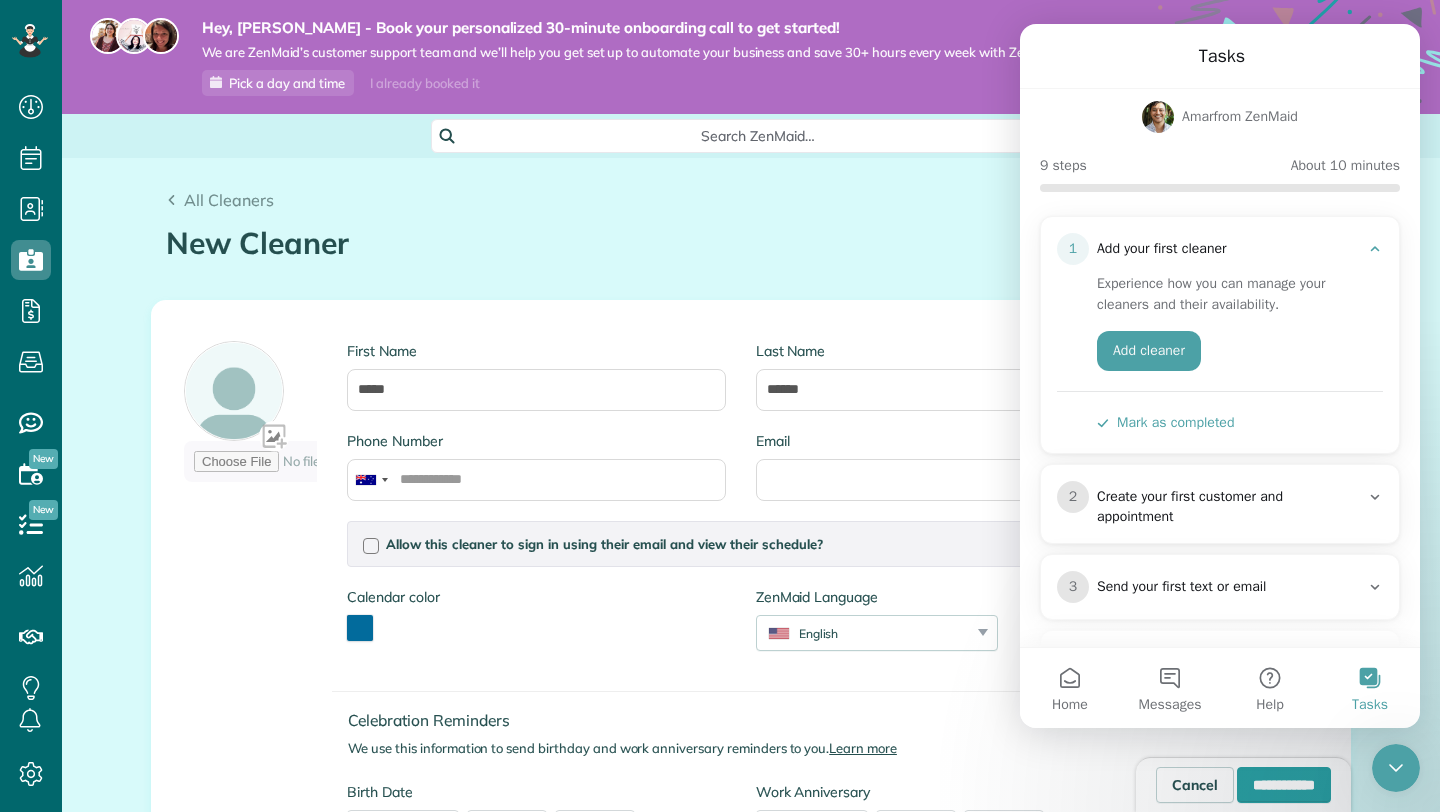 scroll, scrollTop: 0, scrollLeft: 0, axis: both 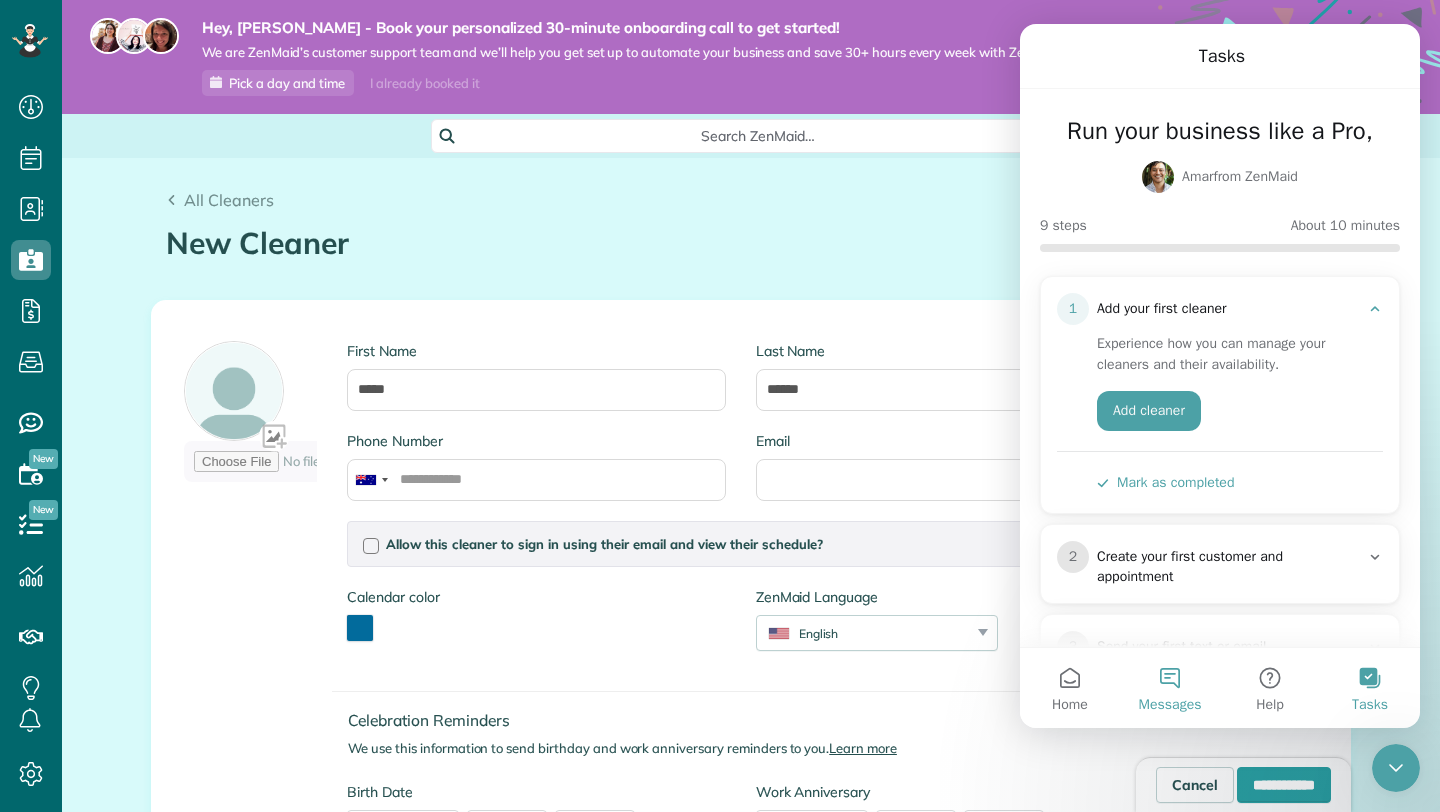 click on "Messages" at bounding box center [1170, 688] 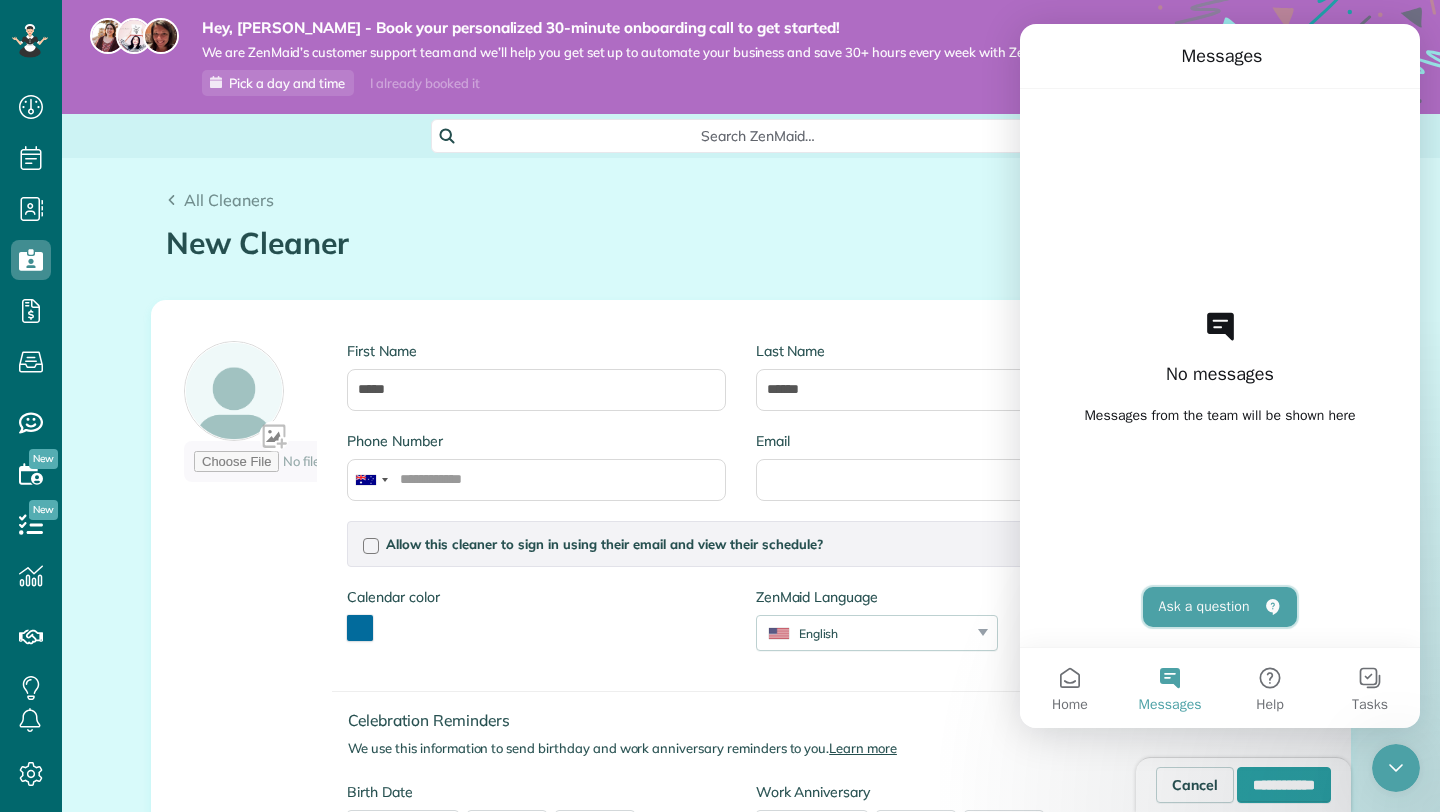 click on "Ask a question" at bounding box center [1220, 607] 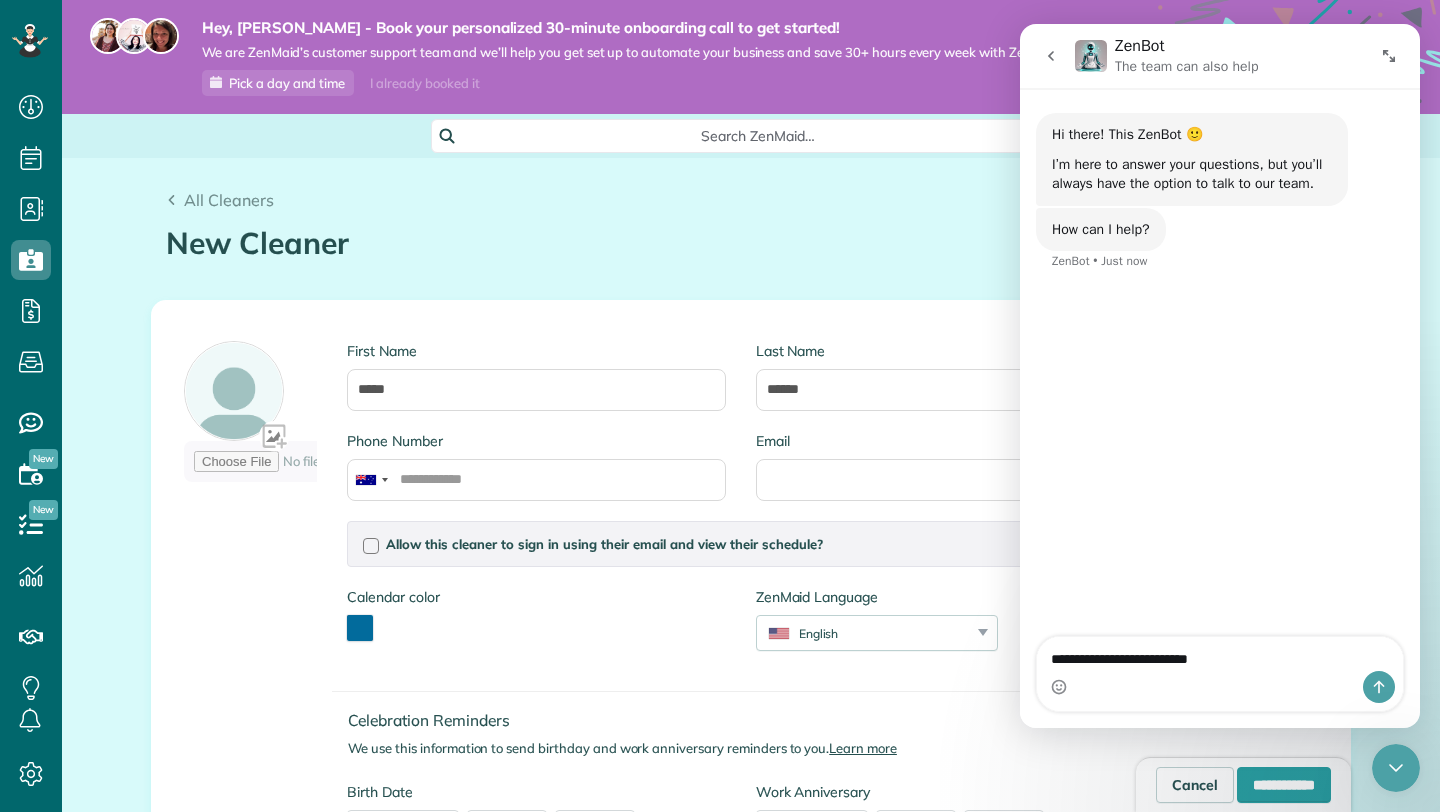 type on "**********" 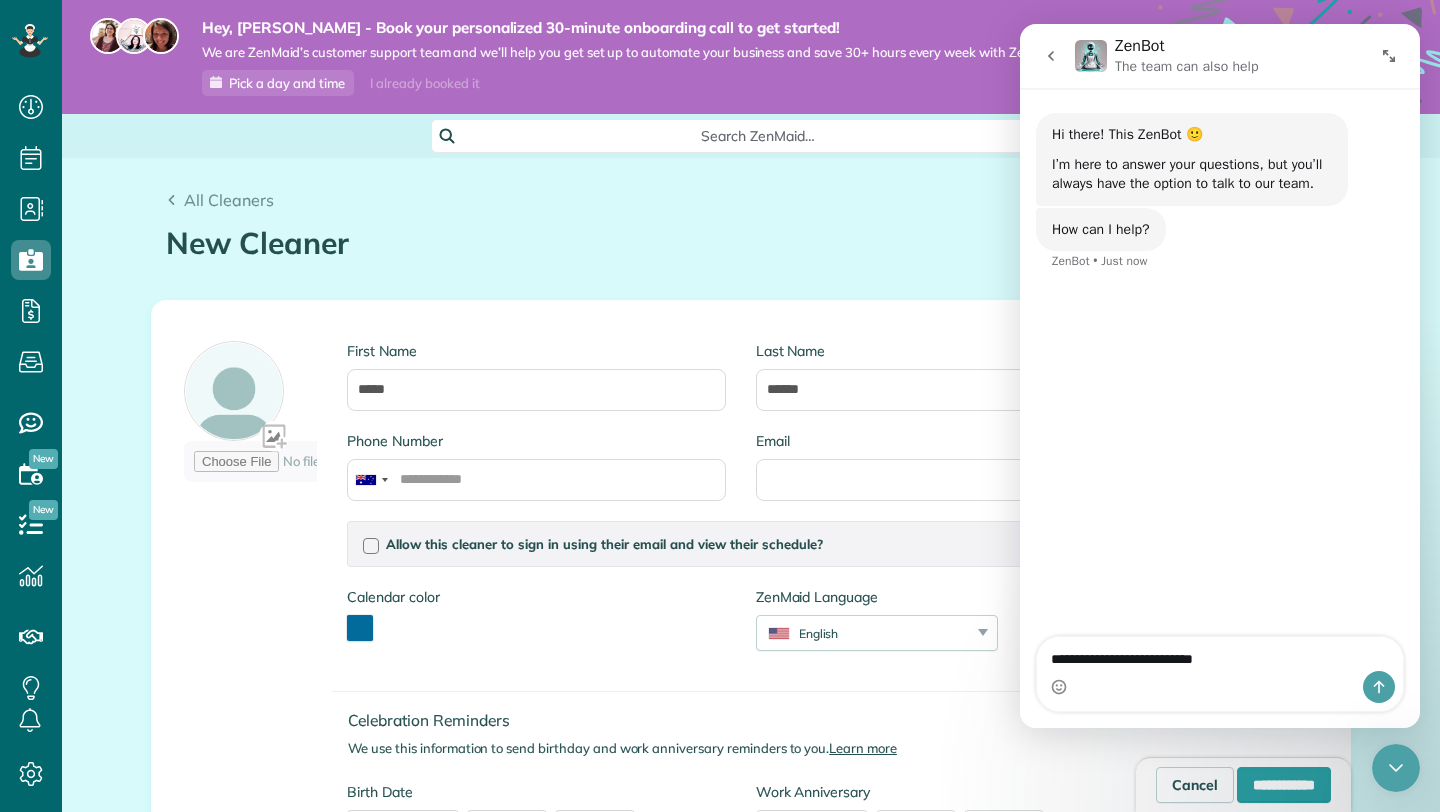 type 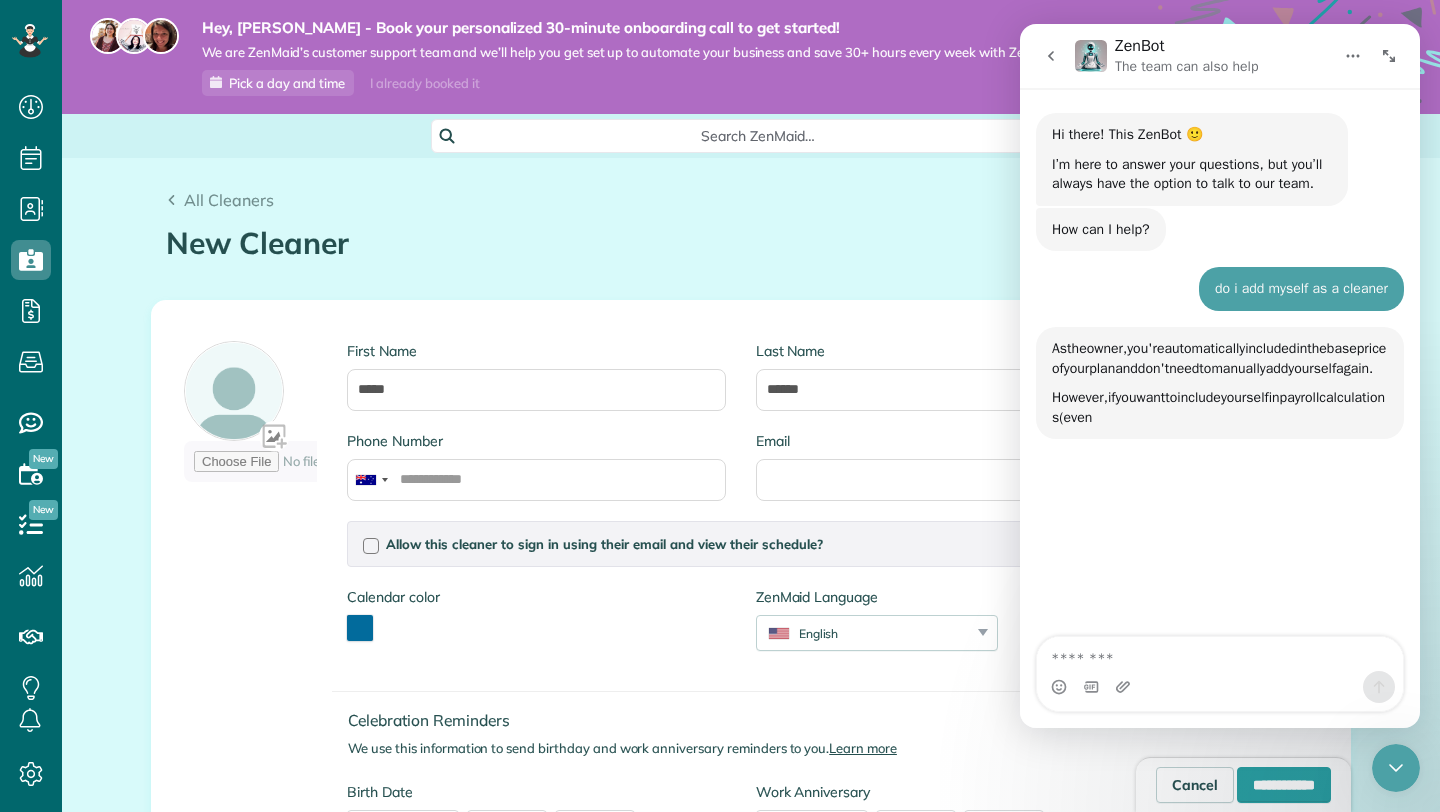 scroll, scrollTop: 3, scrollLeft: 0, axis: vertical 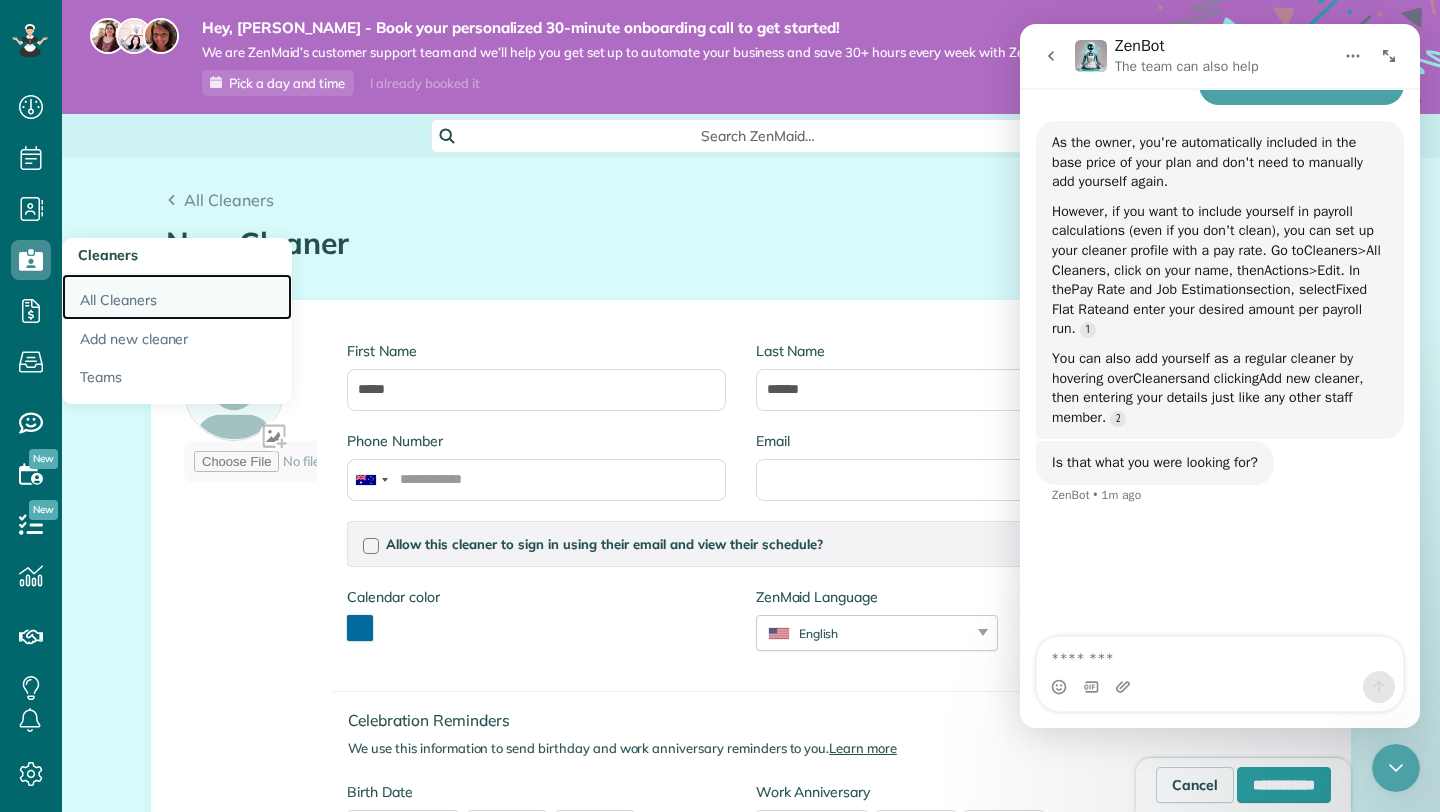 click on "All Cleaners" at bounding box center (177, 297) 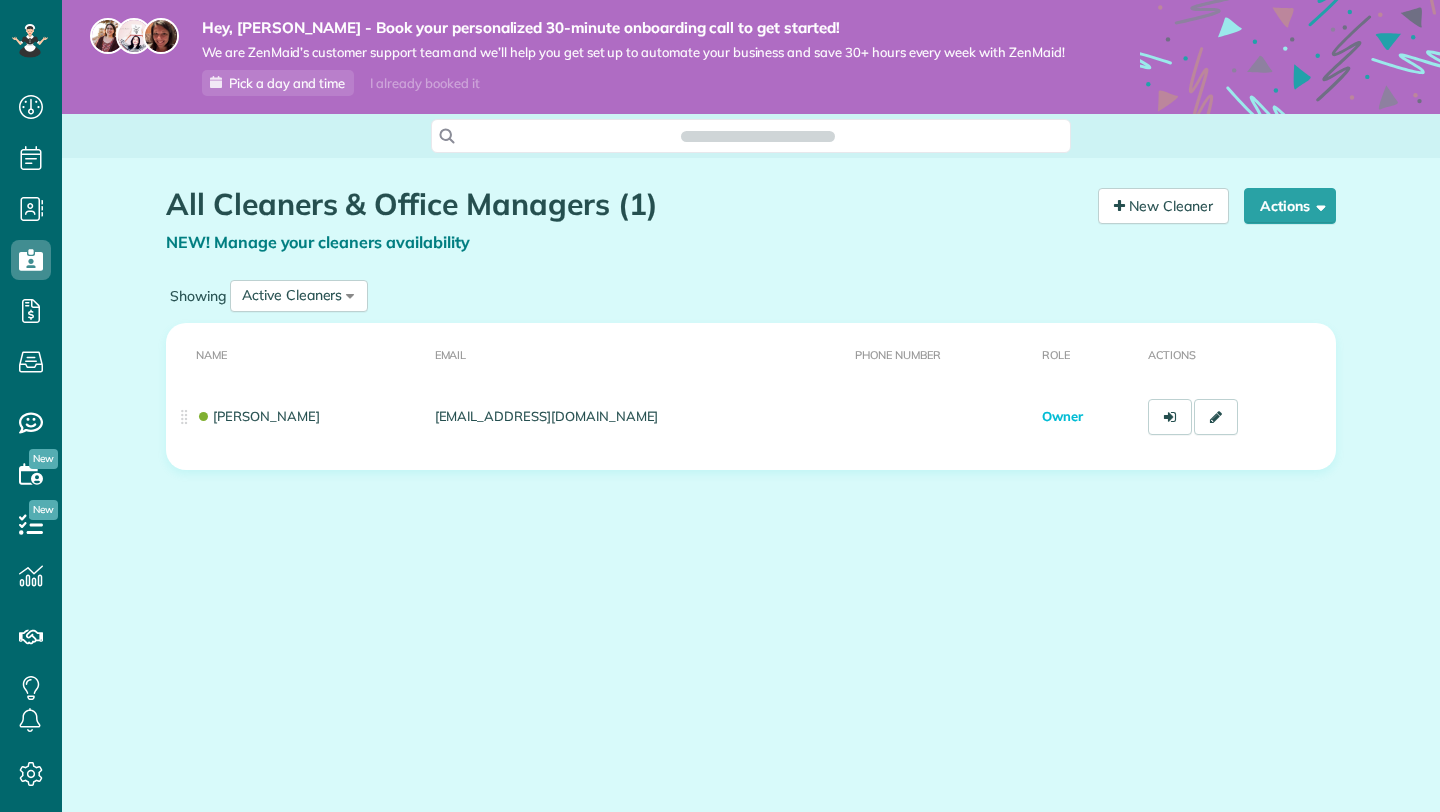 scroll, scrollTop: 0, scrollLeft: 0, axis: both 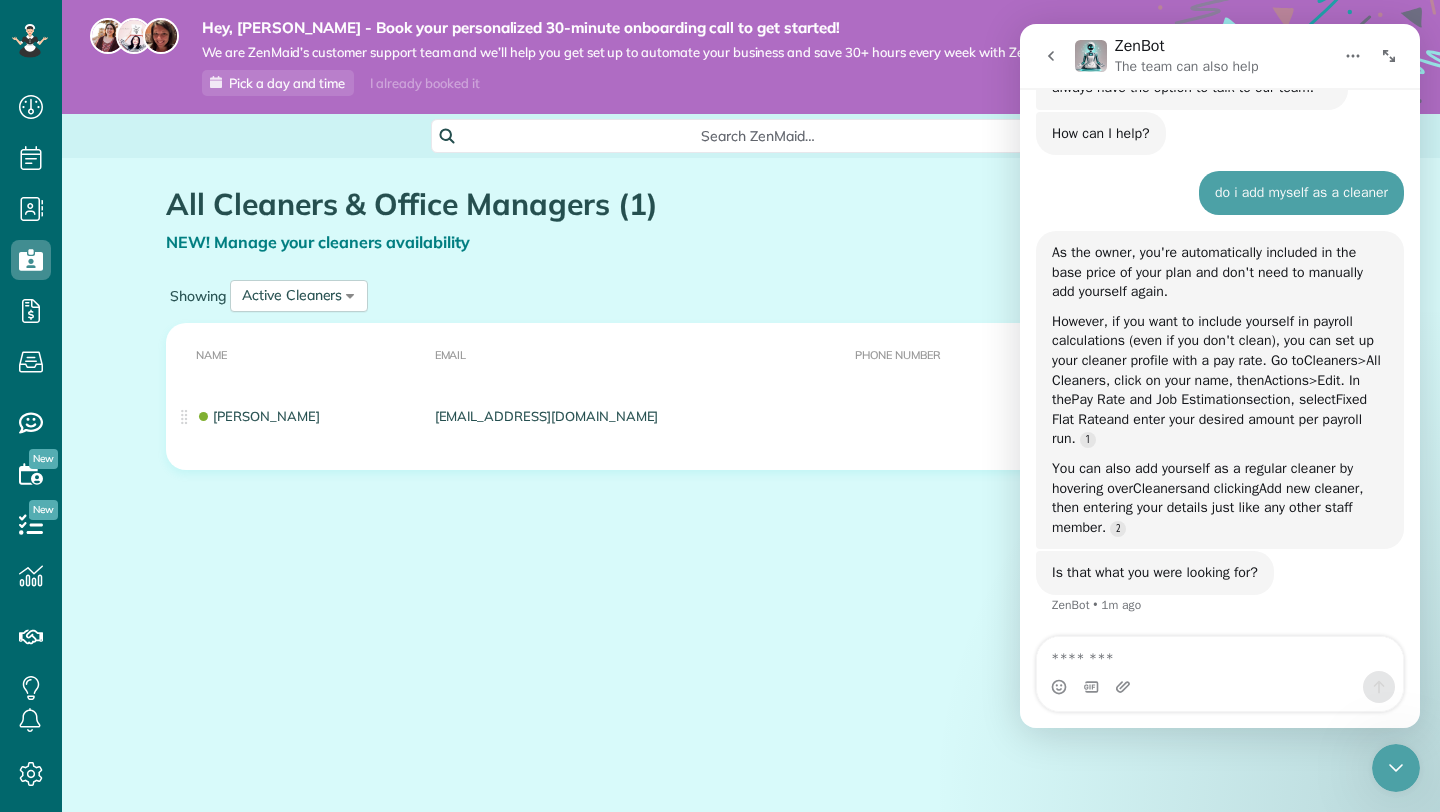 click 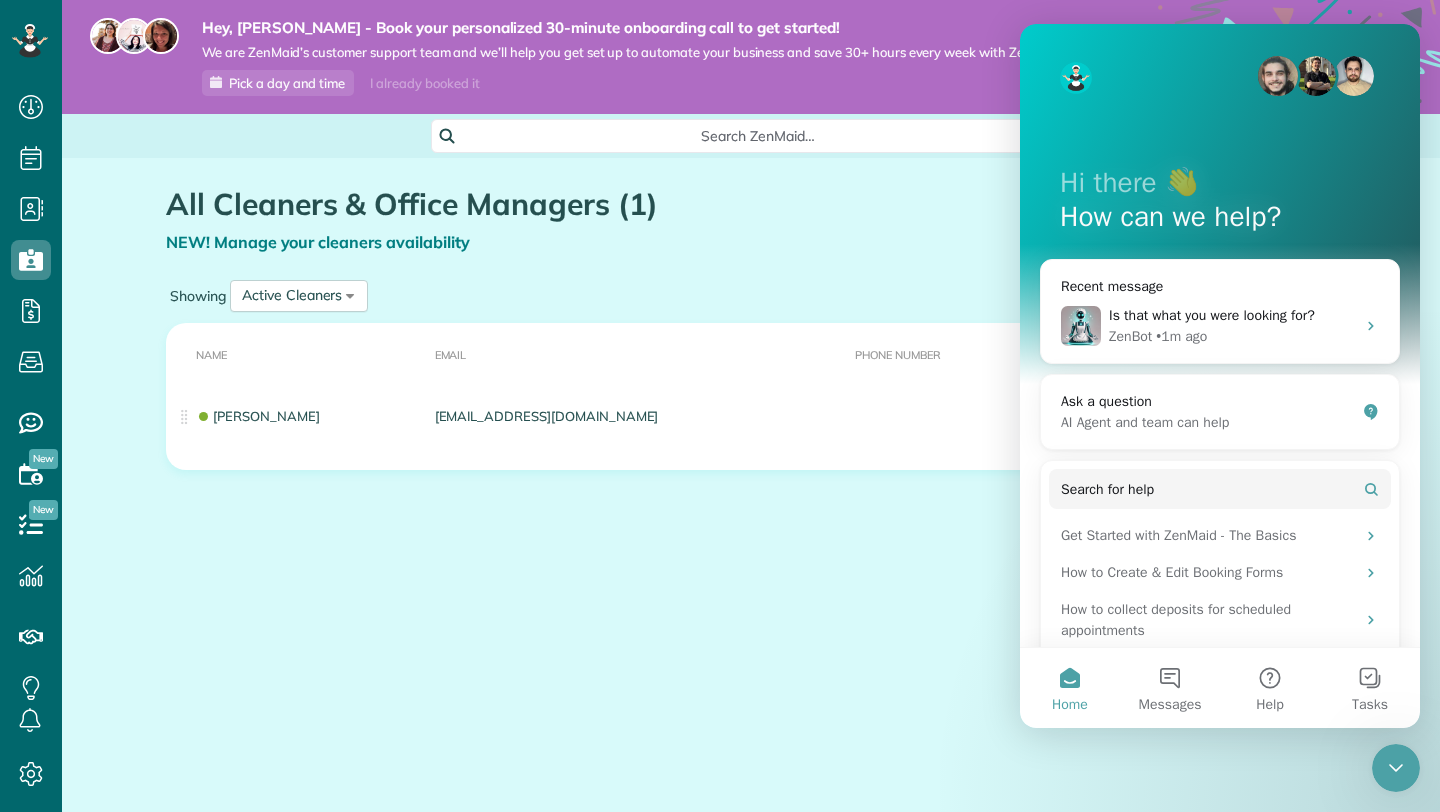 click on "Hey, Megan - Book your personalized 30-minute onboarding call to get started!
We are ZenMaid’s customer support team and we’ll help you get set up to automate your business and save 30+ hours every week with ZenMaid!
Pick a day and time
I already booked it
Search ZenMaid…
All Cleaners & Office Managers (1)
NEW! Manage your cleaners availability
Your Cleaners [30 sec]
New Cleaner
Actions" at bounding box center [751, 406] 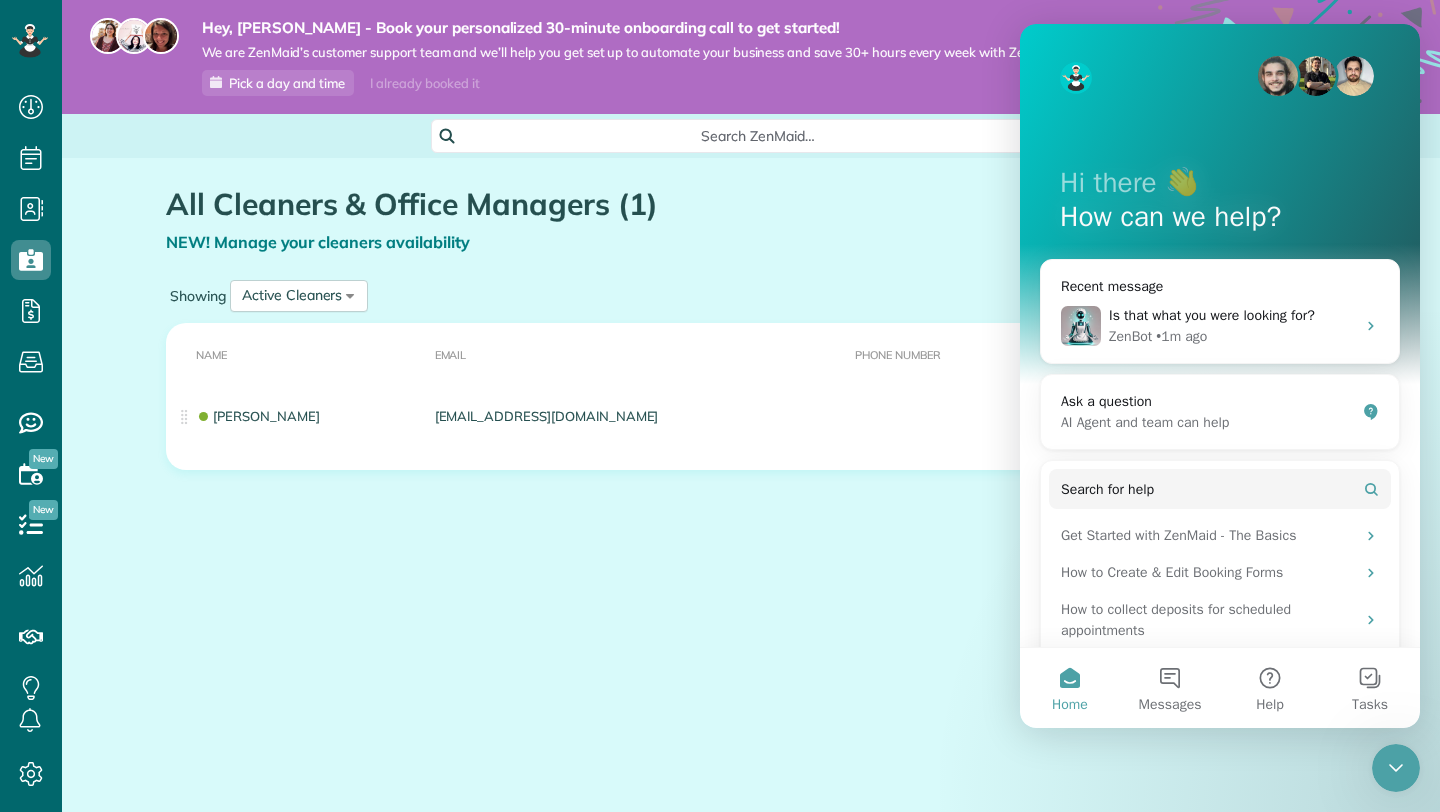 click at bounding box center (1354, 76) 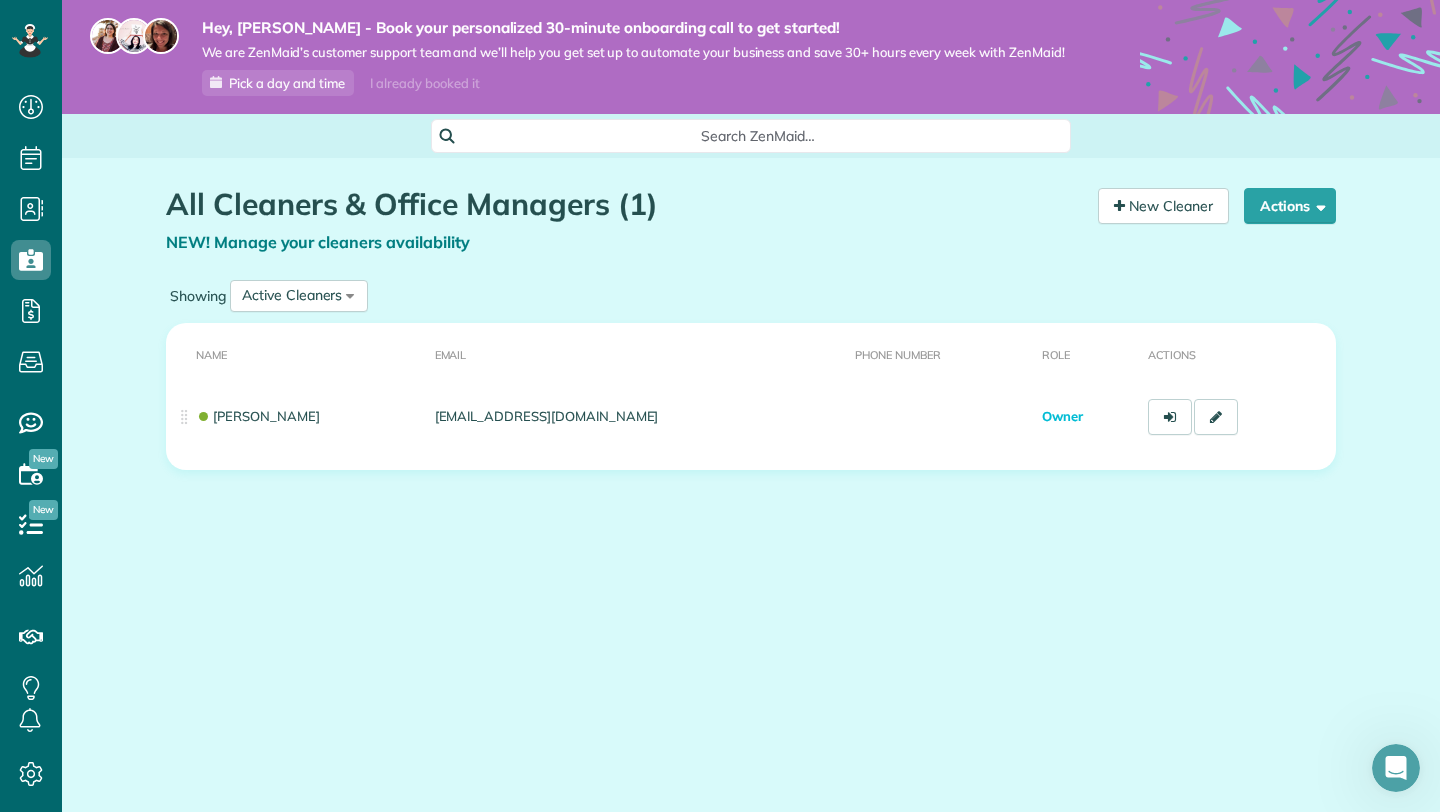 scroll, scrollTop: 0, scrollLeft: 0, axis: both 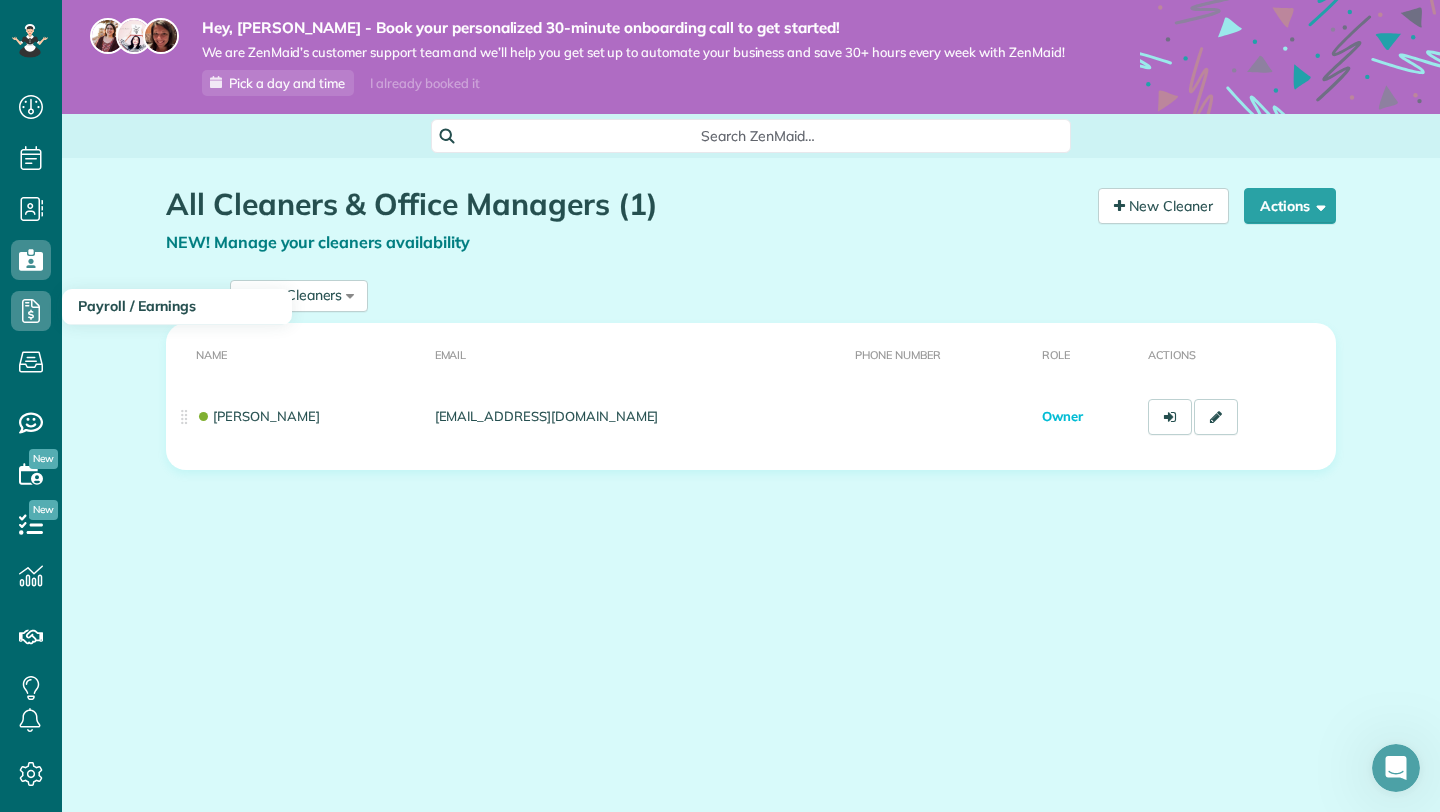 click 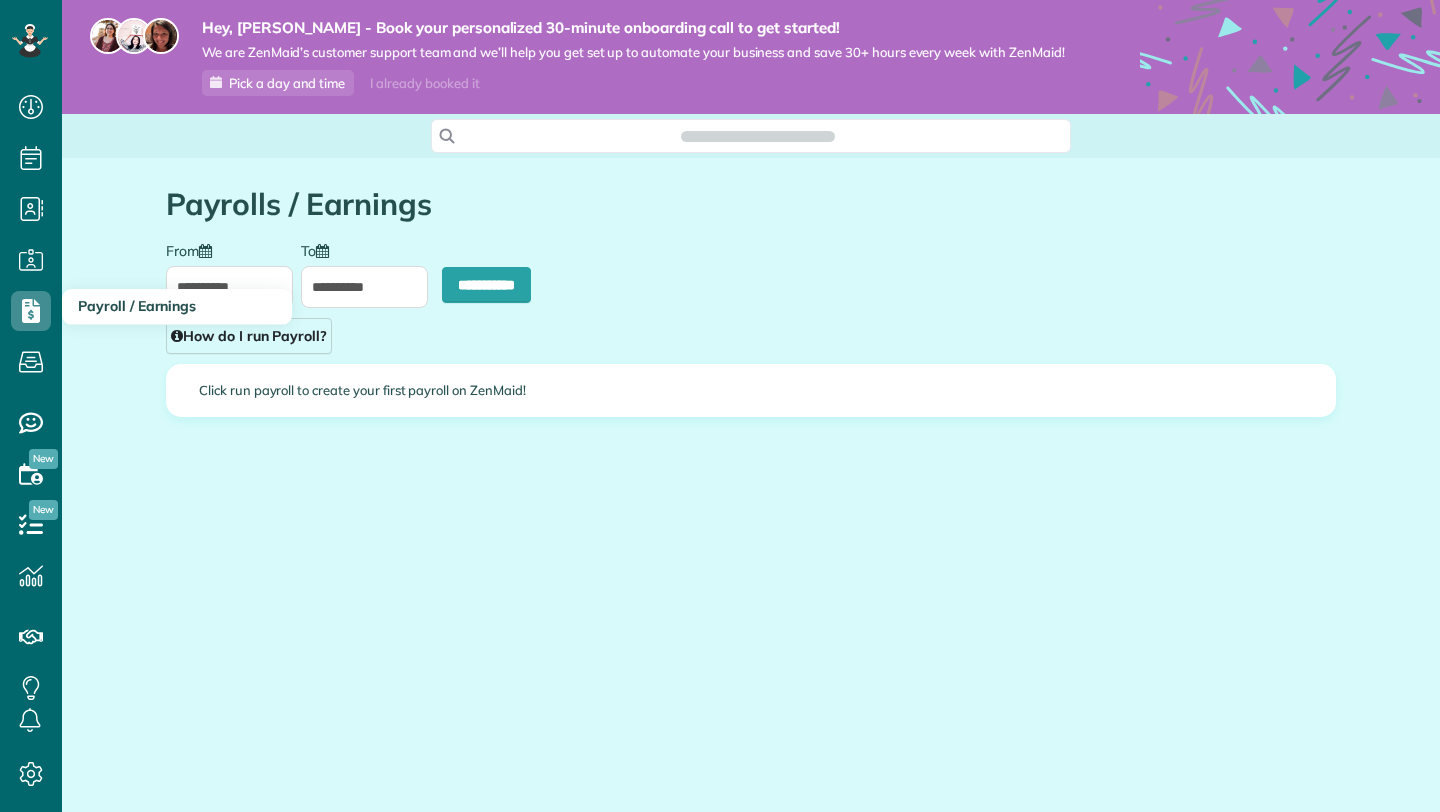 scroll, scrollTop: 0, scrollLeft: 0, axis: both 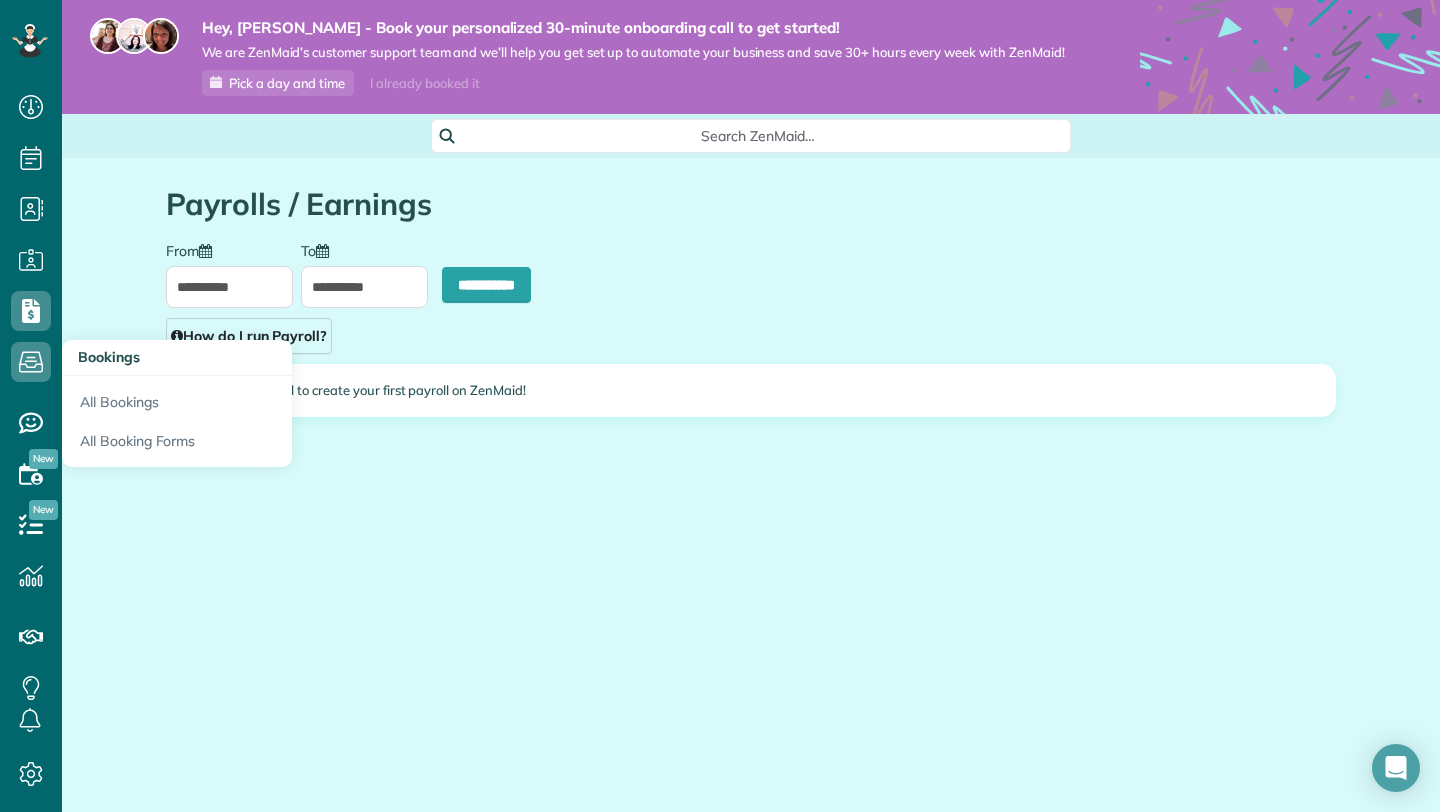type on "**********" 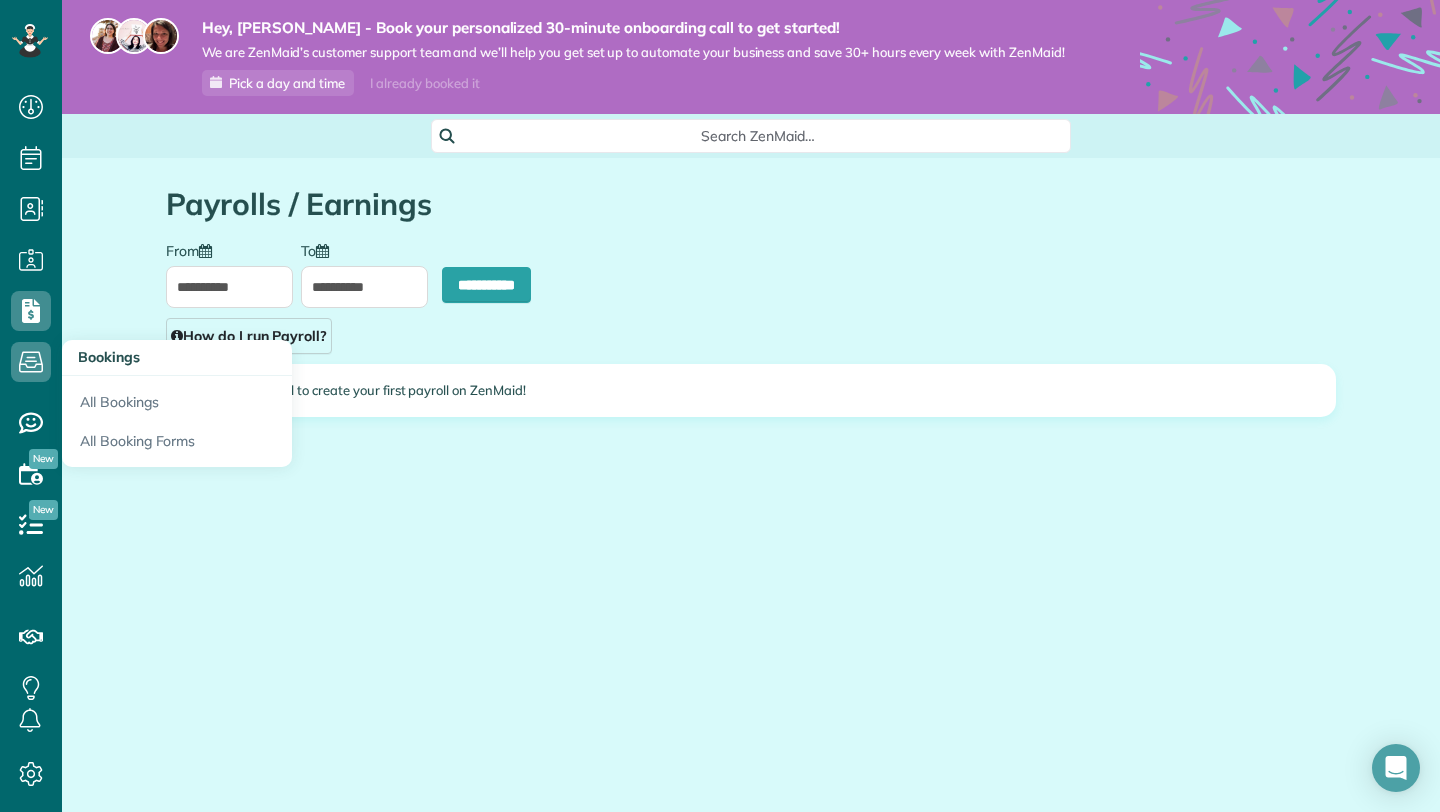 type on "**********" 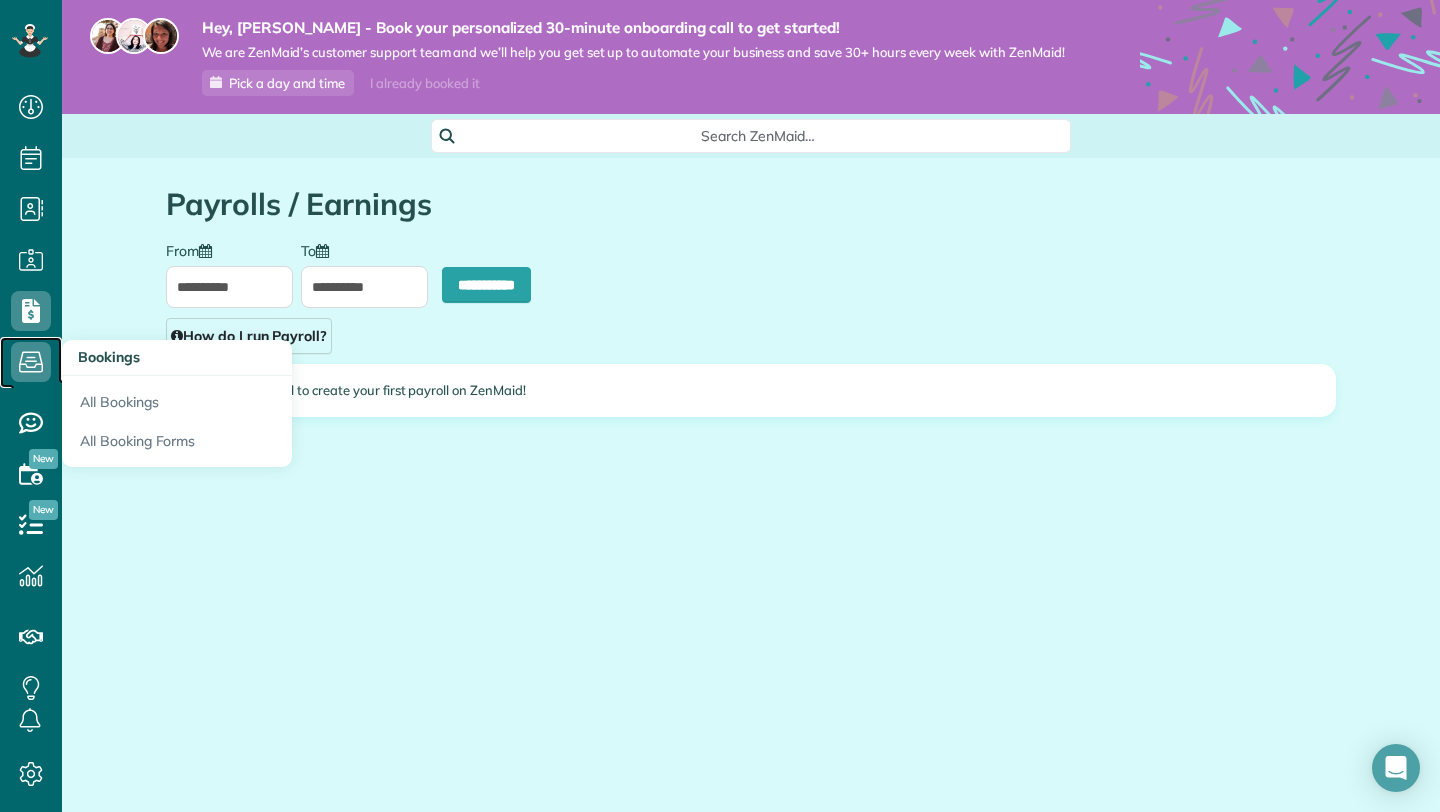 click 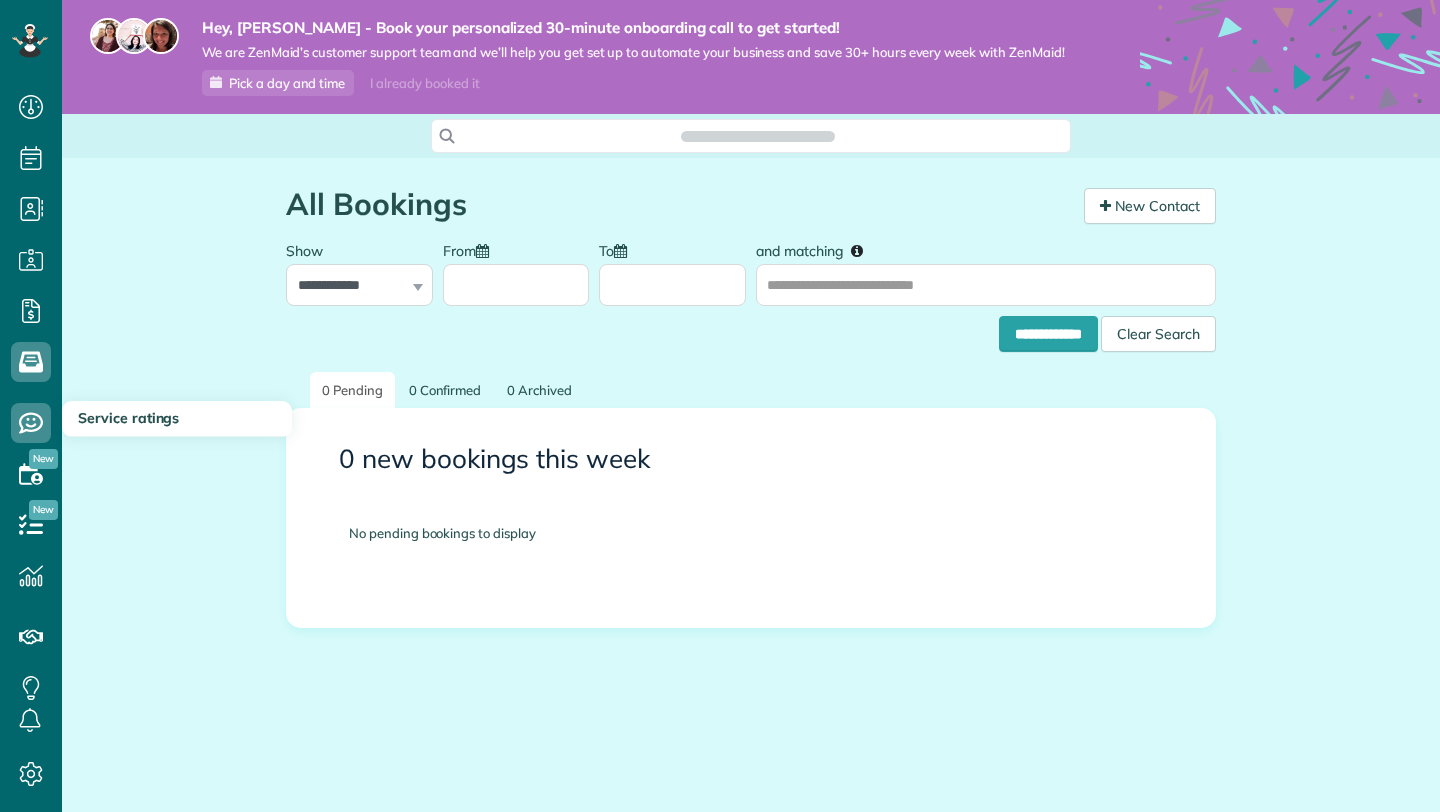 scroll, scrollTop: 0, scrollLeft: 0, axis: both 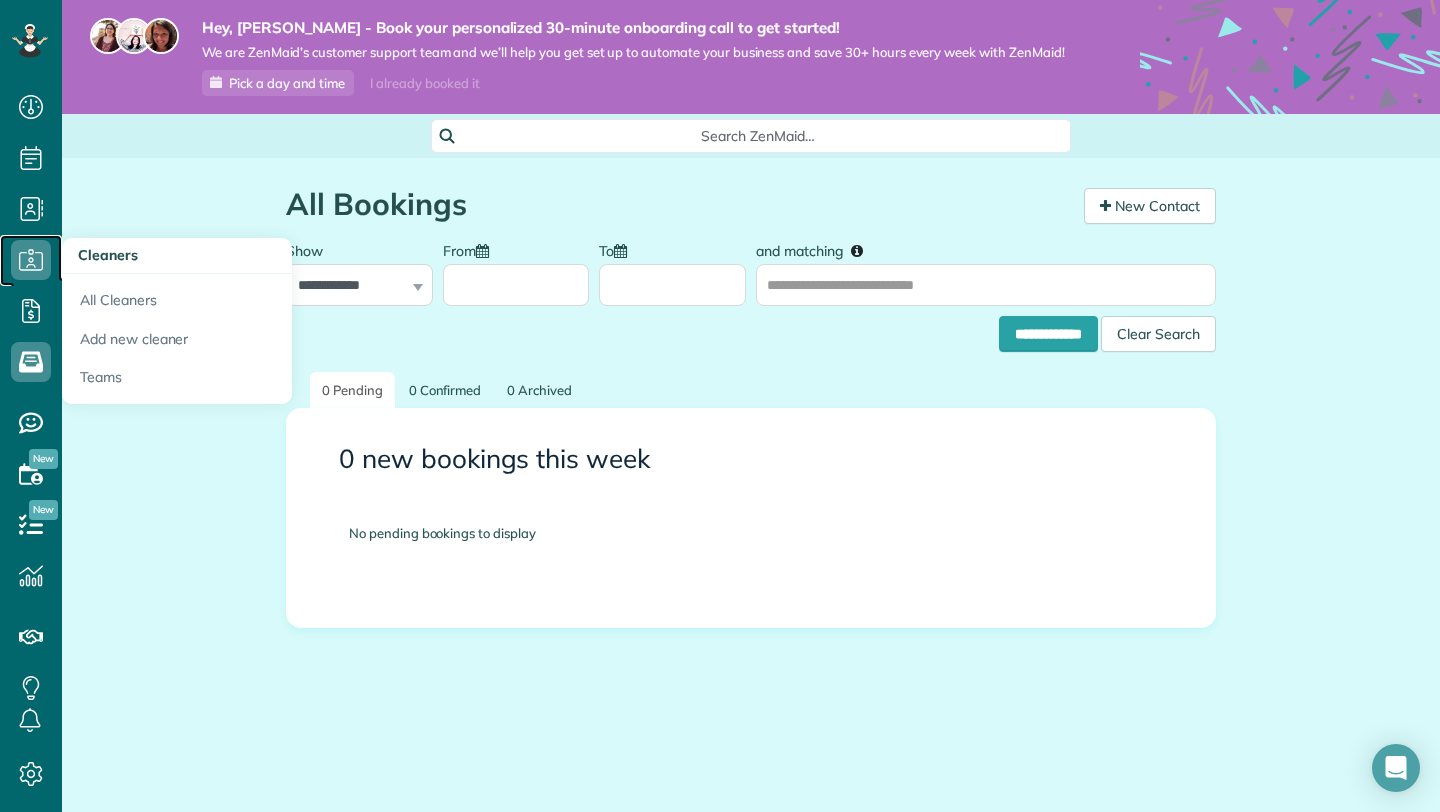 click 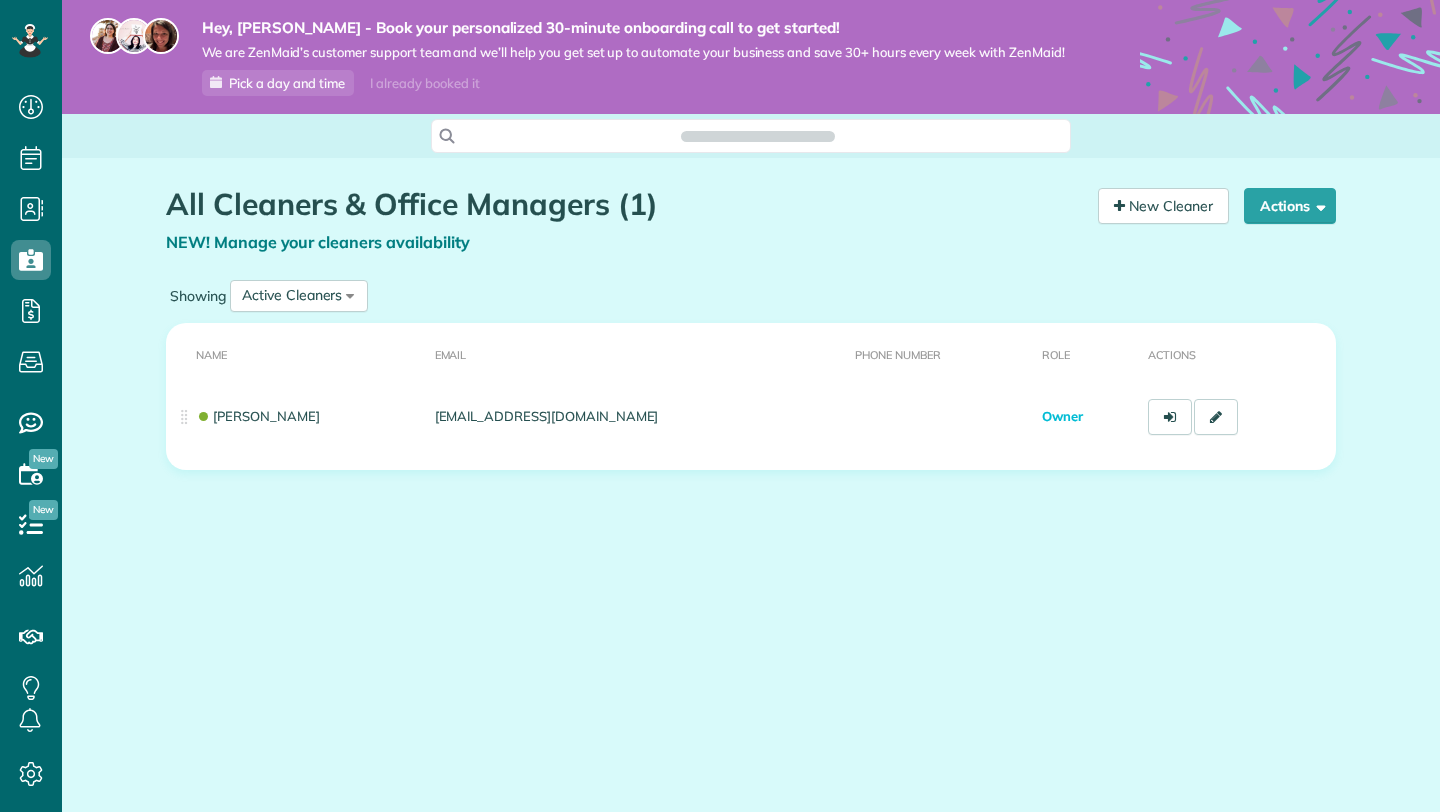 scroll, scrollTop: 0, scrollLeft: 0, axis: both 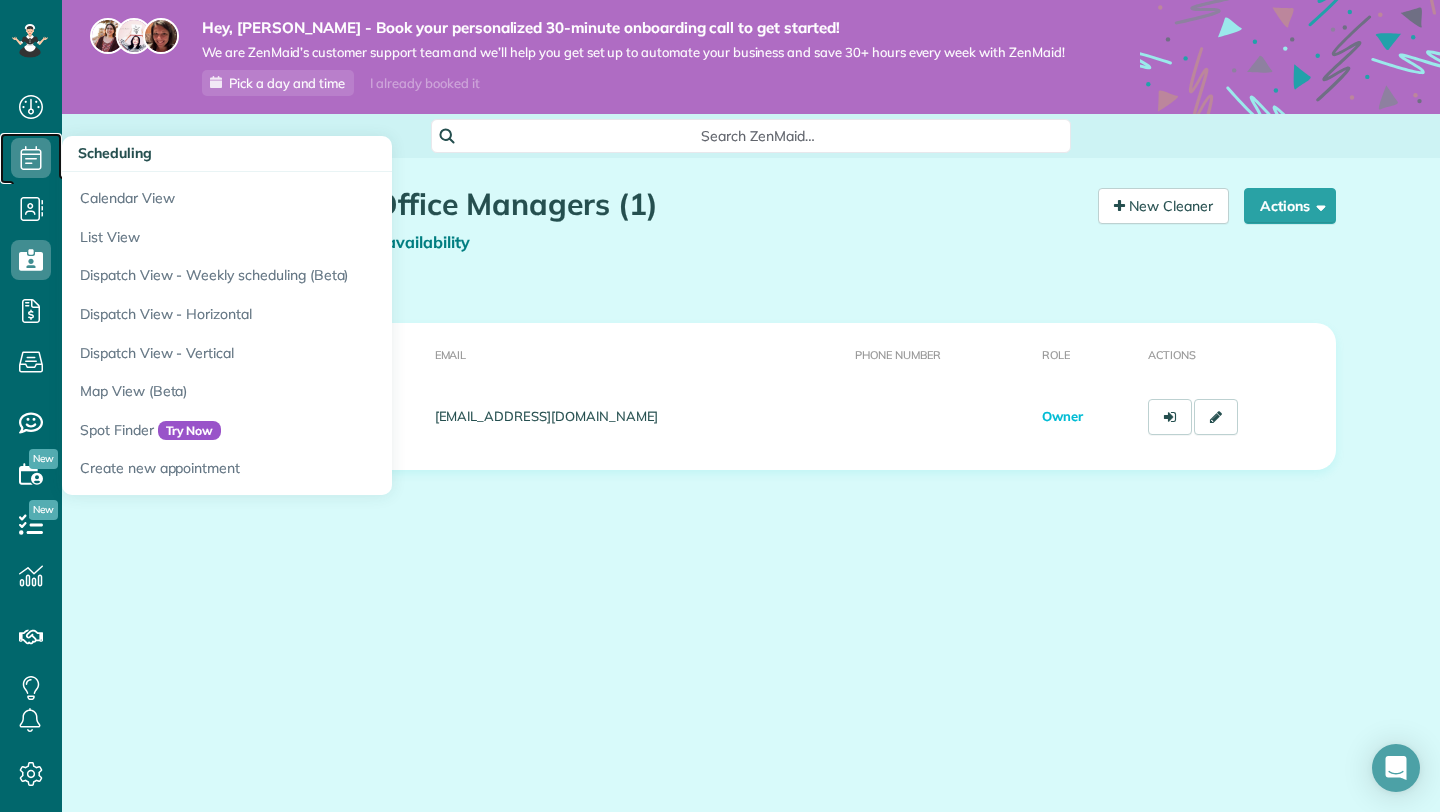 click on "Scheduling" at bounding box center [31, 178] 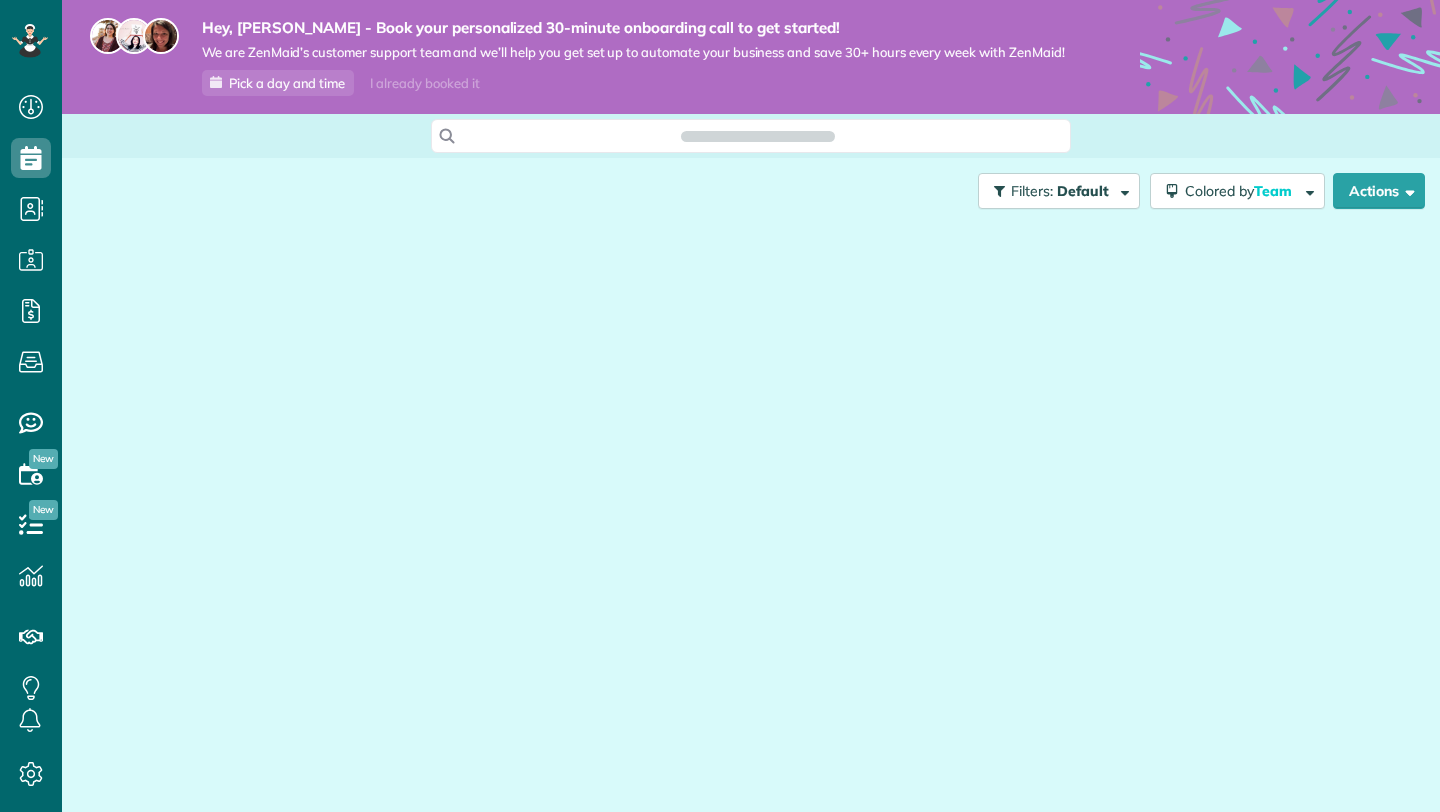 scroll, scrollTop: 0, scrollLeft: 0, axis: both 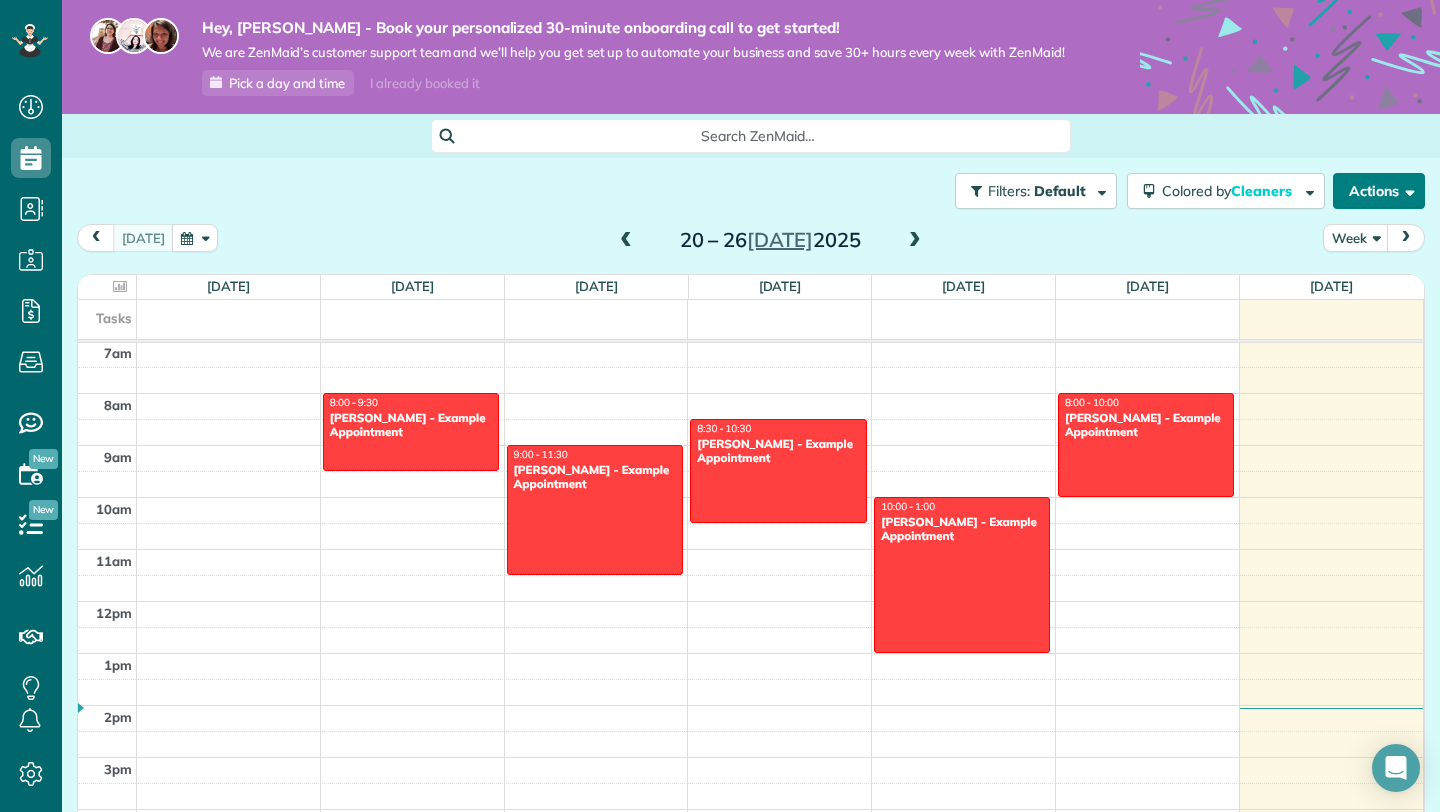 click on "Actions" at bounding box center (1379, 191) 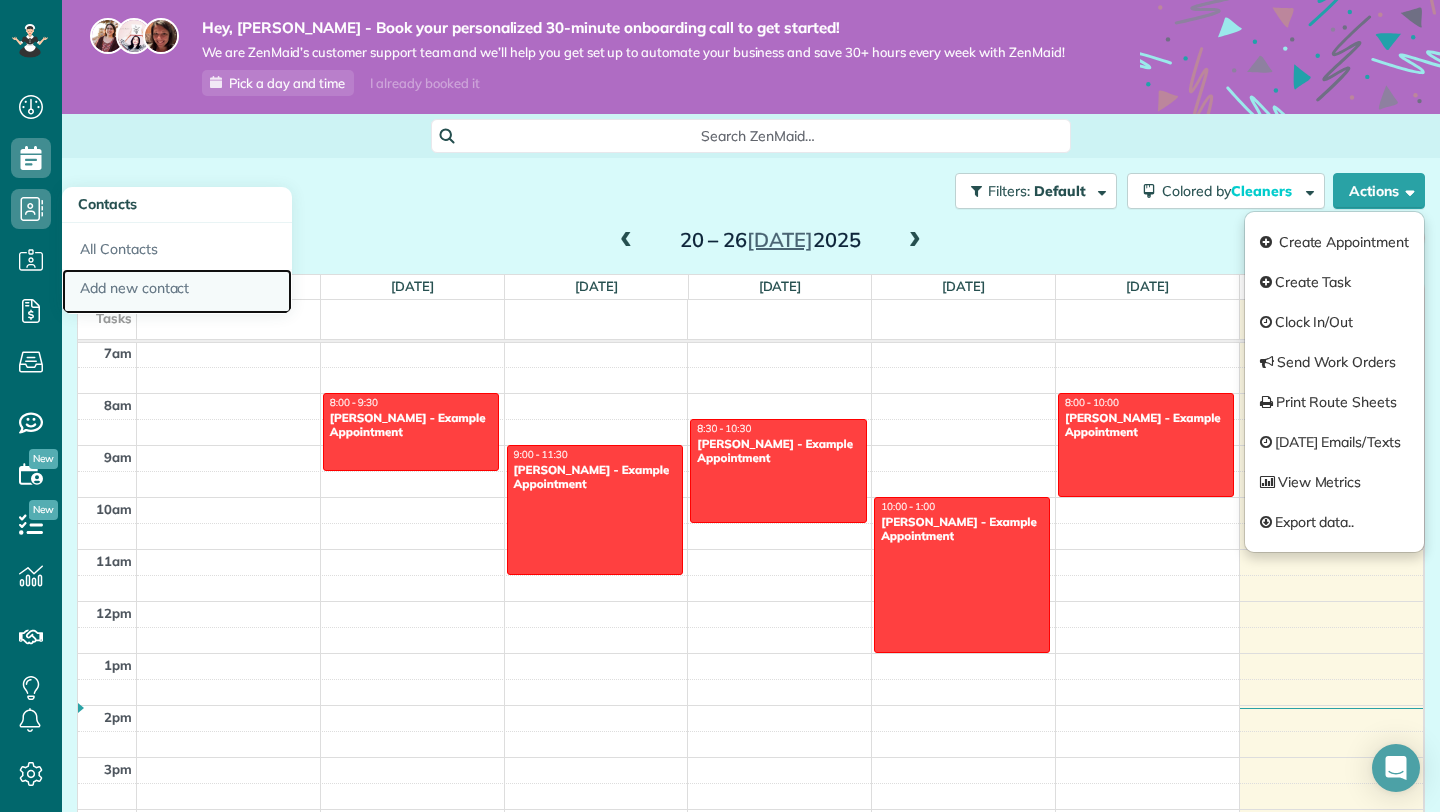 click on "Add new contact" at bounding box center [177, 292] 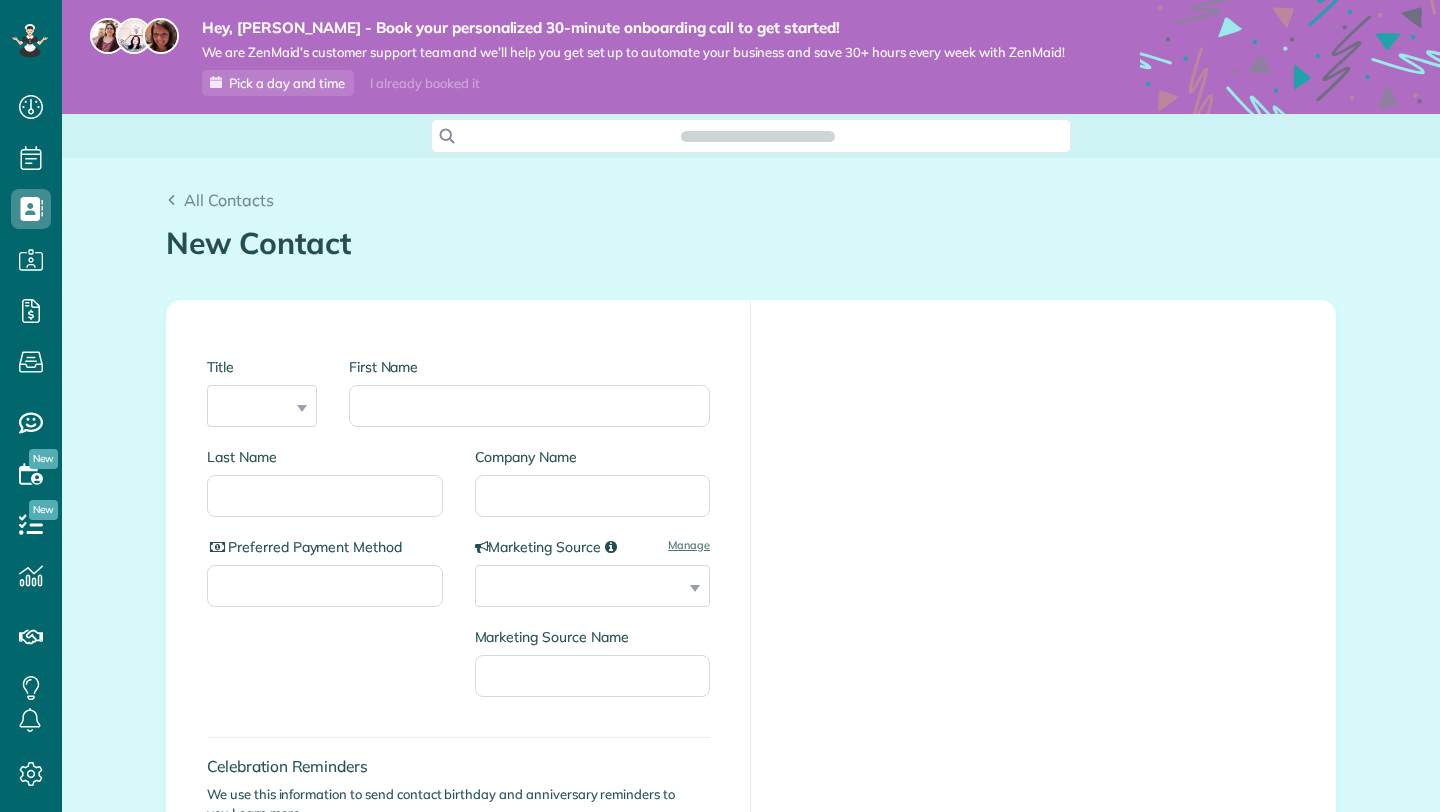 scroll, scrollTop: 0, scrollLeft: 0, axis: both 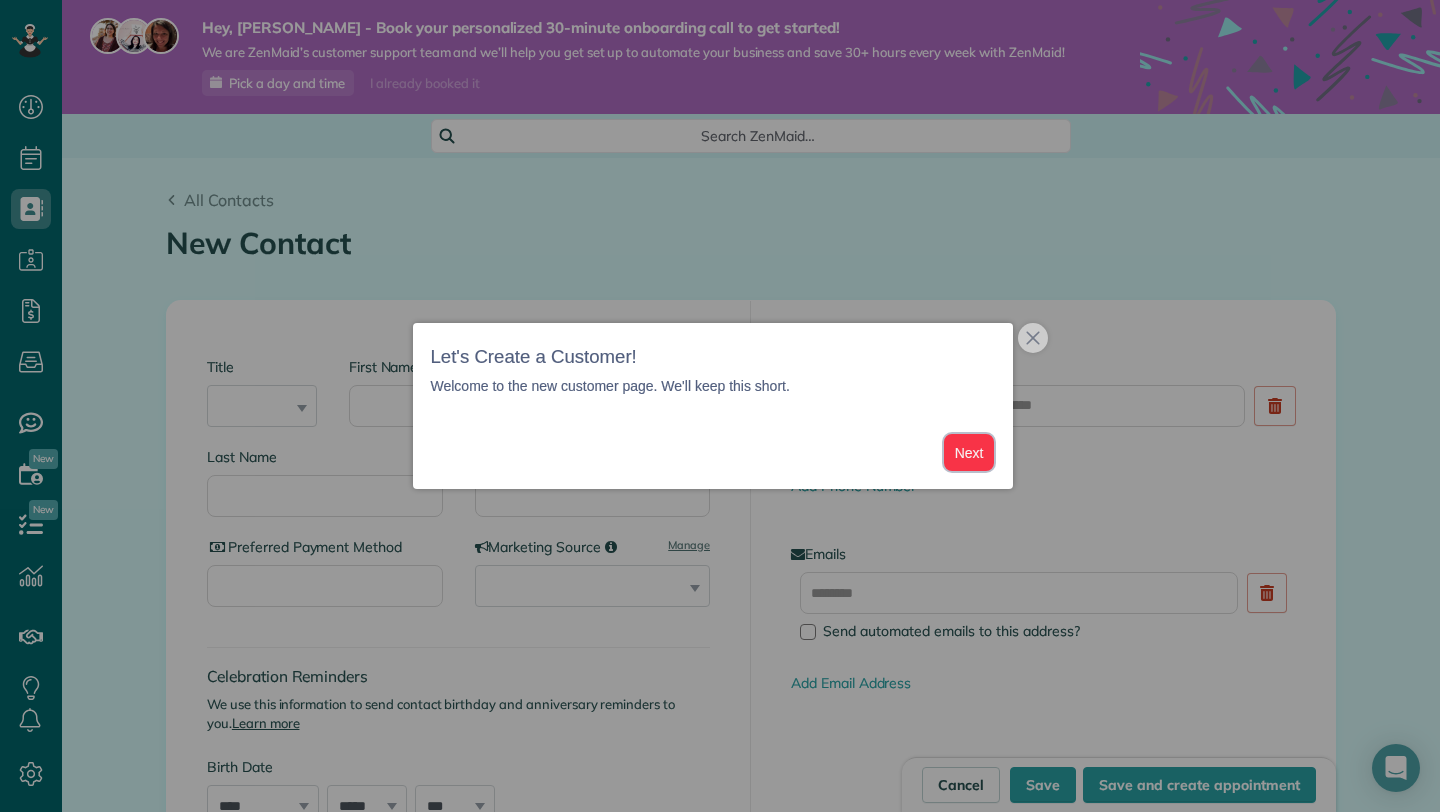 click on "Next" at bounding box center [969, 452] 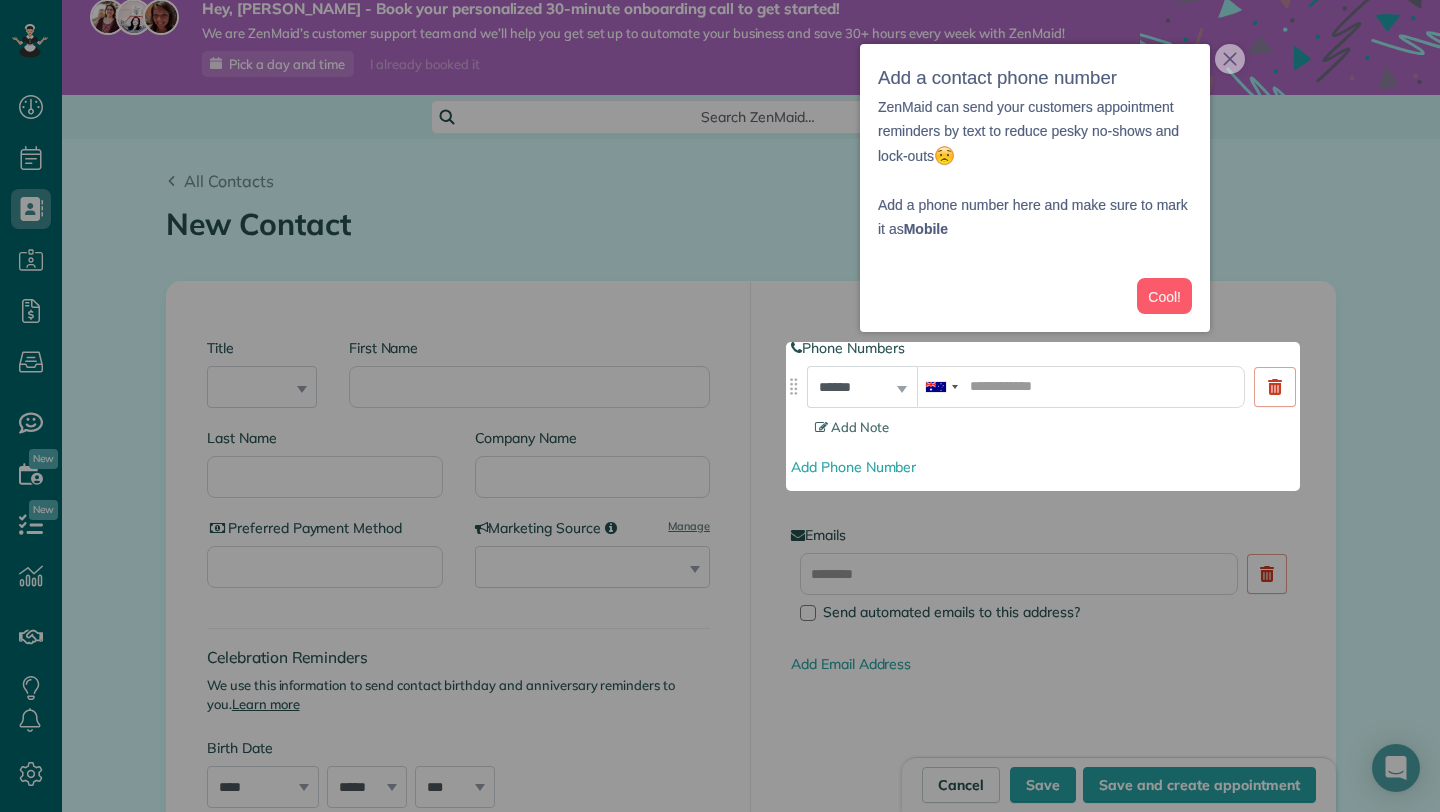 scroll, scrollTop: 20, scrollLeft: 0, axis: vertical 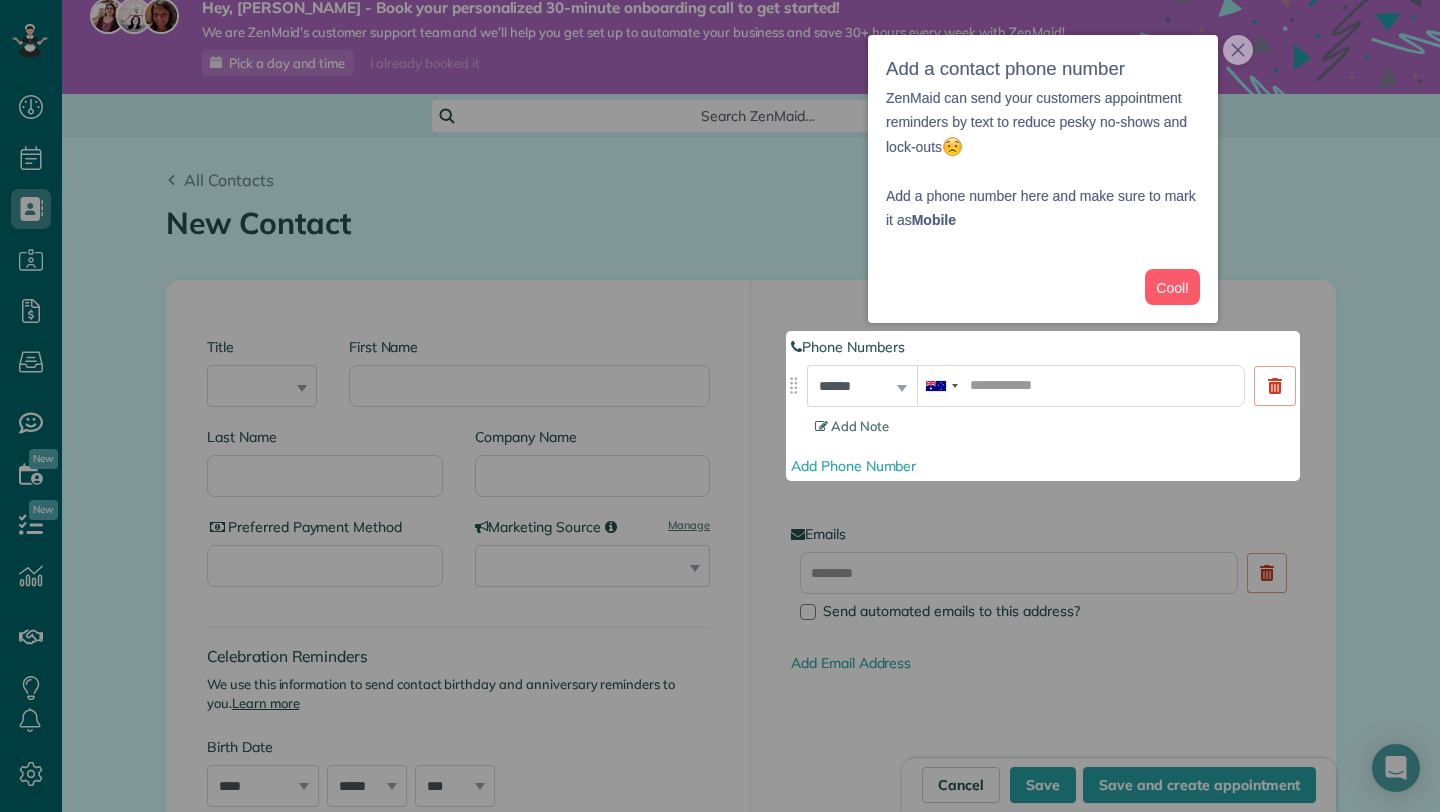 click at bounding box center (720, 646) 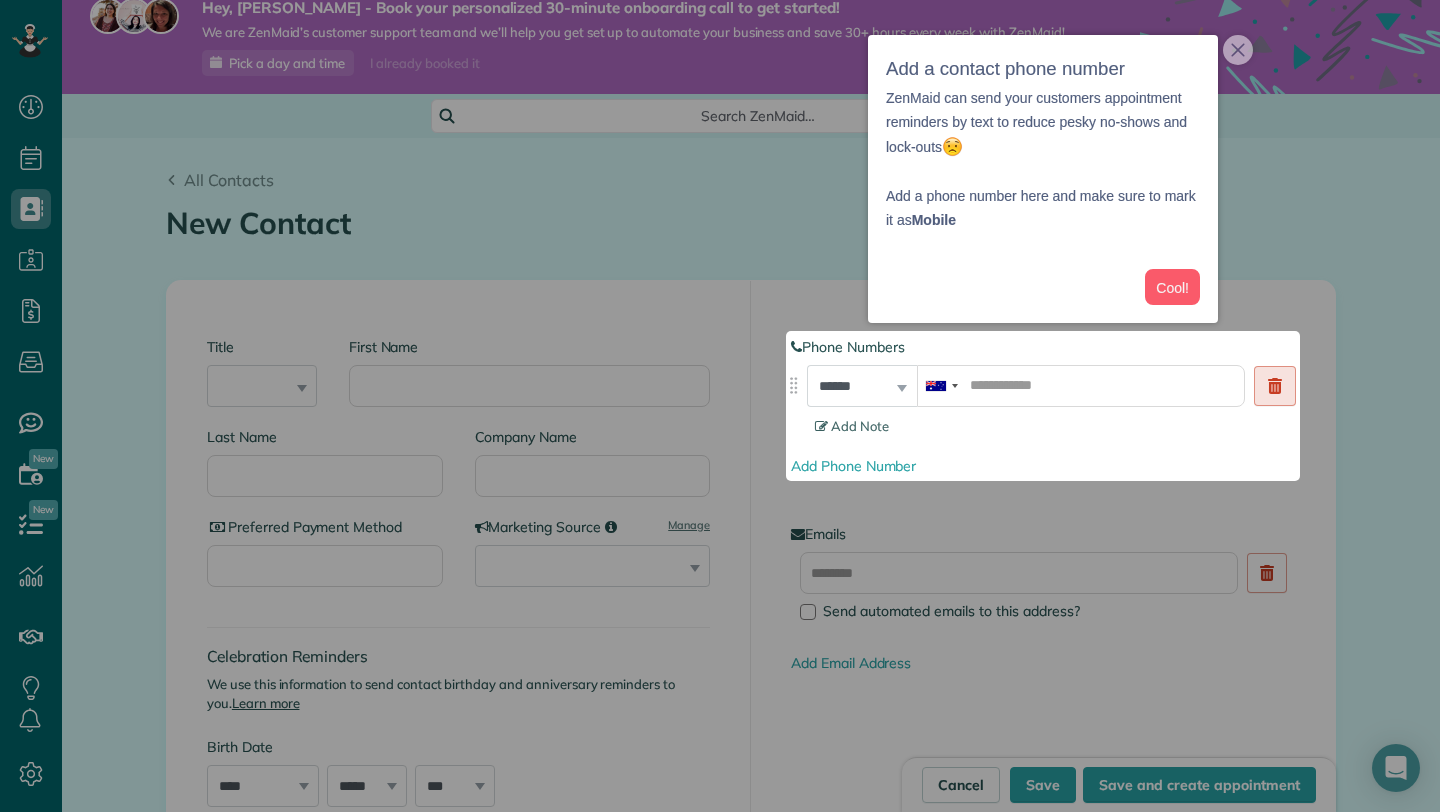 click 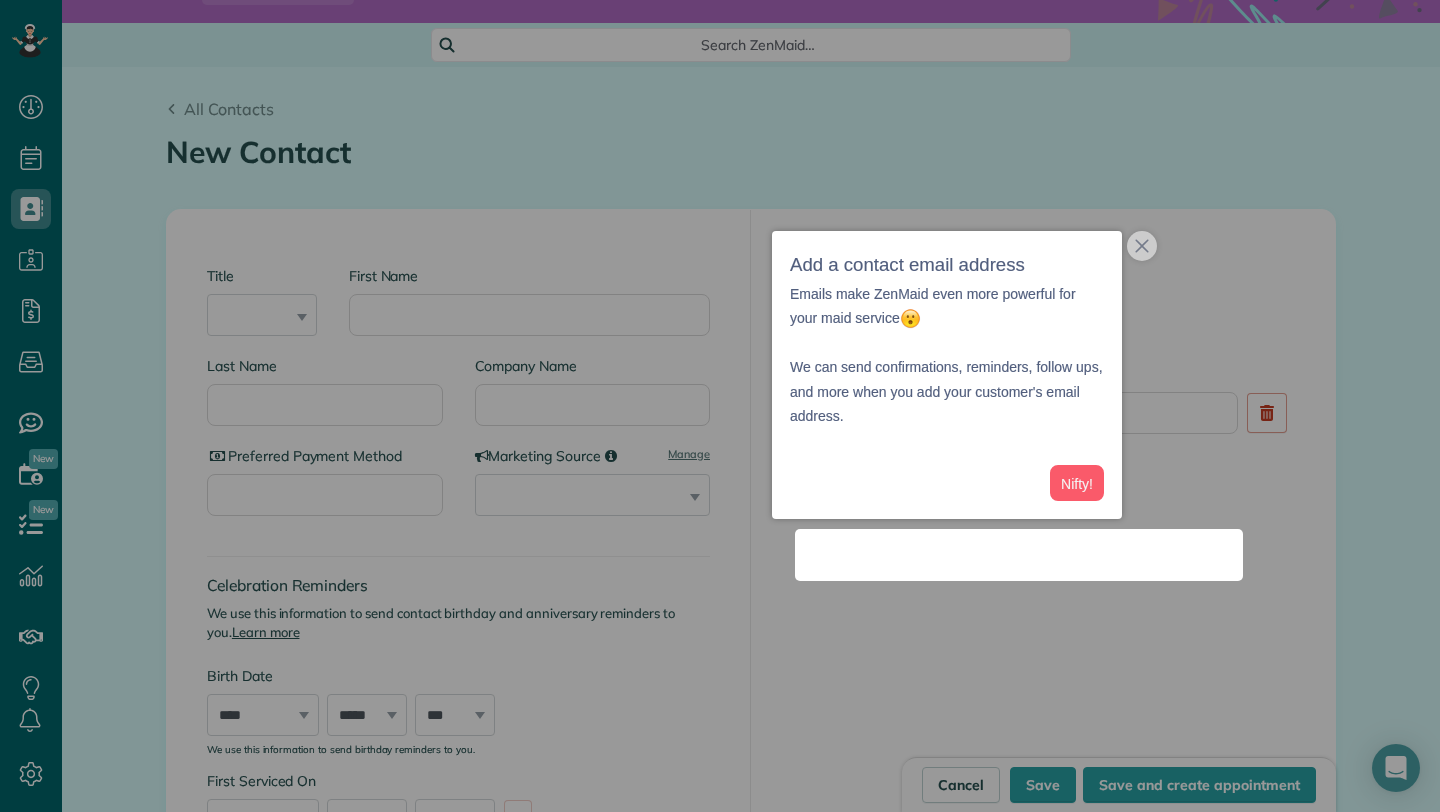 scroll, scrollTop: 98, scrollLeft: 0, axis: vertical 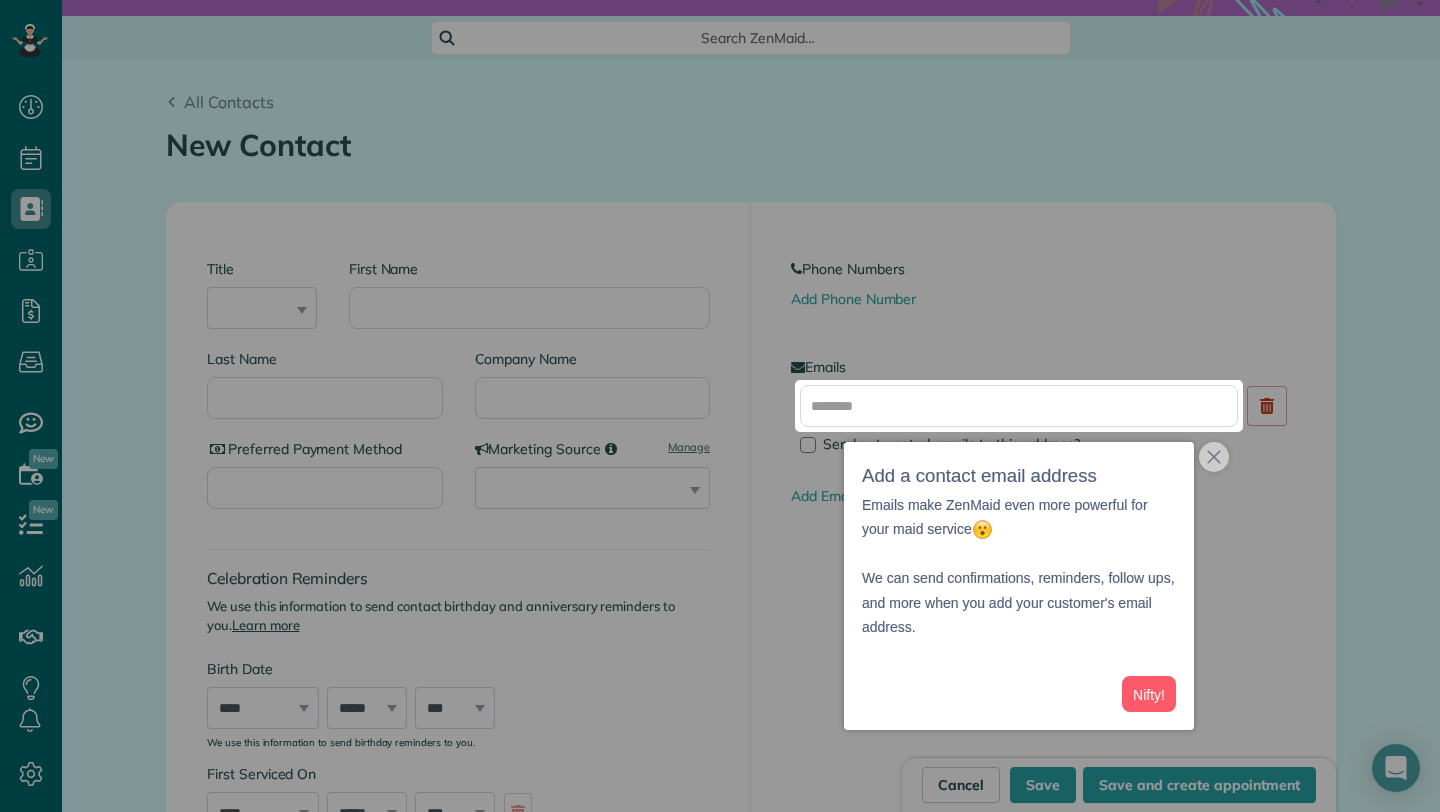 click on "Emails
Send automated emails to this address?
Add Email Address" at bounding box center [1043, 432] 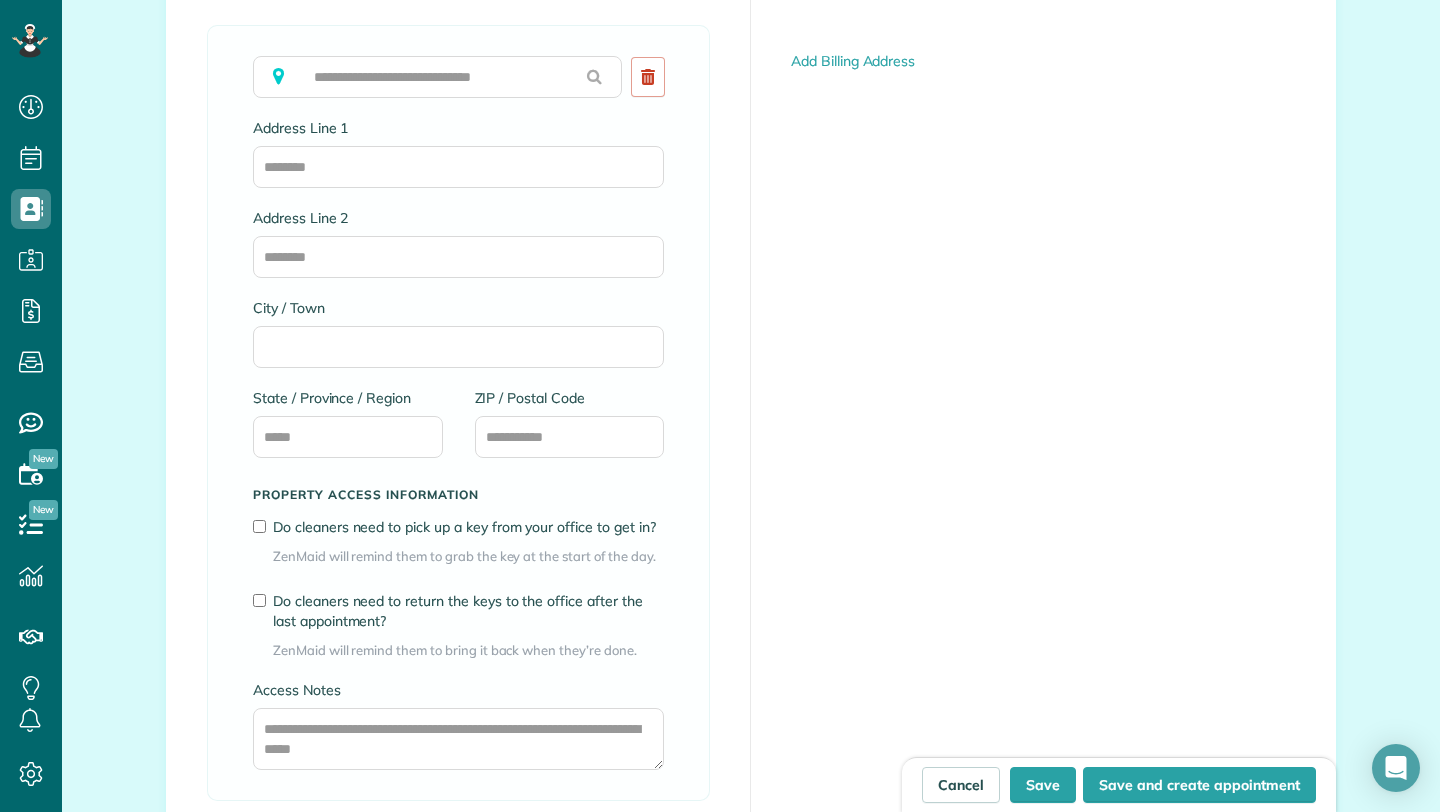 scroll, scrollTop: 1199, scrollLeft: 0, axis: vertical 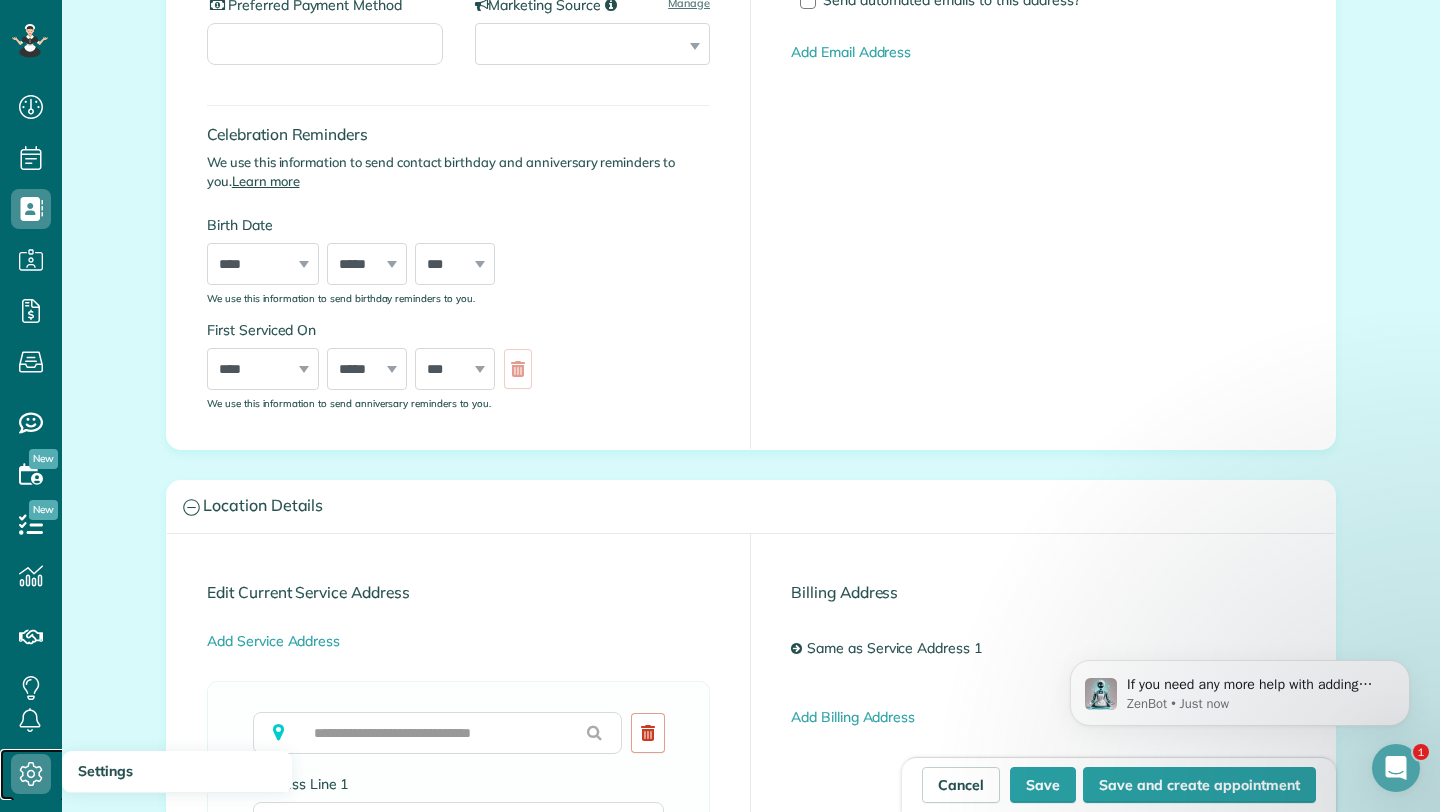 click 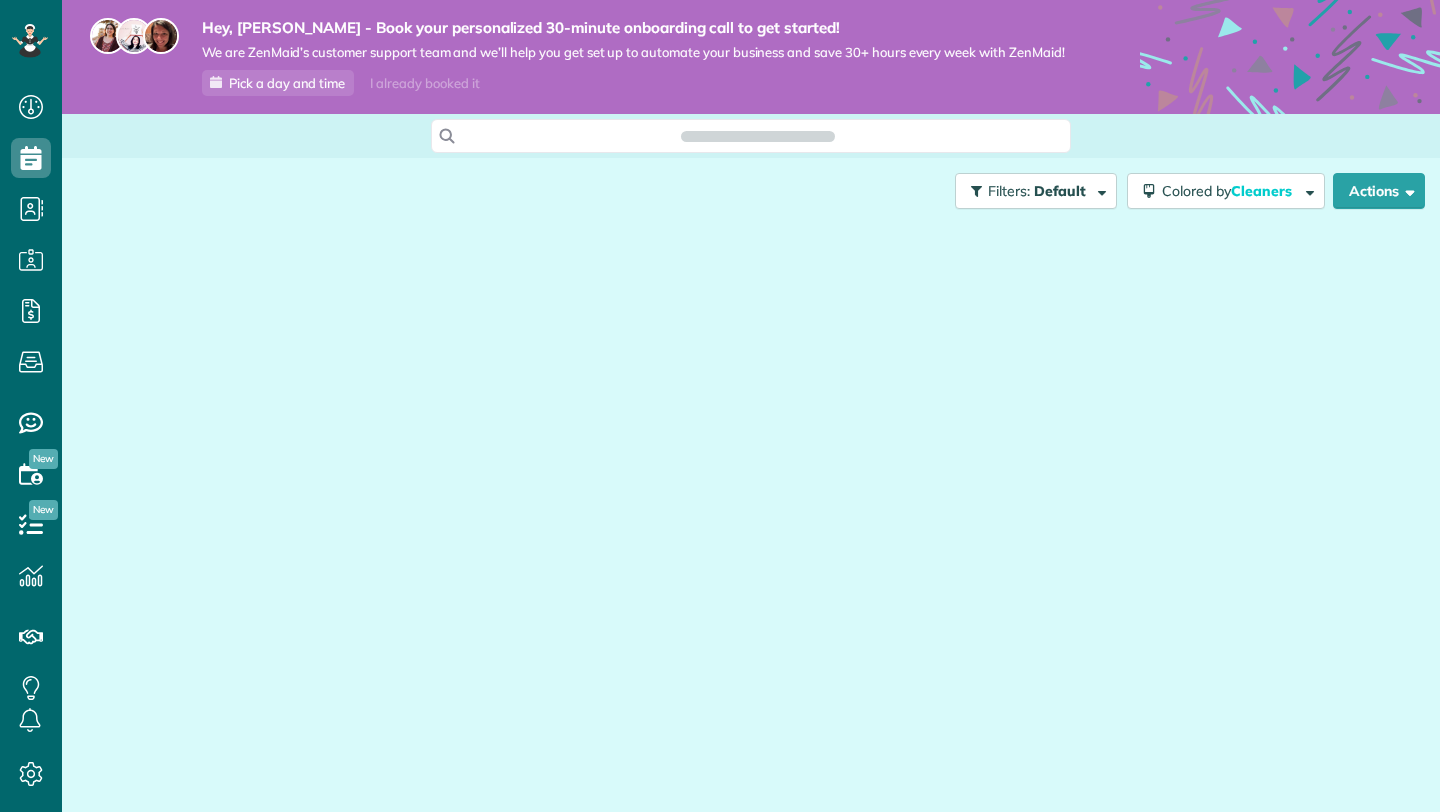 scroll, scrollTop: 0, scrollLeft: 0, axis: both 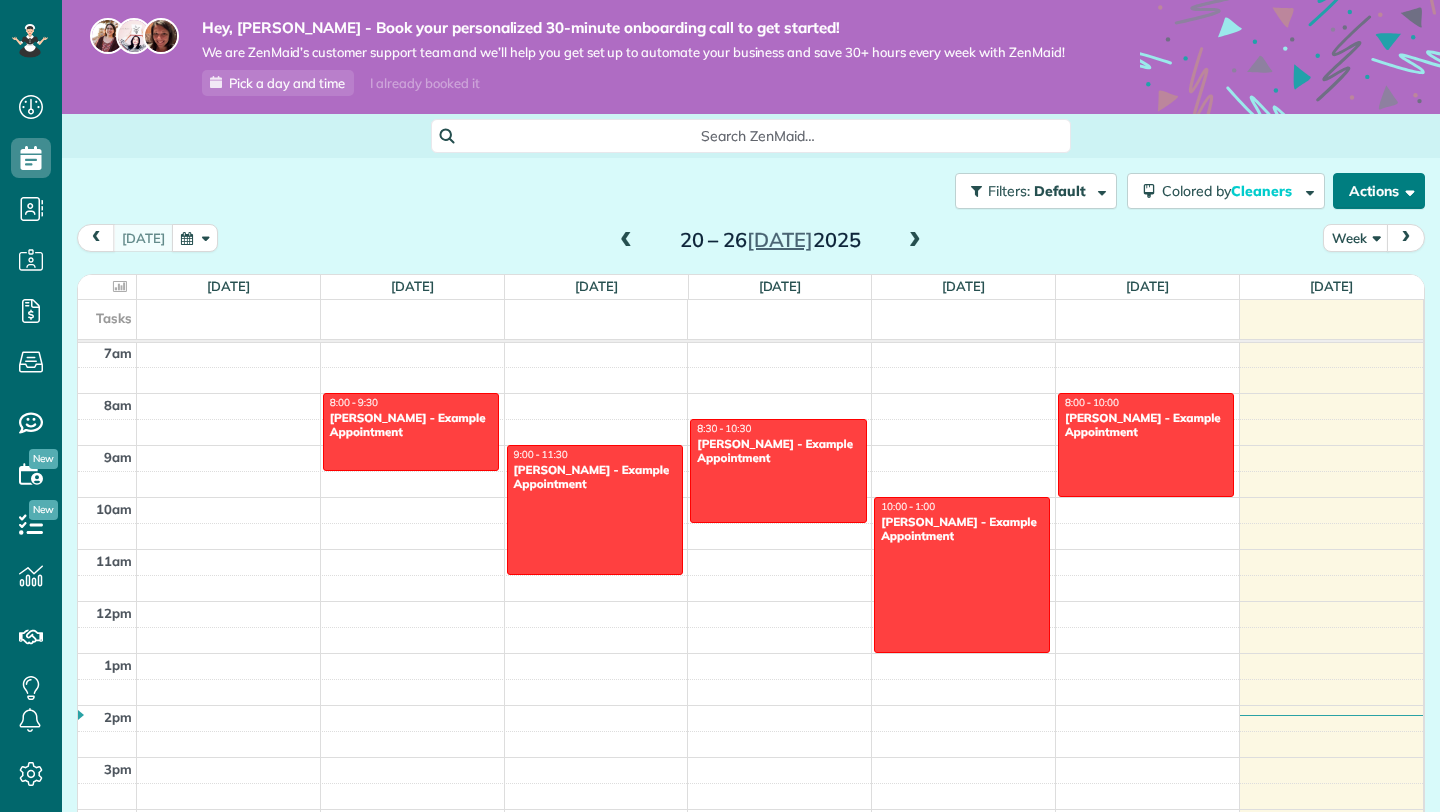 click on "Actions" at bounding box center (1379, 191) 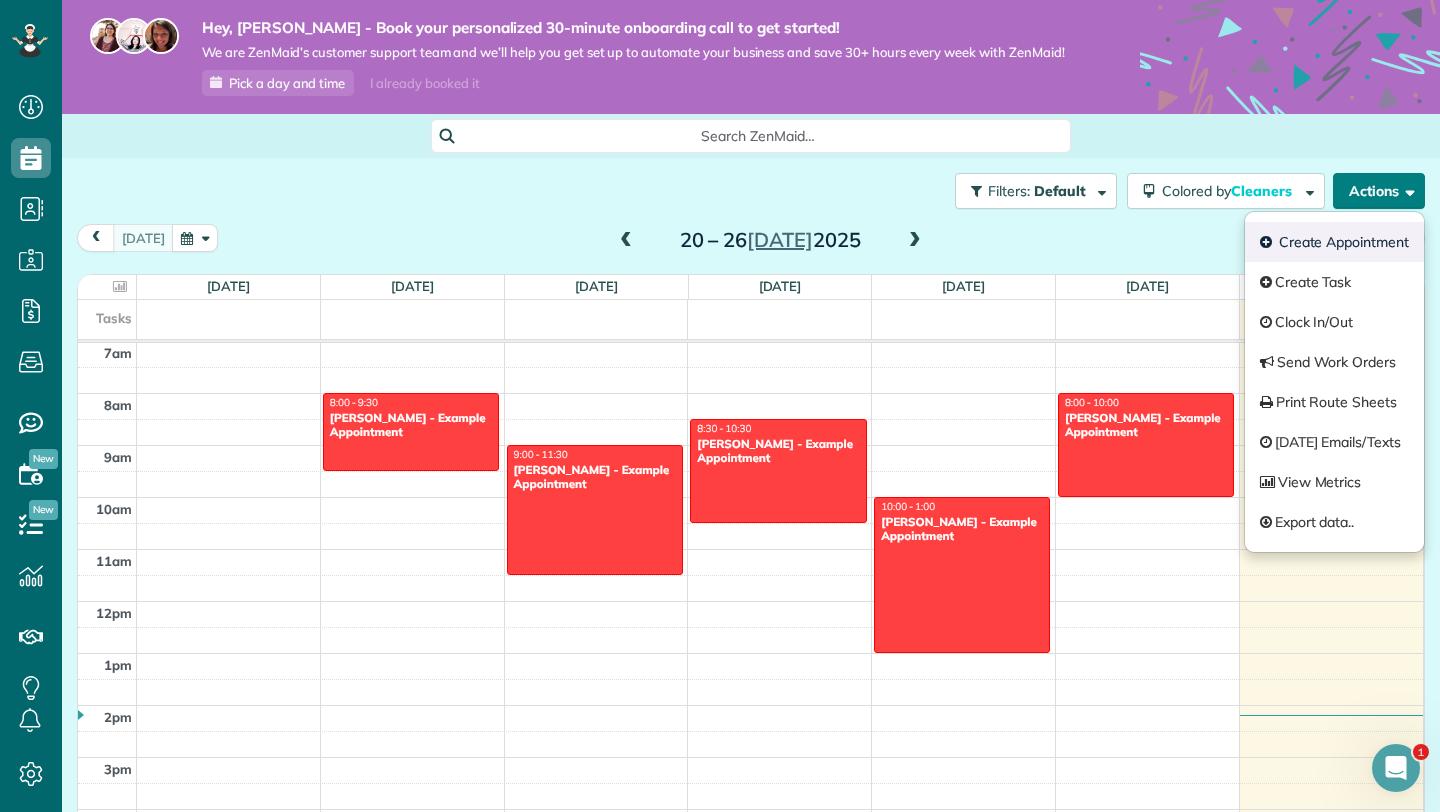 scroll, scrollTop: 0, scrollLeft: 0, axis: both 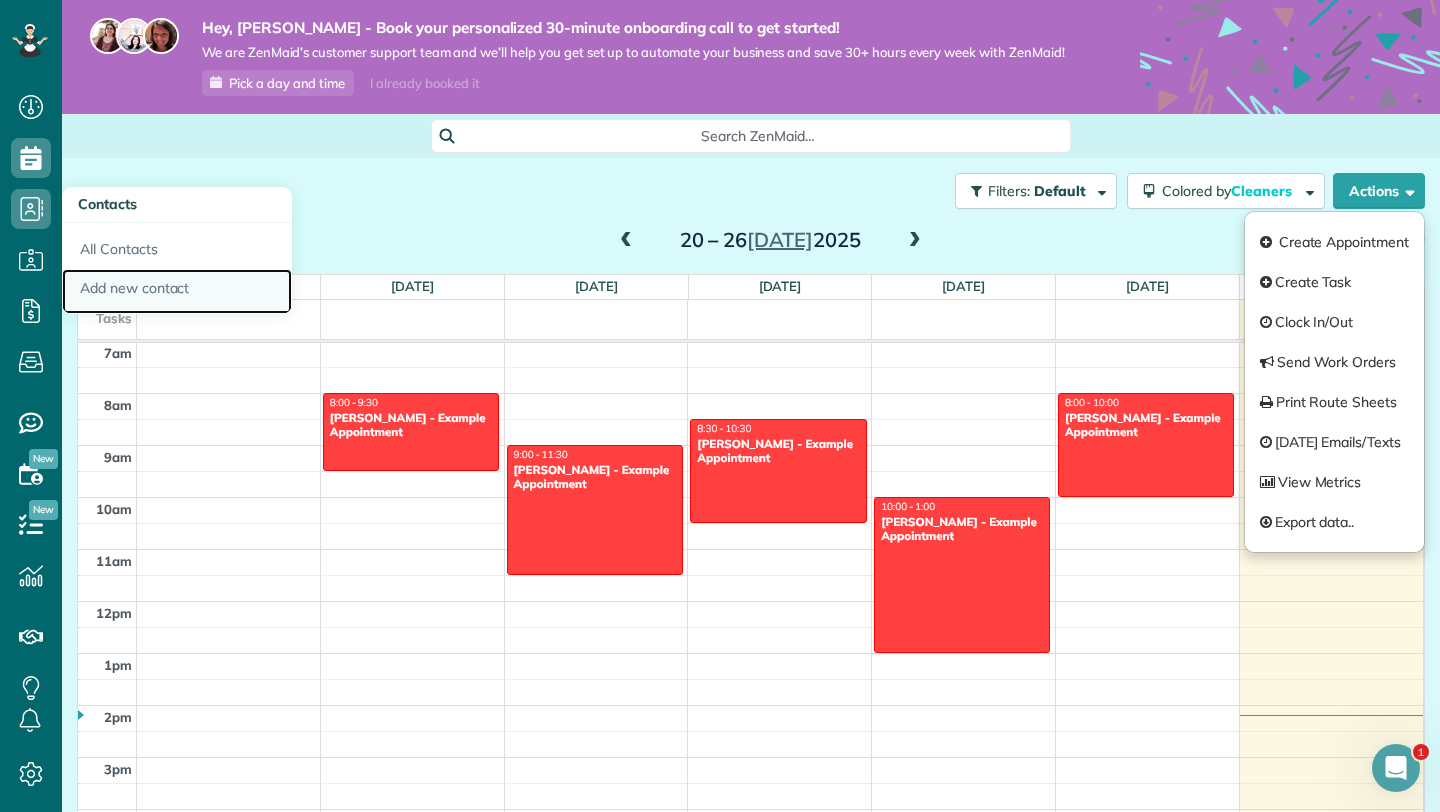 click on "Add new contact" at bounding box center [177, 292] 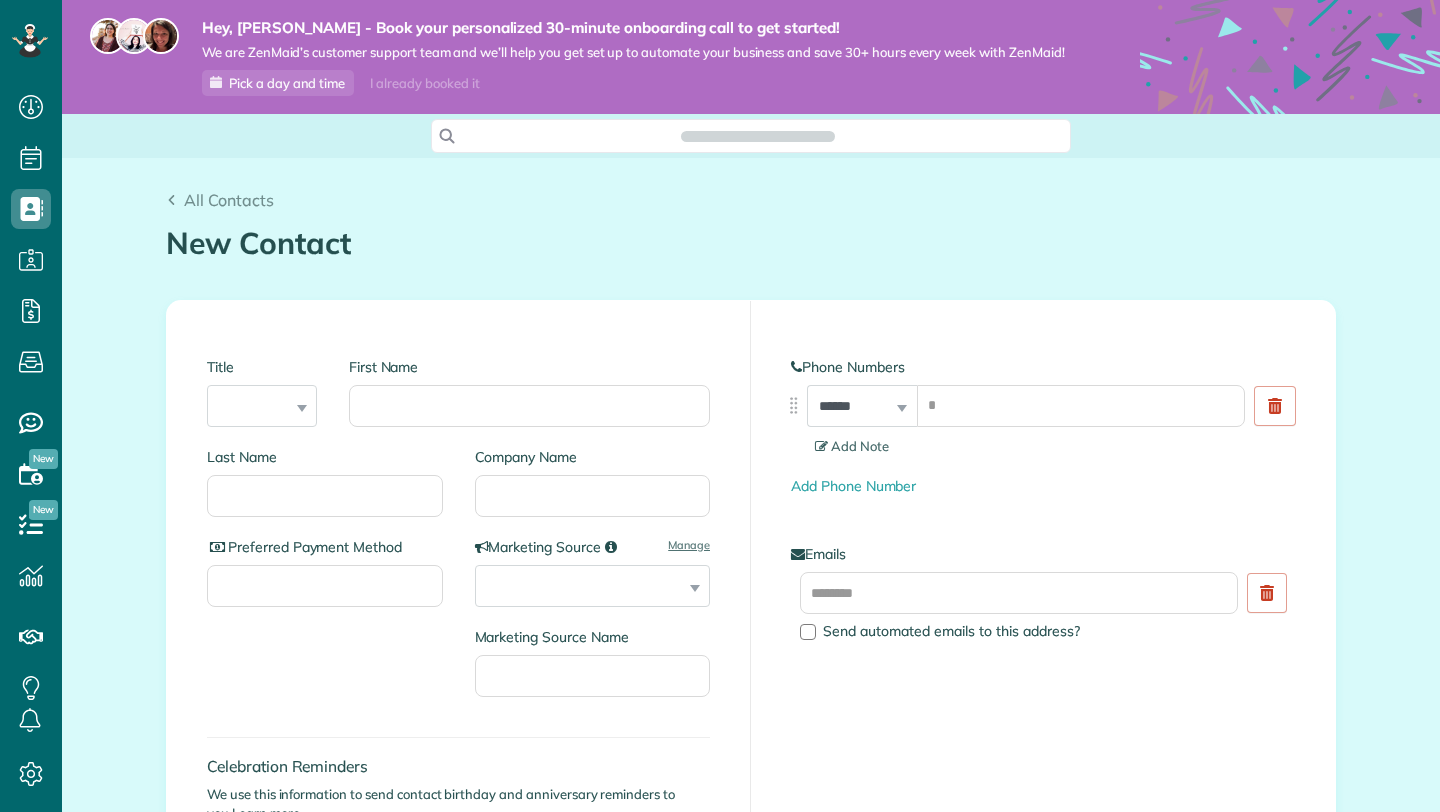 scroll, scrollTop: 0, scrollLeft: 0, axis: both 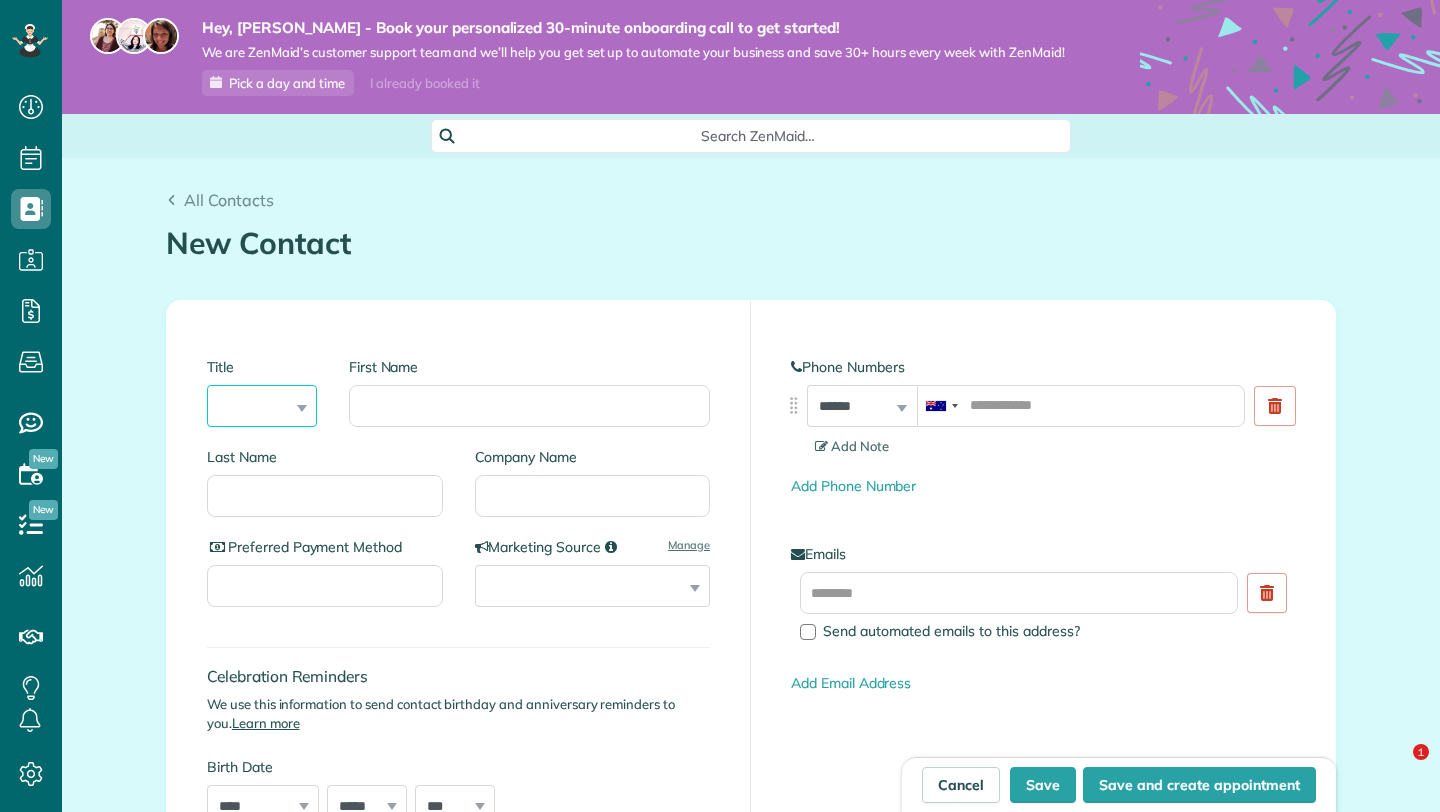 click on "***
****
***
***" at bounding box center [262, 406] 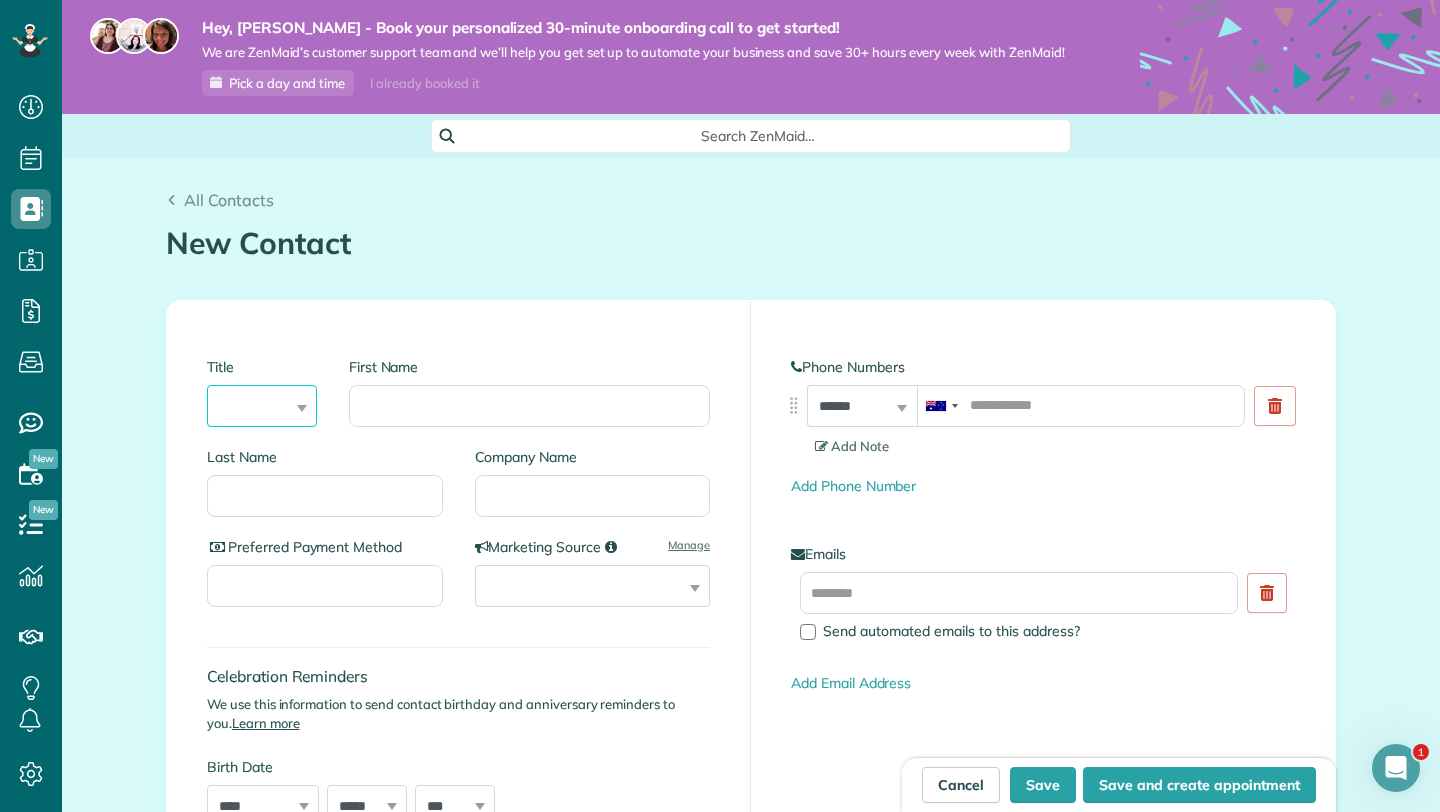 scroll, scrollTop: 0, scrollLeft: 0, axis: both 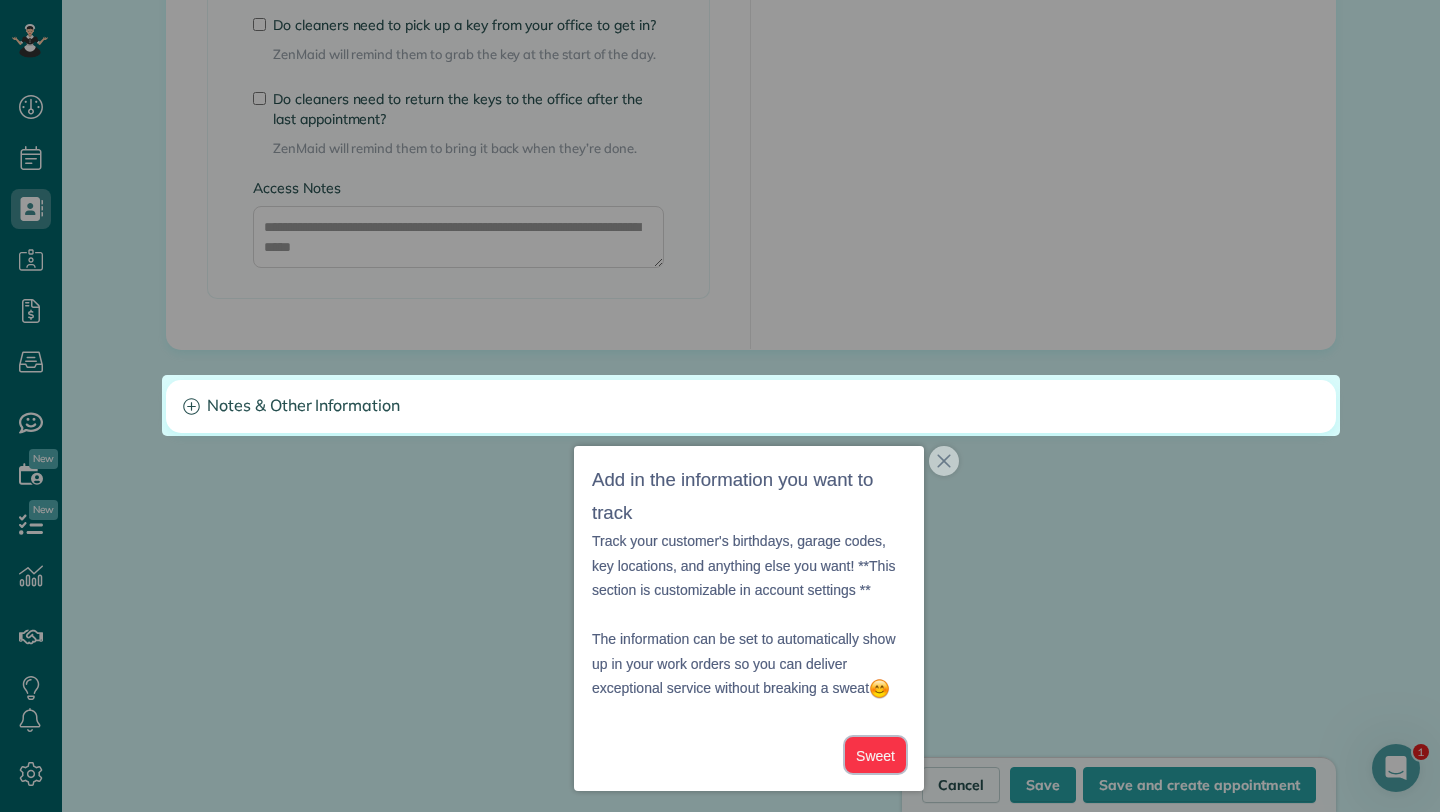 click on "Sweet" at bounding box center (875, 755) 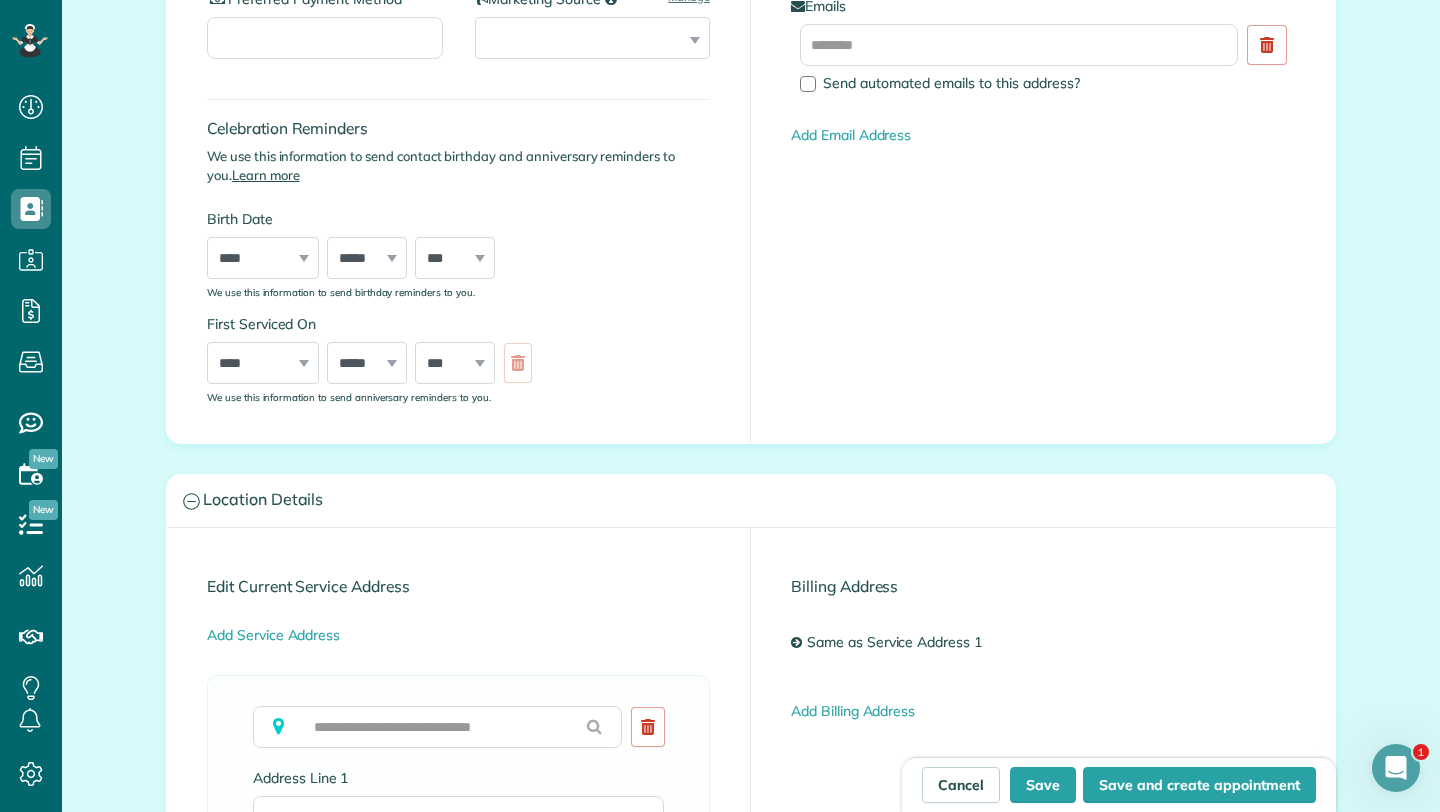 scroll, scrollTop: 515, scrollLeft: 0, axis: vertical 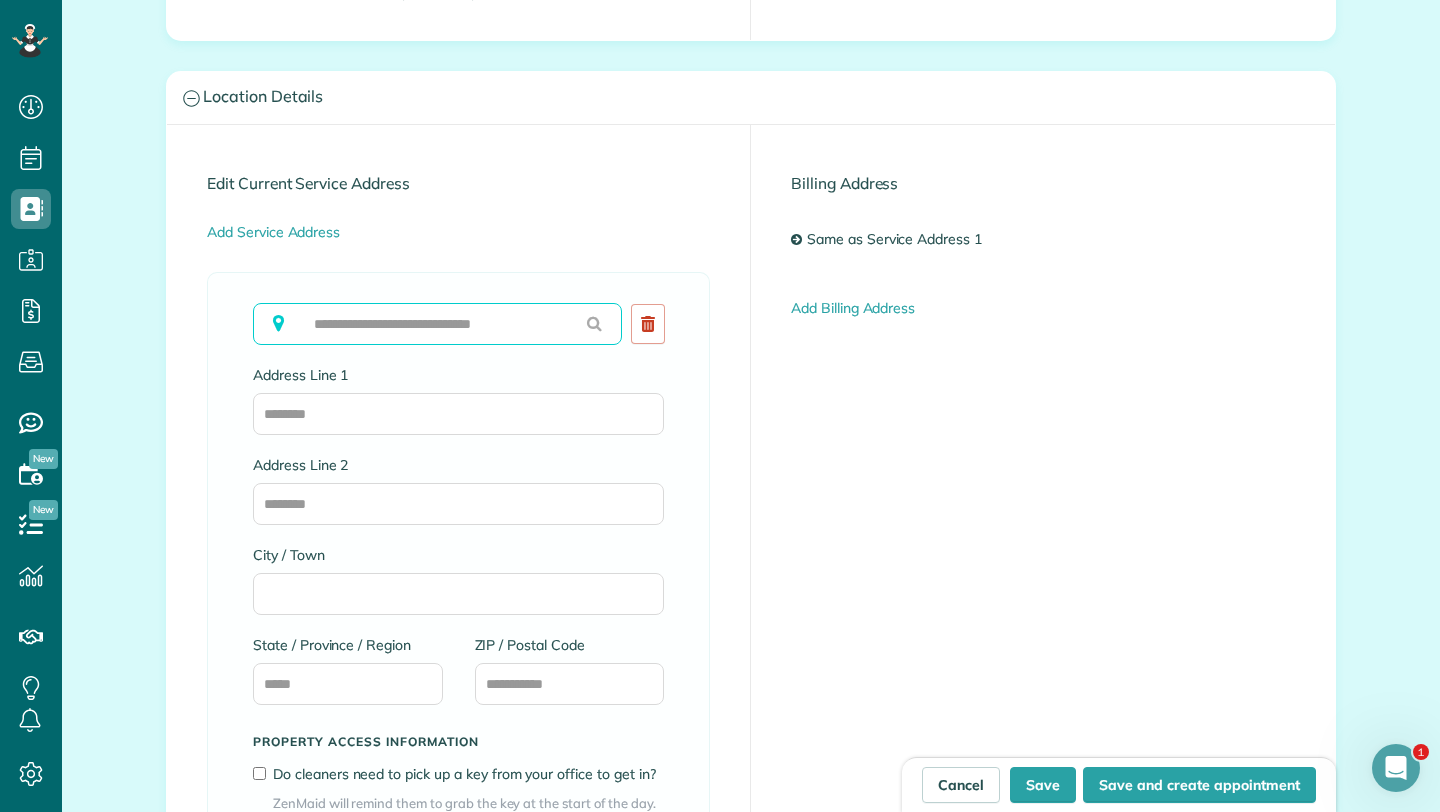 click at bounding box center [437, 324] 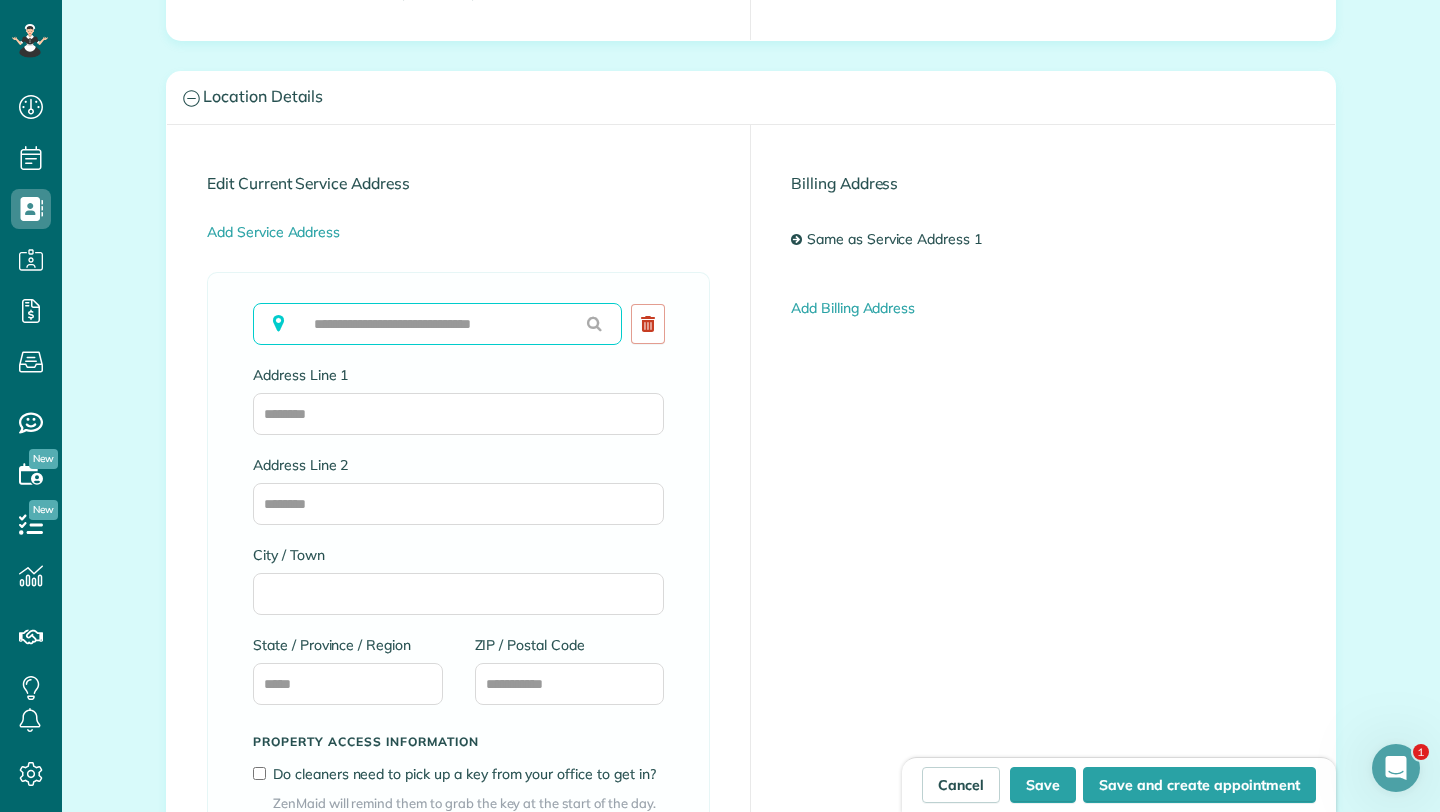 paste on "**********" 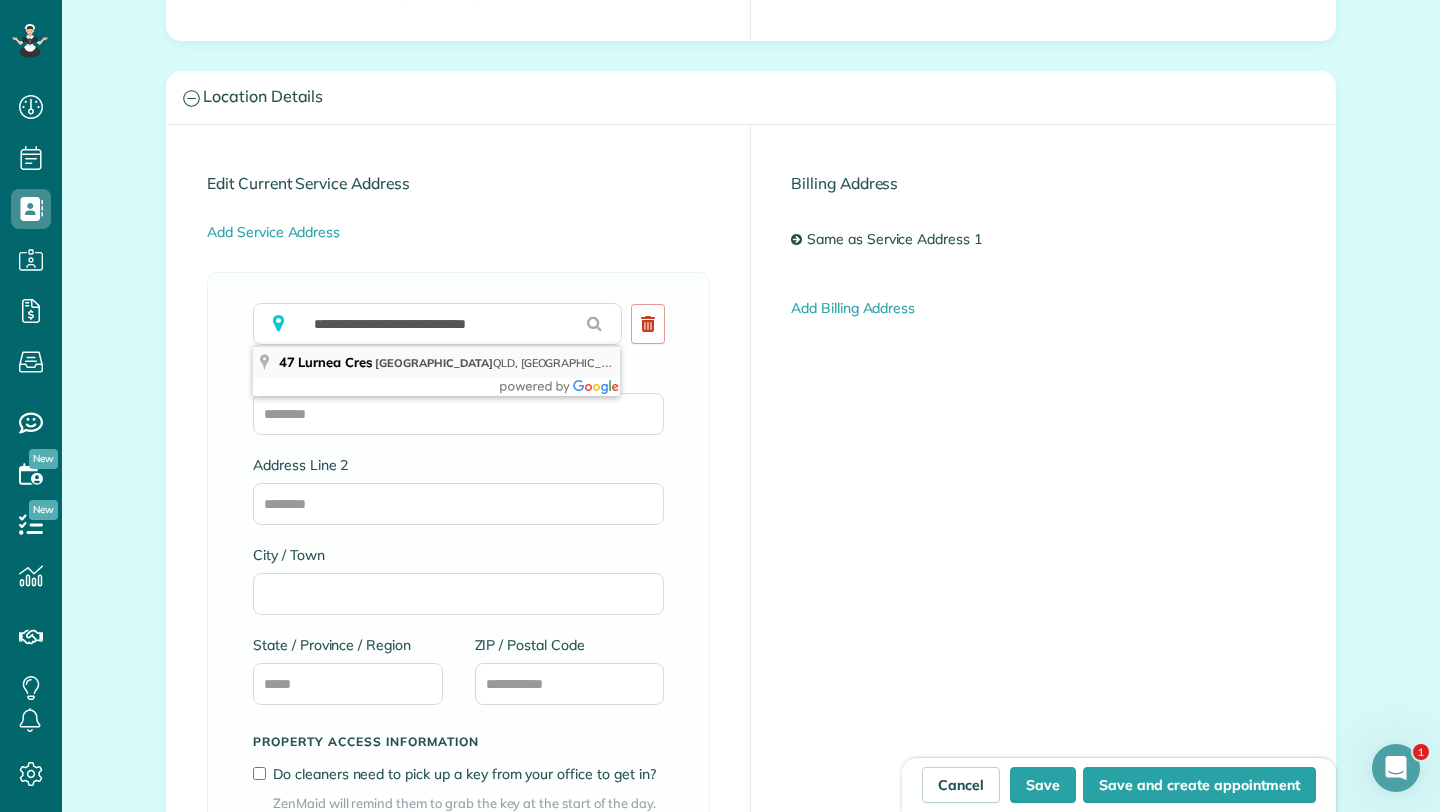 type on "**********" 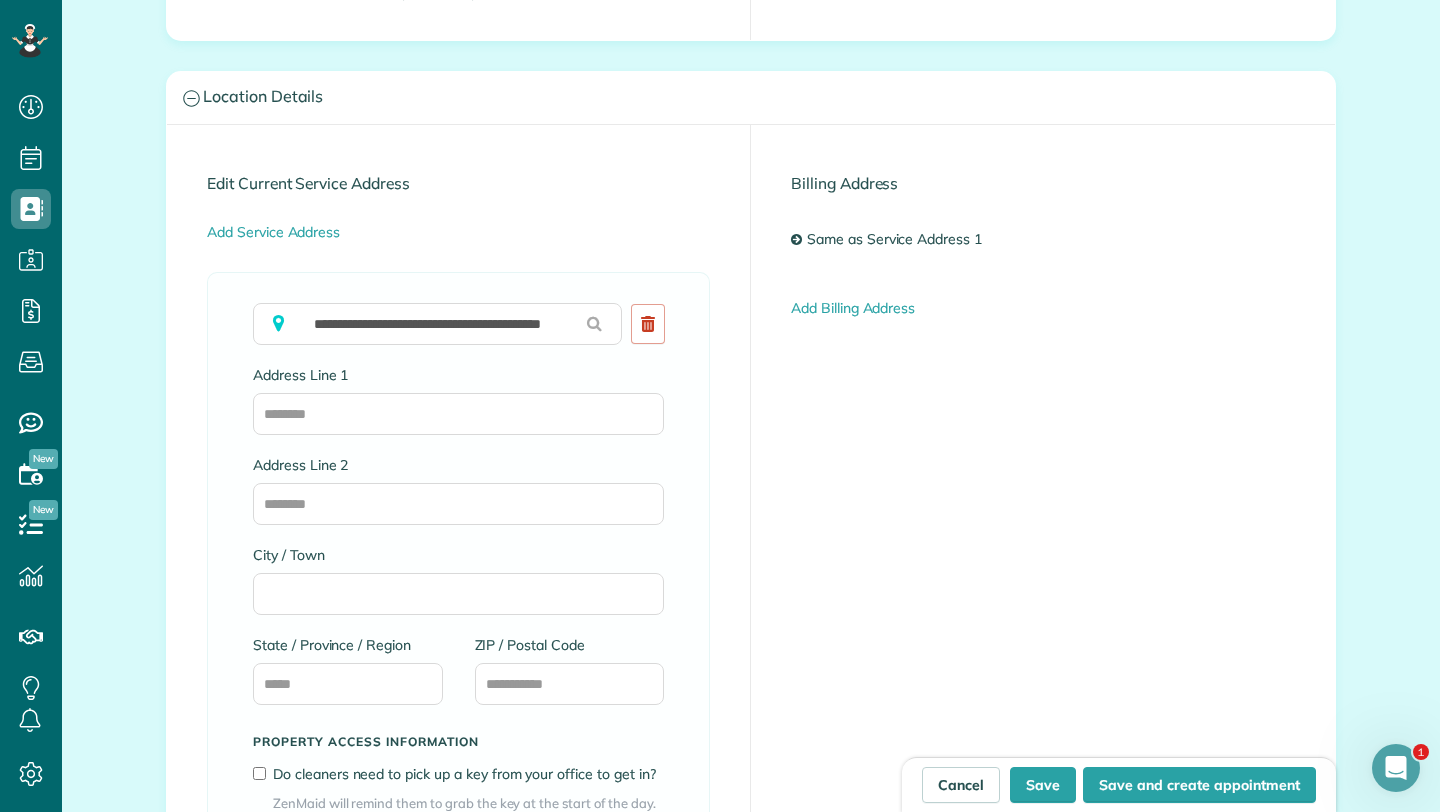 type on "**********" 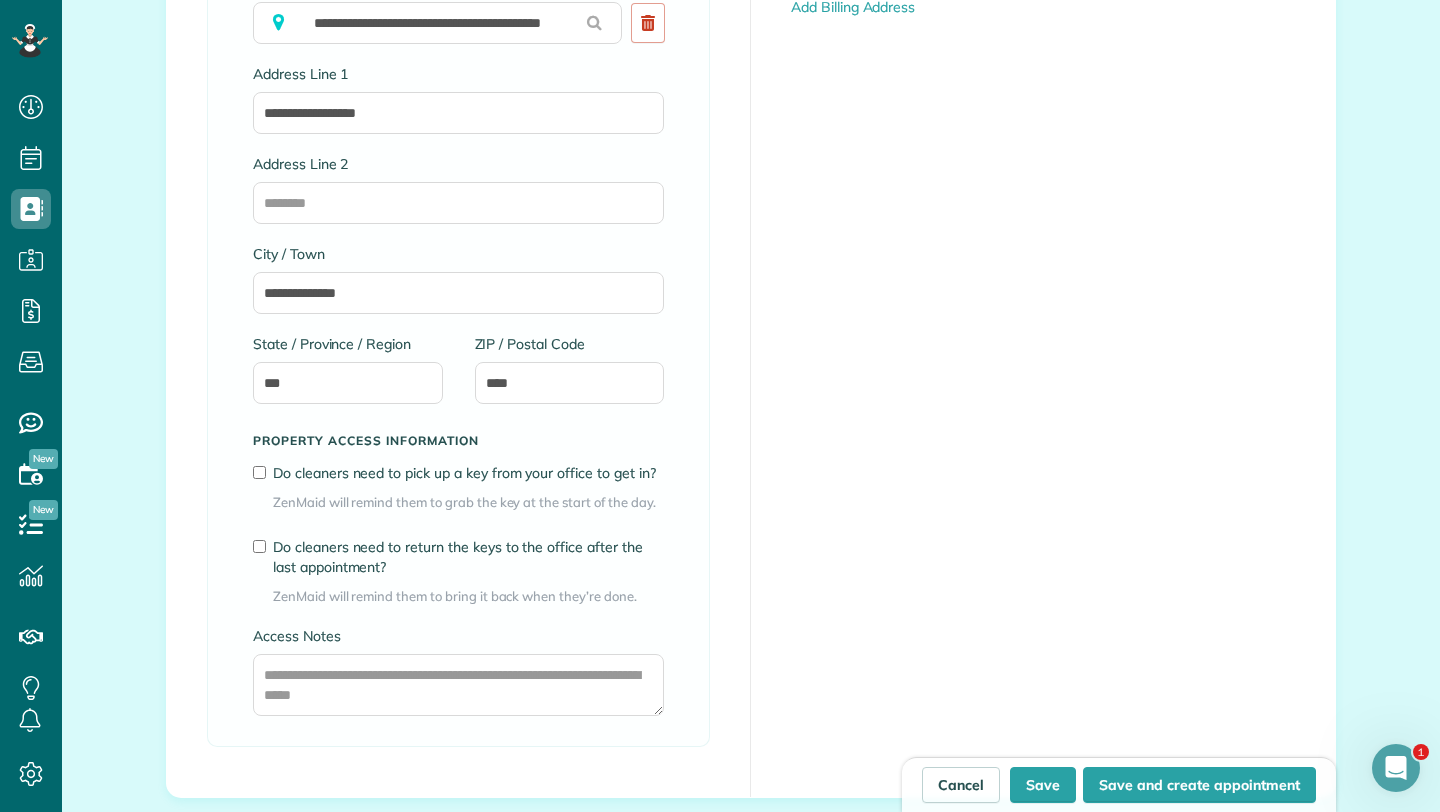 scroll, scrollTop: 1338, scrollLeft: 0, axis: vertical 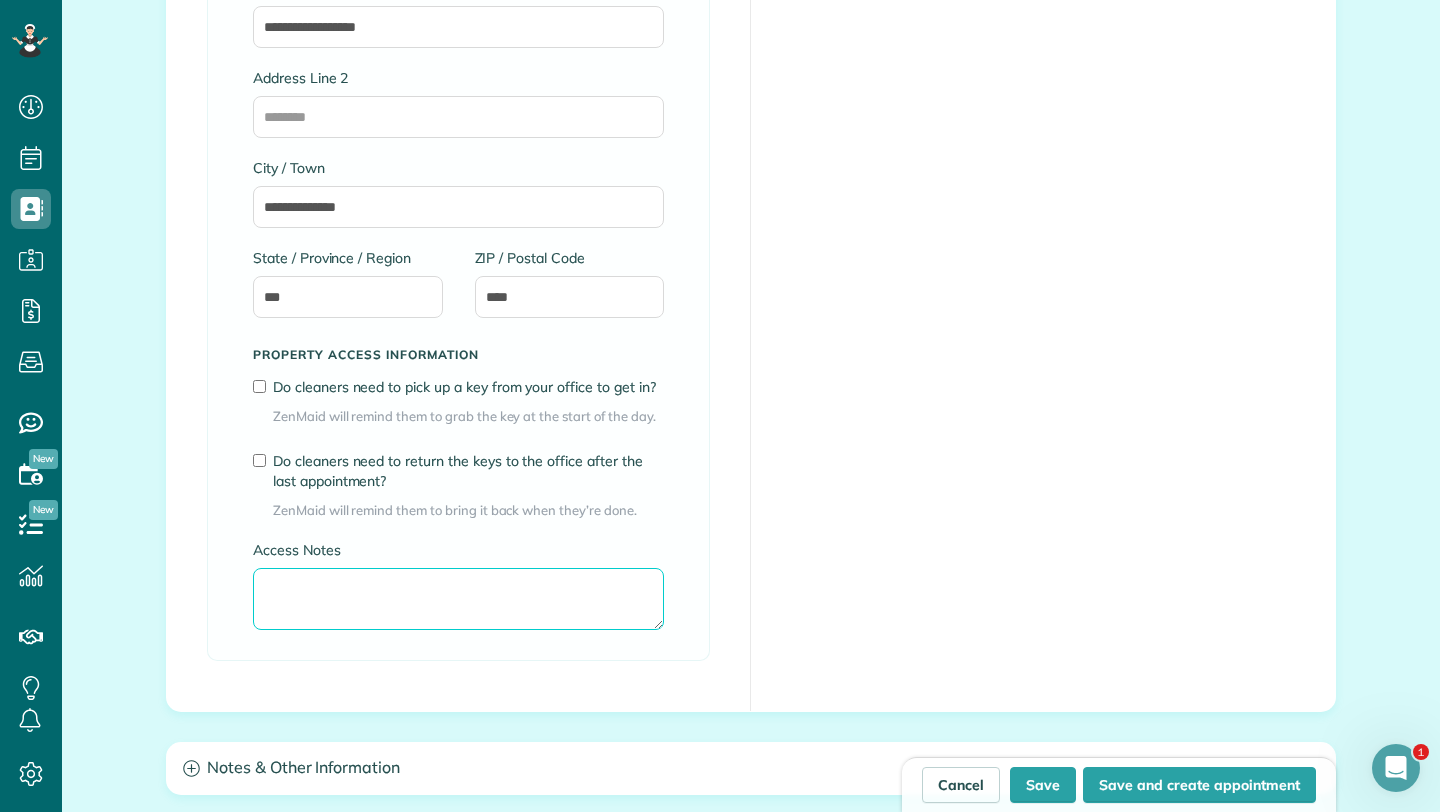 click on "Access Notes" at bounding box center [458, 599] 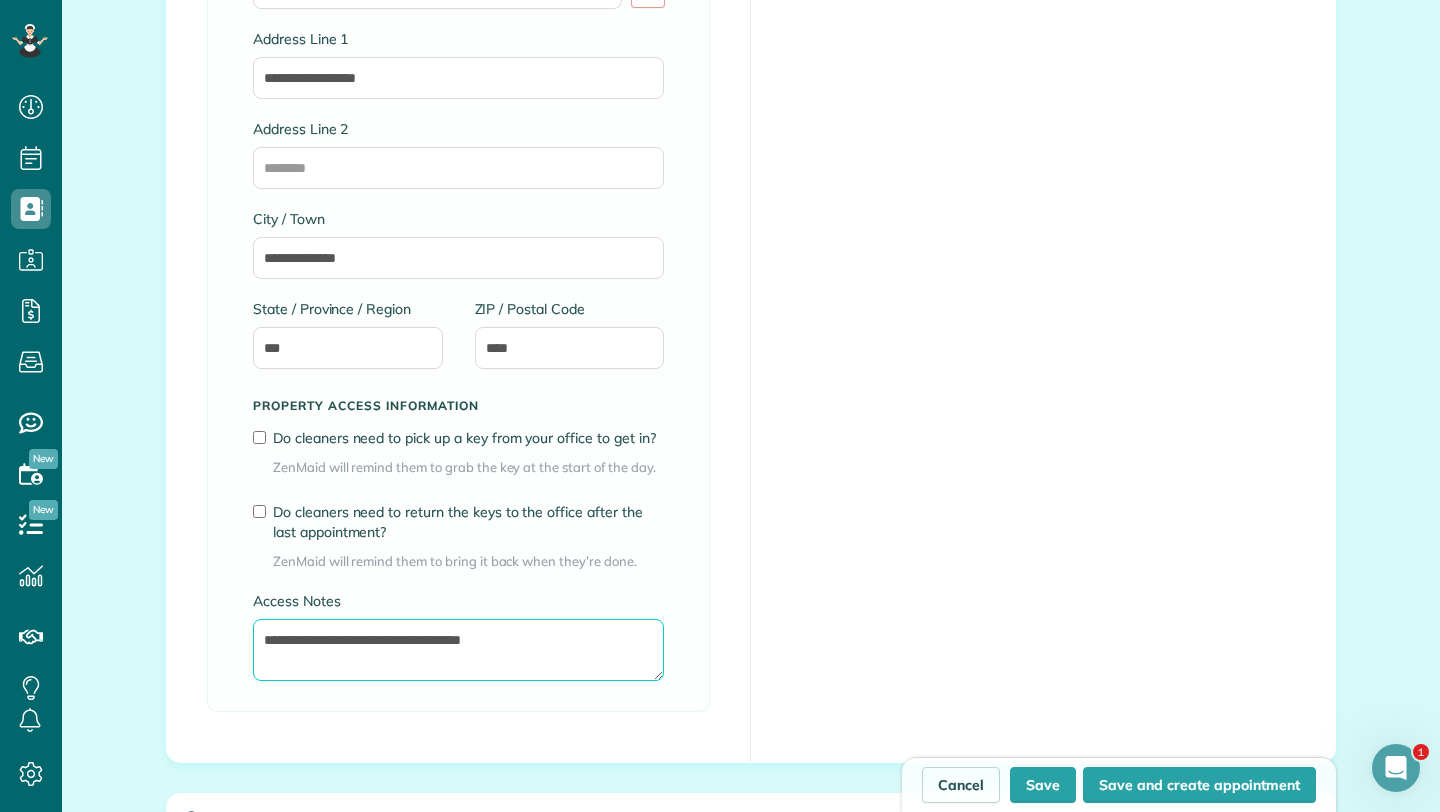 scroll, scrollTop: 1290, scrollLeft: 0, axis: vertical 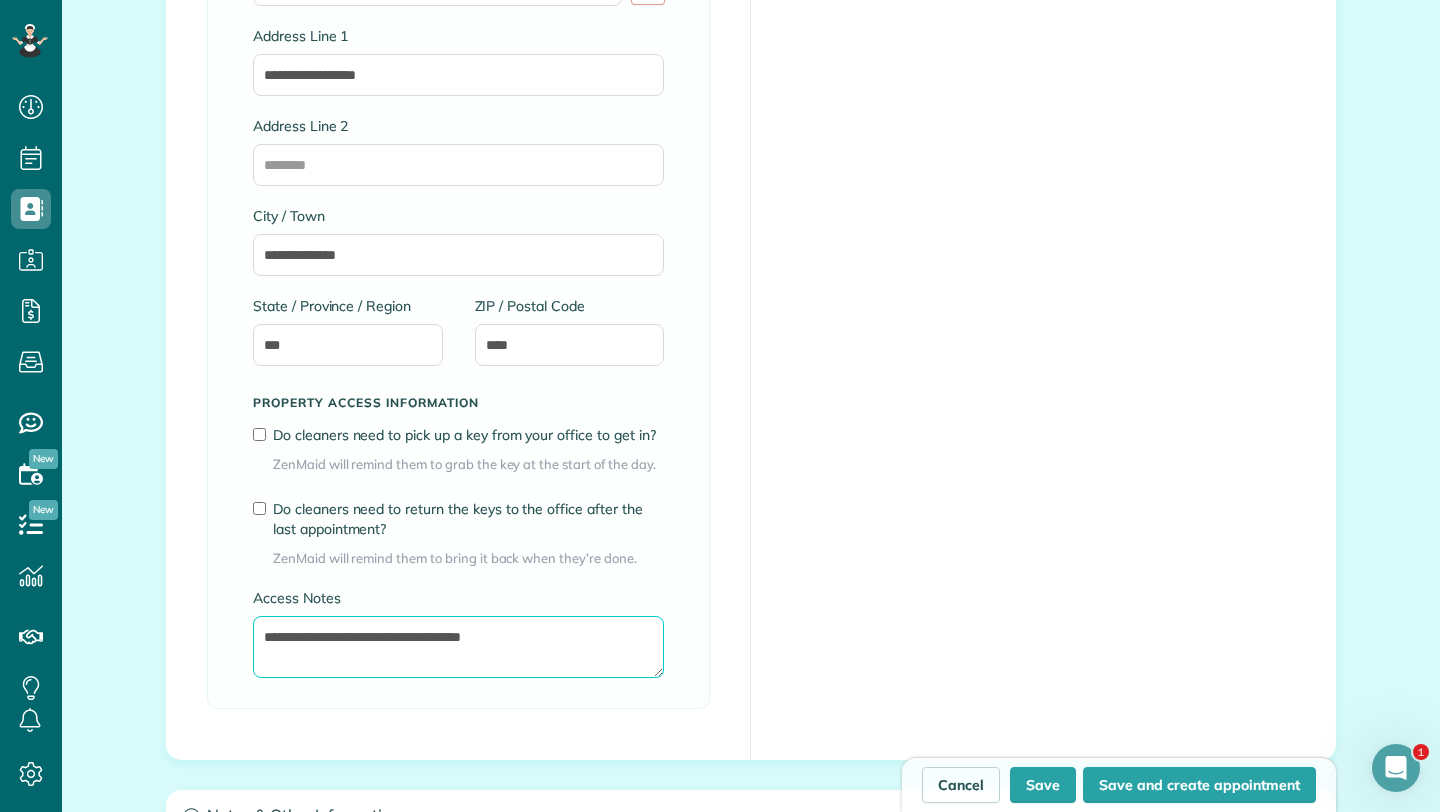 click on "**********" at bounding box center [458, 647] 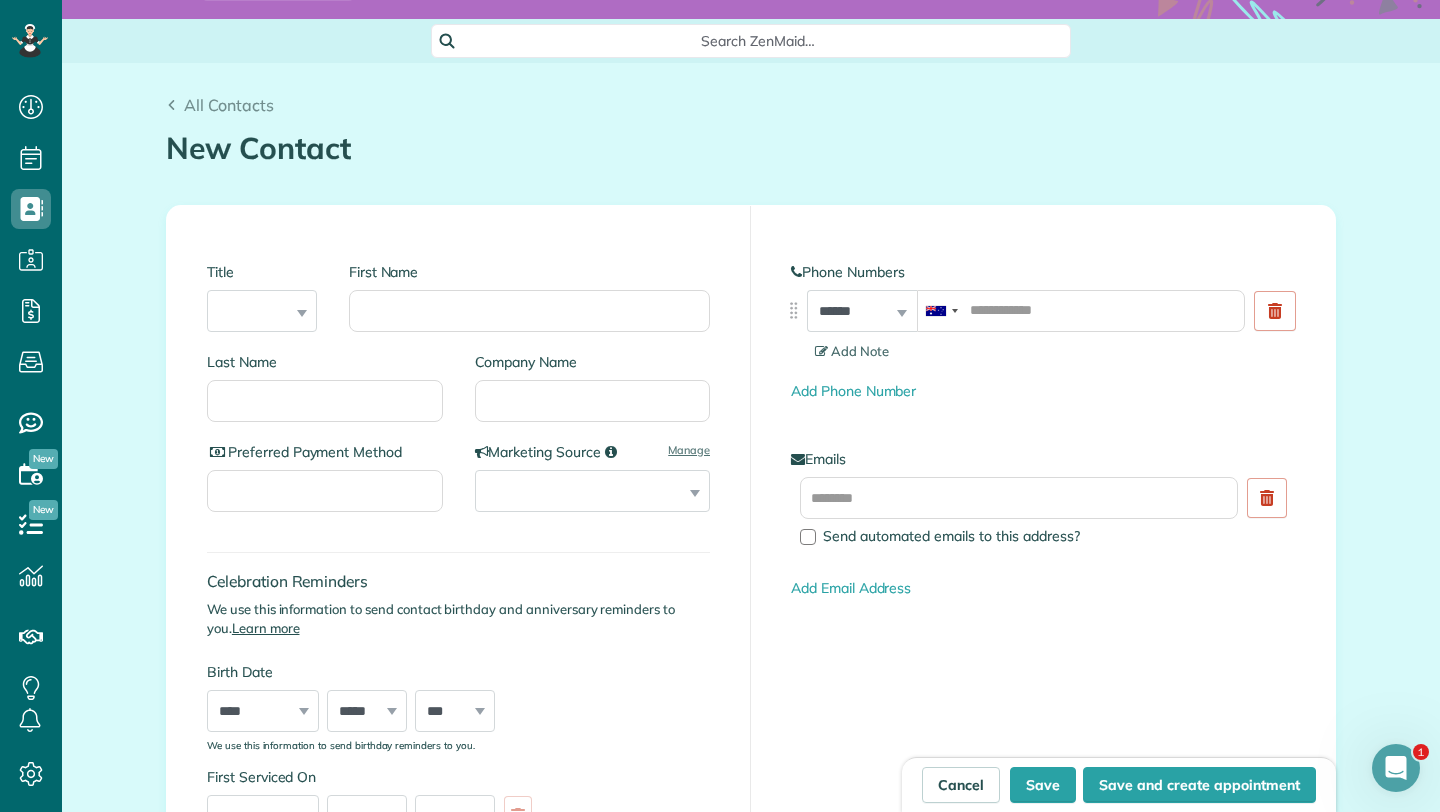 scroll, scrollTop: 35, scrollLeft: 0, axis: vertical 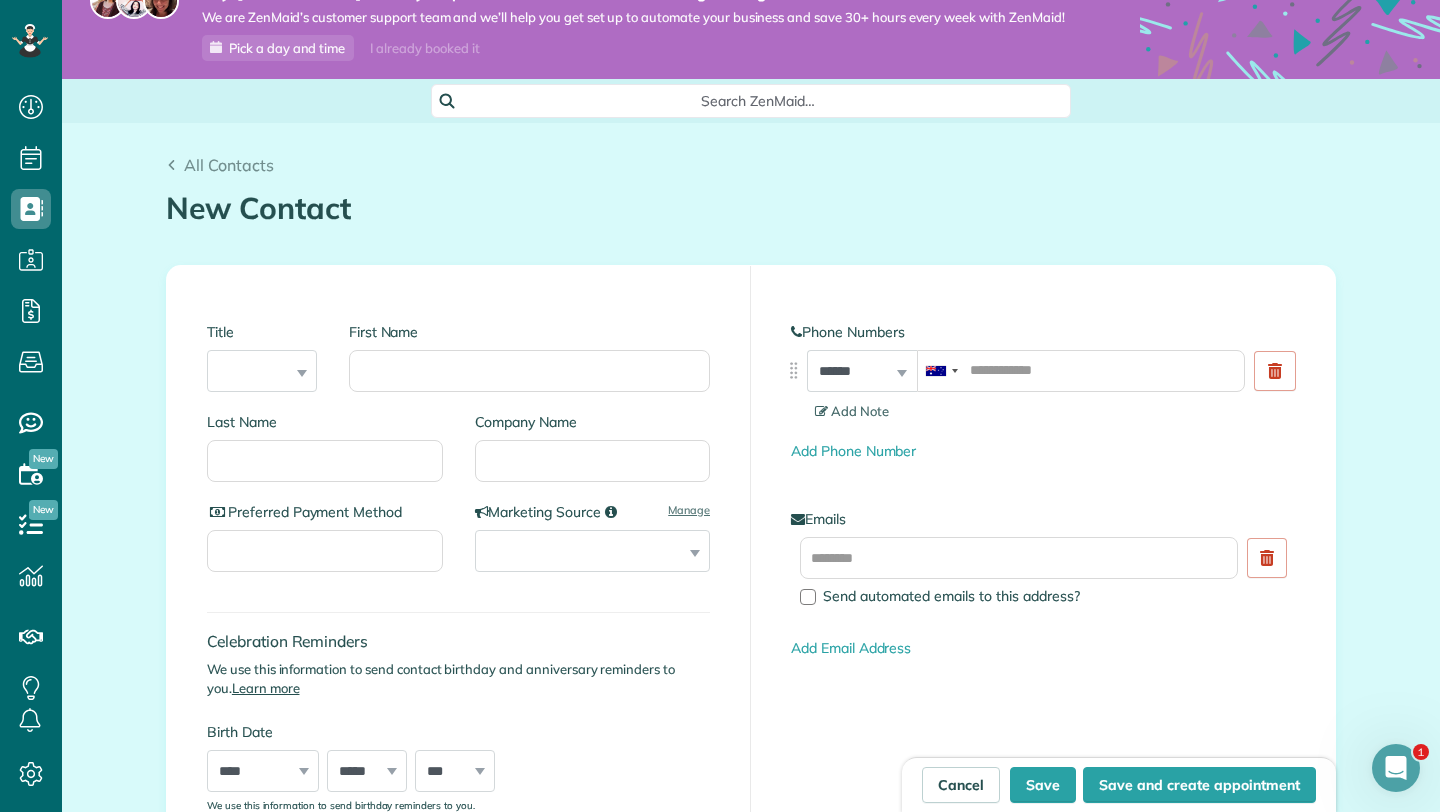 type on "**********" 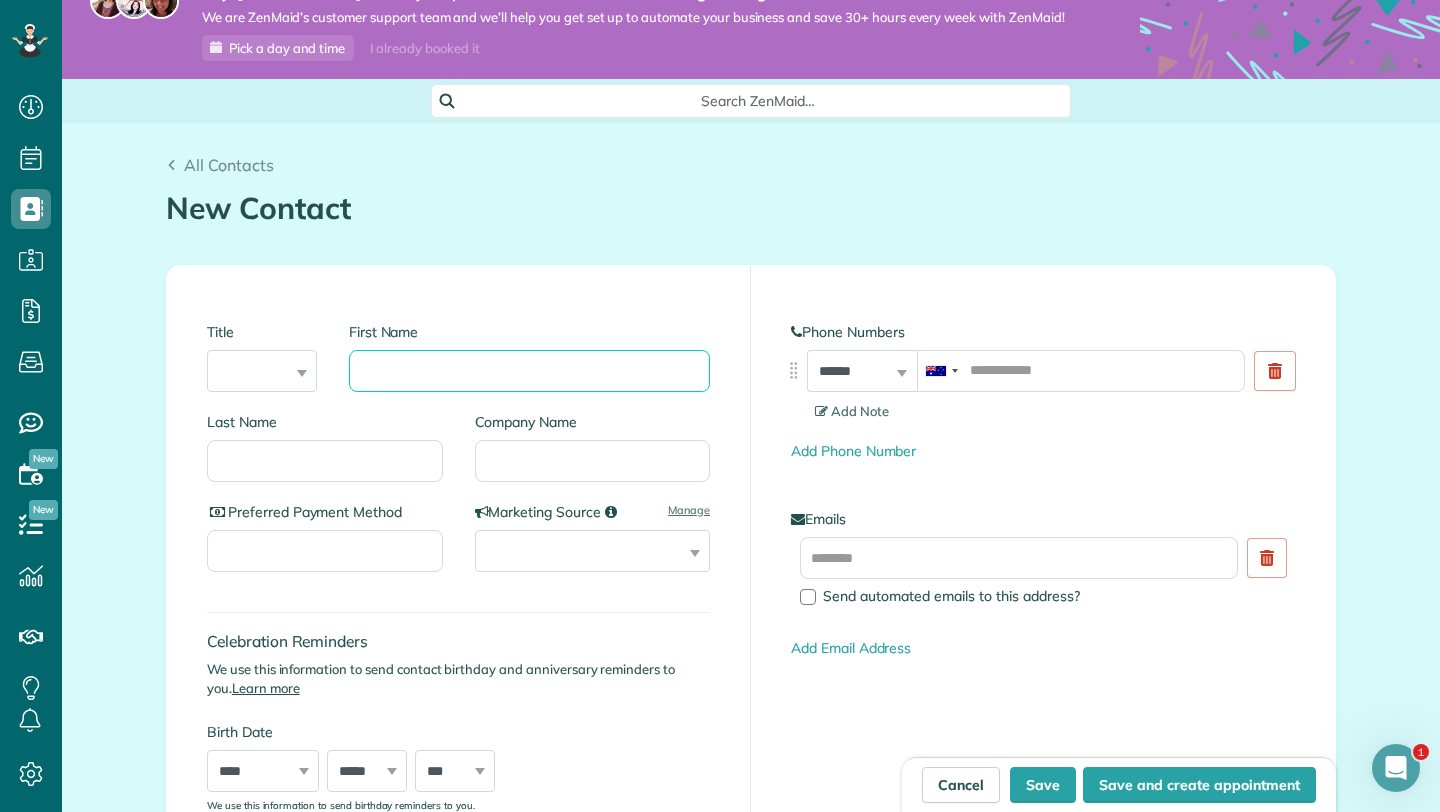 click on "First Name" at bounding box center (529, 371) 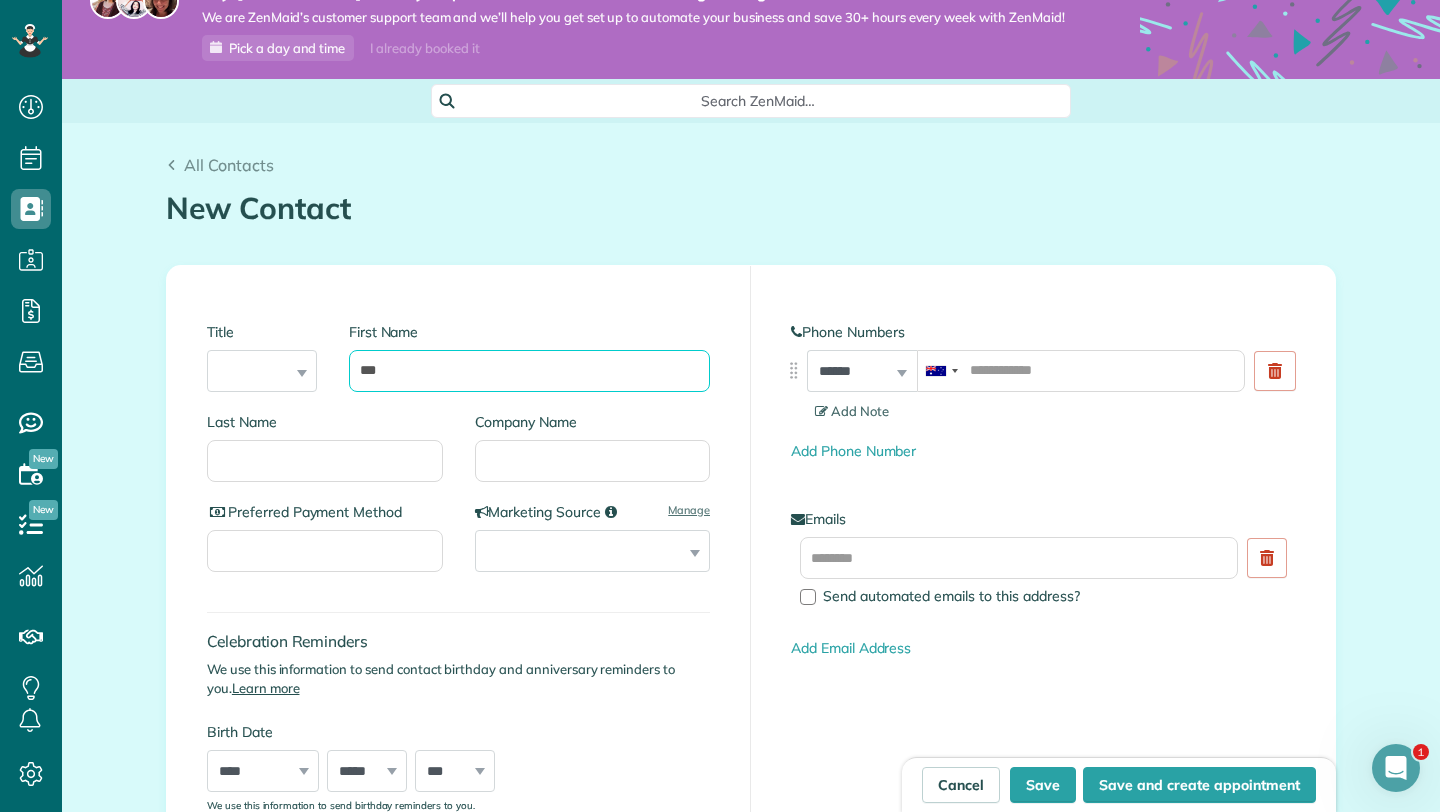 type on "***" 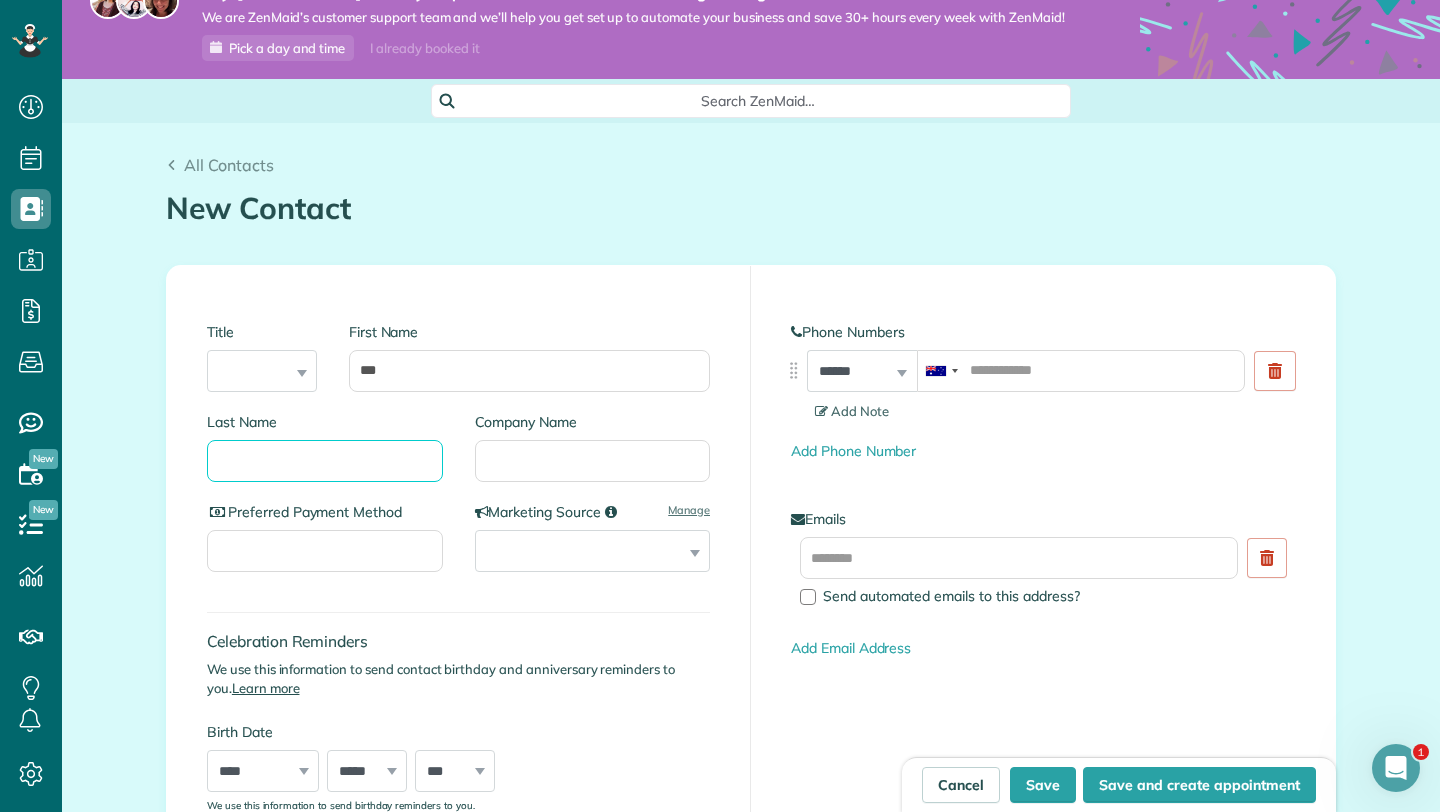 click on "Last Name" at bounding box center [325, 461] 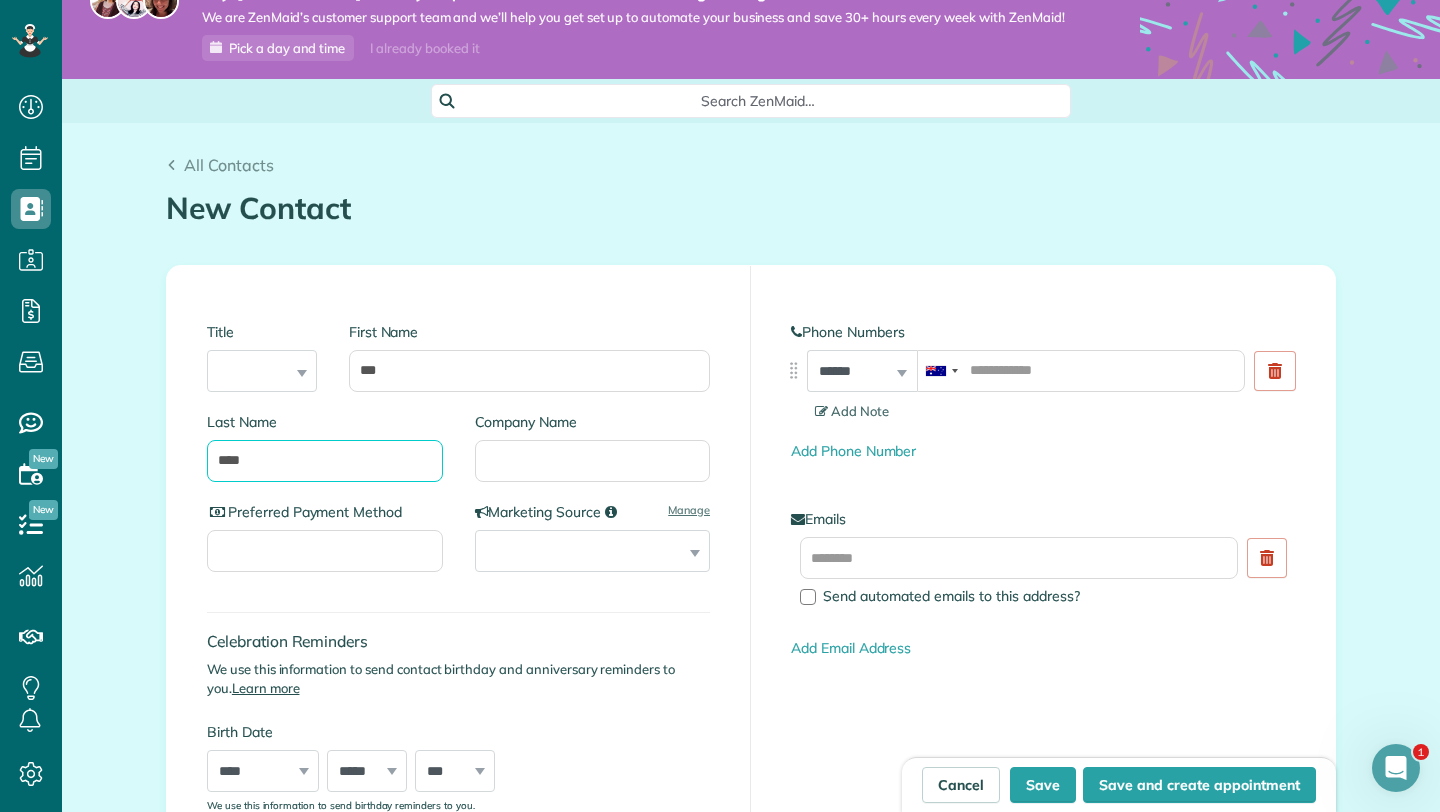 type on "****" 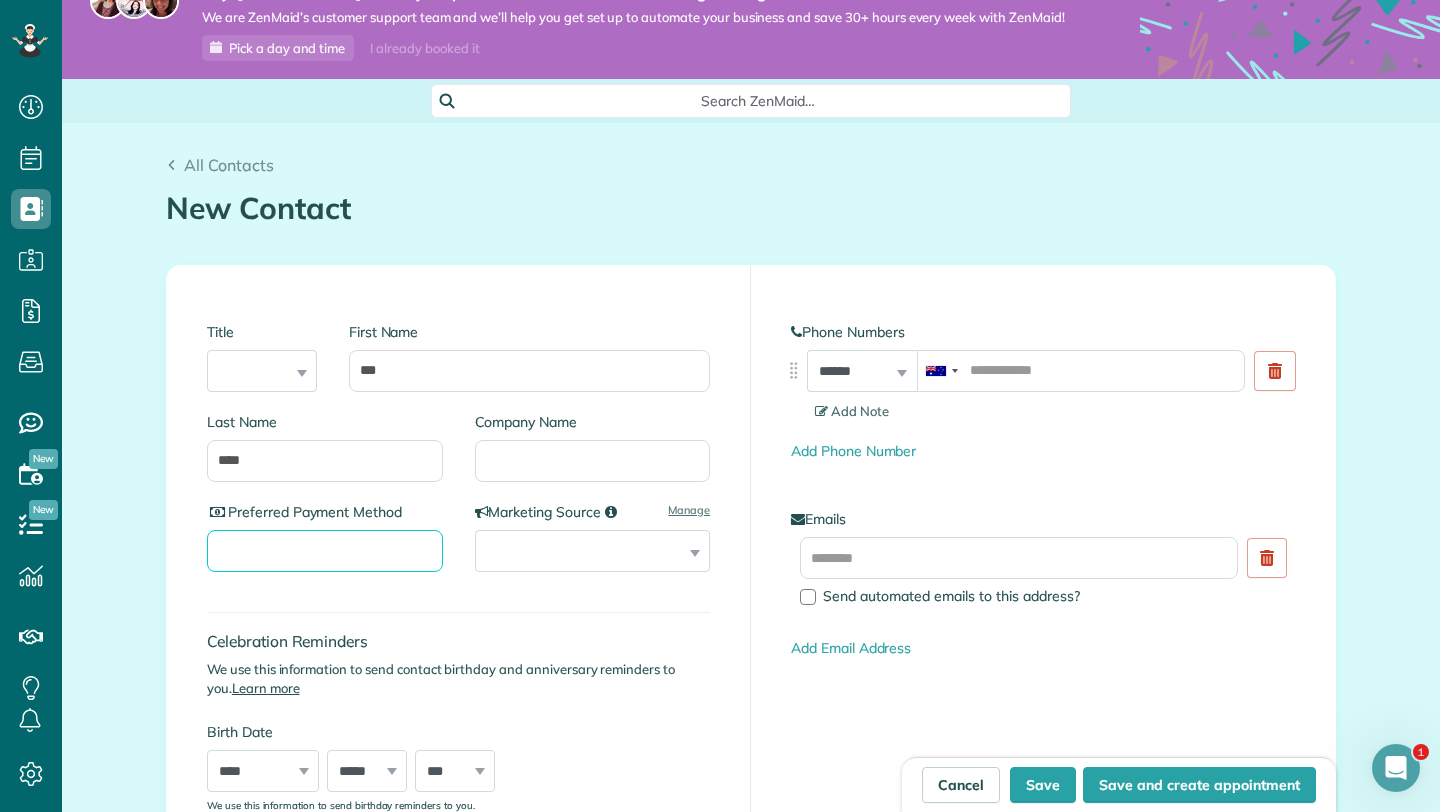 click on "Preferred Payment Method" at bounding box center (325, 551) 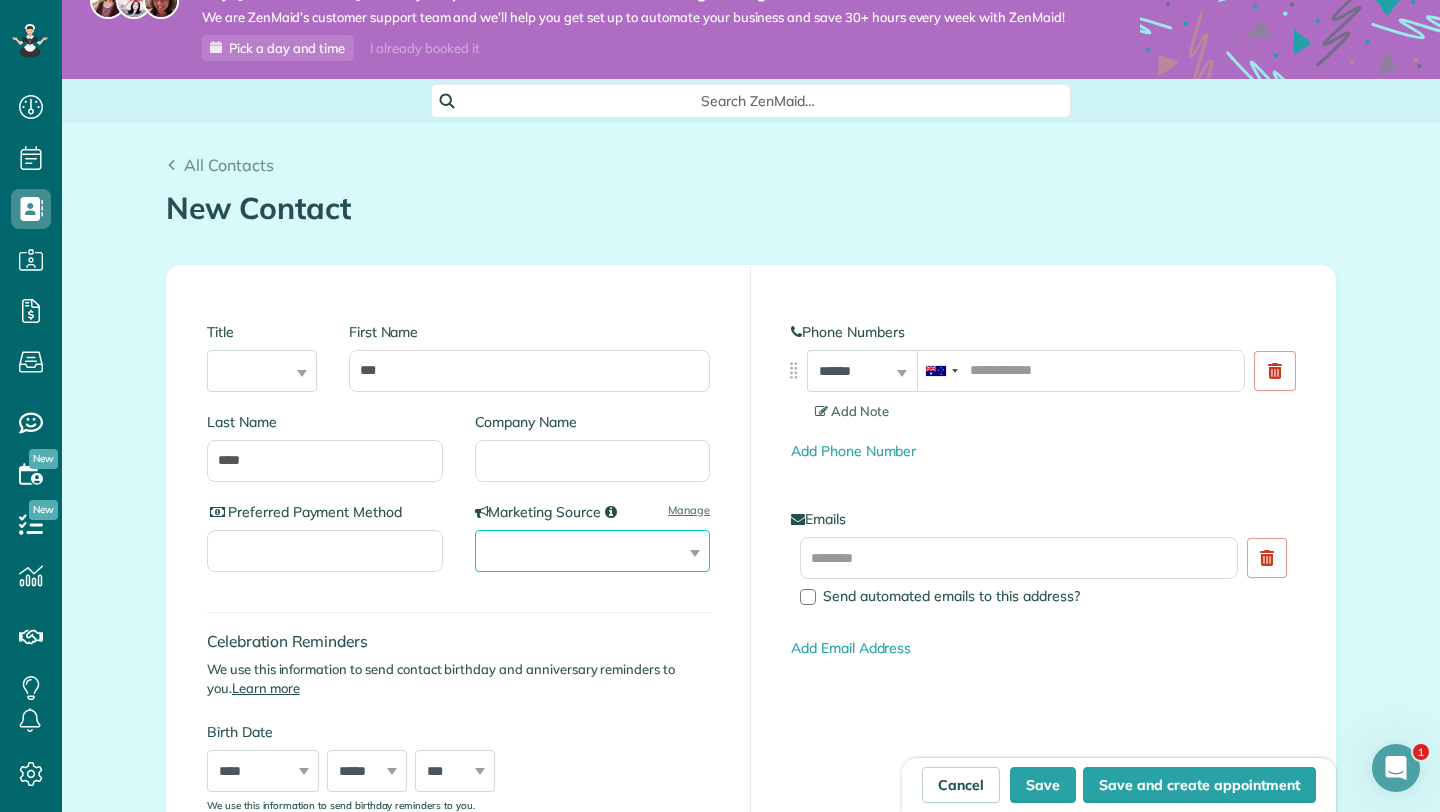 click on "**********" at bounding box center [593, 551] 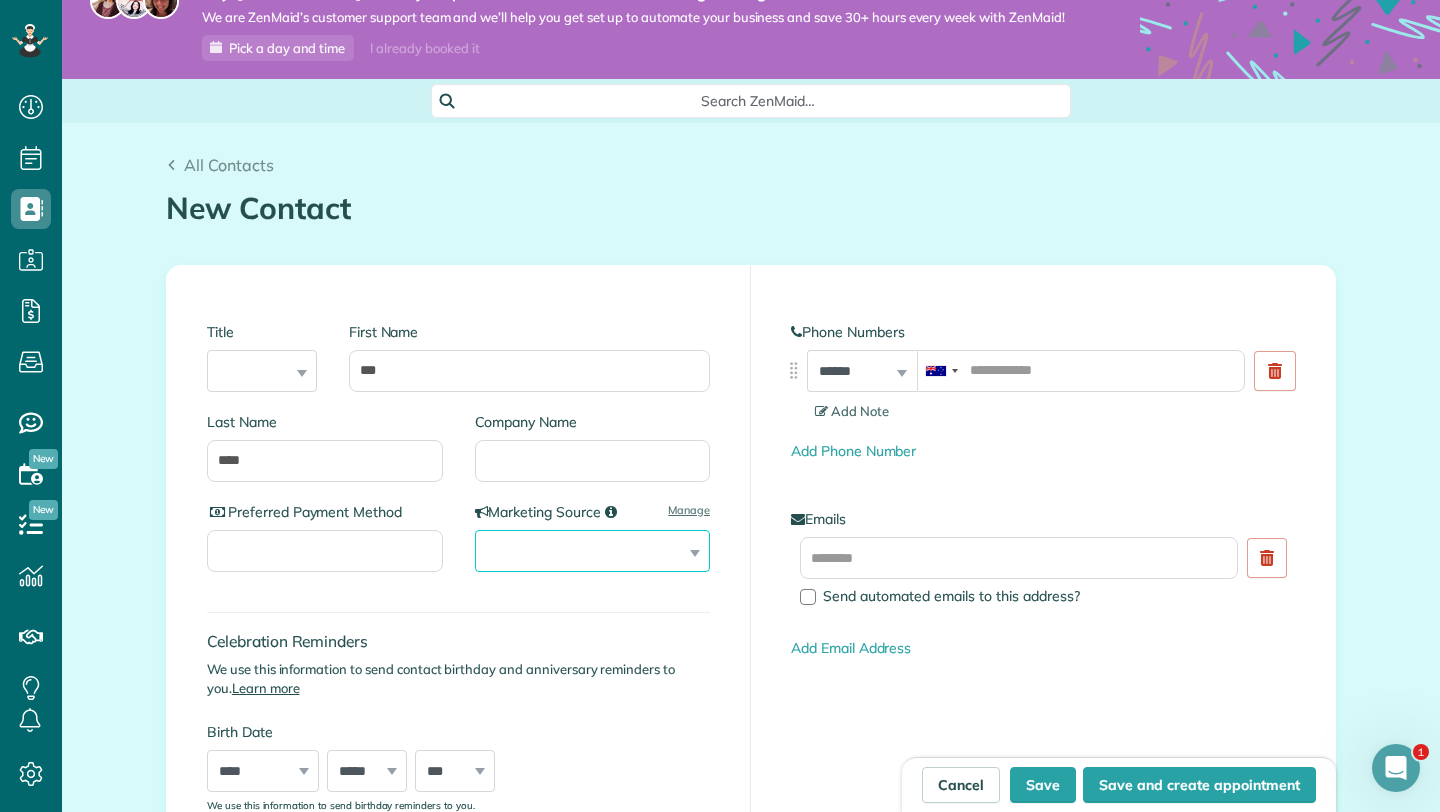 select on "**********" 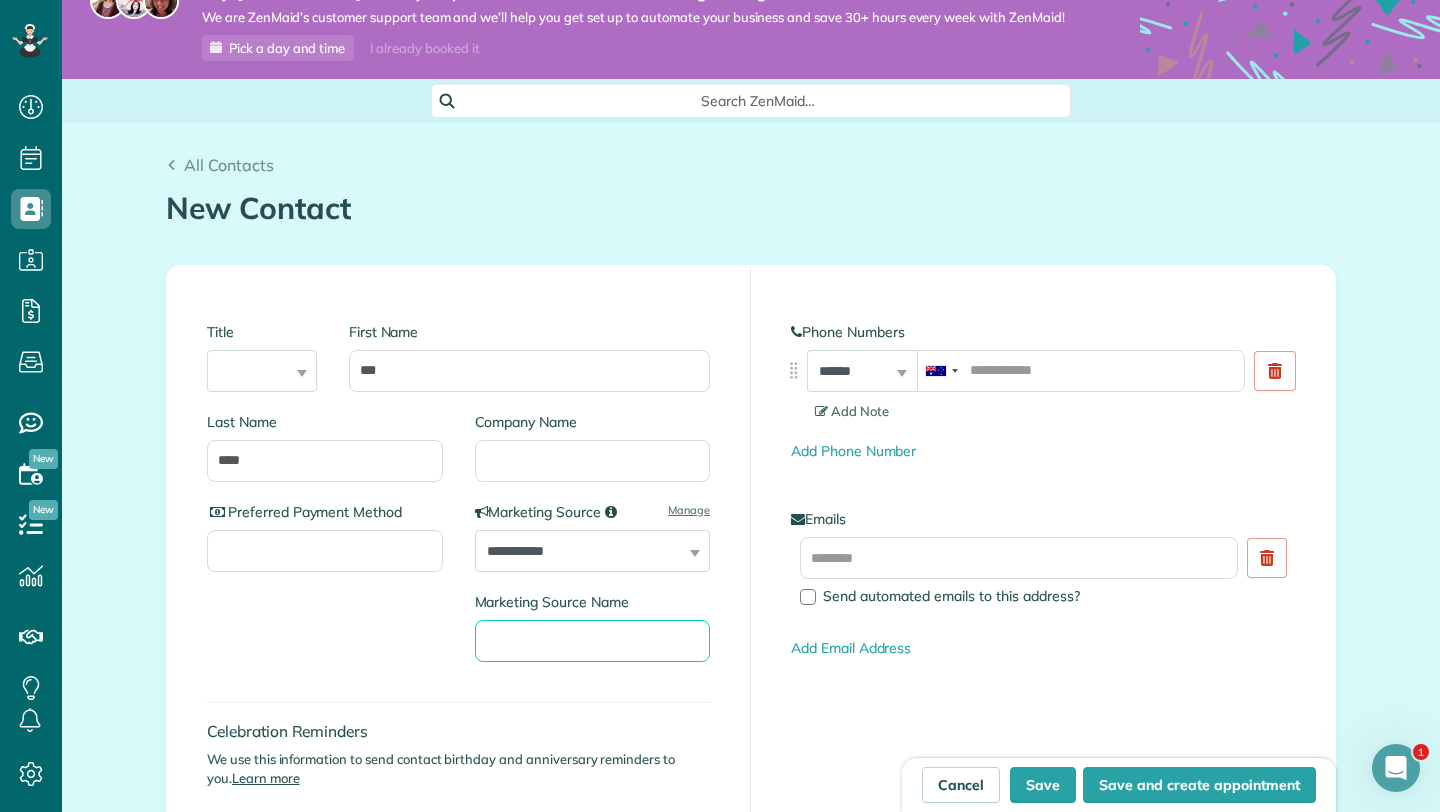 click on "Marketing Source Name" at bounding box center [593, 641] 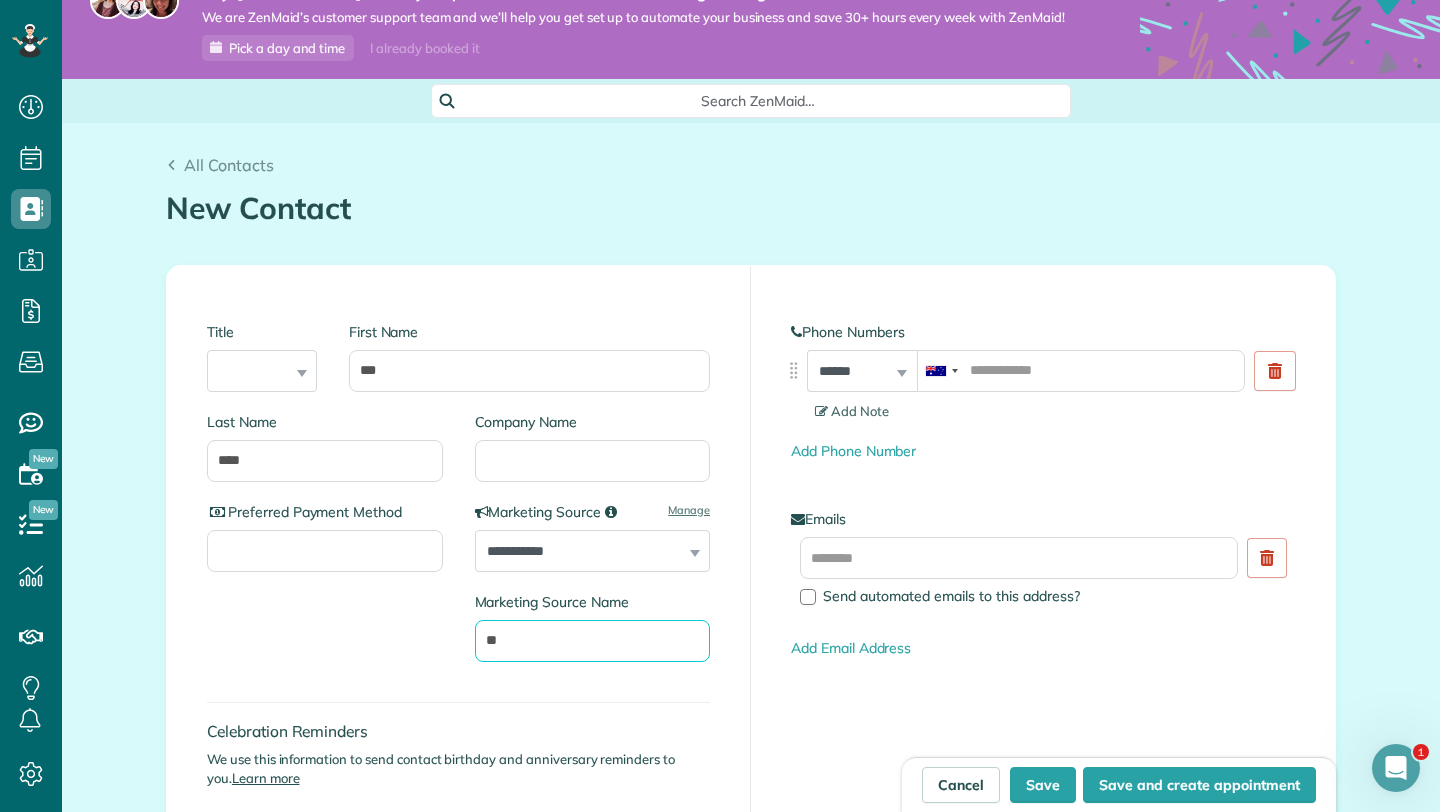 type on "*" 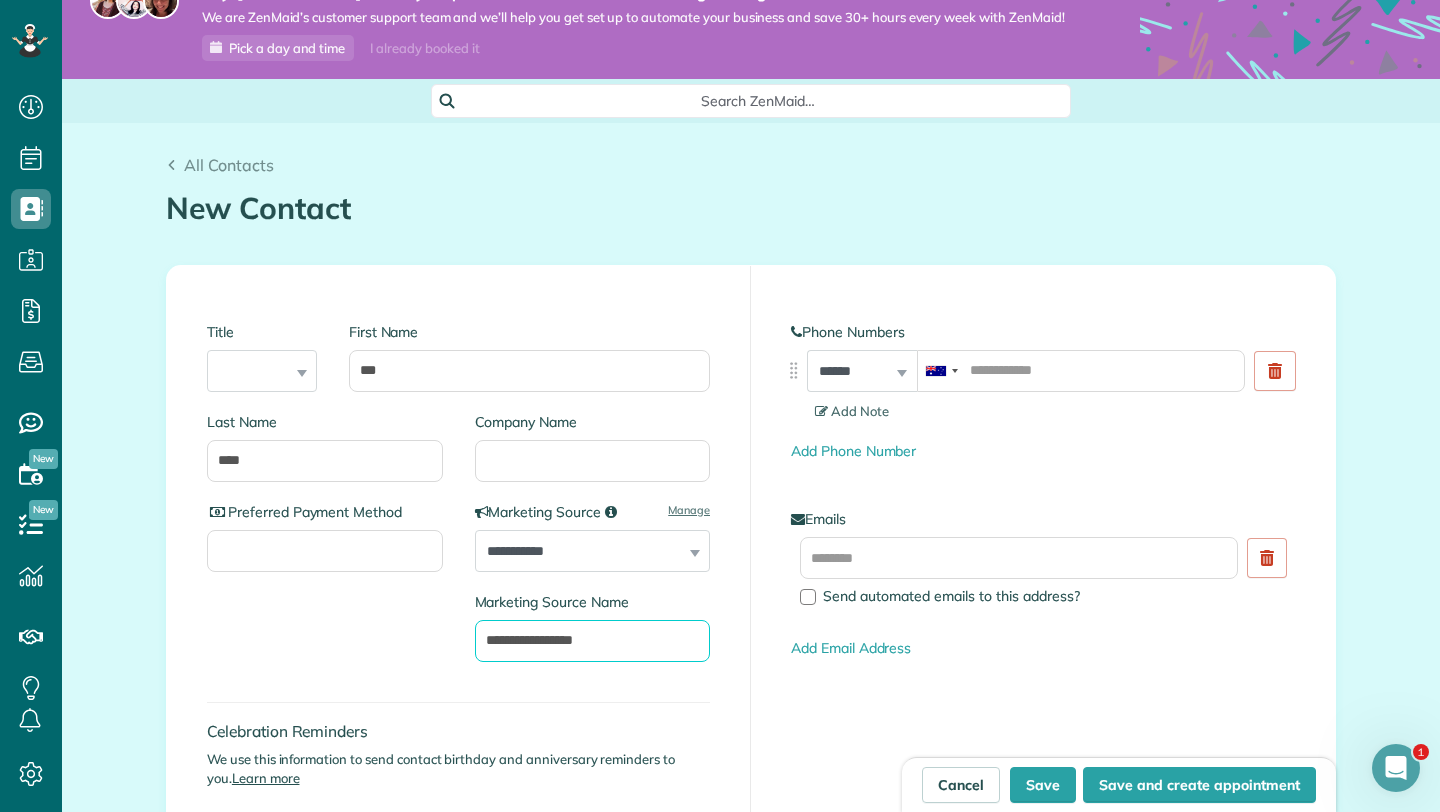 click on "**********" at bounding box center [593, 641] 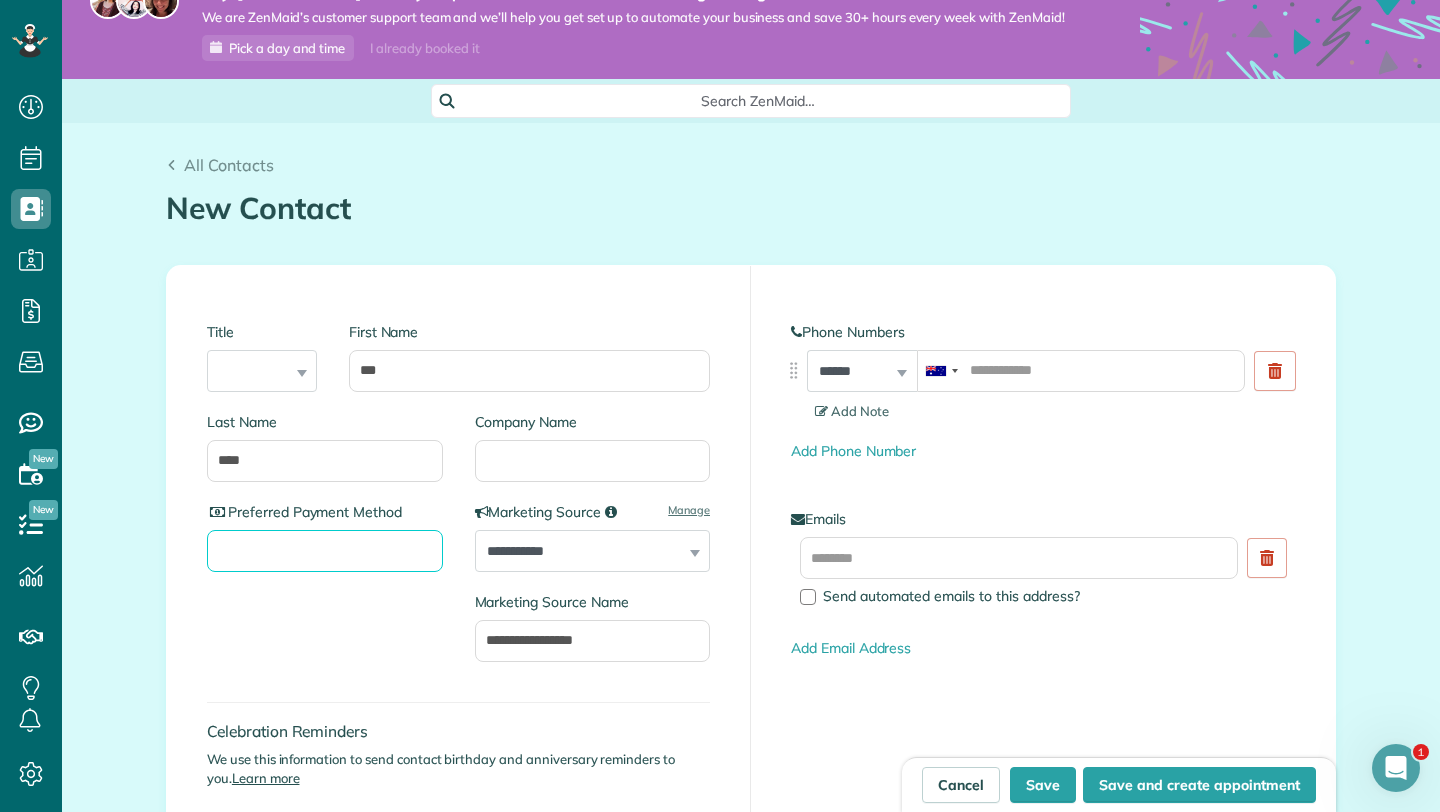 click on "Preferred Payment Method" at bounding box center [325, 551] 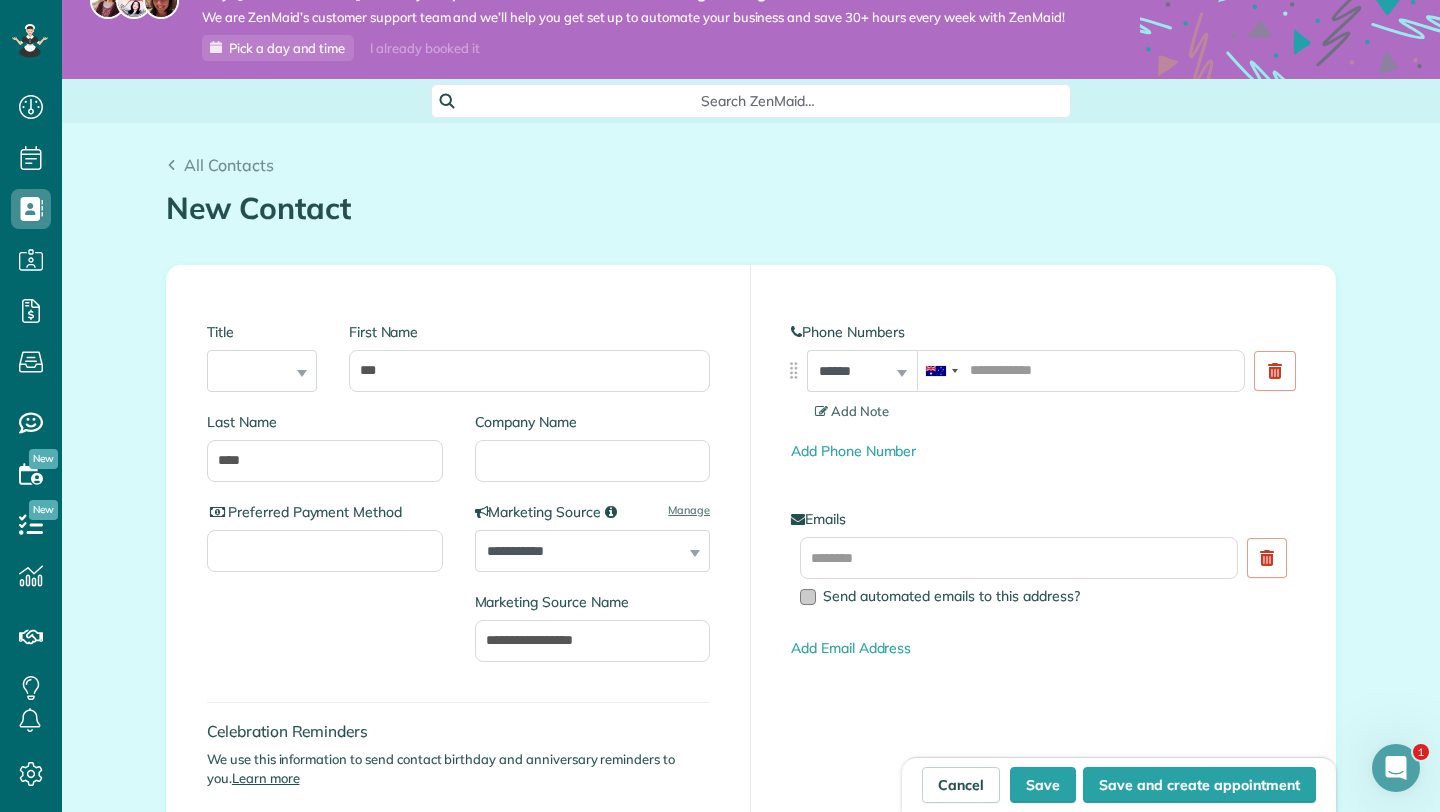 click at bounding box center (808, 597) 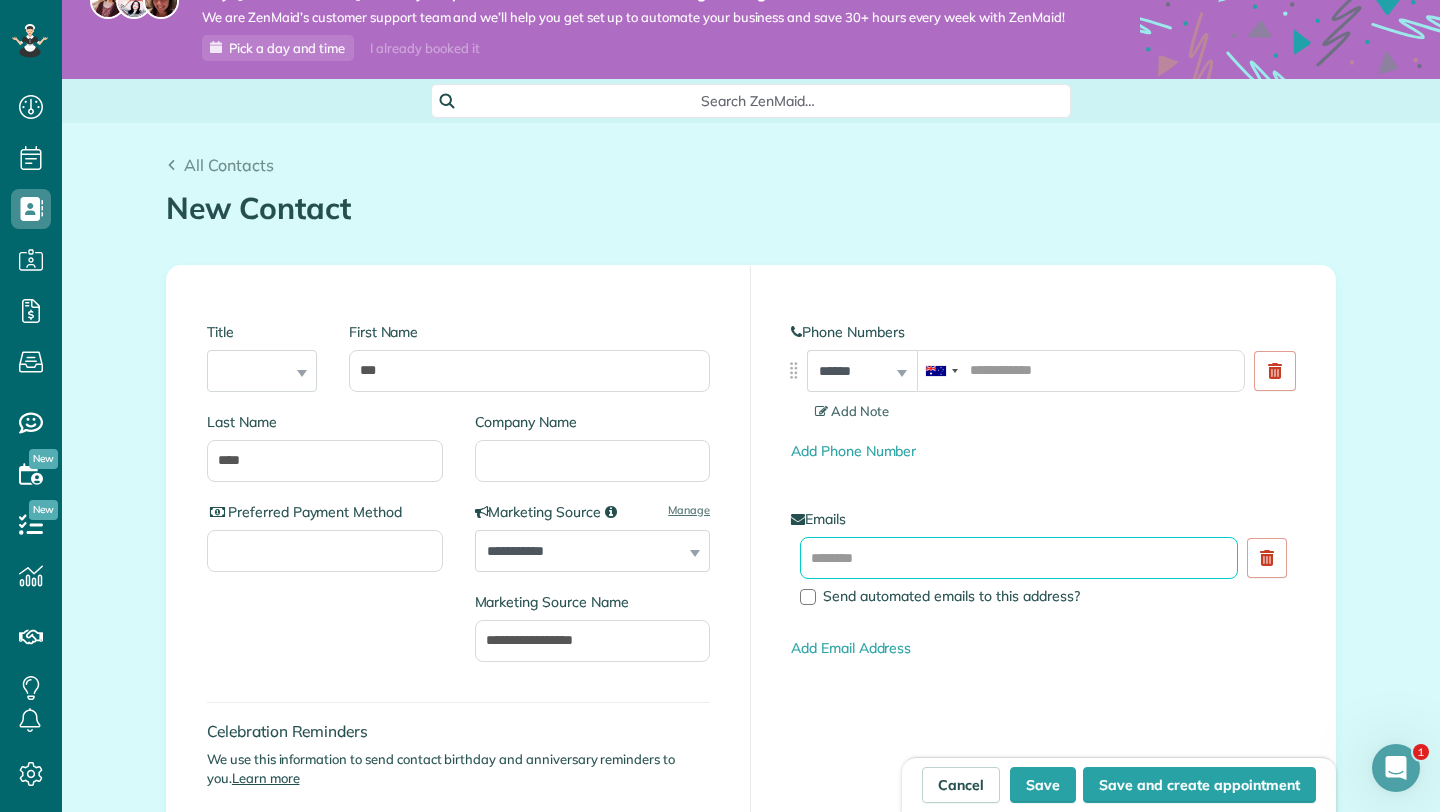 click at bounding box center [1019, 558] 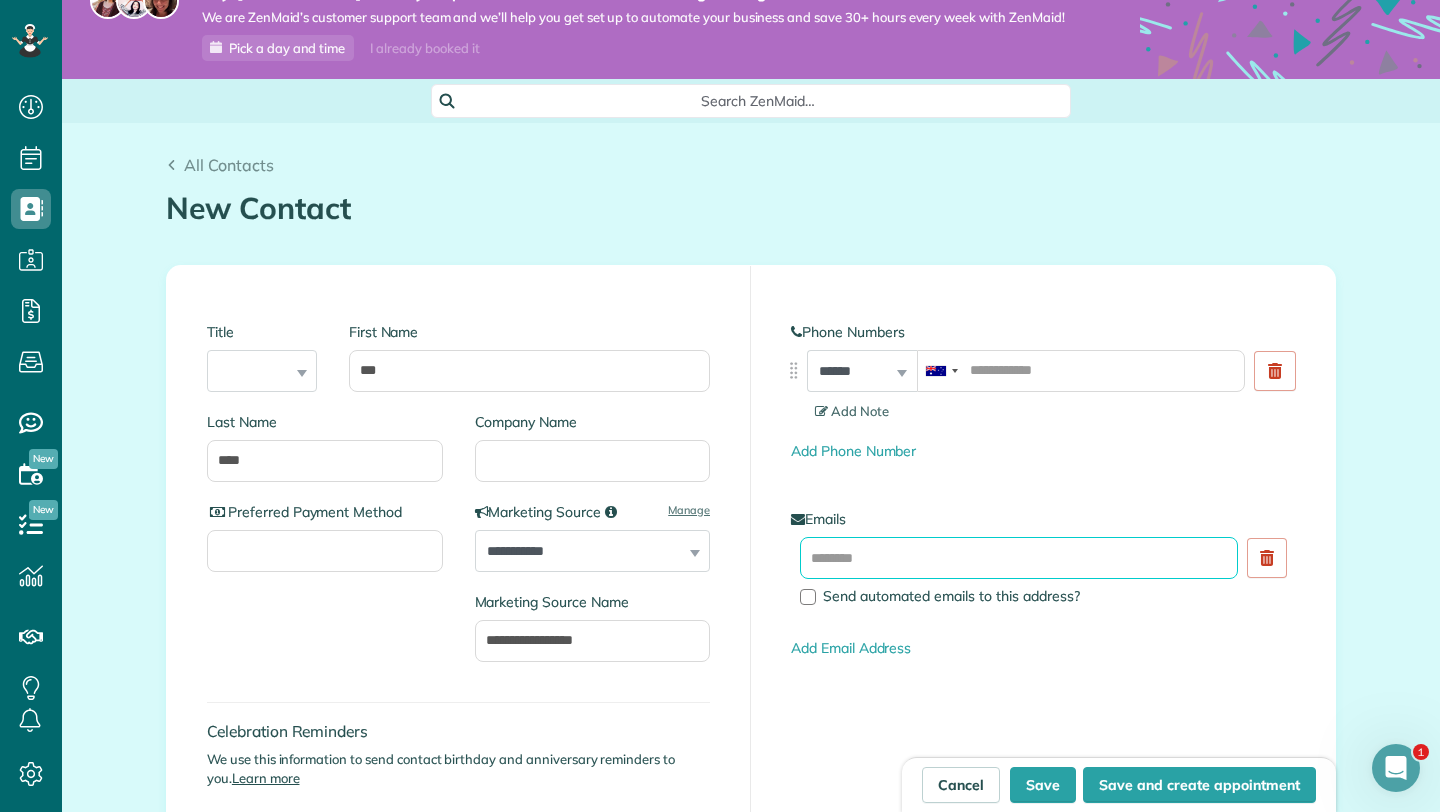 paste on "**********" 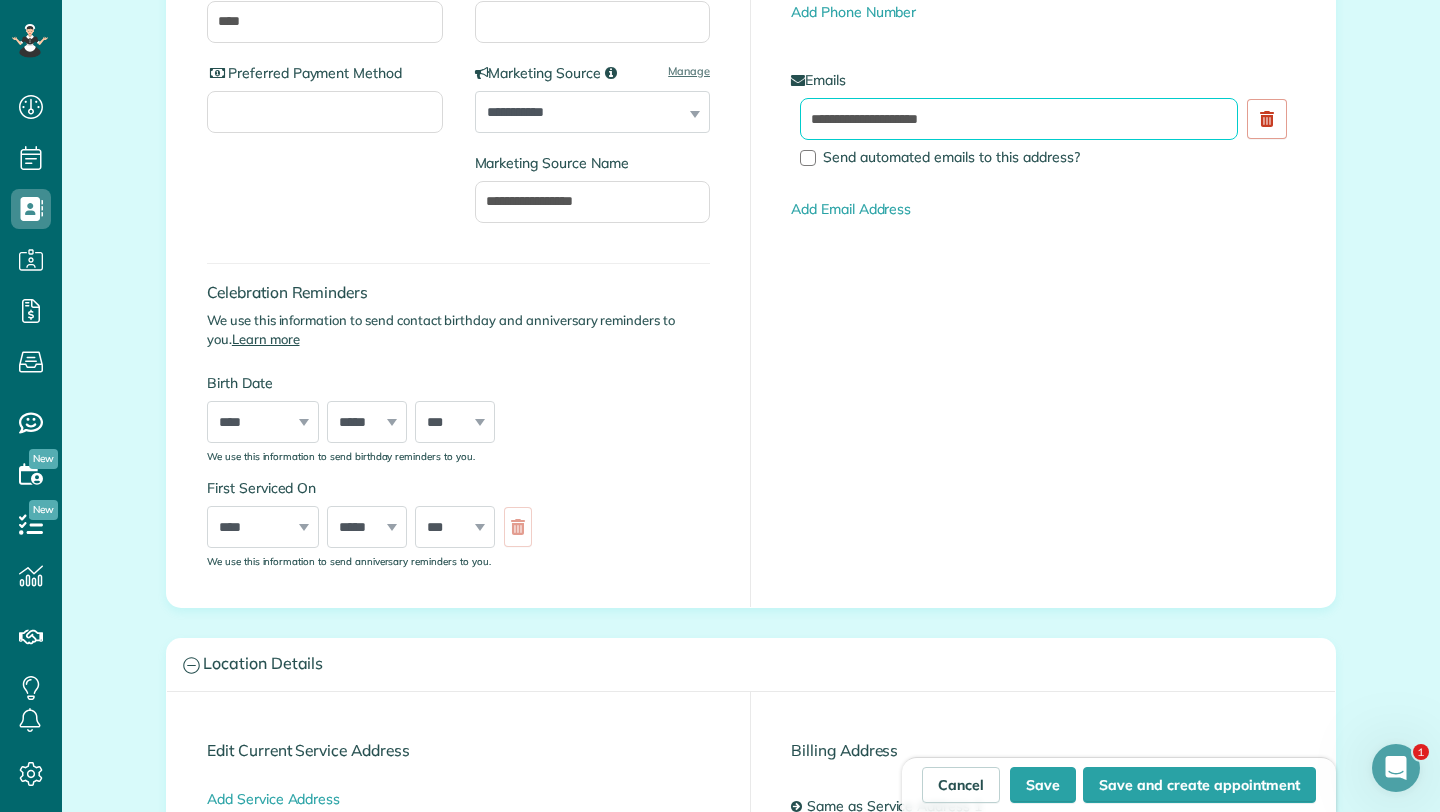 scroll, scrollTop: 352, scrollLeft: 0, axis: vertical 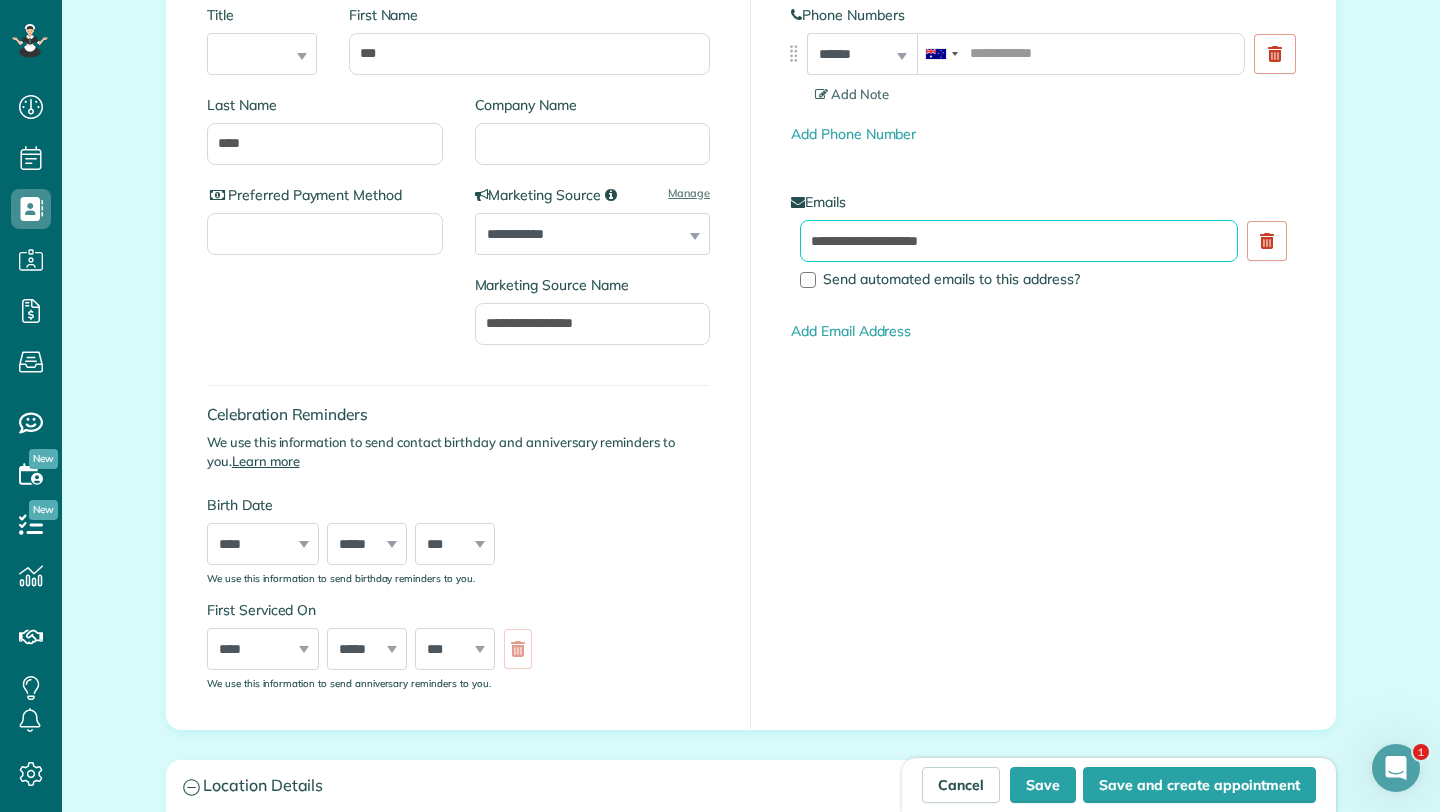 type on "**********" 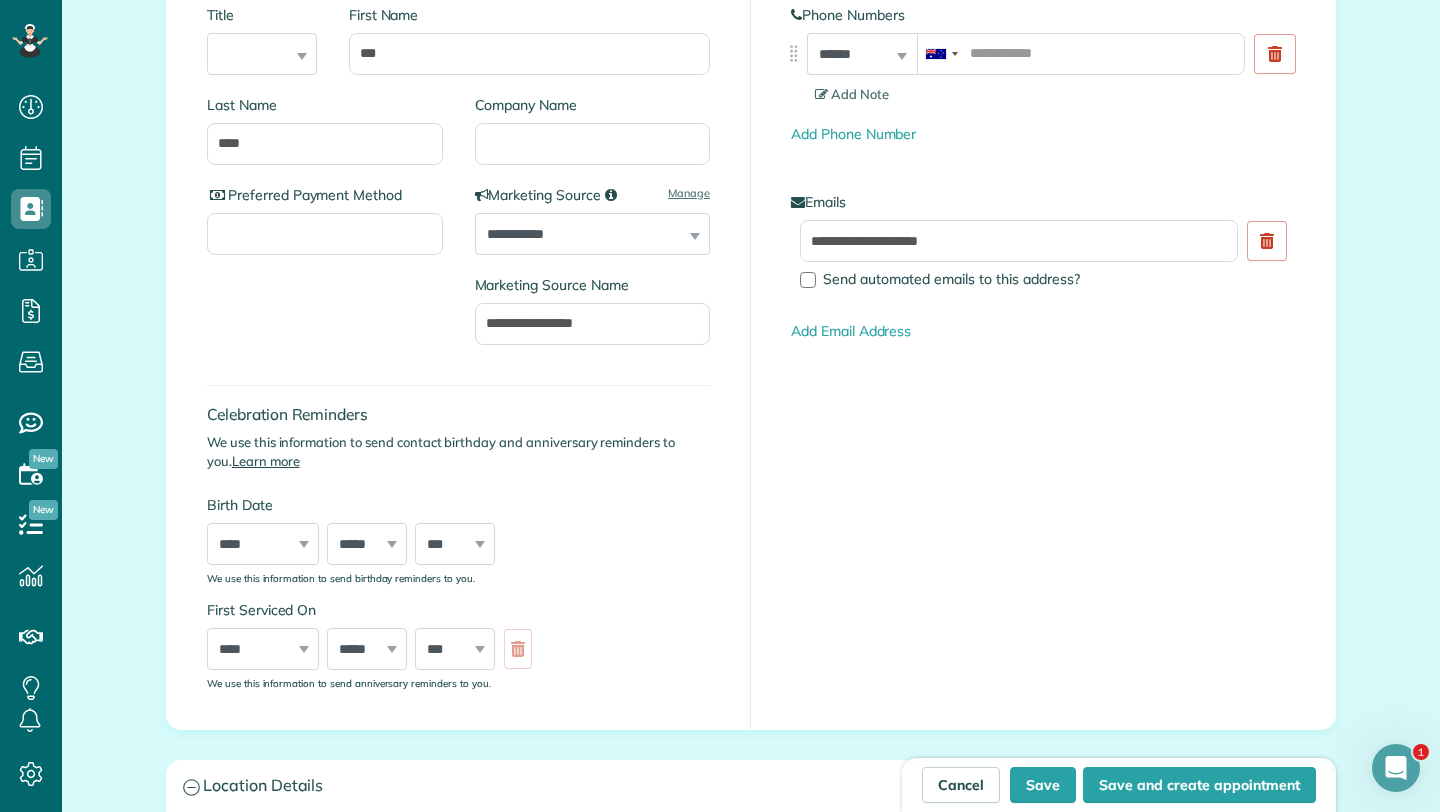 drag, startPoint x: 824, startPoint y: 555, endPoint x: 615, endPoint y: 10, distance: 583.70026 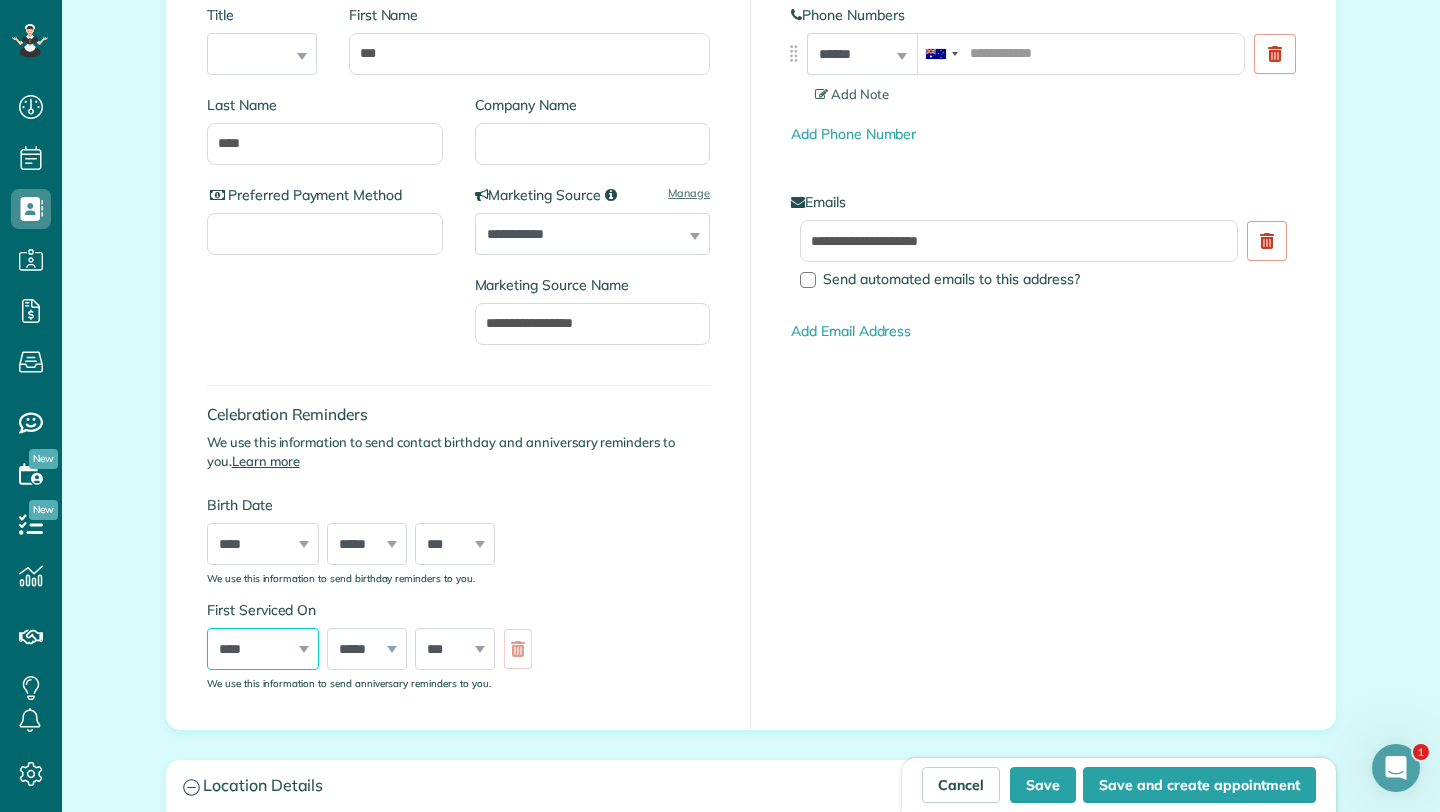 click on "****
****
****
****
****
****
****
****
****
****
****
****
****
****
****
****
****
****
****
****
****
****
****
****
****
****
****
****
****
****
****
****
****
****
****
****
****
****
****
****
****
****
****
****
****
****
****
****
****
****
****
****" at bounding box center [263, 649] 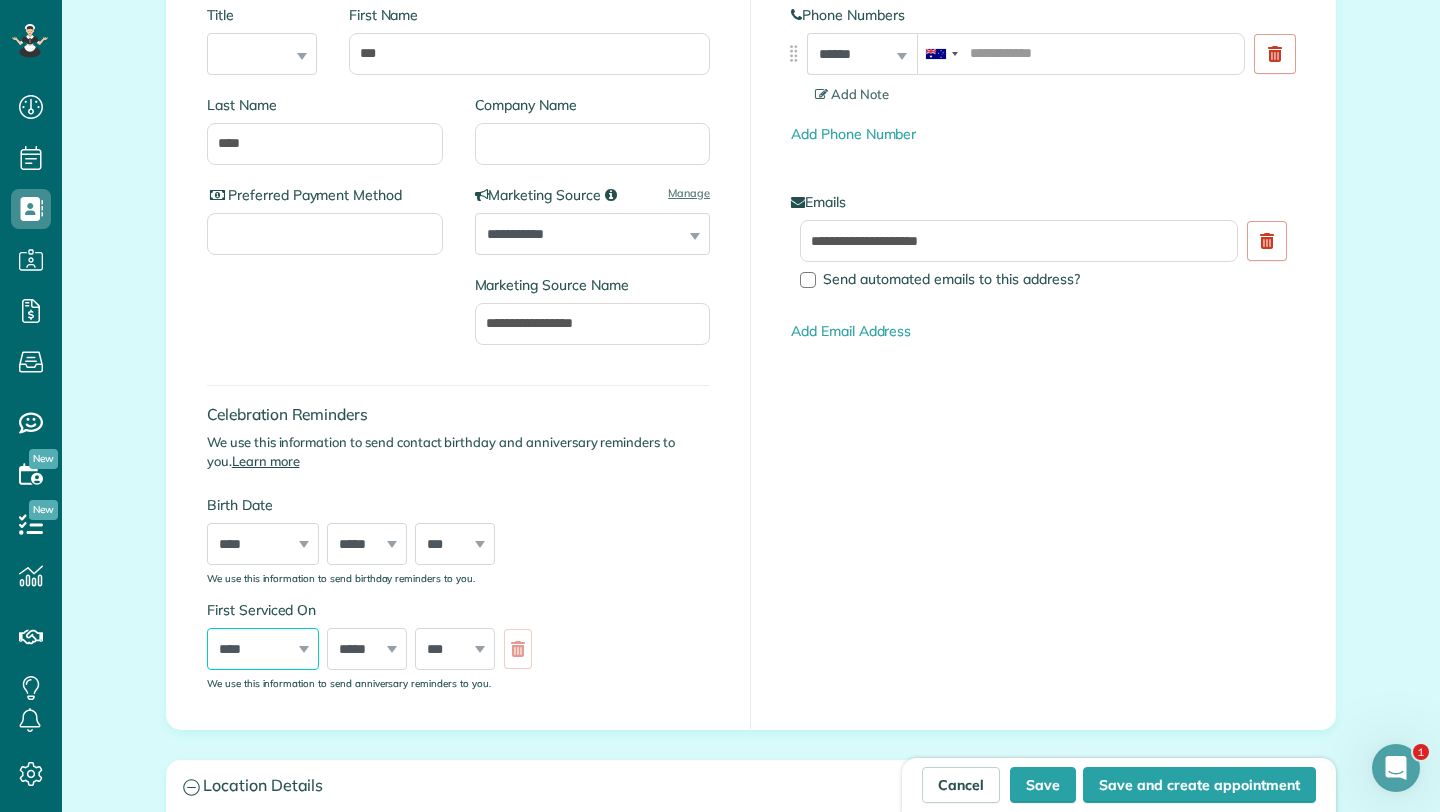 select on "****" 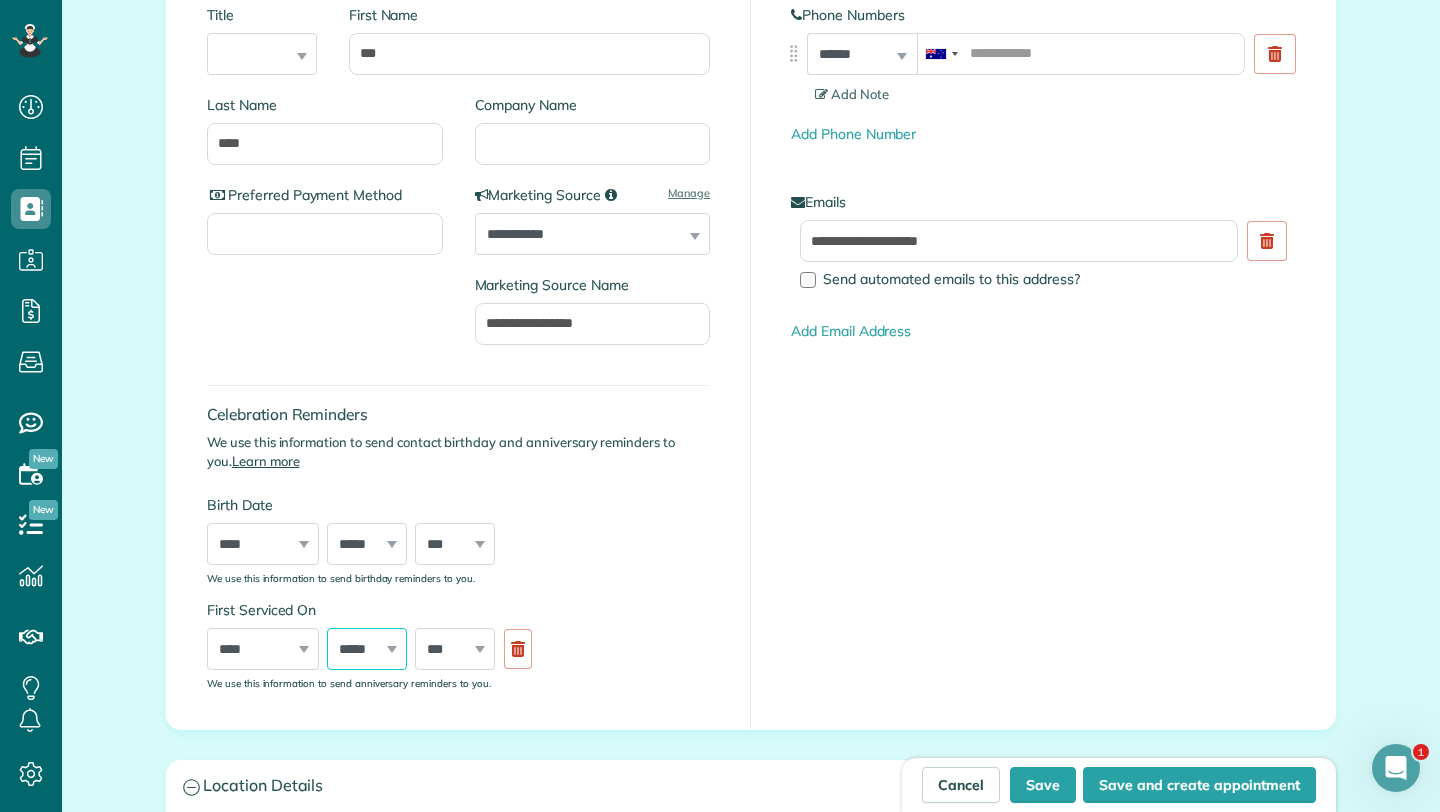 click on "*****
*******
********
*****
*****
***
****
****
******
*********
*******
********
********" at bounding box center (367, 649) 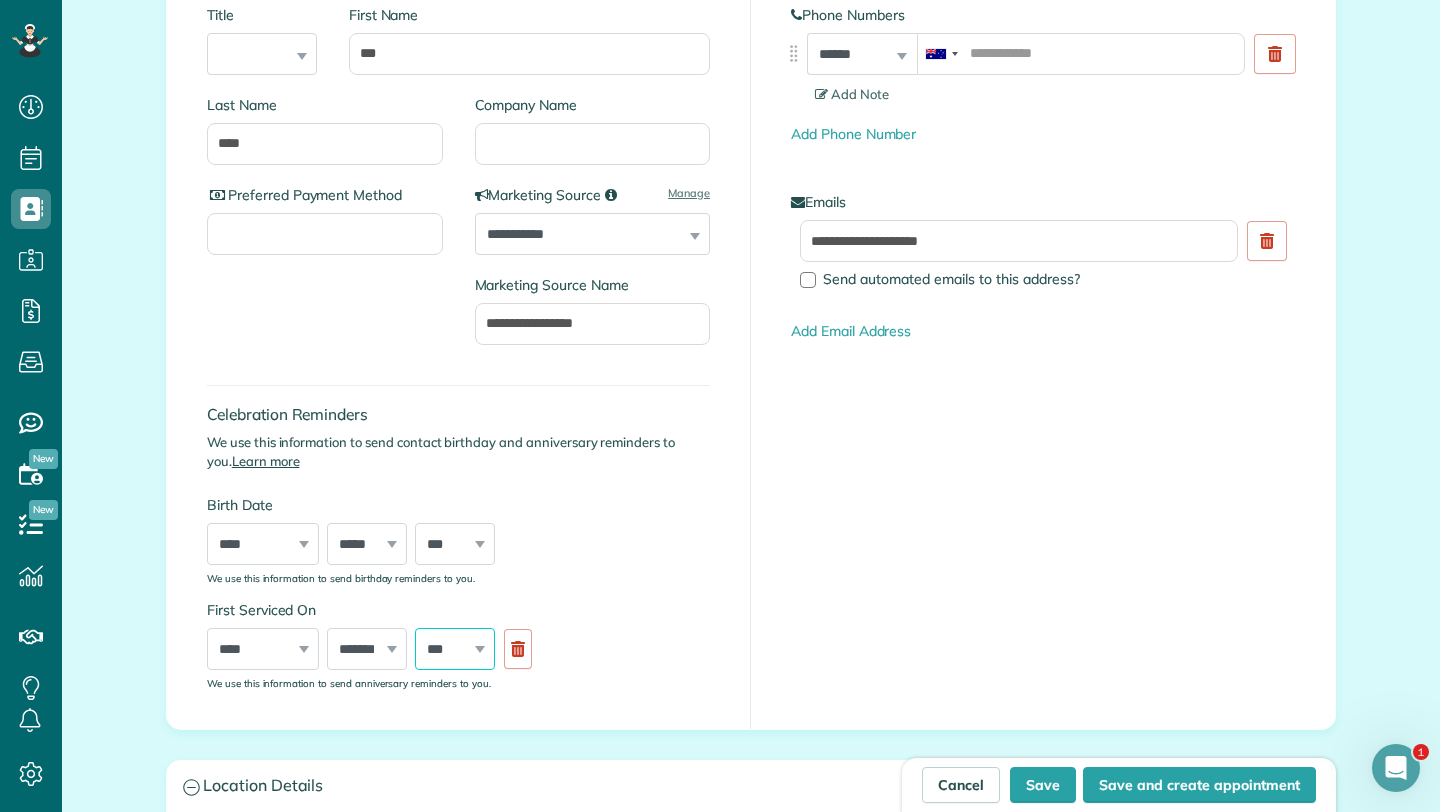 click on "***
*
*
*
*
*
*
*
*
*
**
**
**
**
**
**
**
**
**
**
**
**
**
**
**
**
**
**
**
**
**
**" at bounding box center [455, 649] 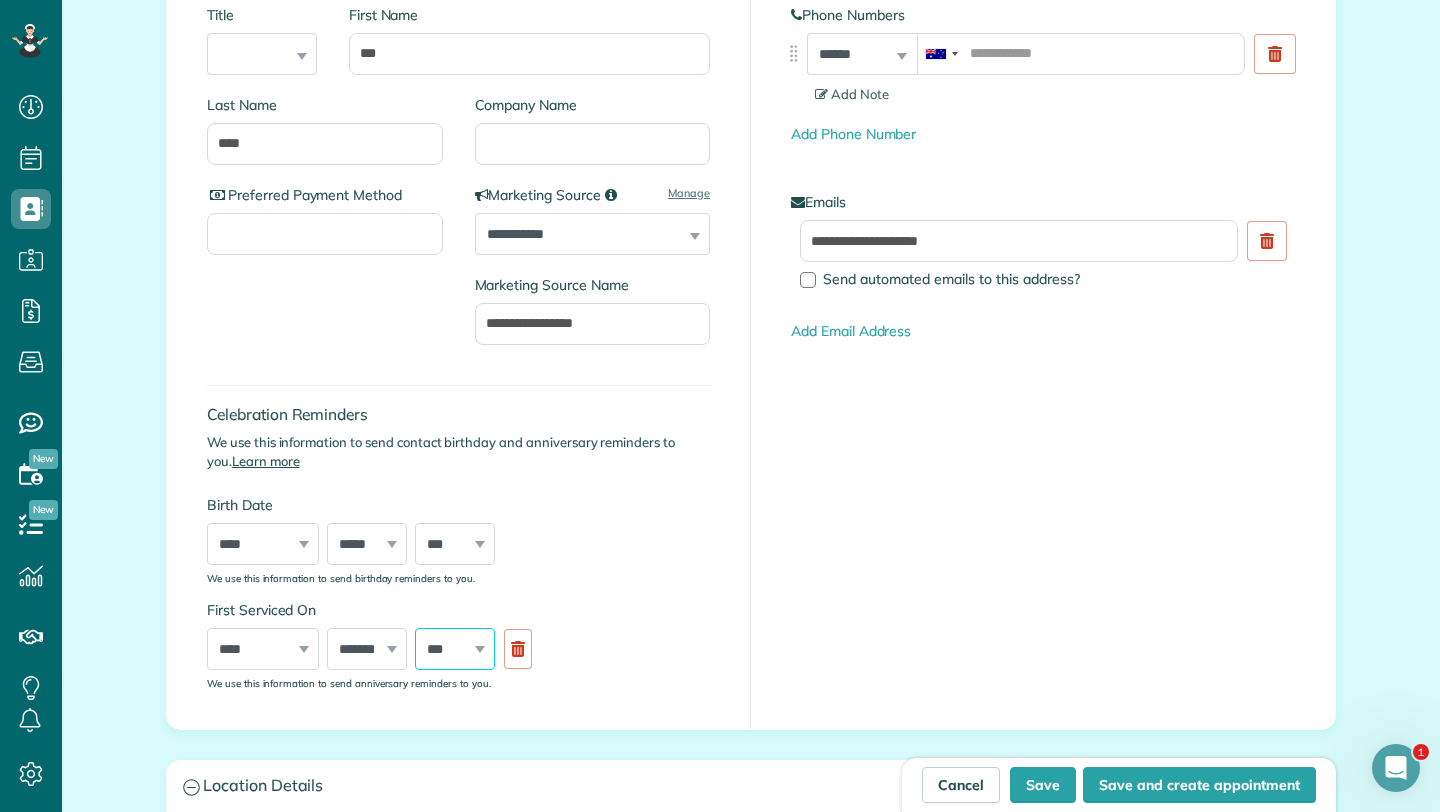 select on "*" 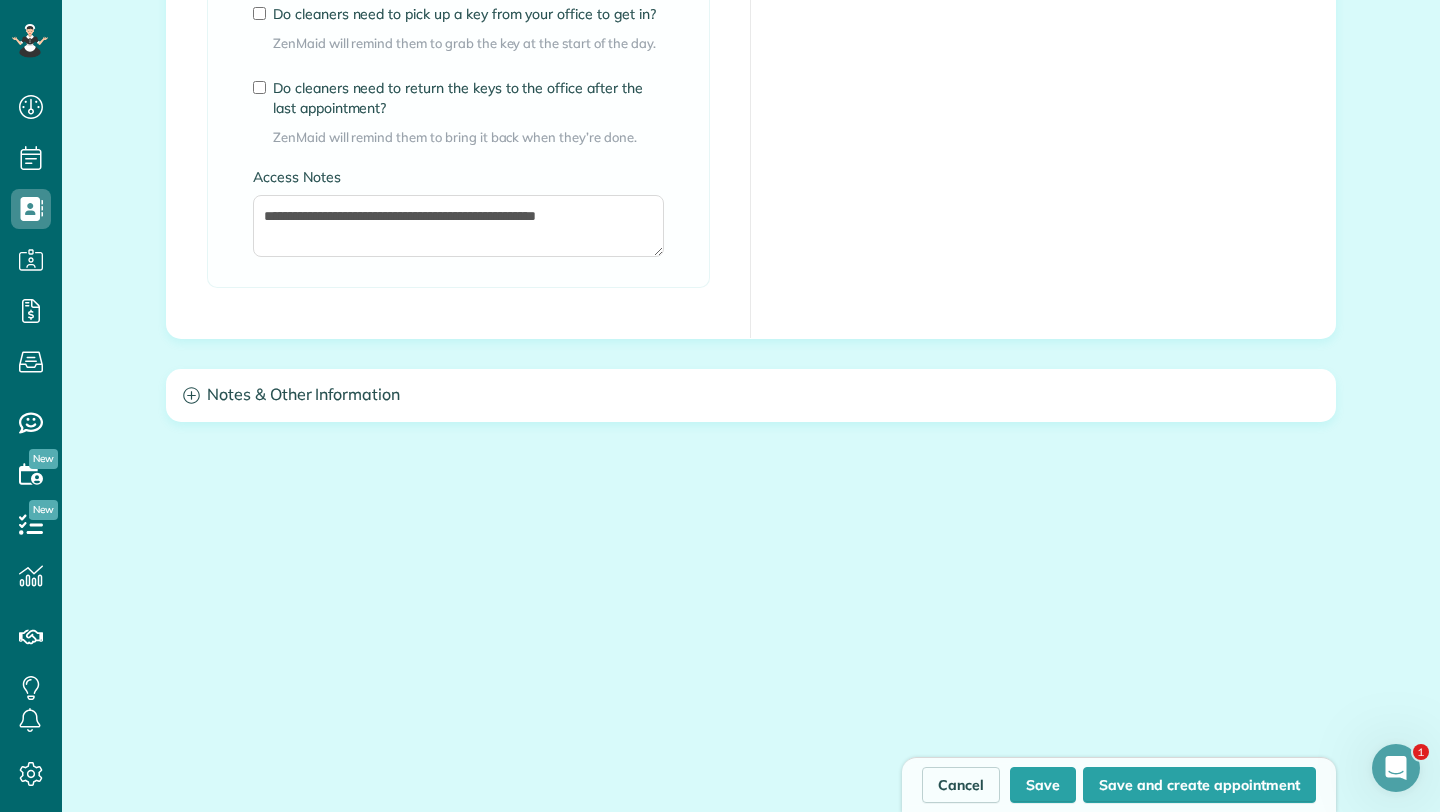 scroll, scrollTop: 1802, scrollLeft: 0, axis: vertical 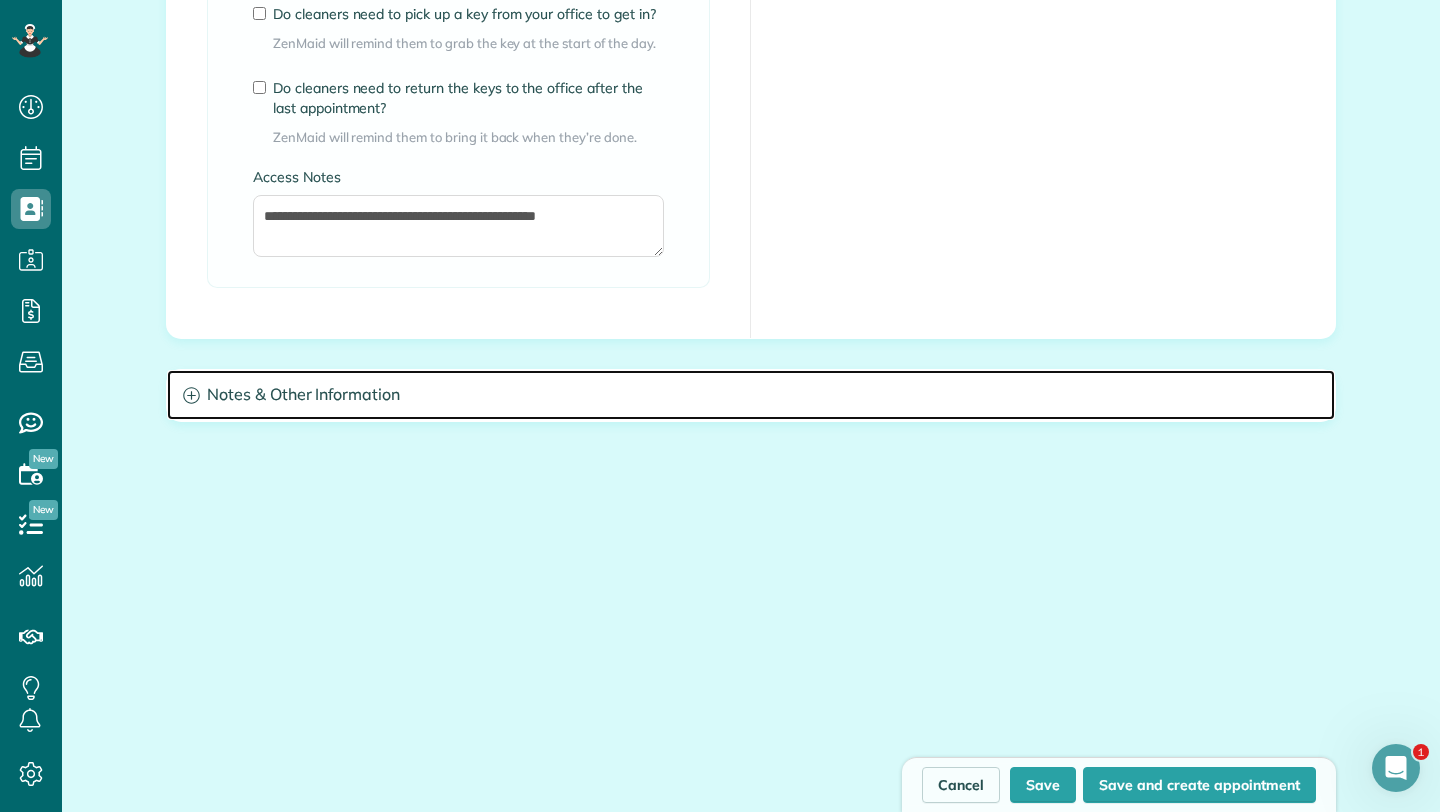 click on "Notes & Other Information" at bounding box center [751, 395] 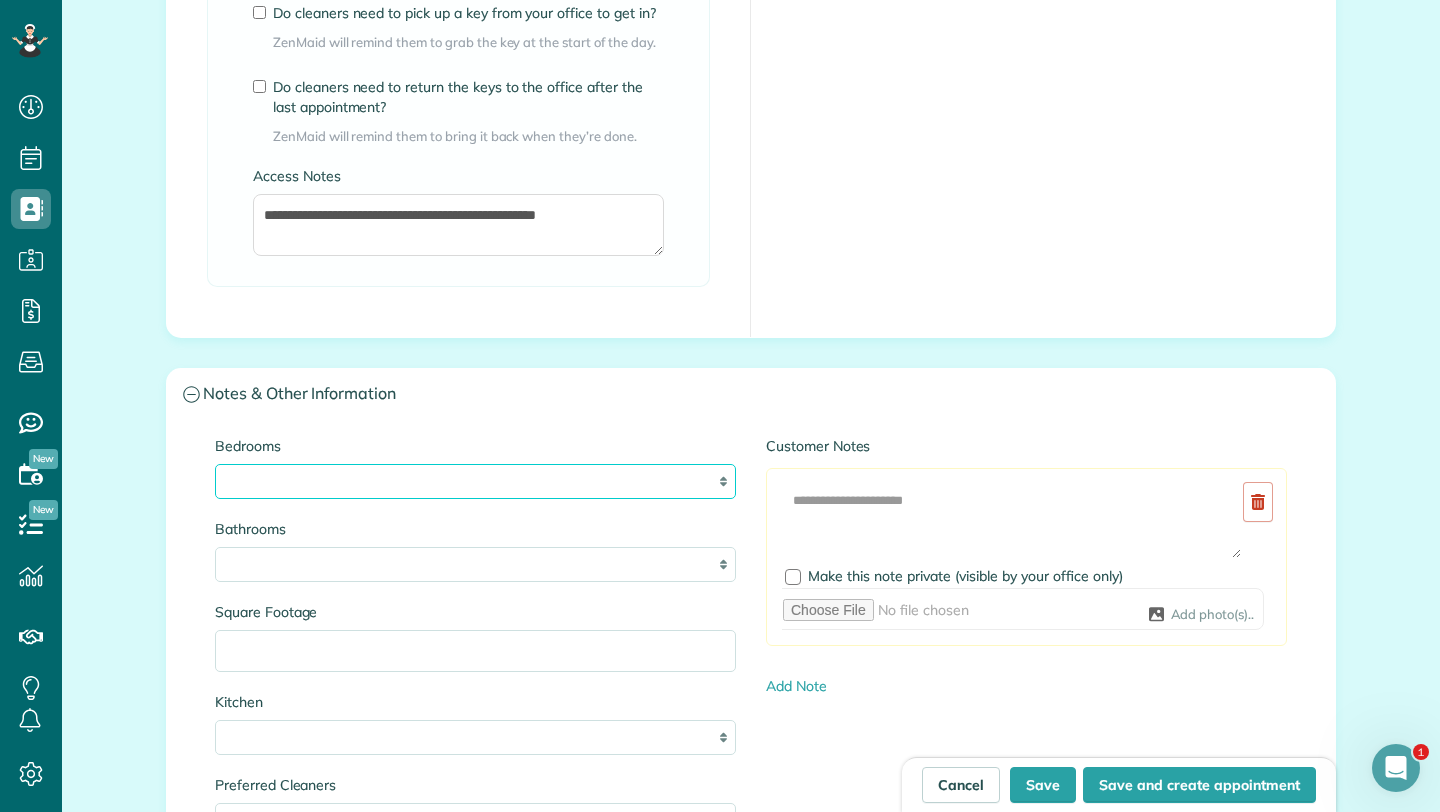 click on "*
*
*
*
**" at bounding box center [475, 481] 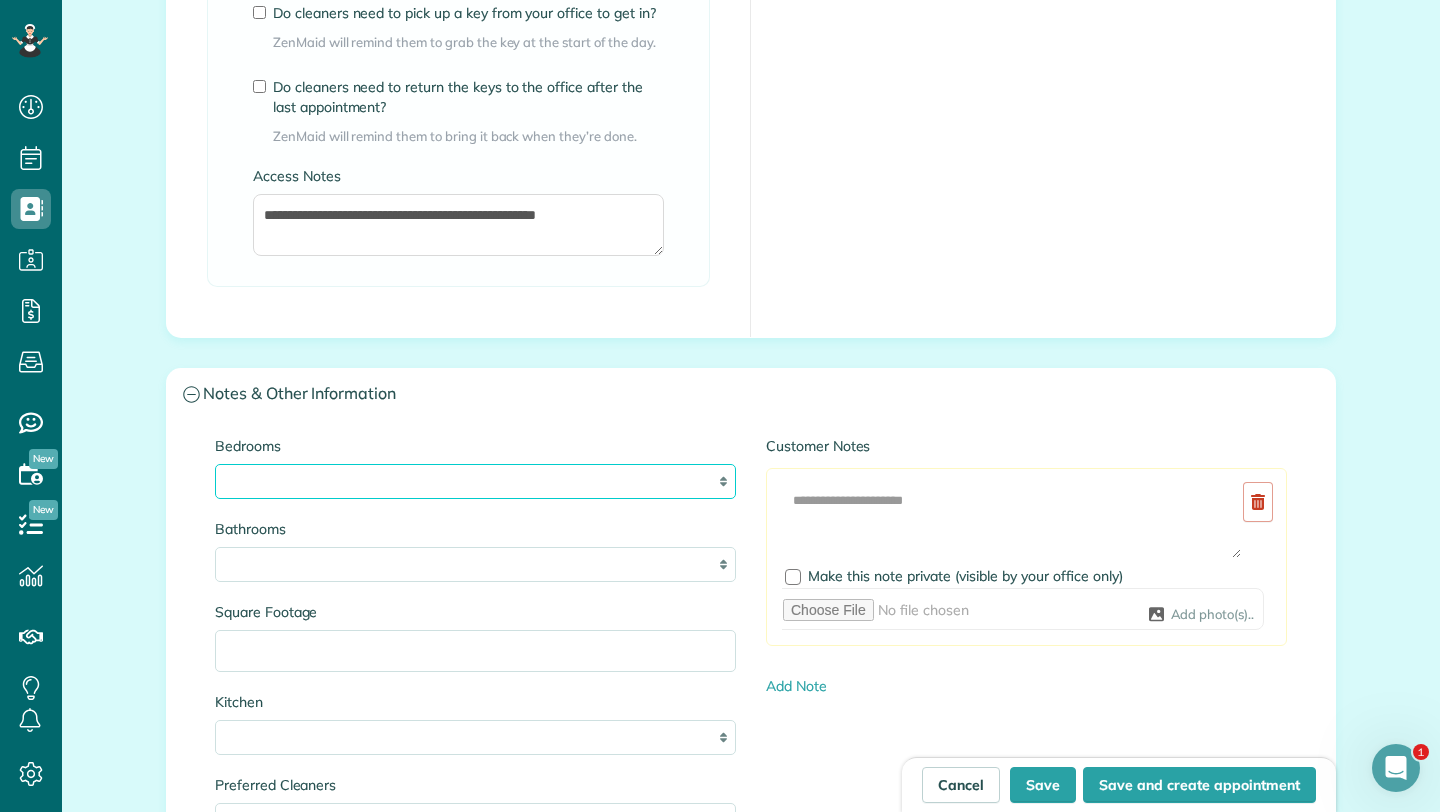 select on "**" 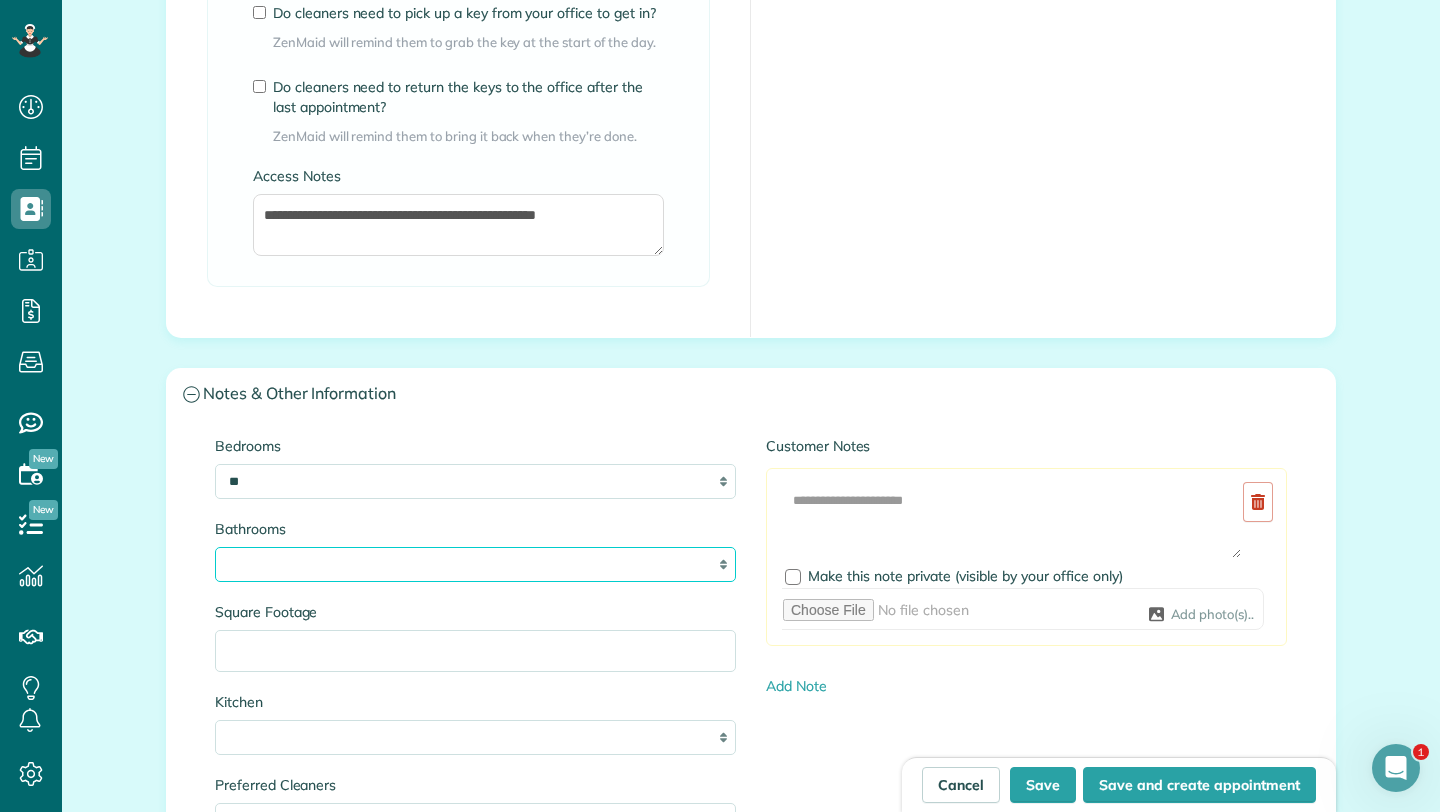 click on "*
***
*
***
*
***
*
***
**" at bounding box center (475, 564) 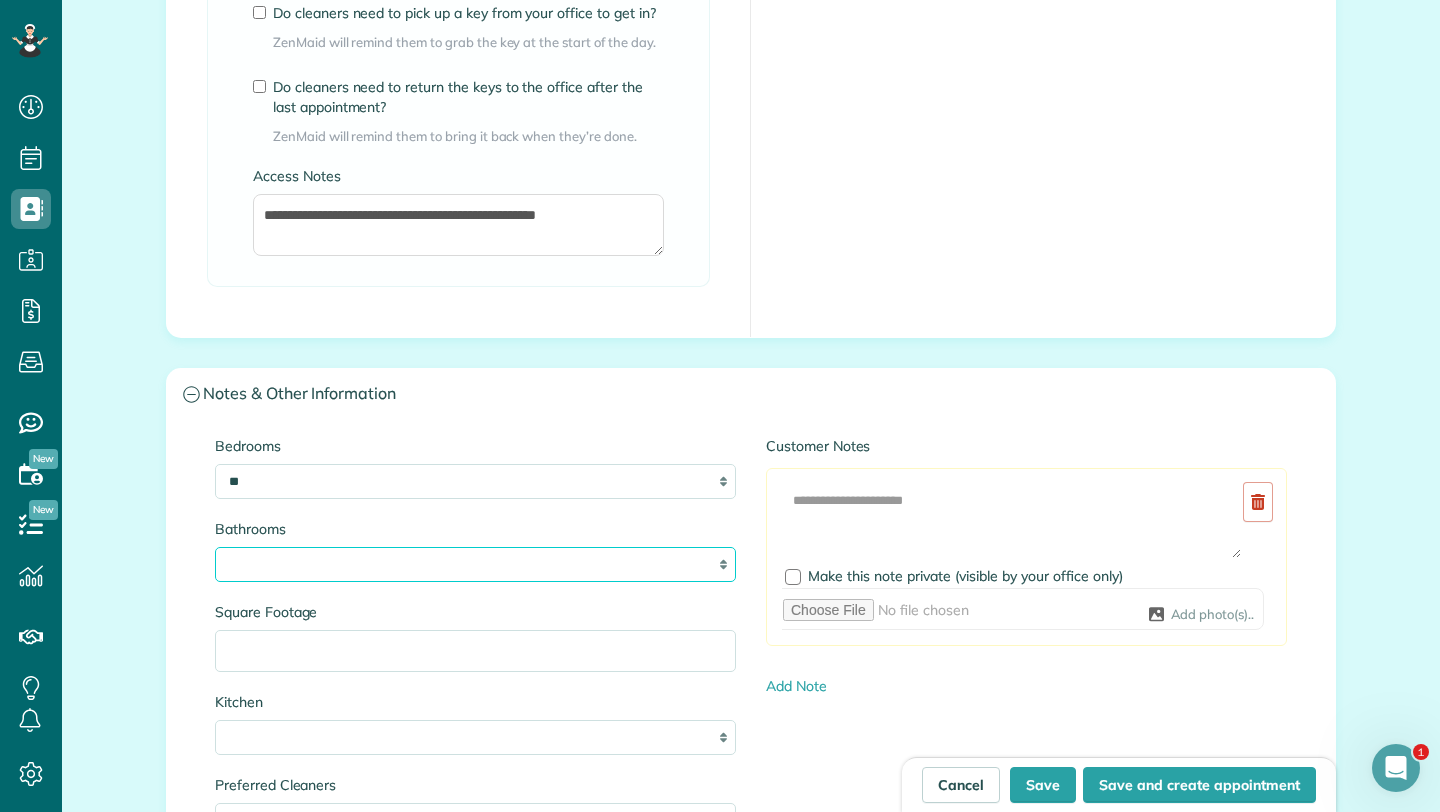select on "*" 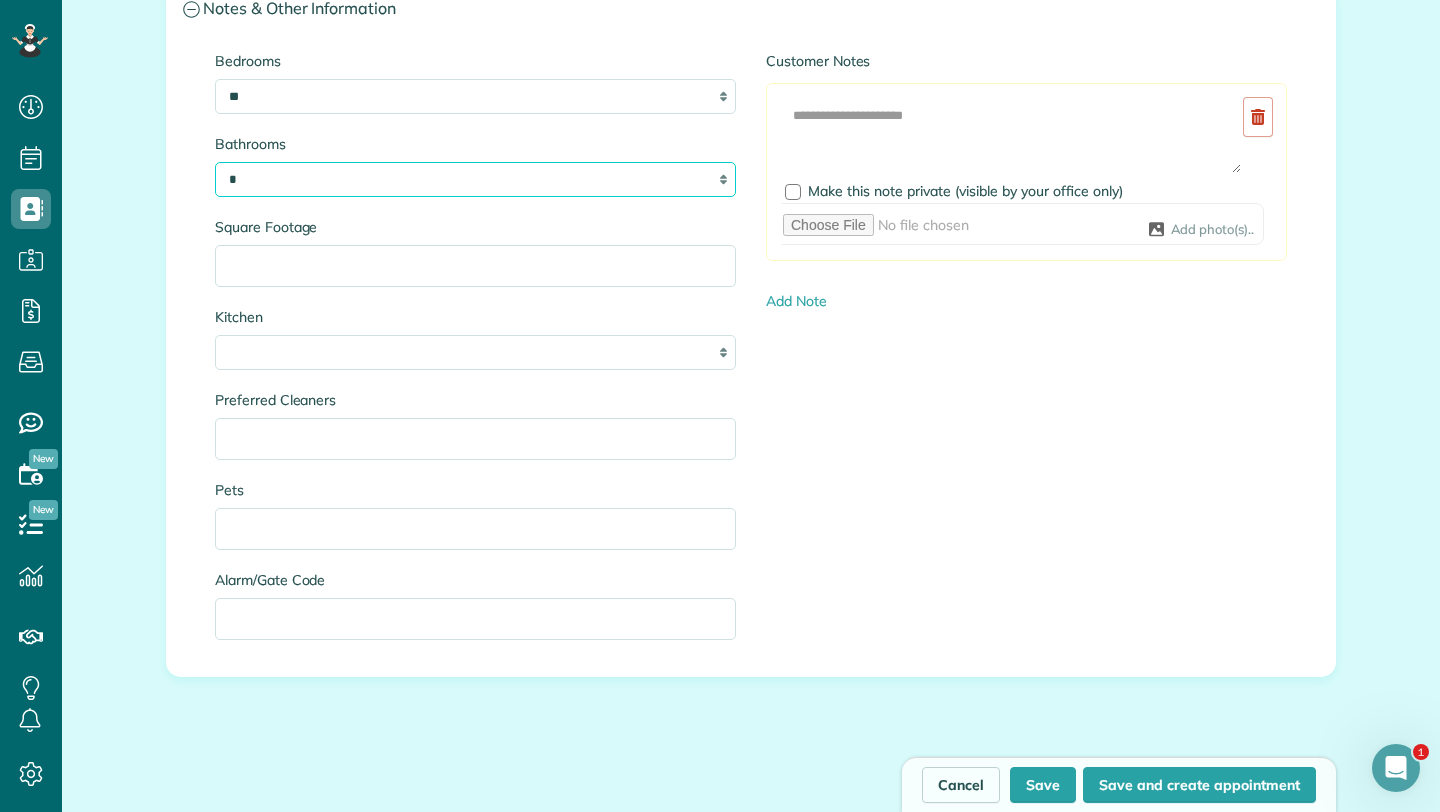 scroll, scrollTop: 2213, scrollLeft: 0, axis: vertical 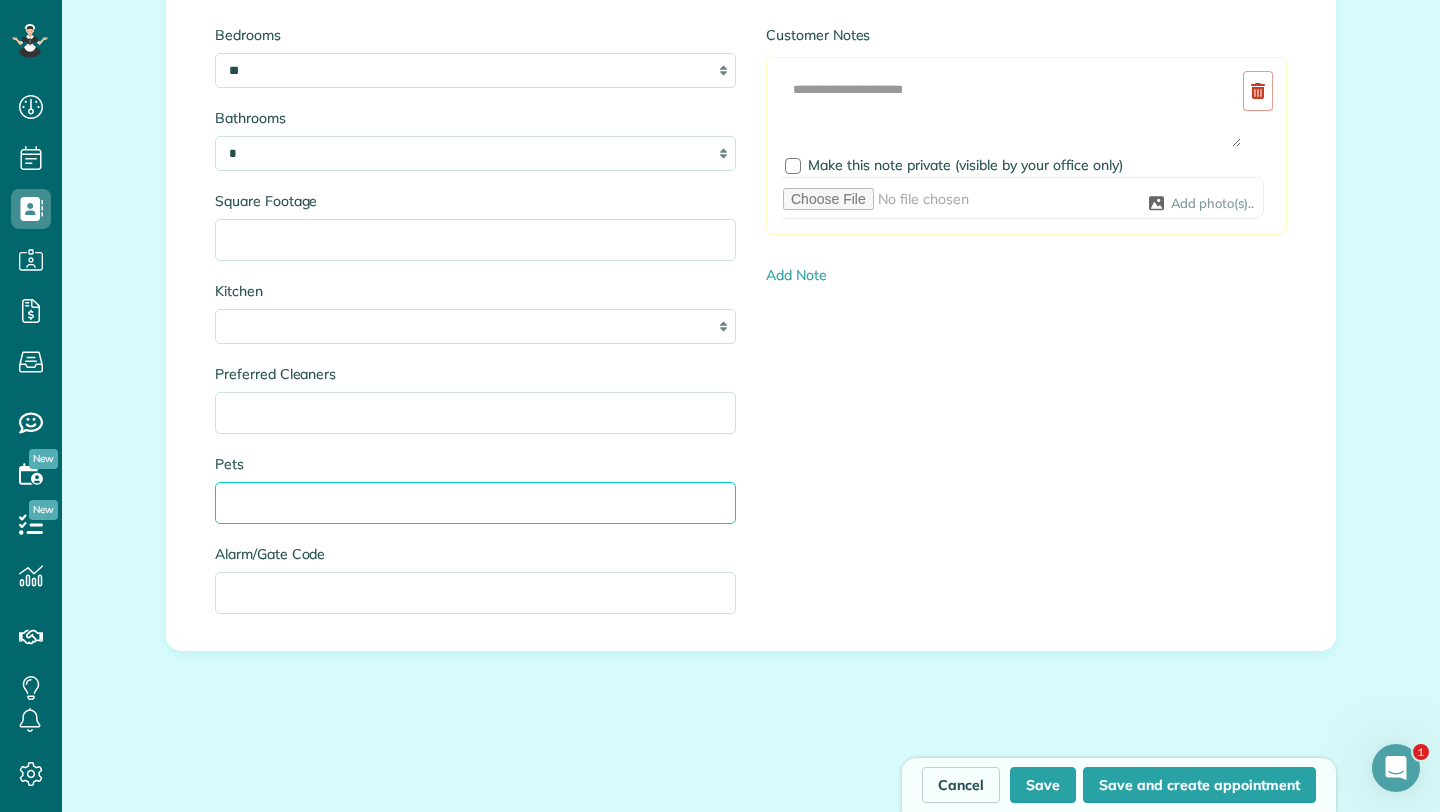 click on "Pets" at bounding box center [475, 503] 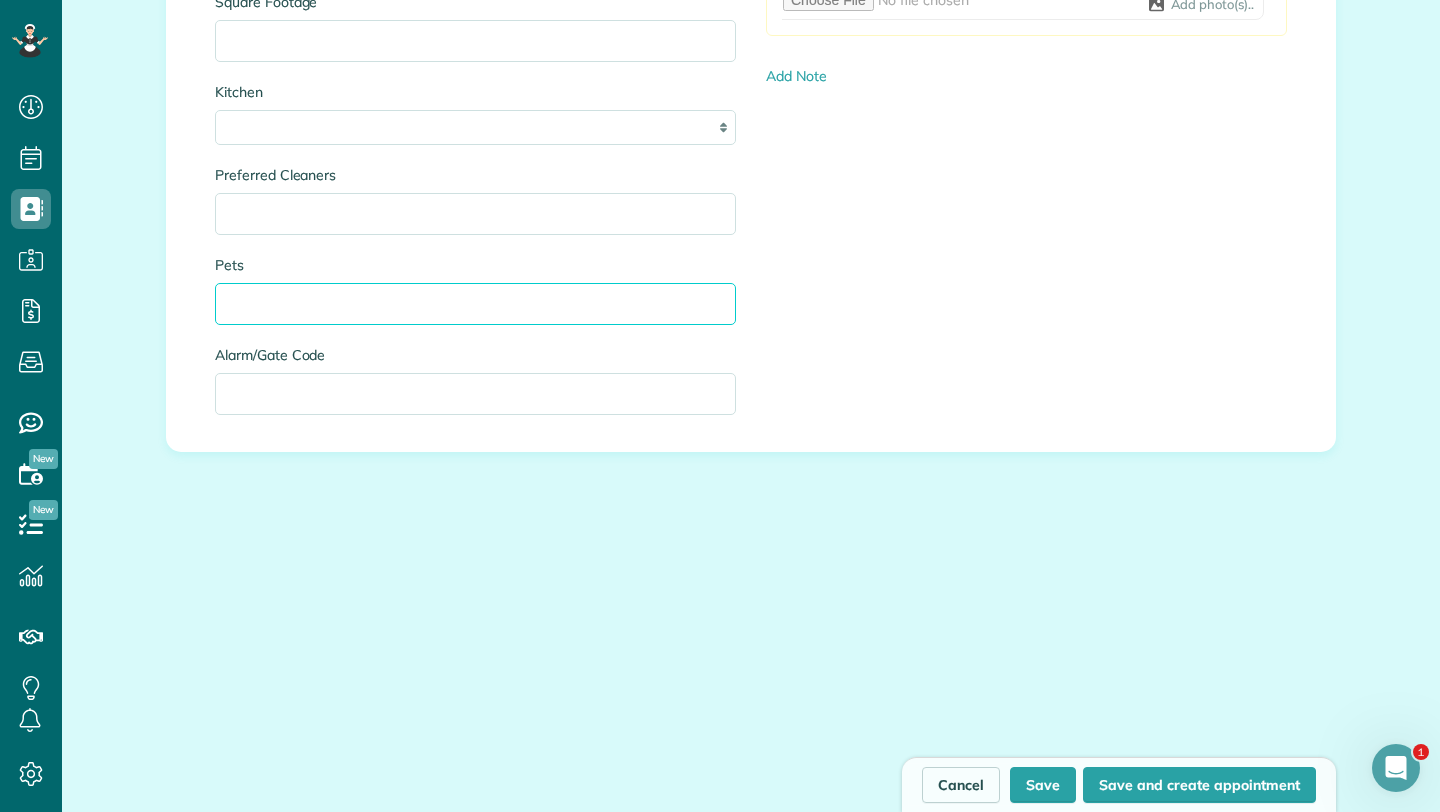 scroll, scrollTop: 2443, scrollLeft: 0, axis: vertical 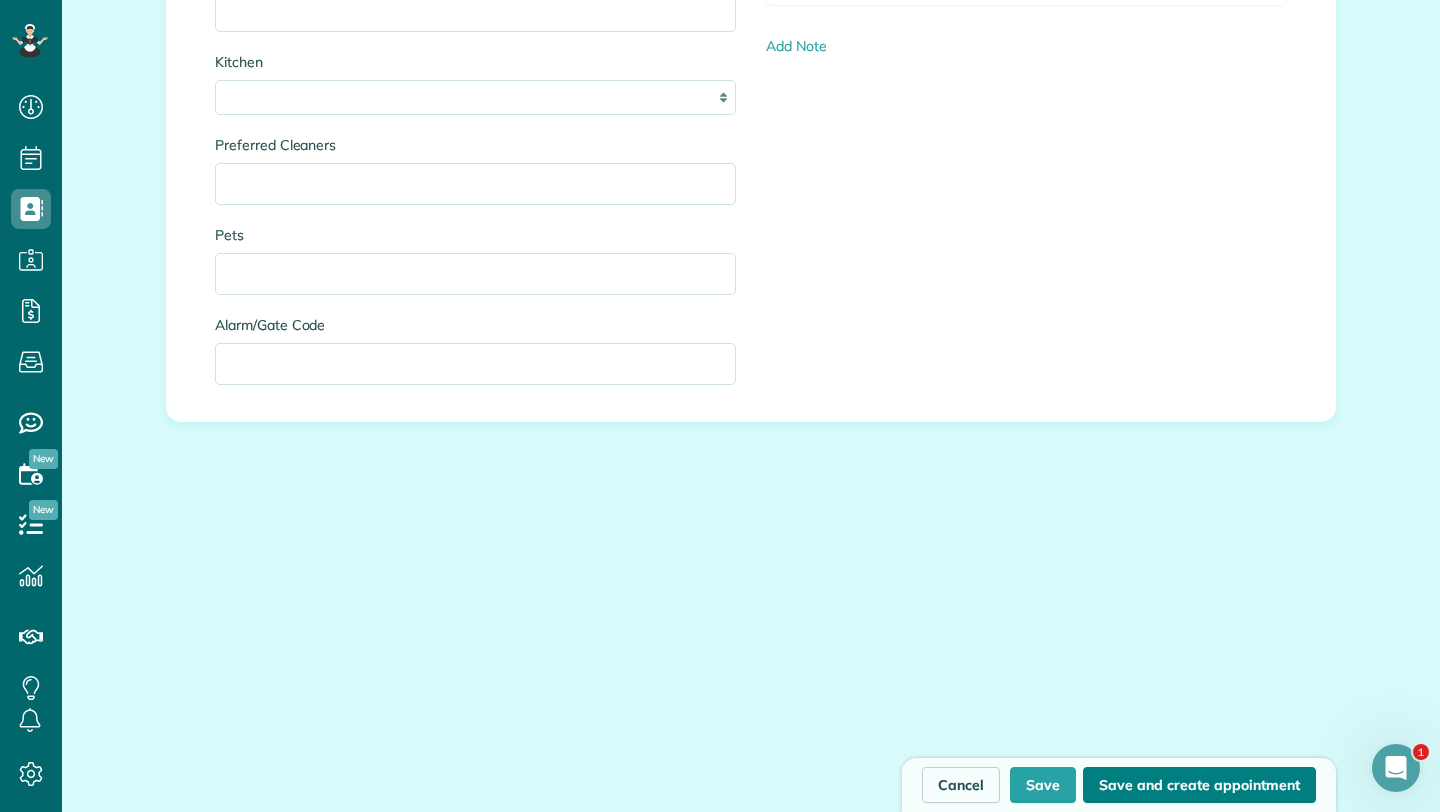click on "Save and create appointment" at bounding box center (1199, 785) 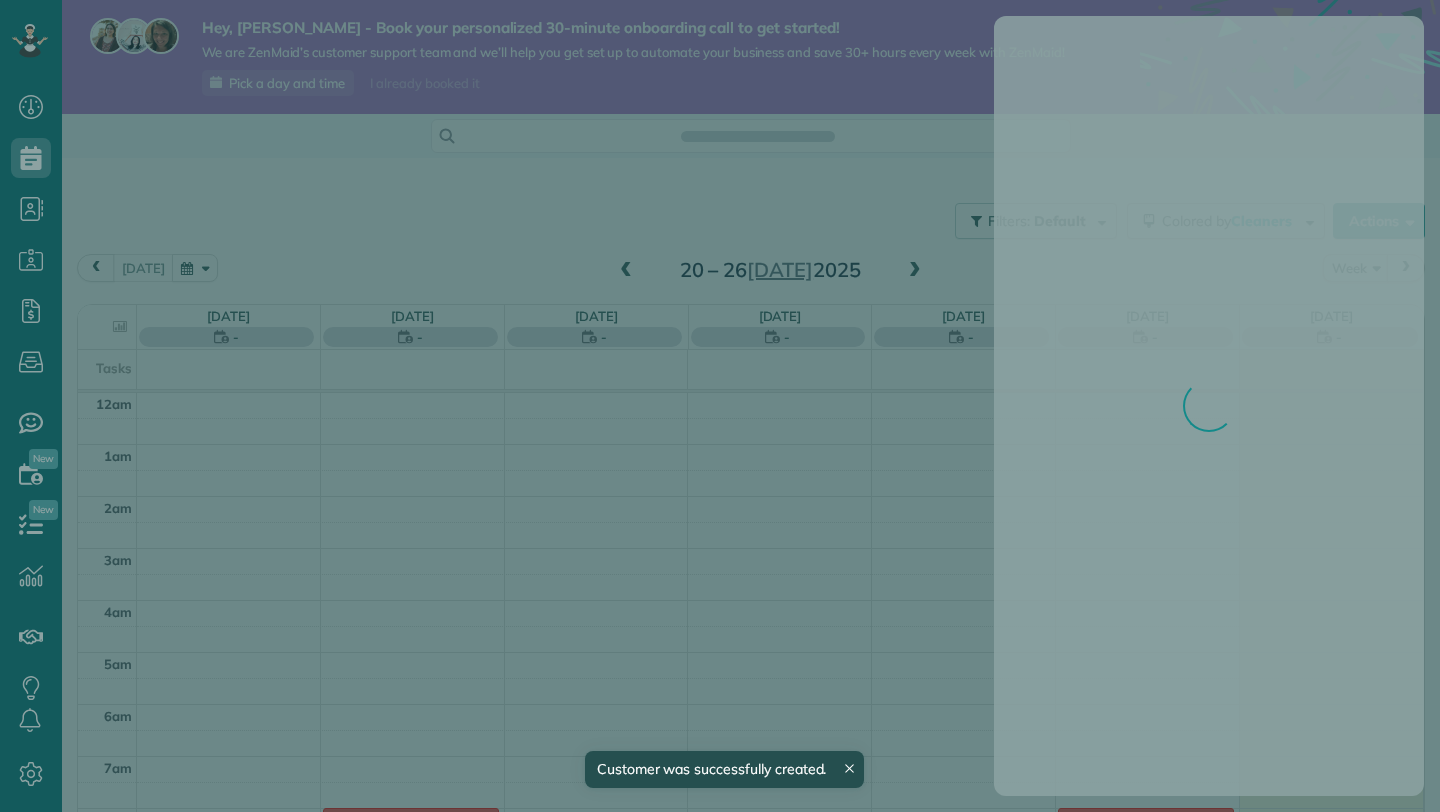 scroll, scrollTop: 0, scrollLeft: 0, axis: both 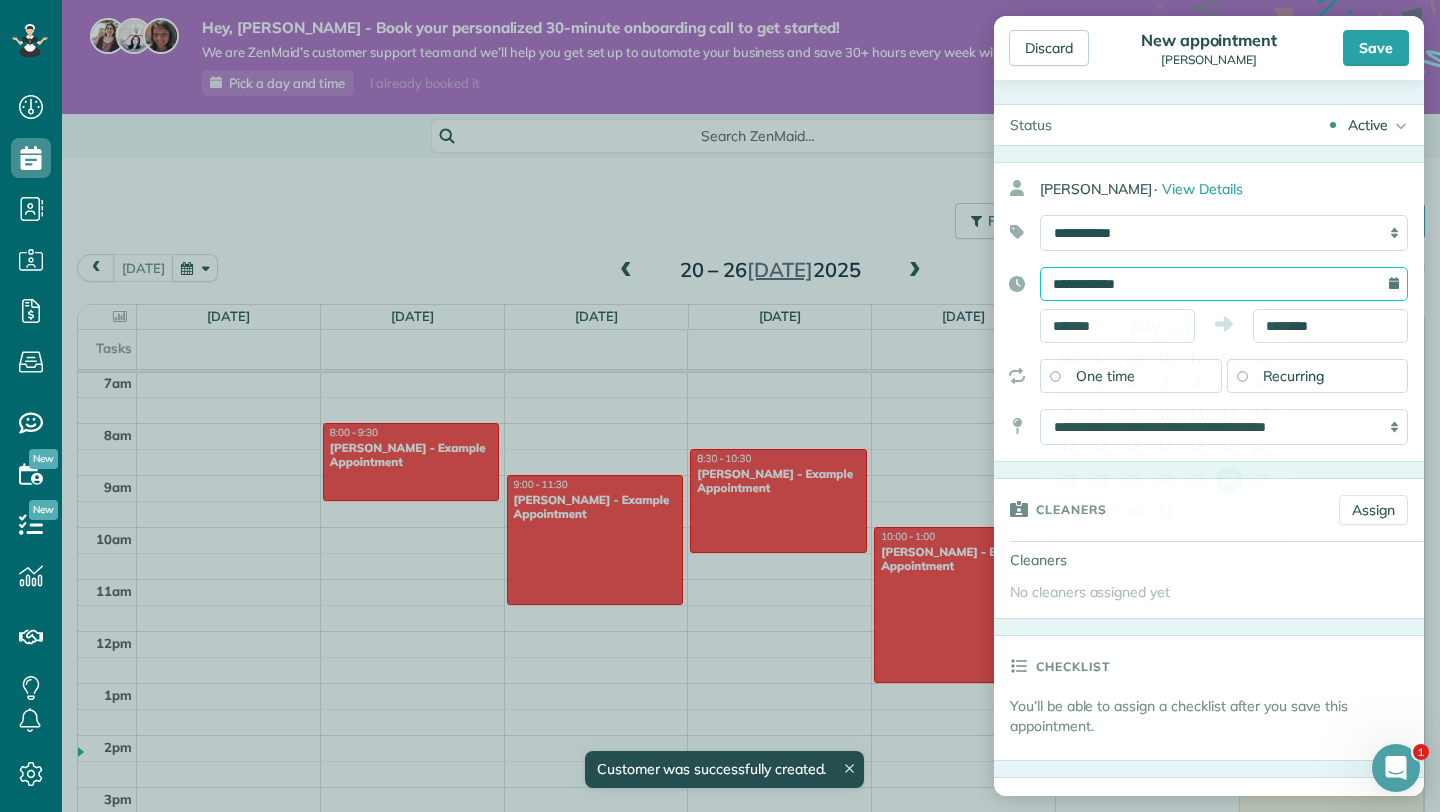 click on "**********" at bounding box center [1224, 284] 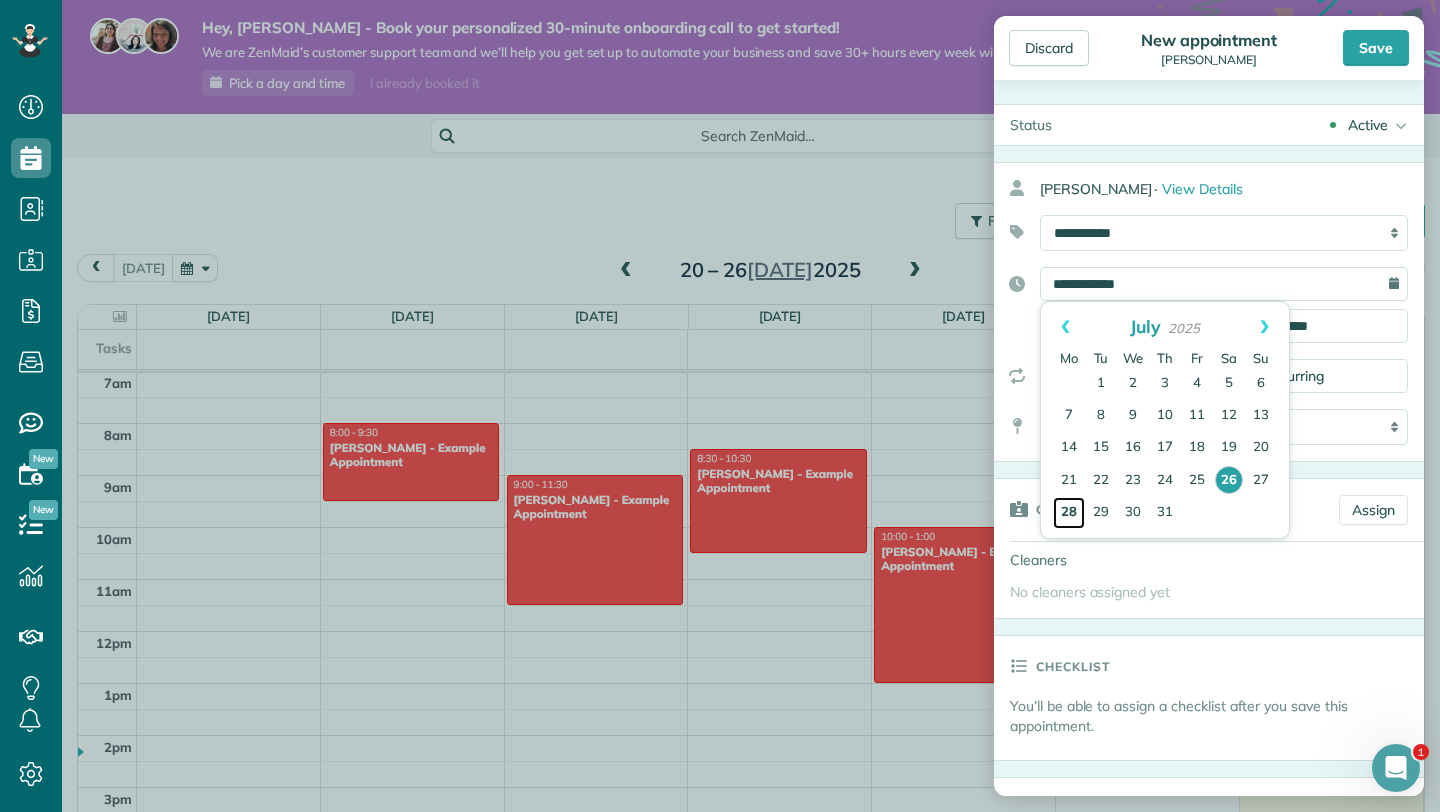 click on "28" at bounding box center [1069, 513] 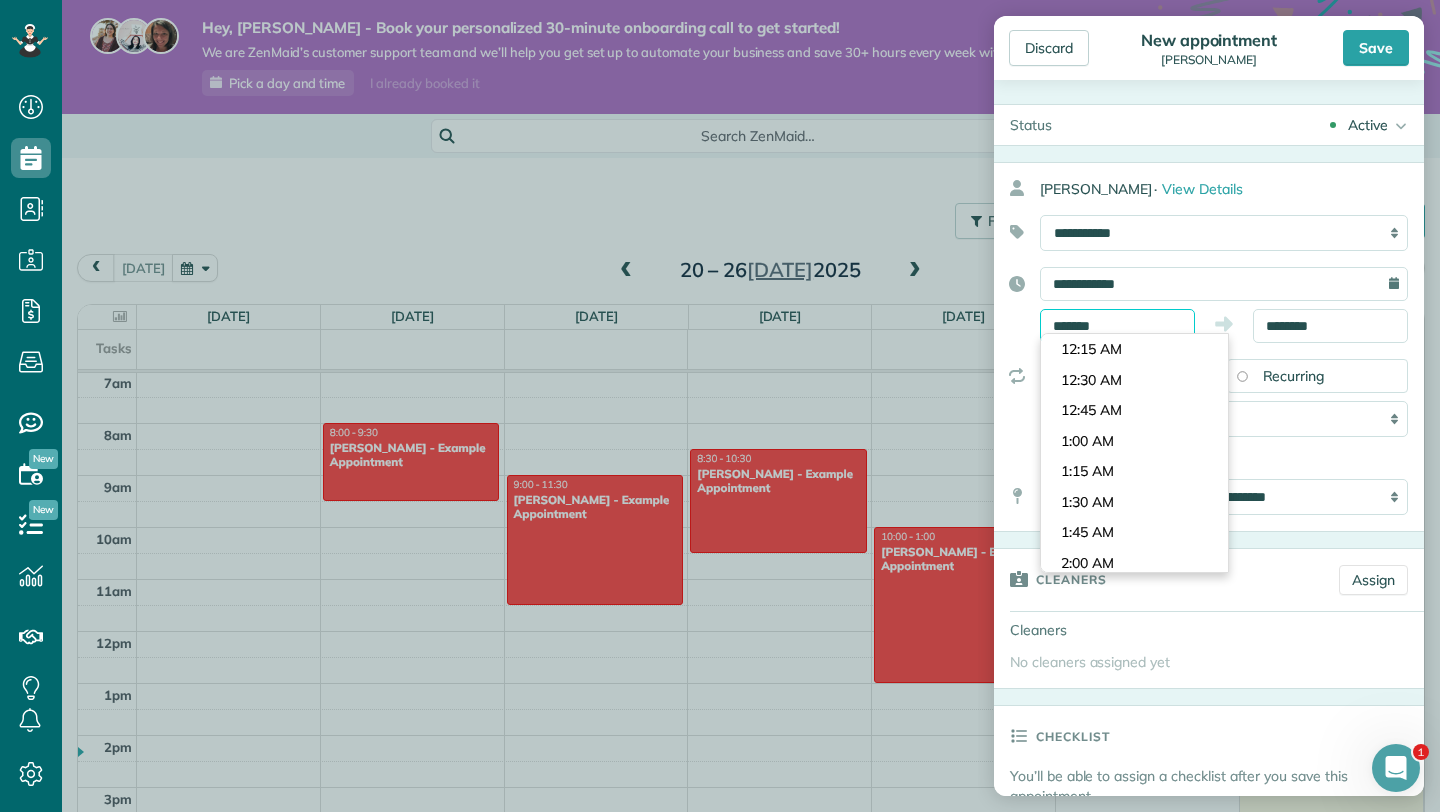 click on "*******" at bounding box center [1117, 326] 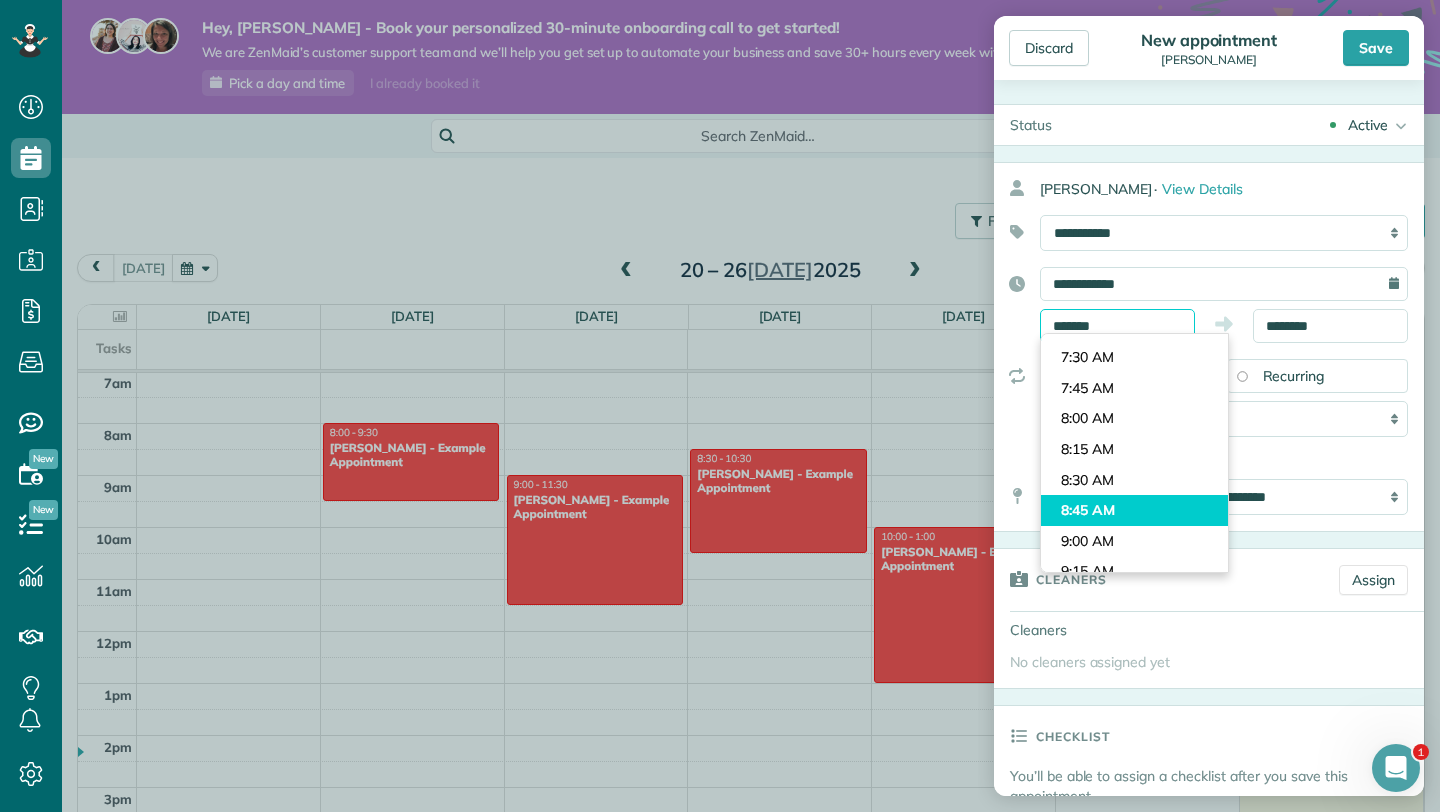 scroll, scrollTop: 870, scrollLeft: 0, axis: vertical 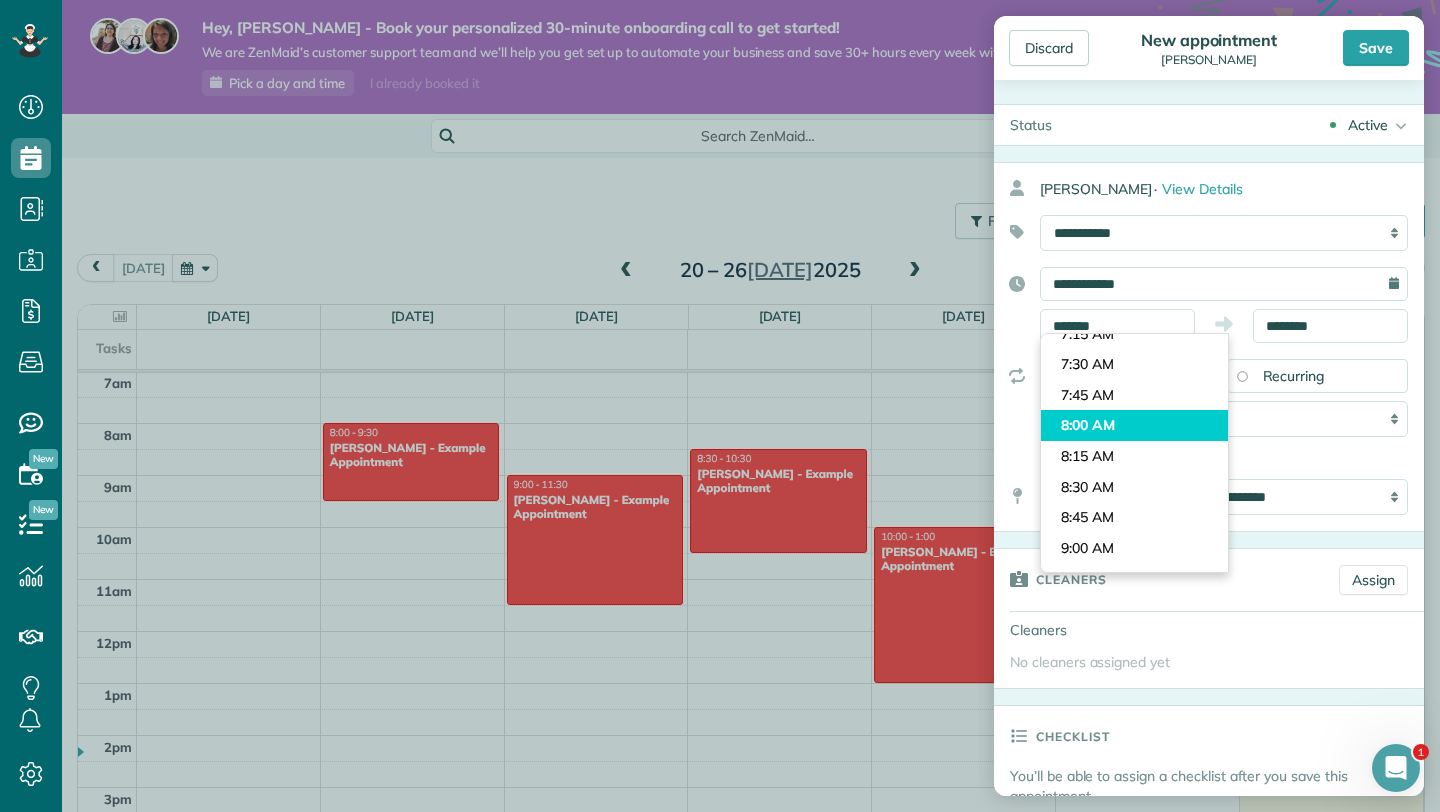 type on "*******" 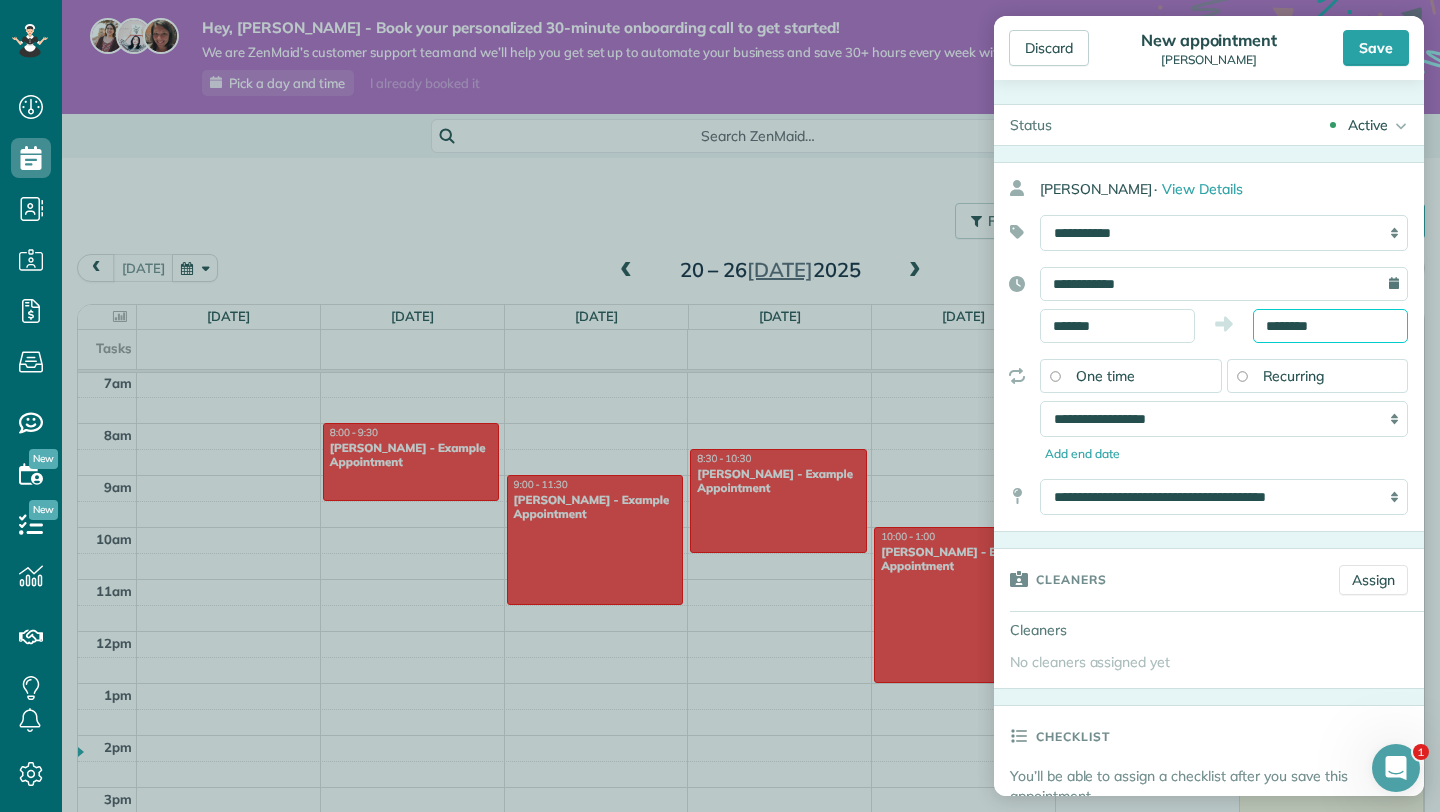 click on "********" at bounding box center [1330, 326] 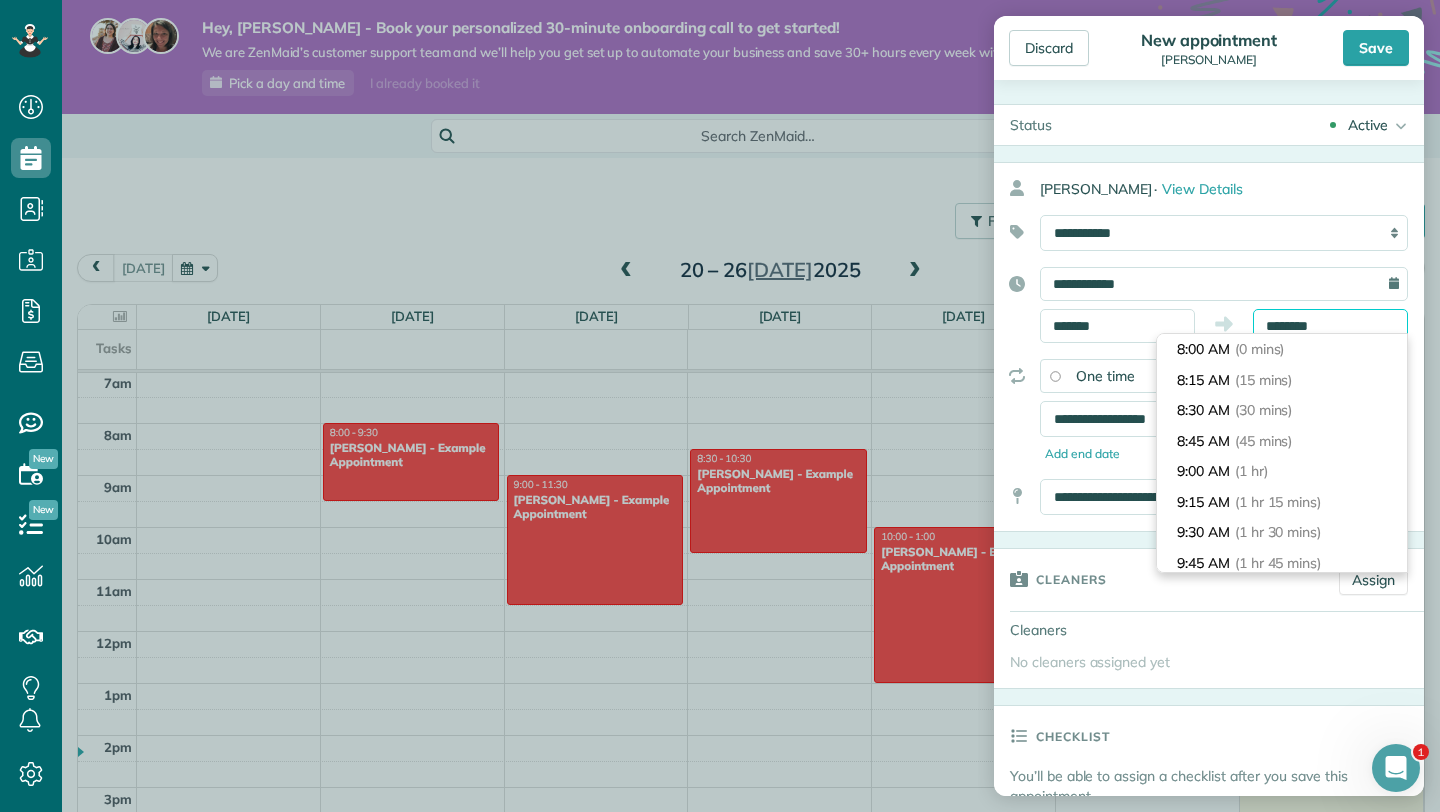 scroll, scrollTop: 336, scrollLeft: 0, axis: vertical 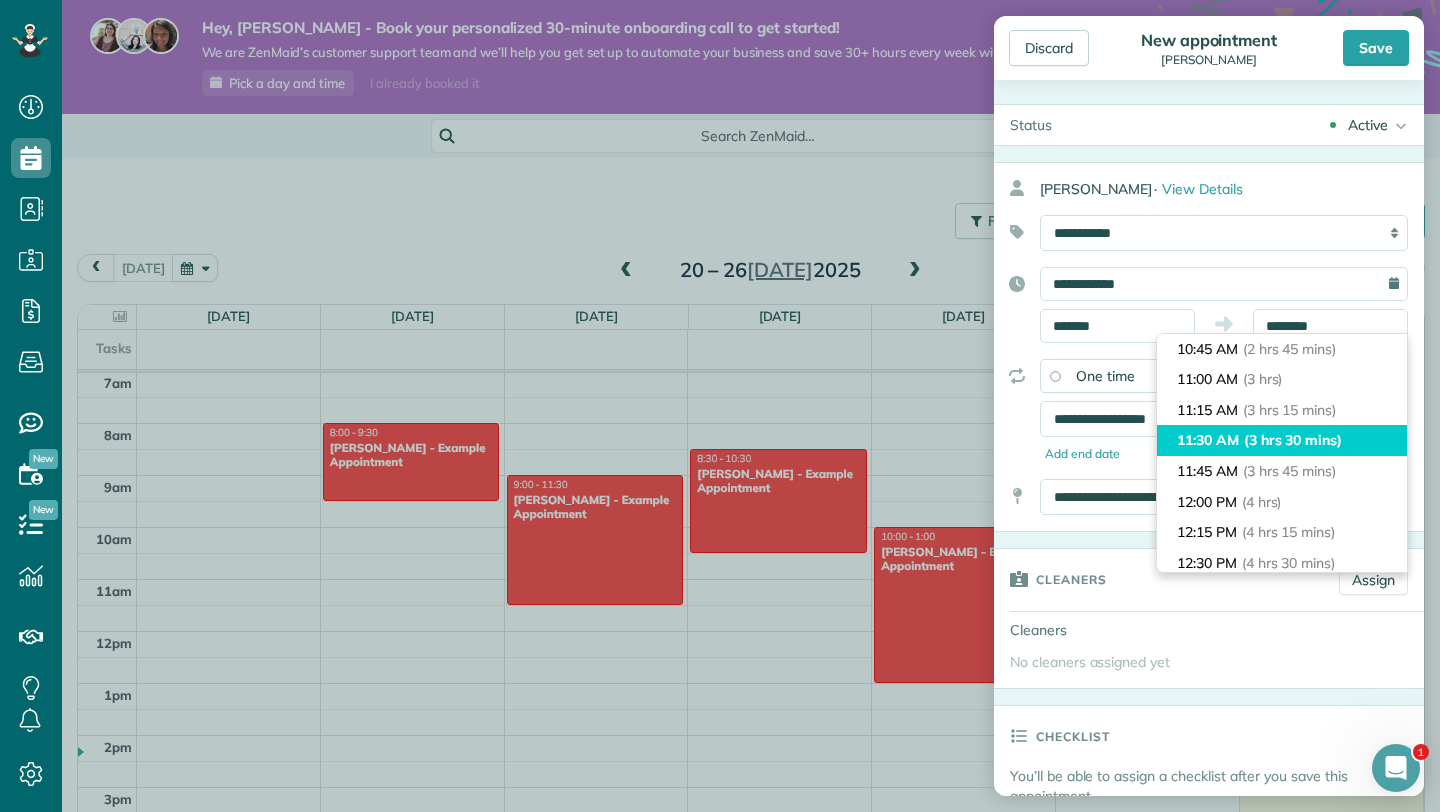 type on "********" 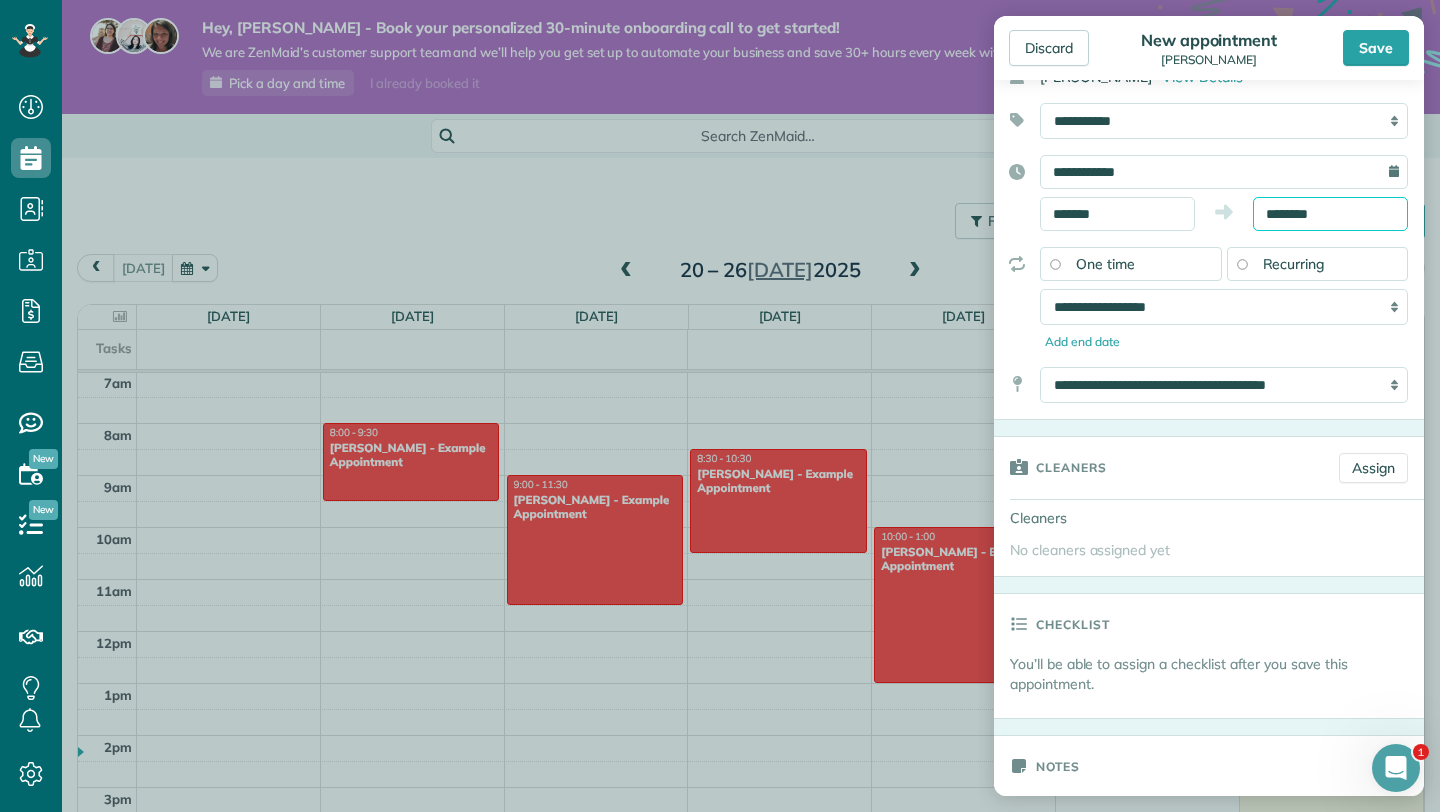 scroll, scrollTop: 135, scrollLeft: 0, axis: vertical 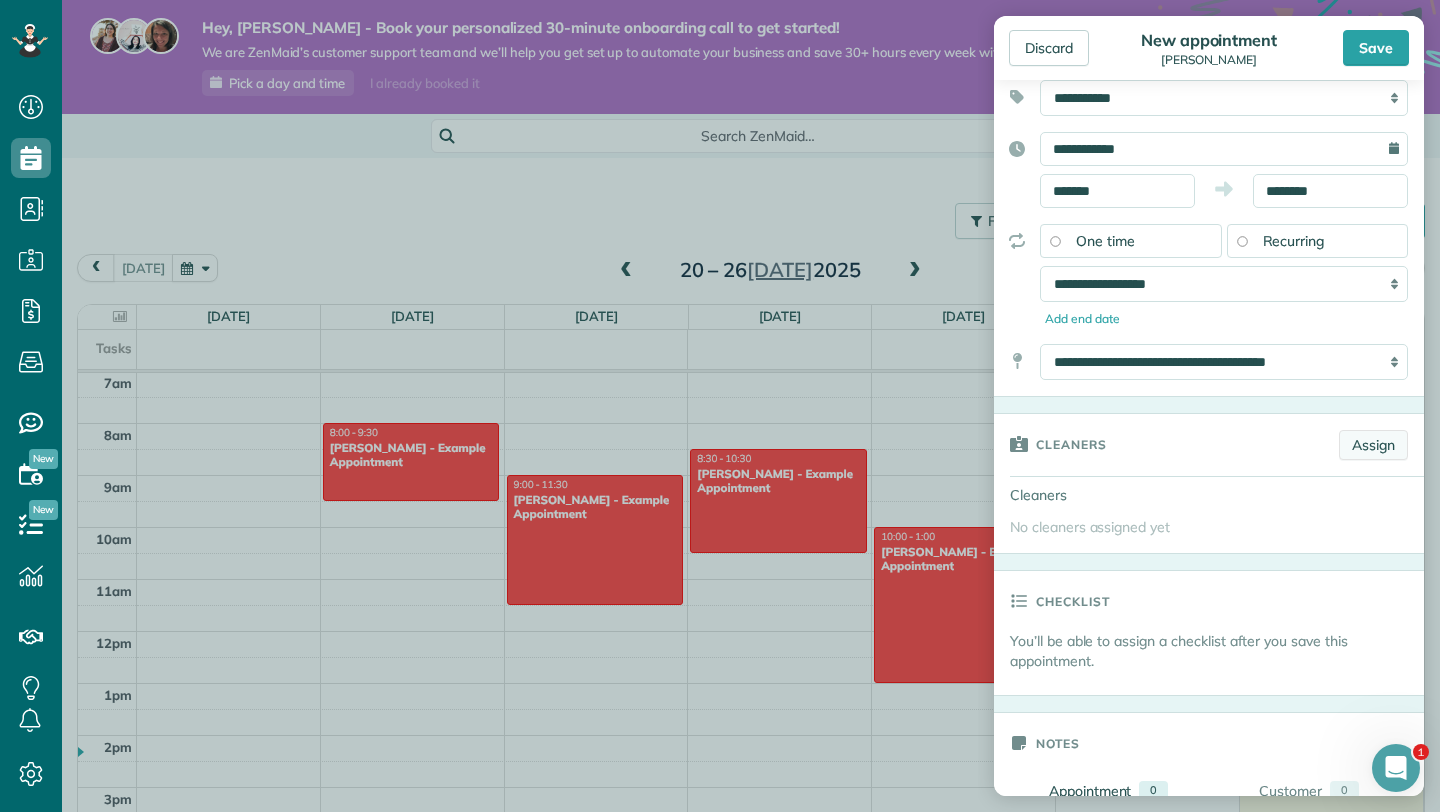 click on "Assign" at bounding box center [1373, 445] 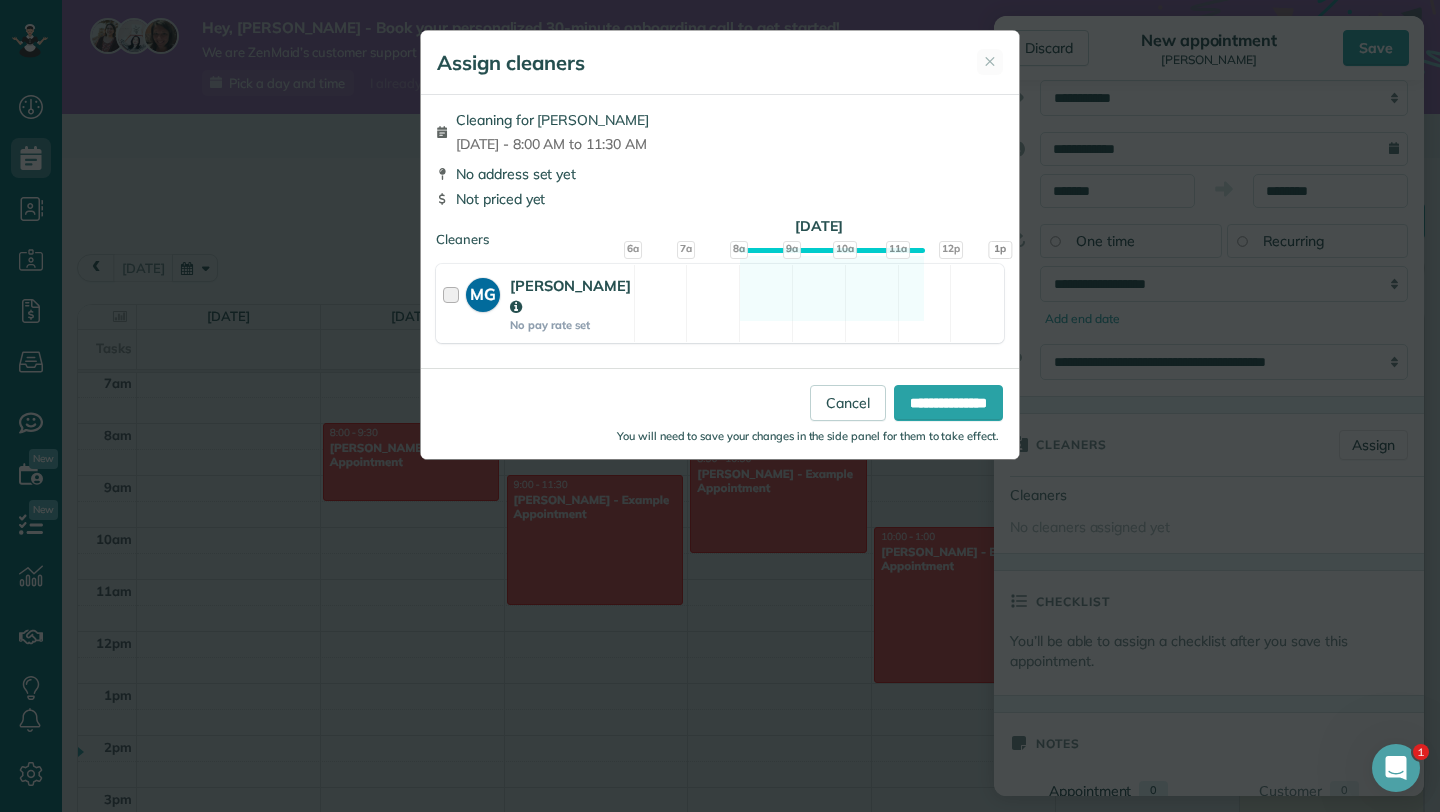 click at bounding box center (454, 303) 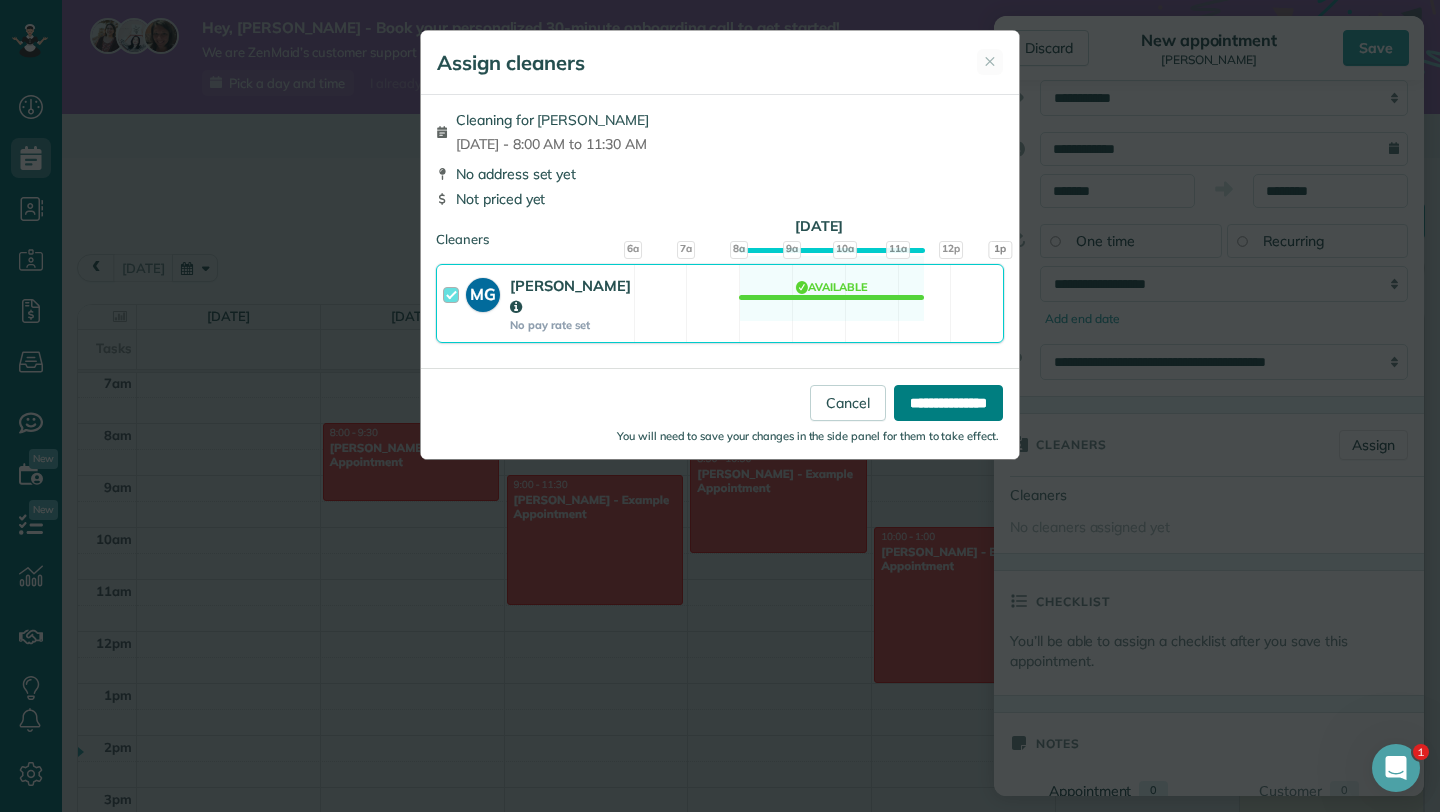 click on "**********" at bounding box center (948, 403) 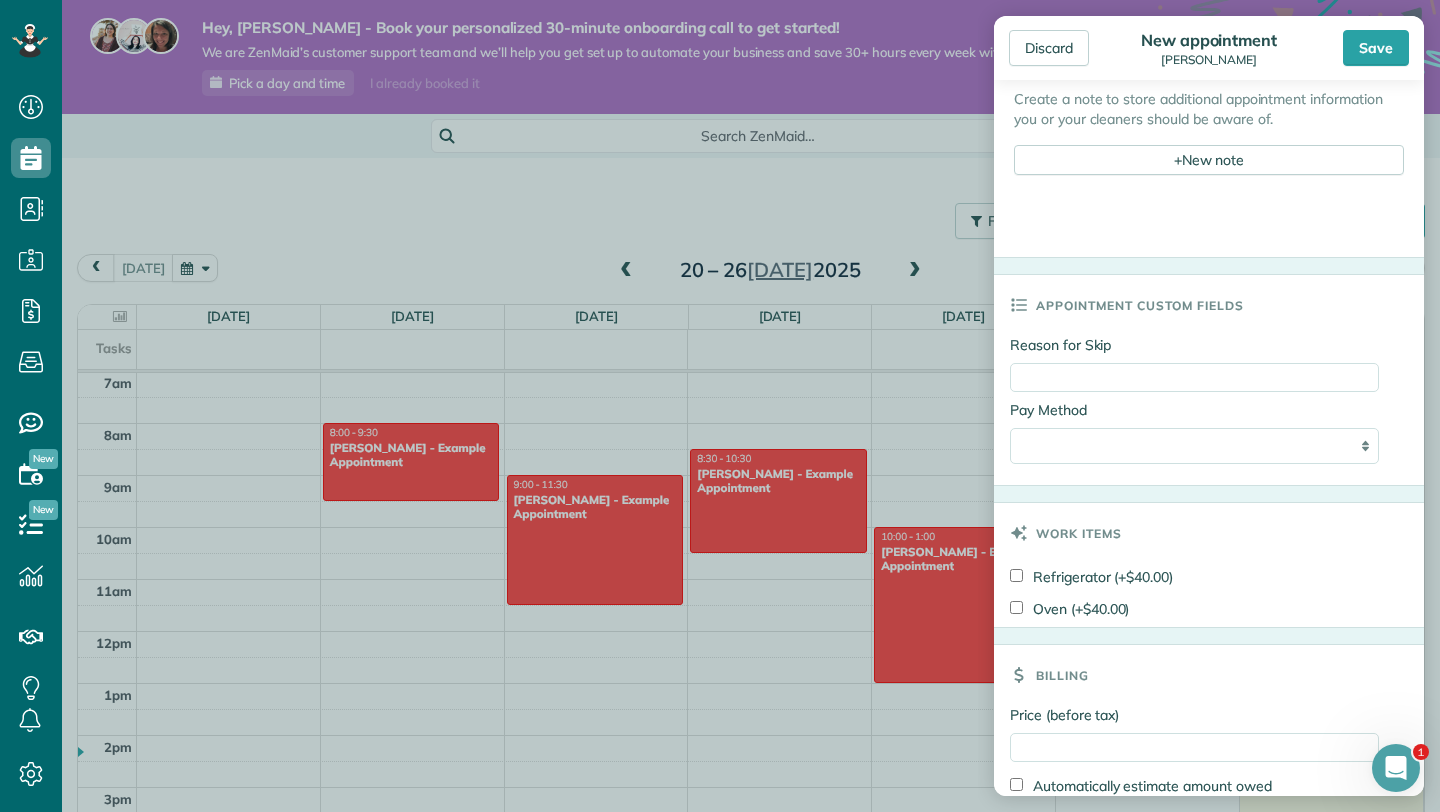 scroll, scrollTop: 1027, scrollLeft: 0, axis: vertical 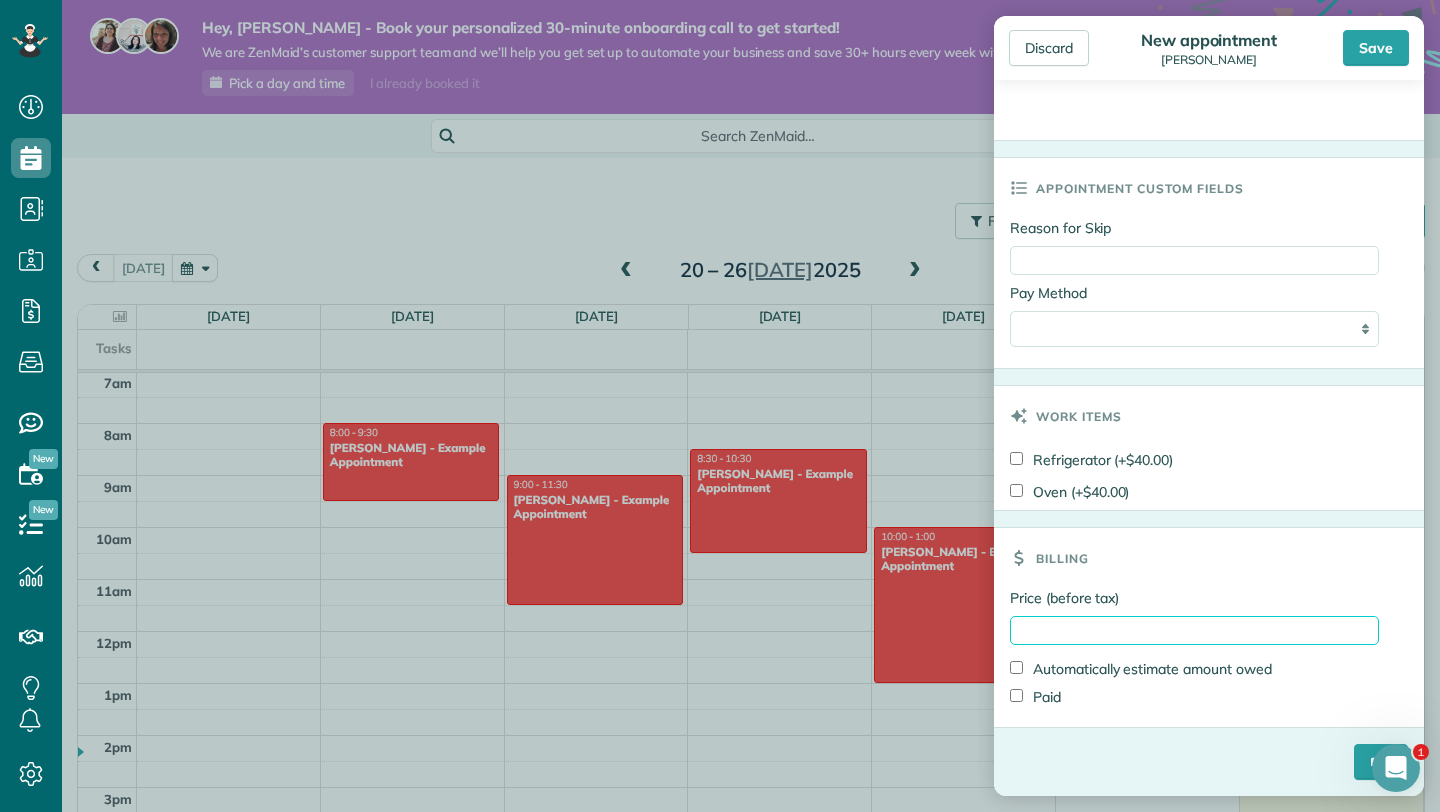 click on "Price (before tax)" at bounding box center (1194, 630) 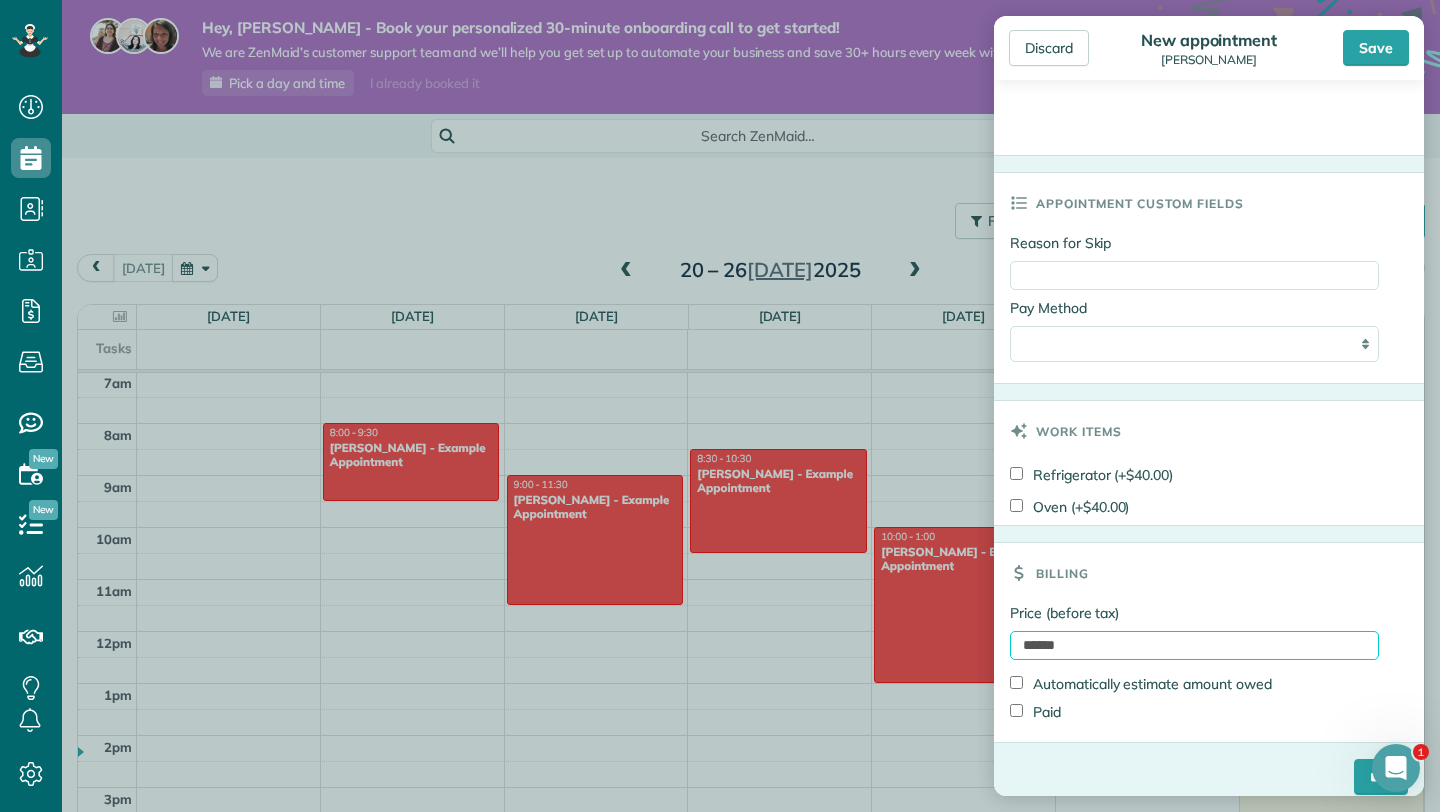 scroll, scrollTop: 1004, scrollLeft: 0, axis: vertical 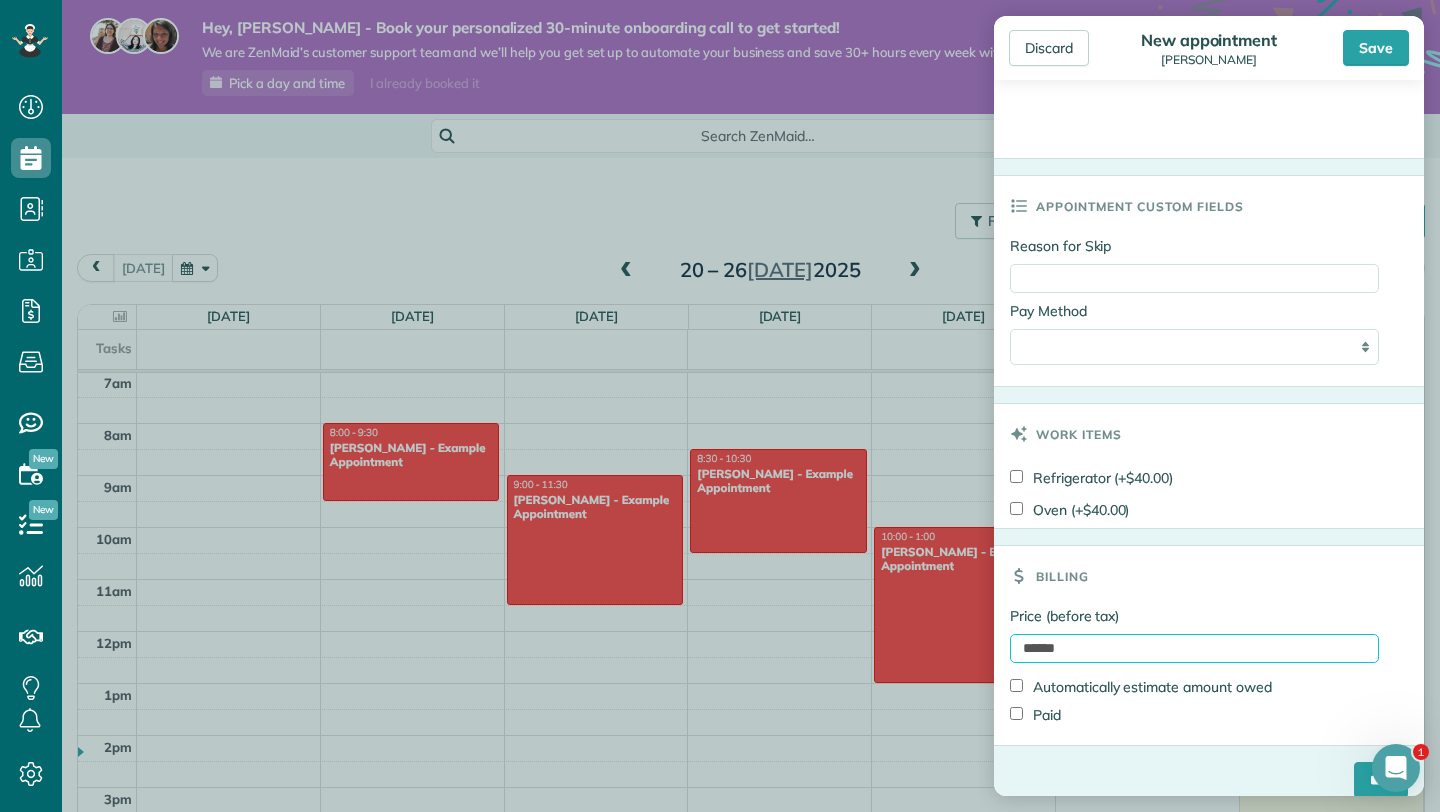 type on "******" 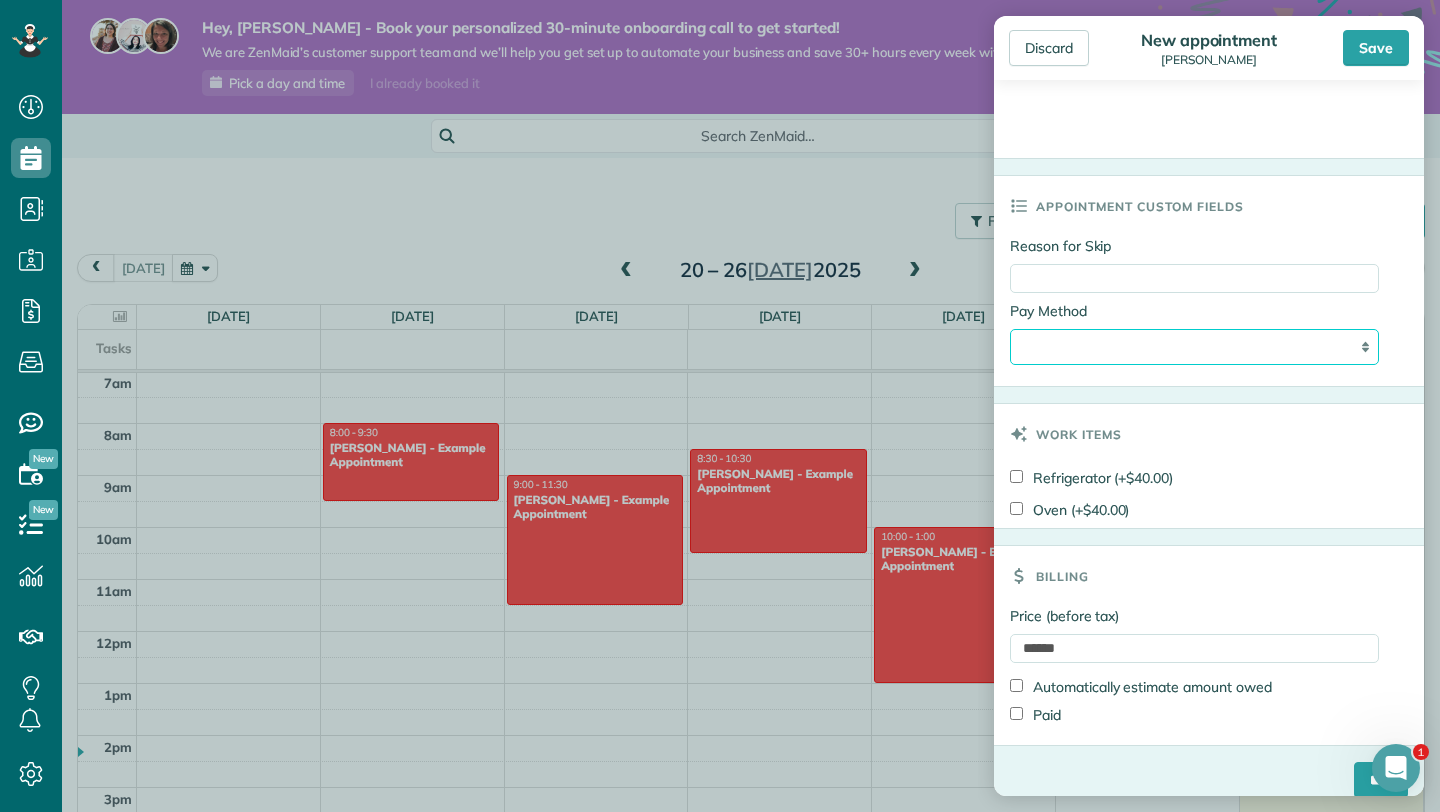 click on "**********" at bounding box center [1194, 347] 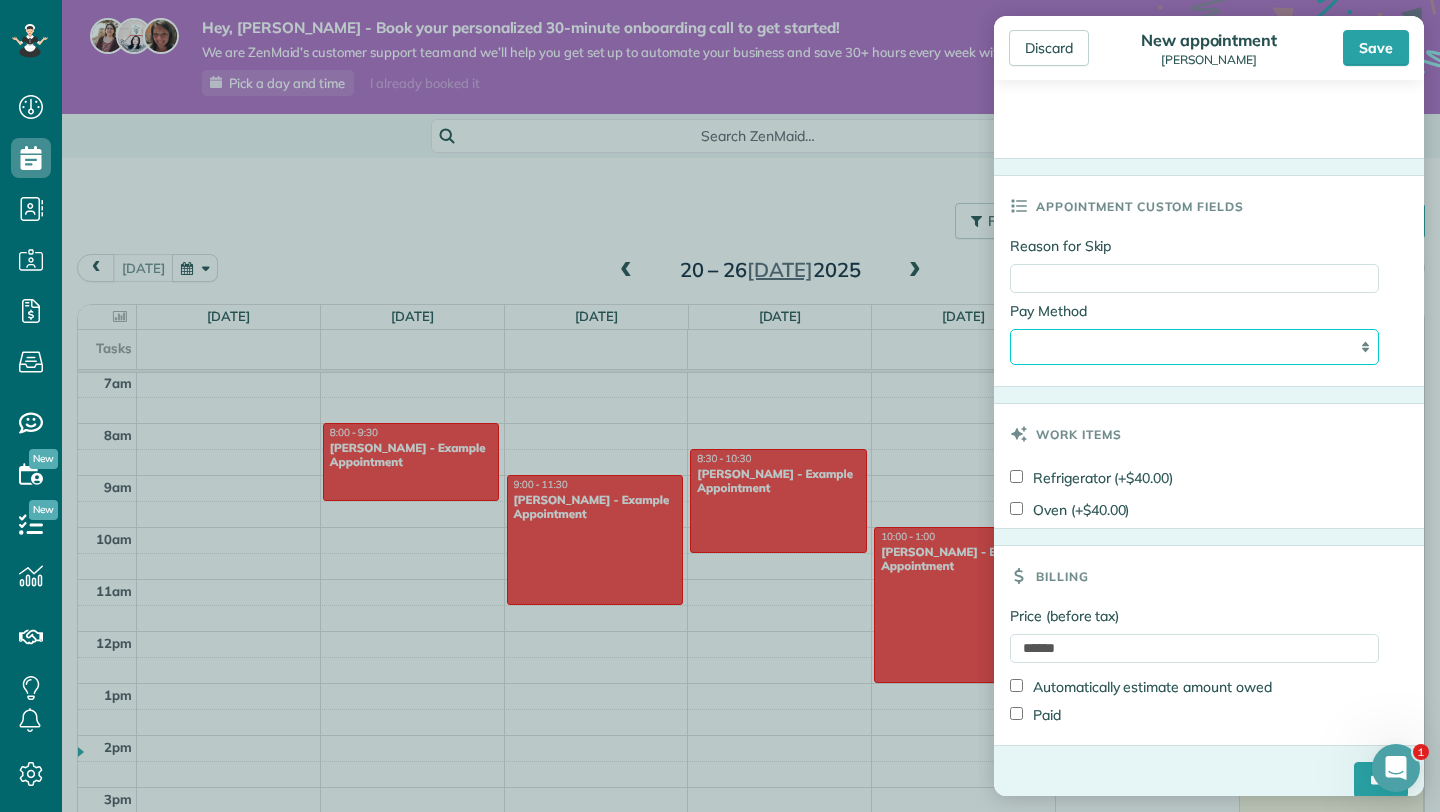 select on "**********" 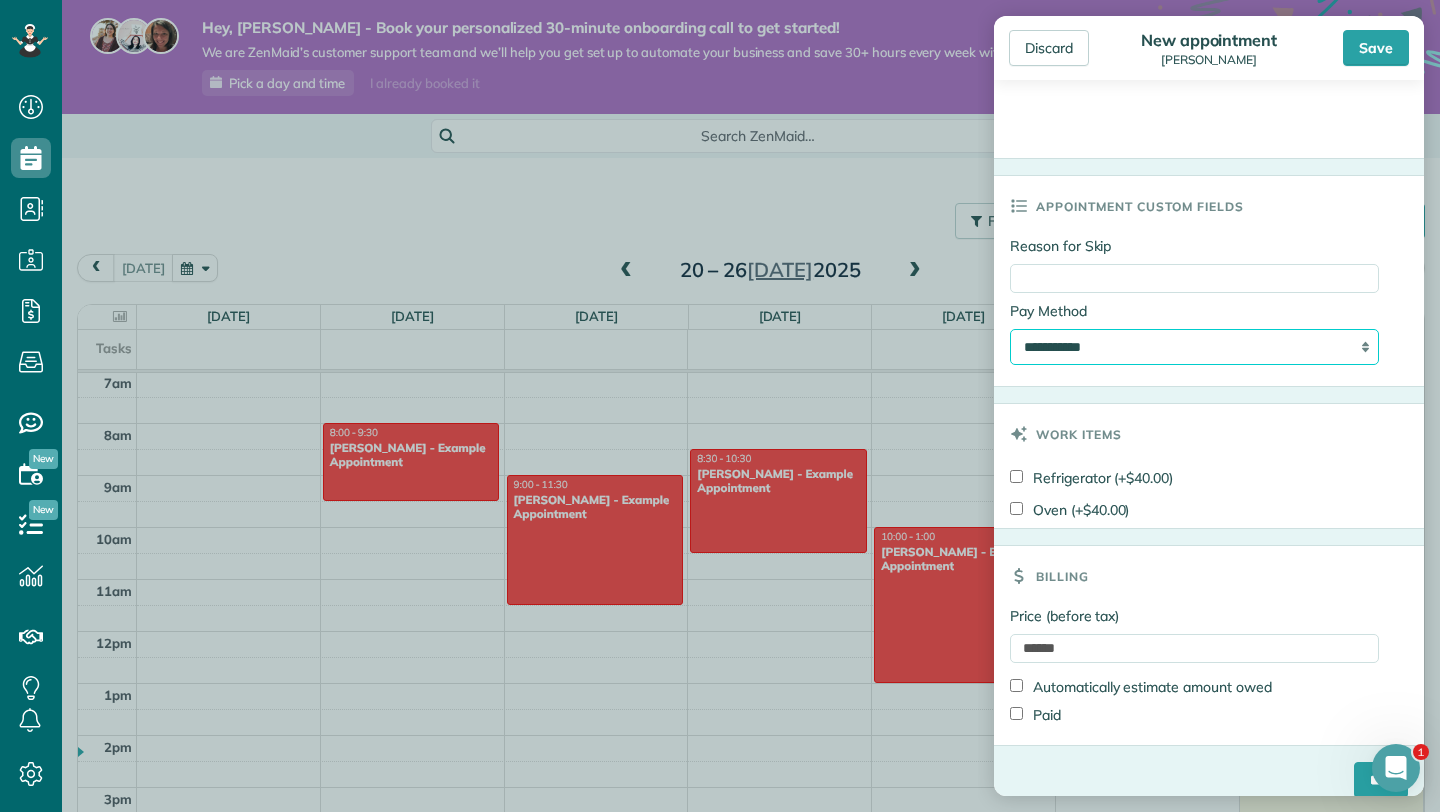 click on "**********" at bounding box center [1194, 347] 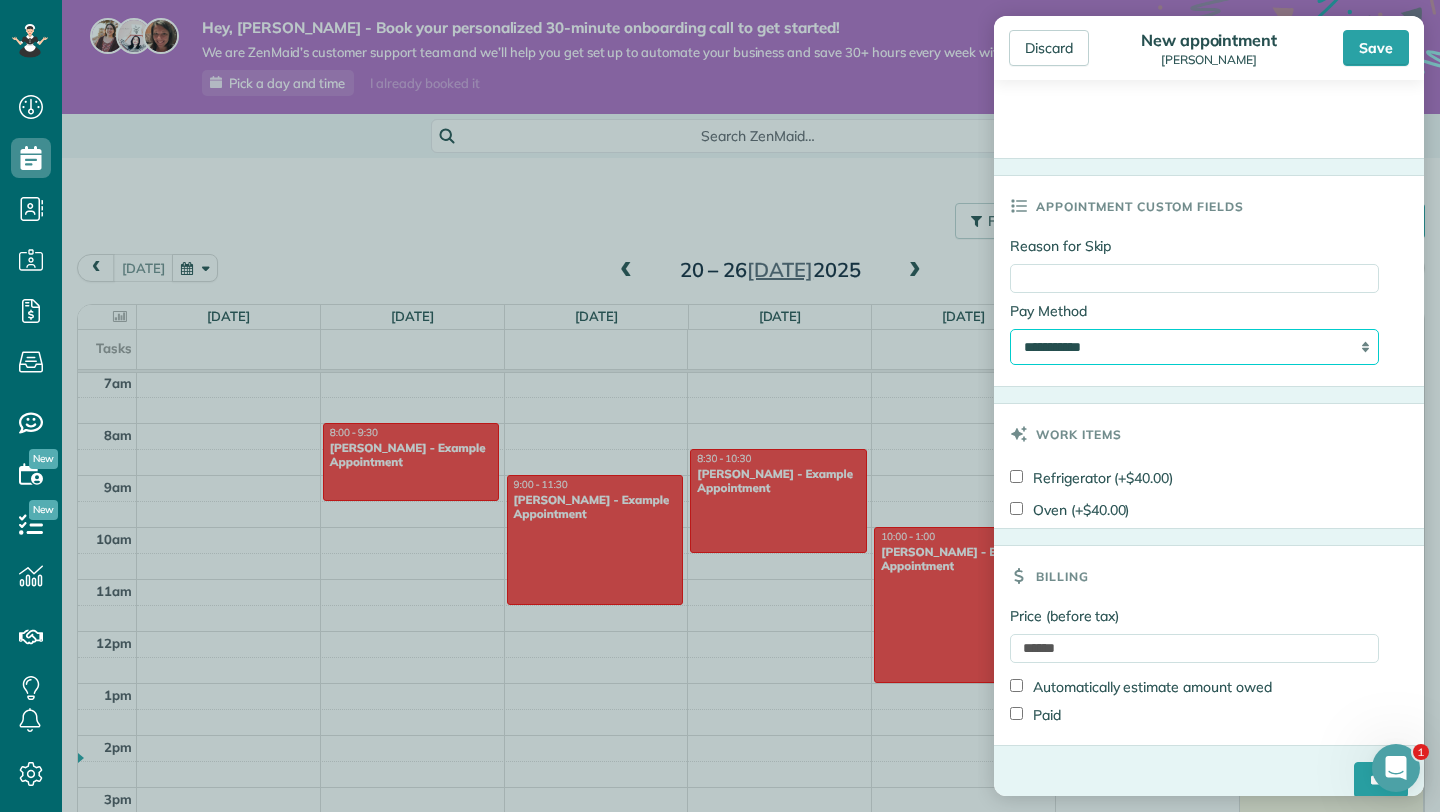 click on "**********" at bounding box center (1194, 347) 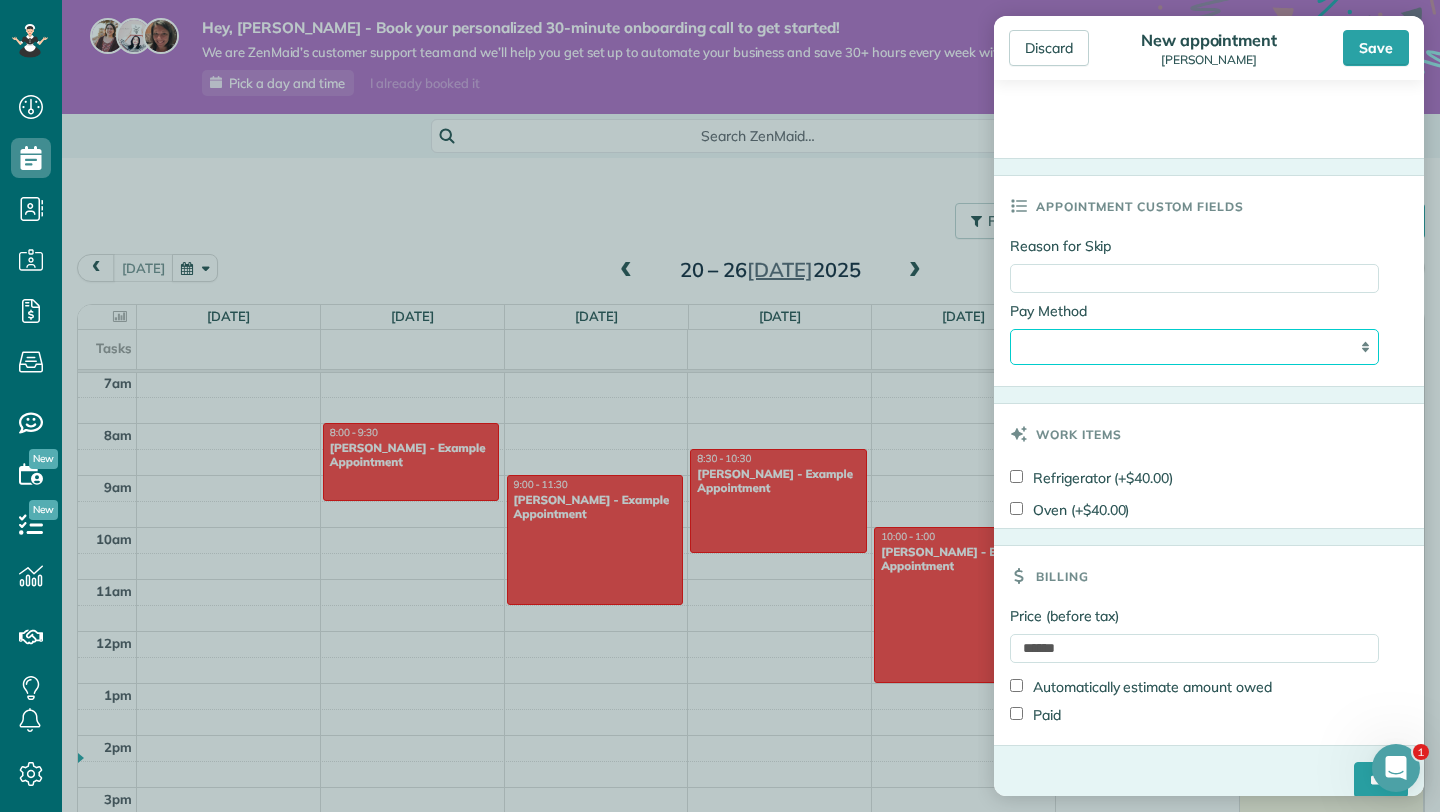 scroll, scrollTop: 1027, scrollLeft: 0, axis: vertical 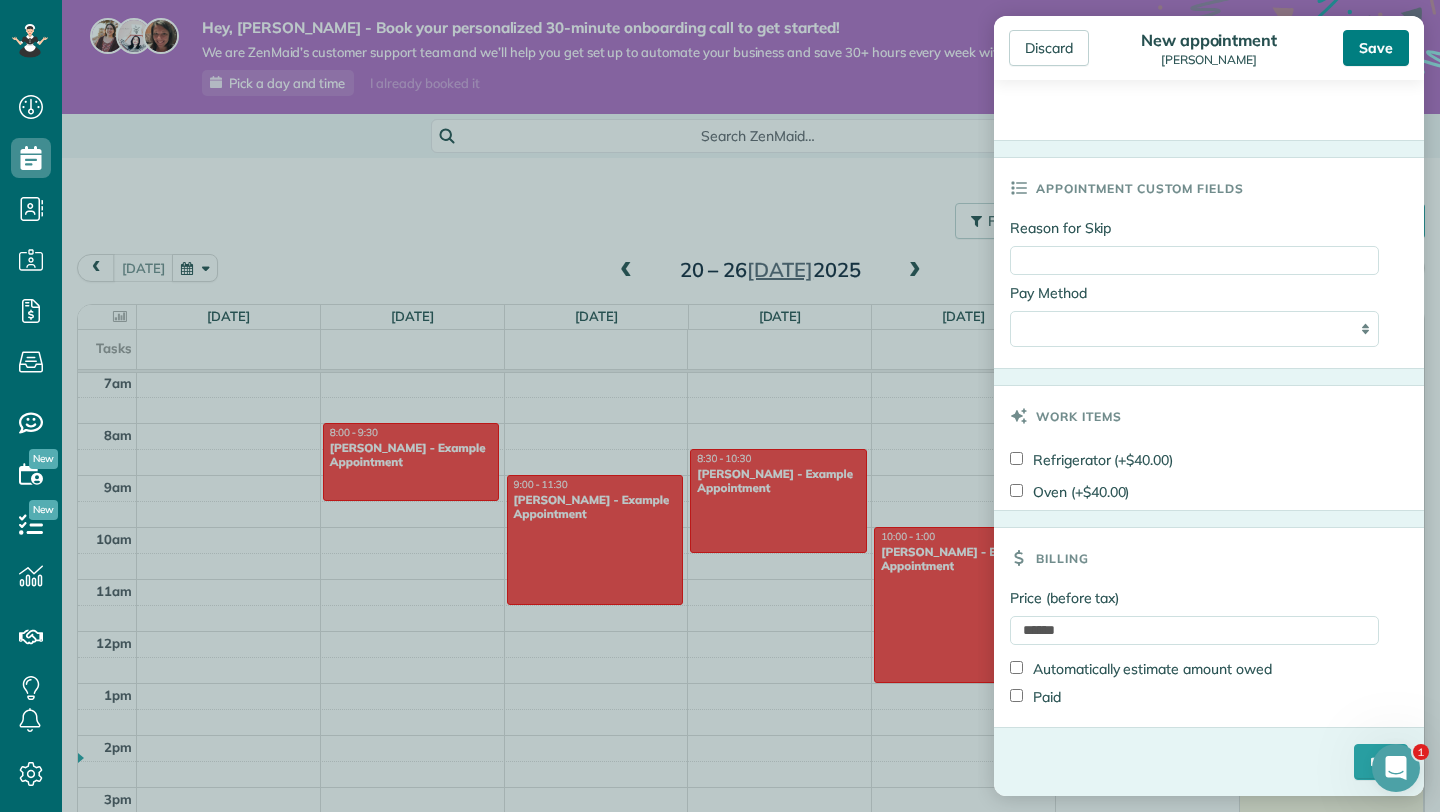 click on "Save" at bounding box center (1376, 48) 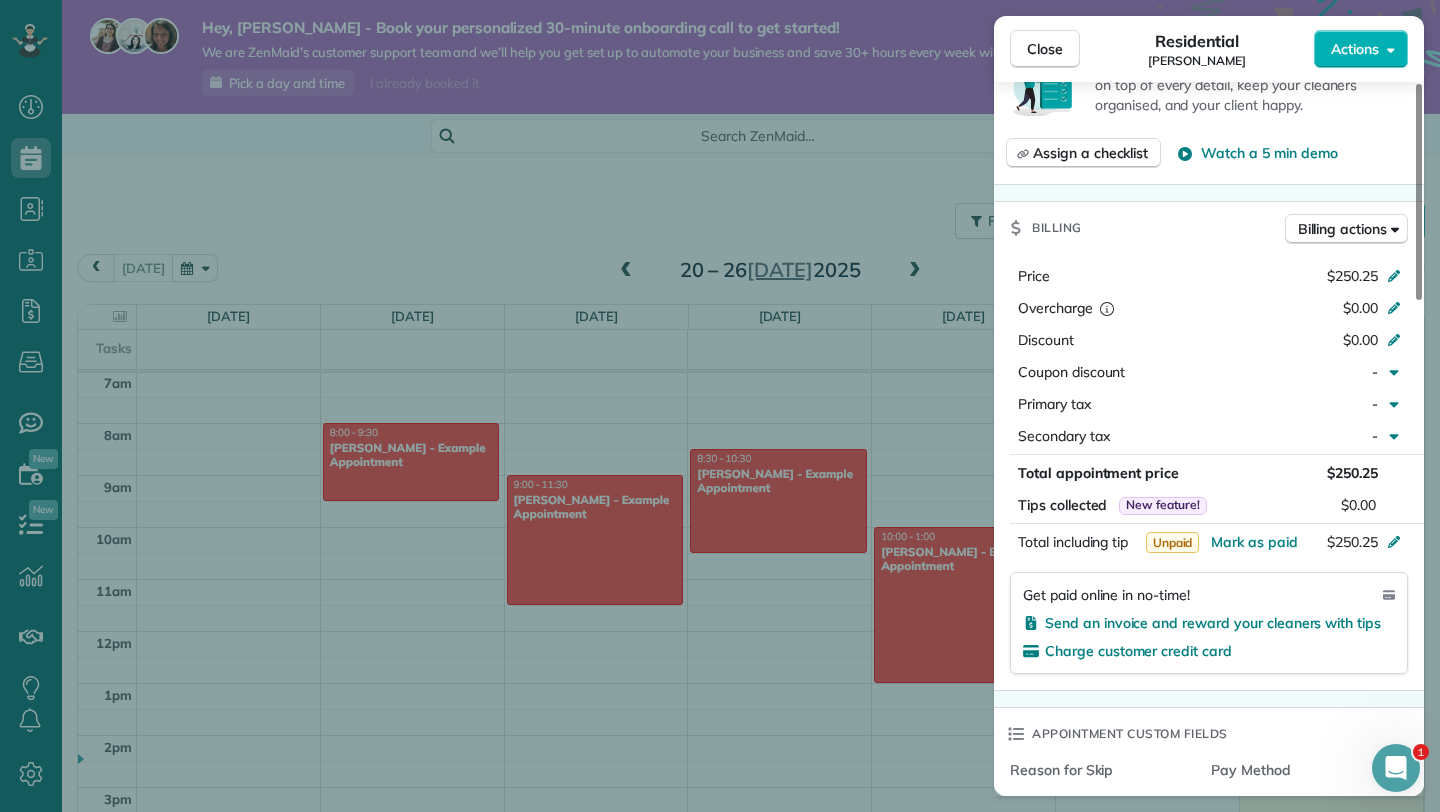 scroll, scrollTop: 768, scrollLeft: 0, axis: vertical 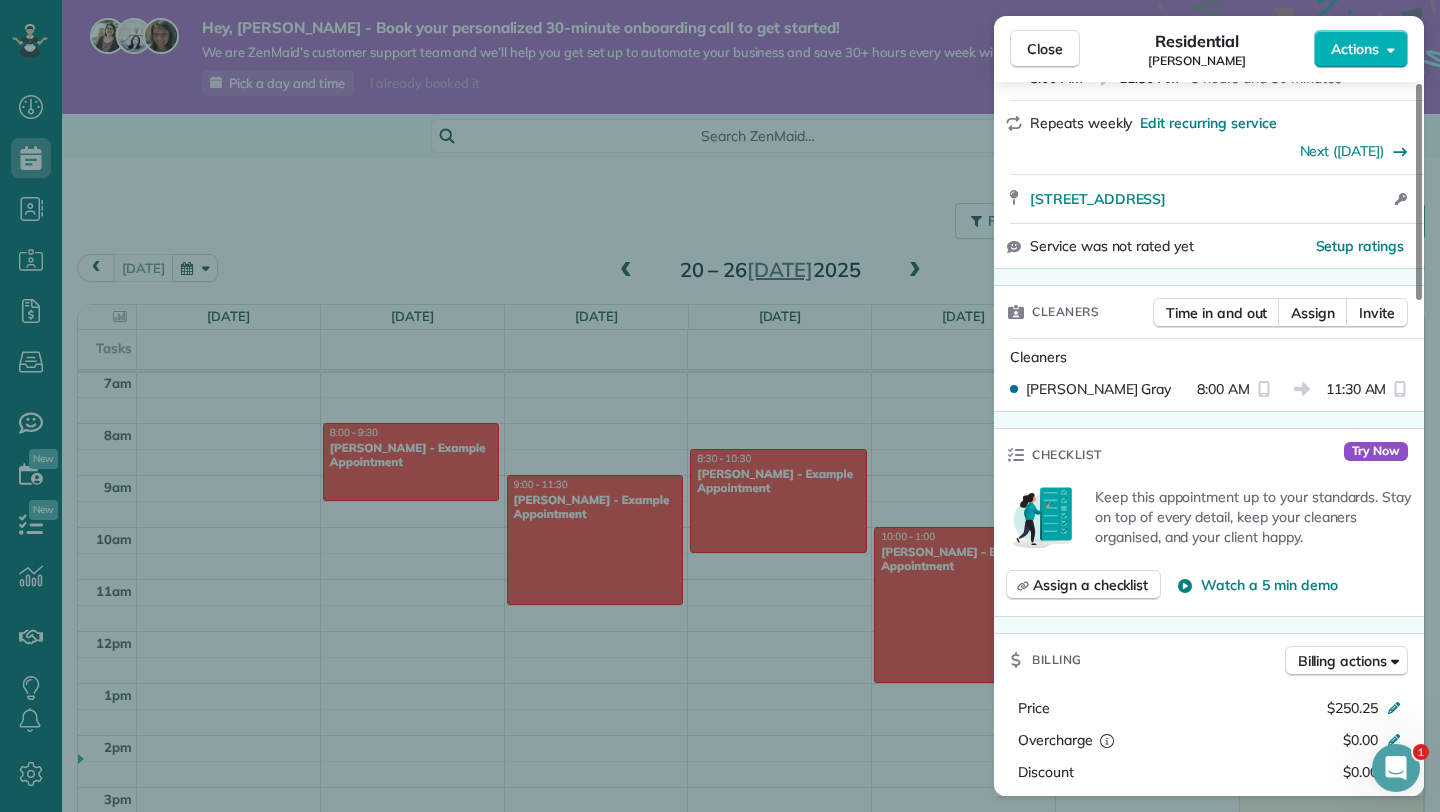 click on "Close Residential Jen Beal Actions Status Active Jen Beal · Open profile No phone number on record Add phone number davidbeal77@gmail.com Copy View Details Residential Monday, 28 July, 2025 ( in 2 days ) 8:00 AM 11:30 AM 3 hours and 30 minutes Repeats weekly Edit recurring service Next (04 Aug) 47 Lurnea Crescent Mountain Creek QLD 4557 Open access information Service was not rated yet Setup ratings Cleaners Time in and out Assign Invite Cleaners Megan   Gray 8:00 AM 11:30 AM Checklist Try Now Keep this appointment up to your standards. Stay on top of every detail, keep your cleaners organised, and your client happy. Assign a checklist Watch a 5 min demo Billing Billing actions Price $250.25 Overcharge $0.00 Discount $0.00 Coupon discount - Primary tax - Secondary tax - Total appointment price $250.25 Tips collected New feature! $0.00 Unpaid Mark as paid Total including tip $250.25 Get paid online in no-time! Send an invoice and reward your cleaners with tips Charge customer credit card Reason for Skip - - 0" at bounding box center [720, 406] 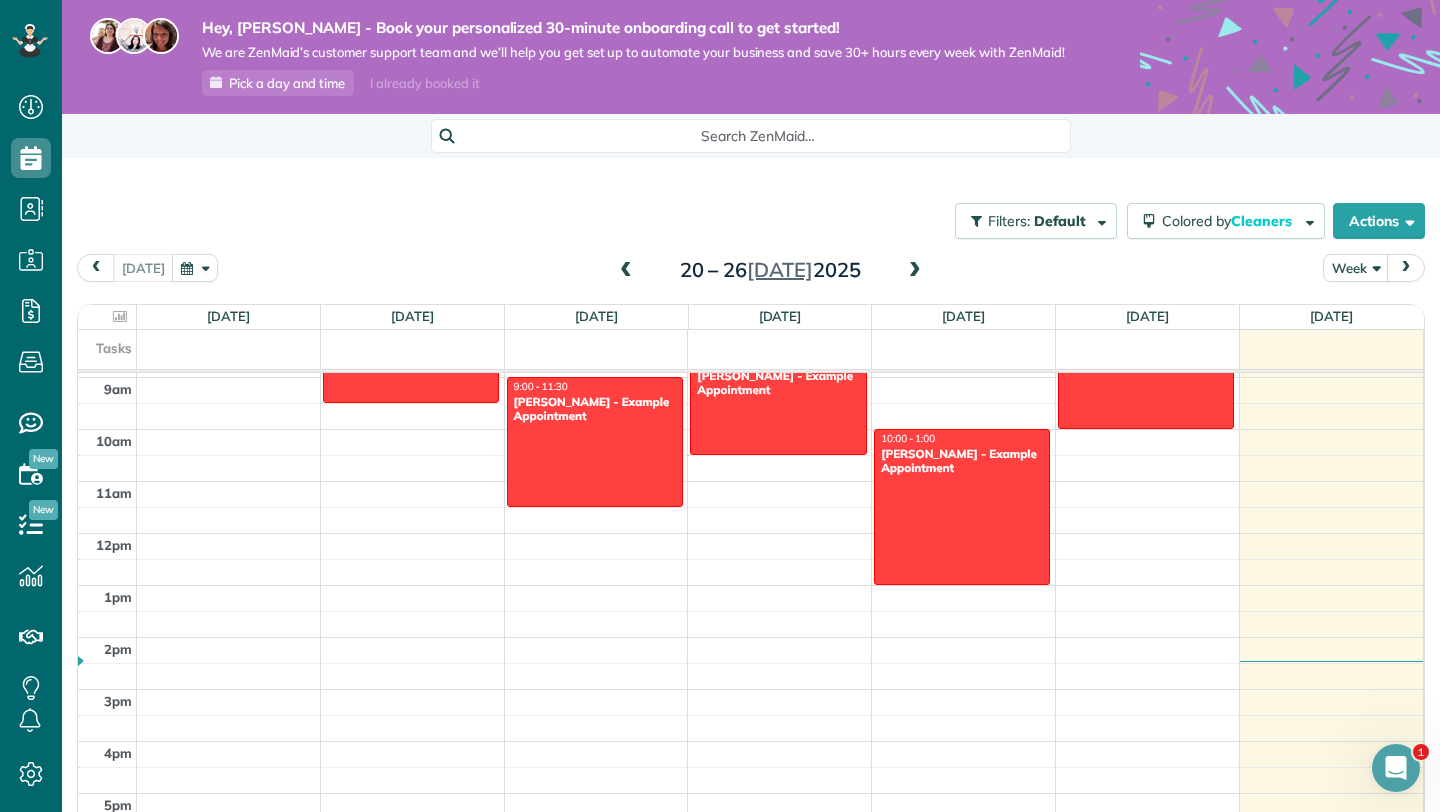 scroll, scrollTop: 607, scrollLeft: 0, axis: vertical 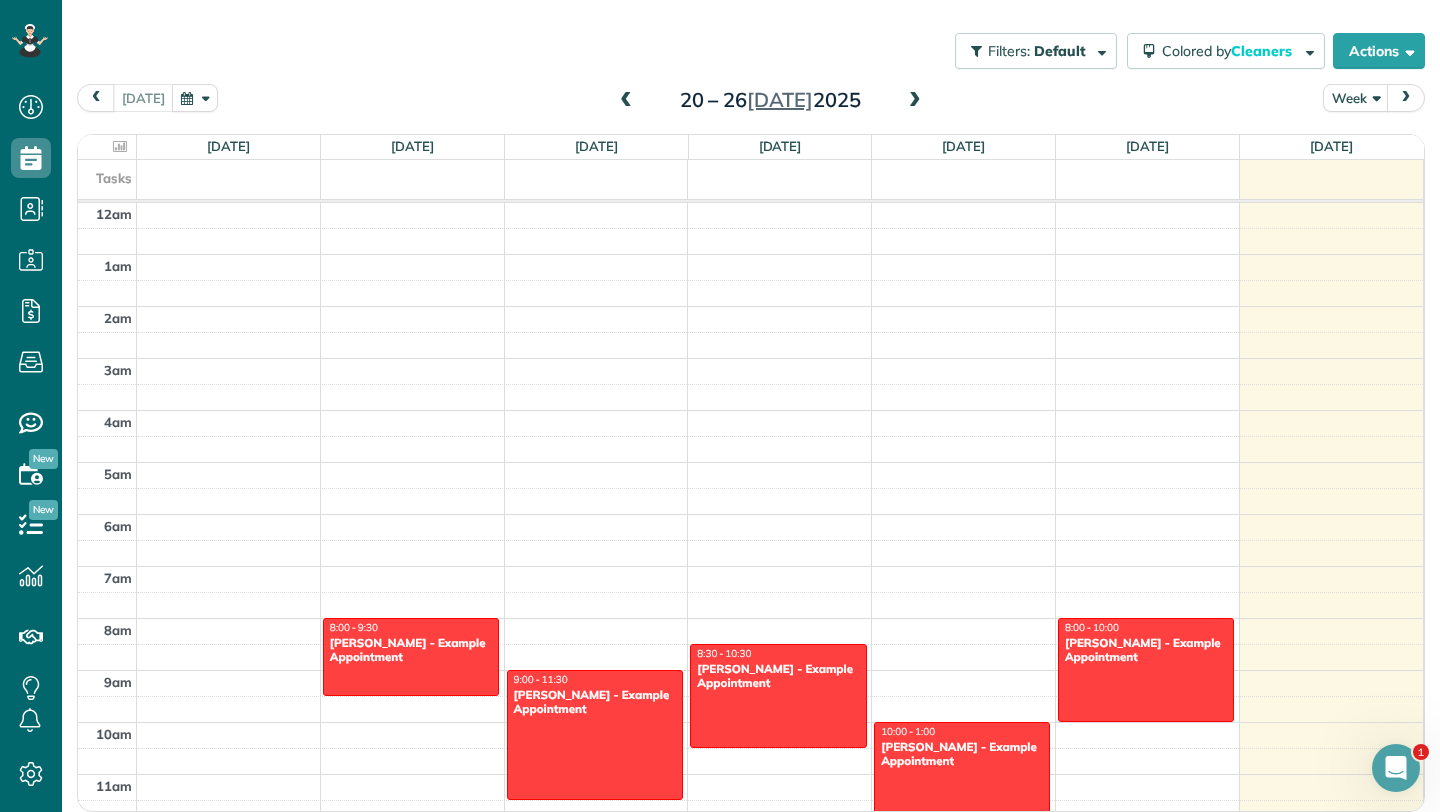 click at bounding box center (915, 101) 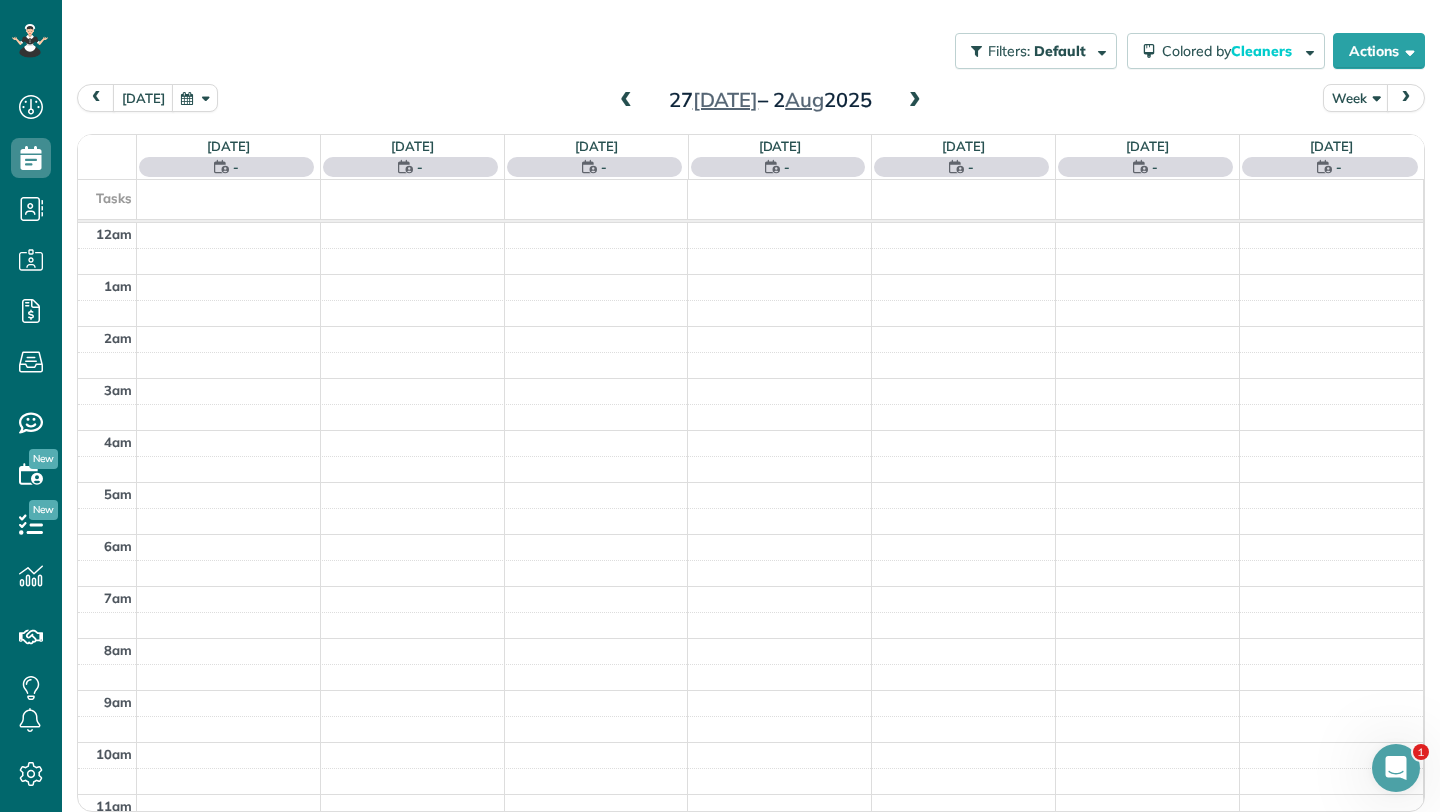 scroll, scrollTop: 365, scrollLeft: 0, axis: vertical 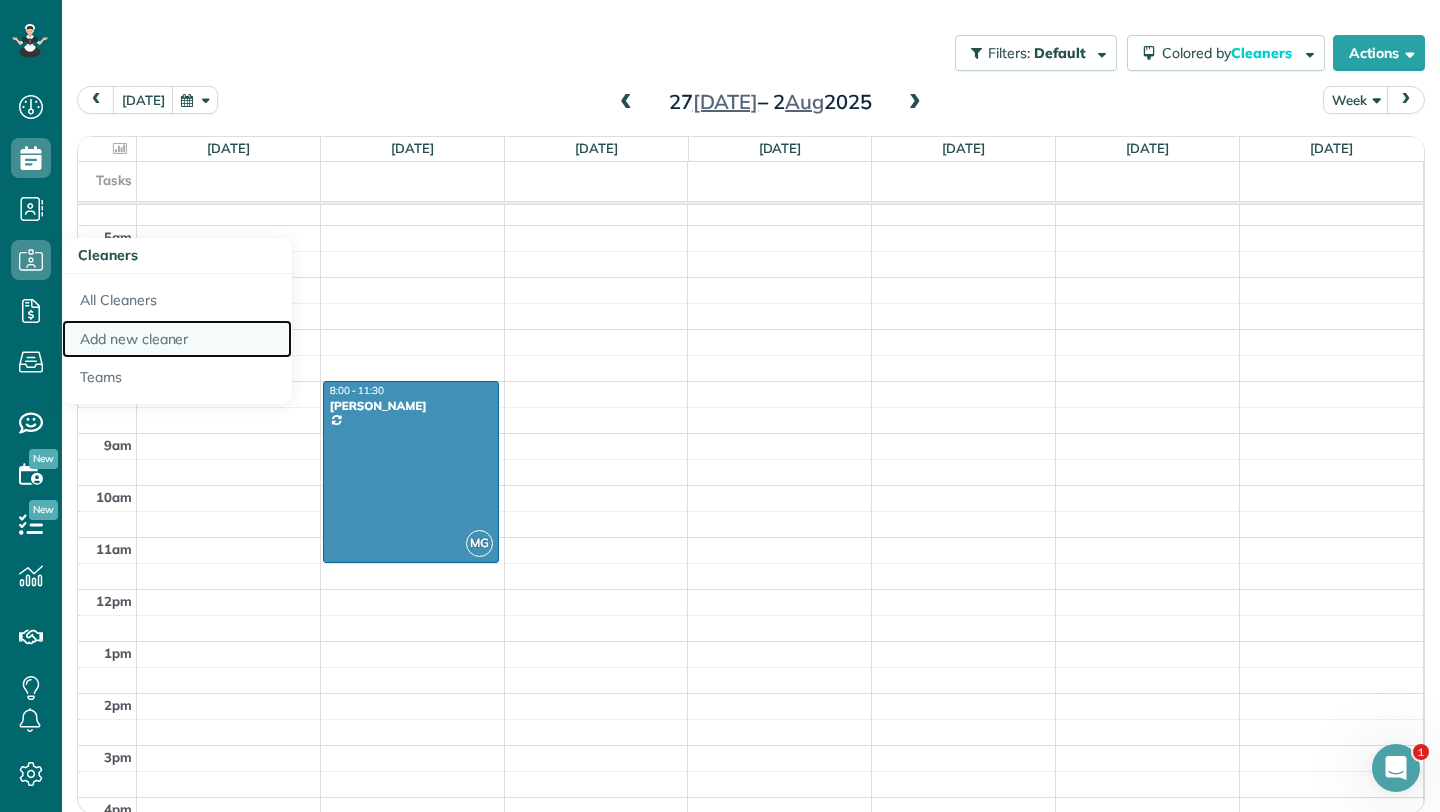 click on "Add new cleaner" at bounding box center [177, 339] 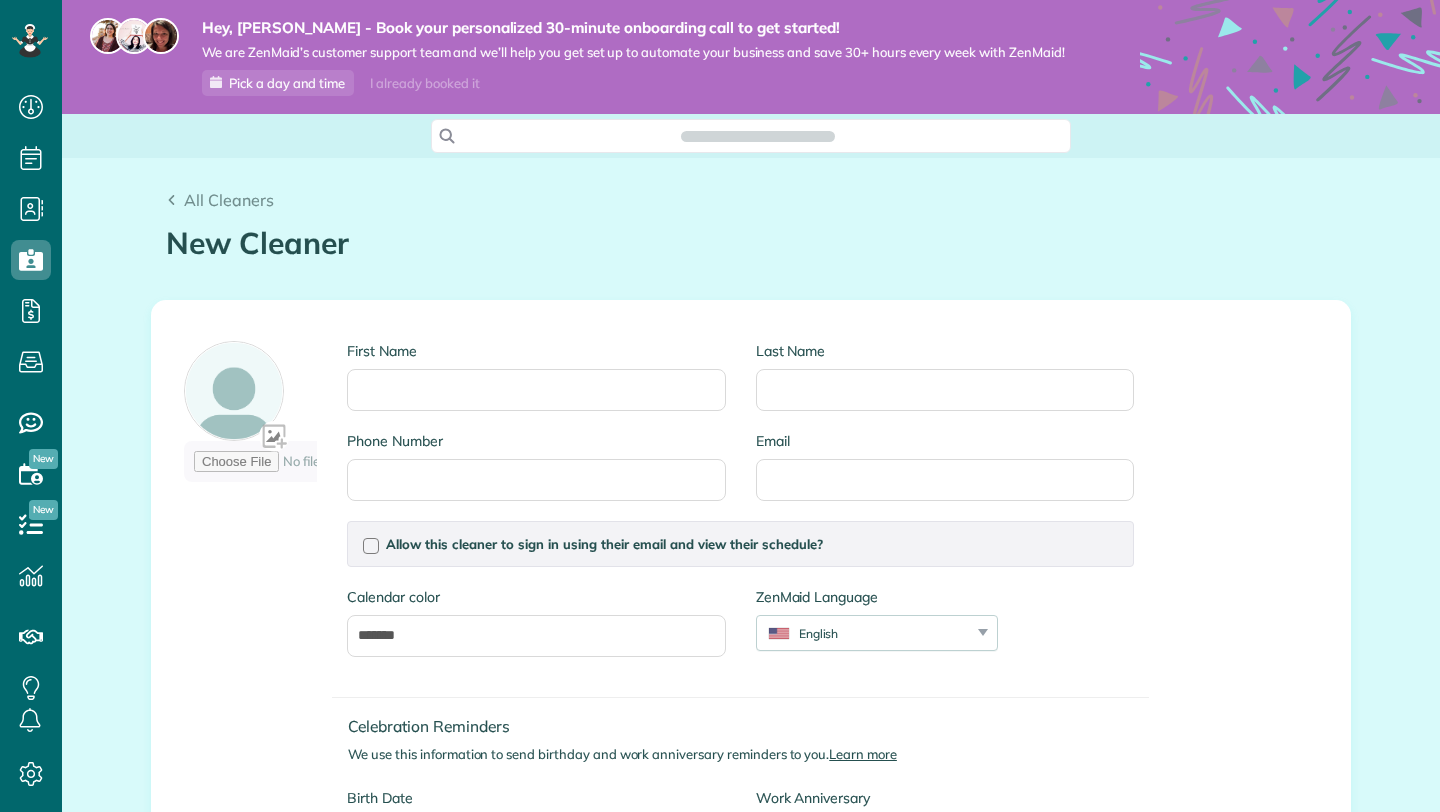 scroll, scrollTop: 0, scrollLeft: 0, axis: both 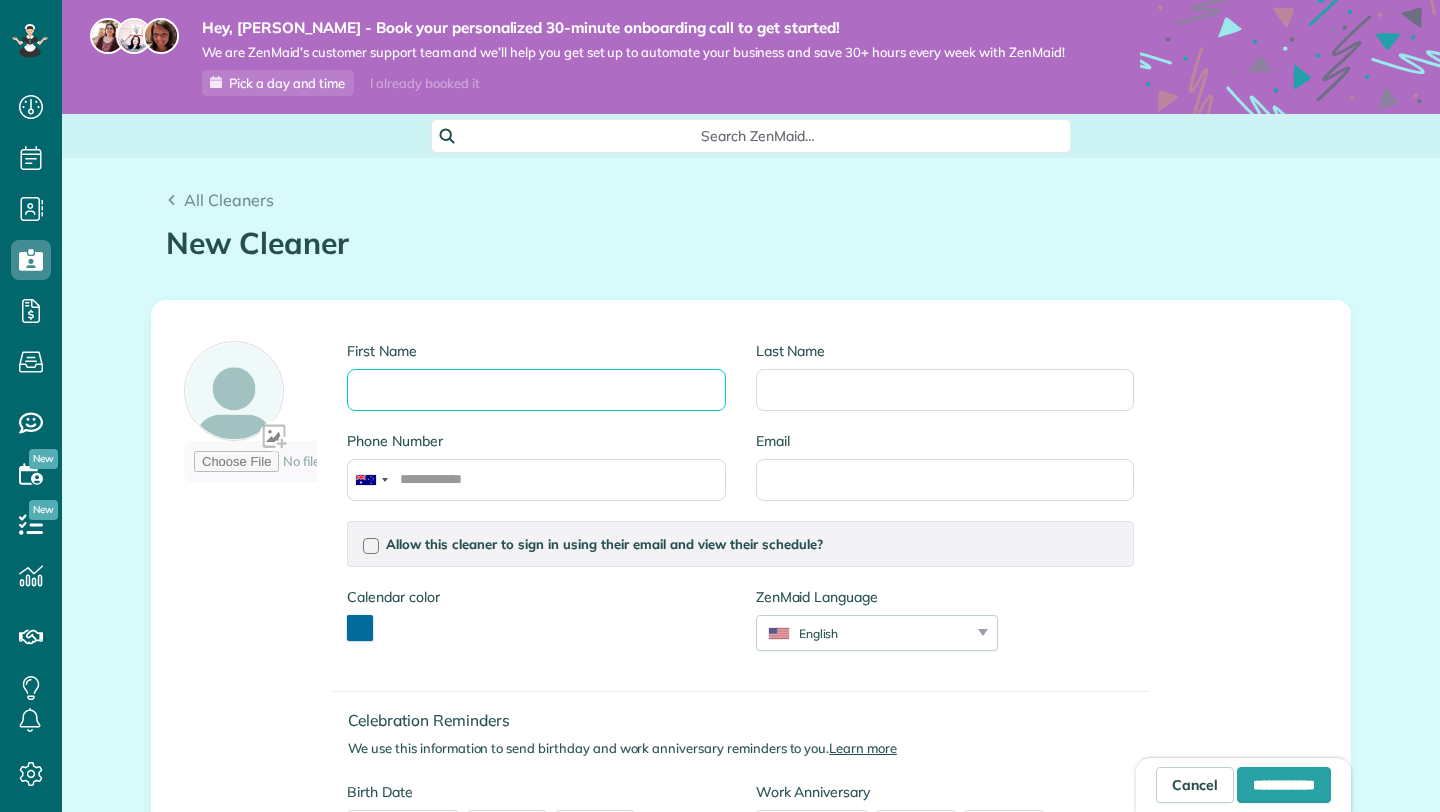 click on "First Name" at bounding box center (536, 390) 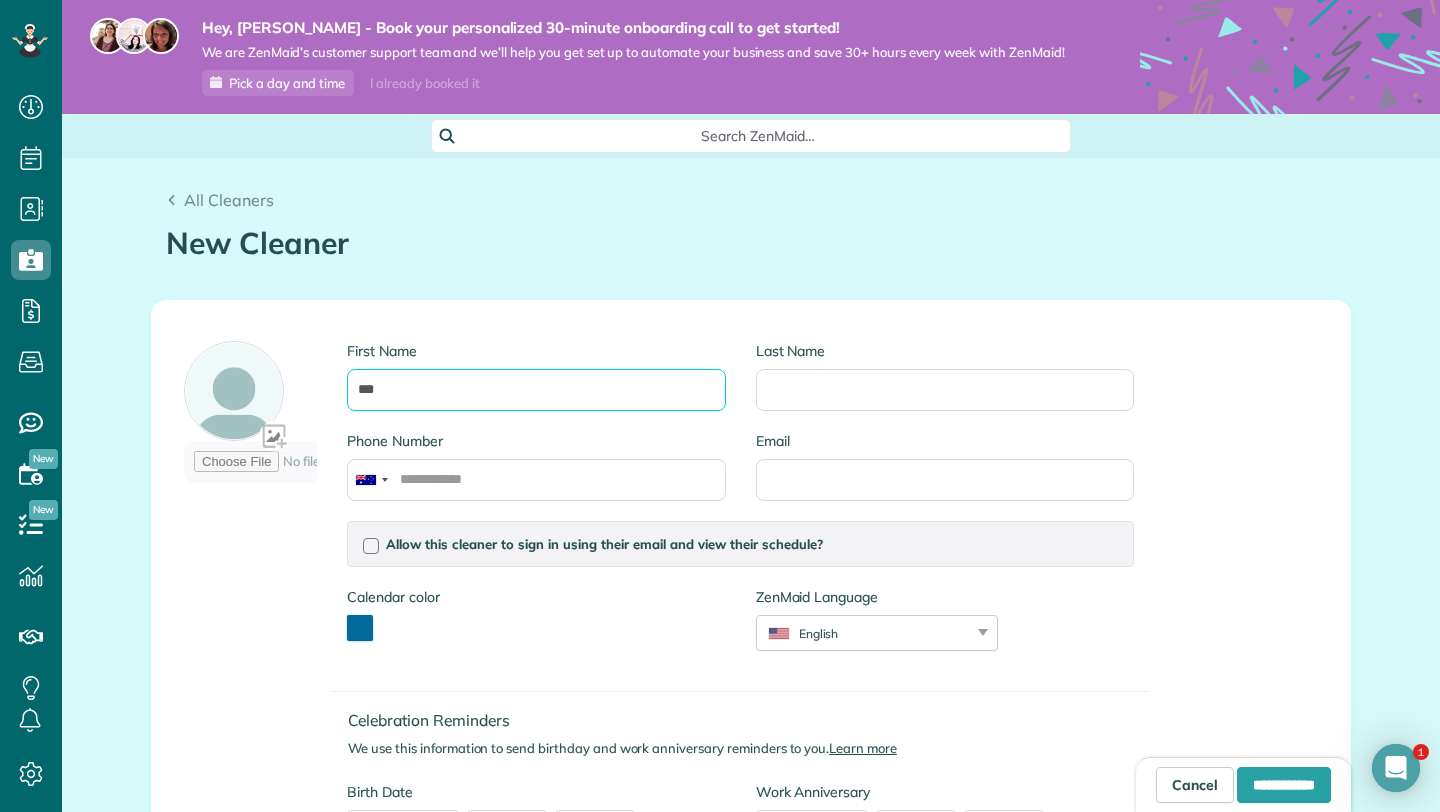 scroll, scrollTop: 0, scrollLeft: 0, axis: both 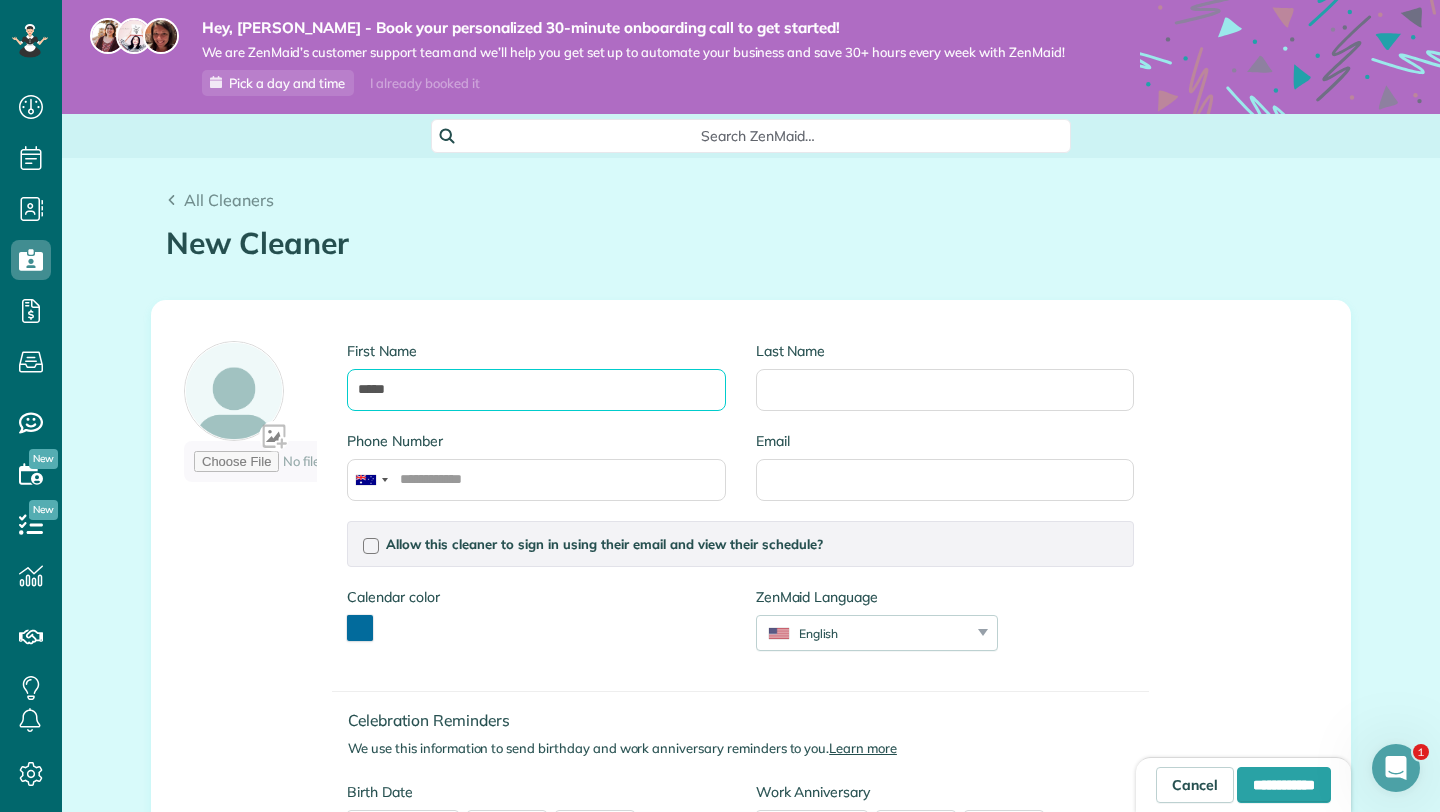 type on "*****" 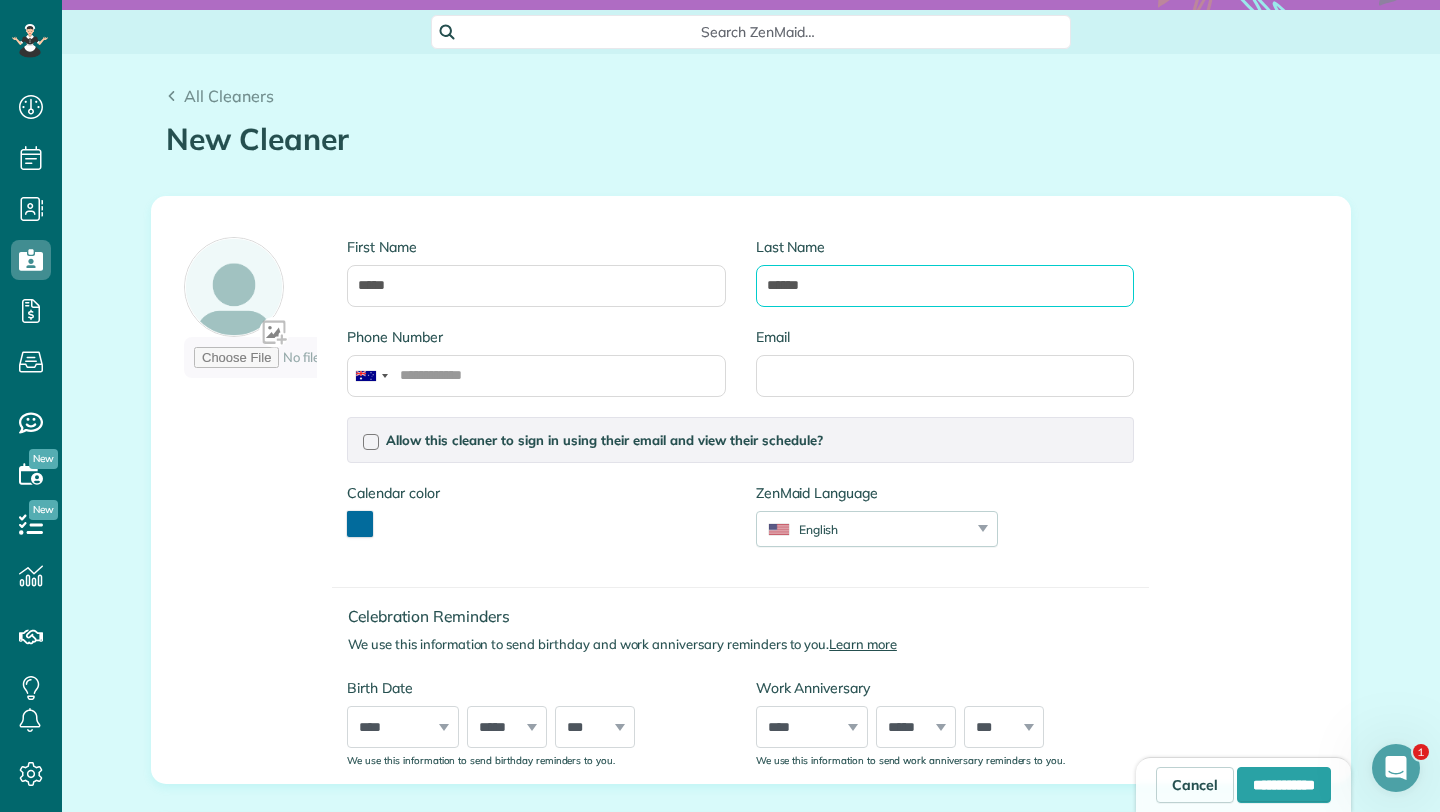 scroll, scrollTop: 107, scrollLeft: 0, axis: vertical 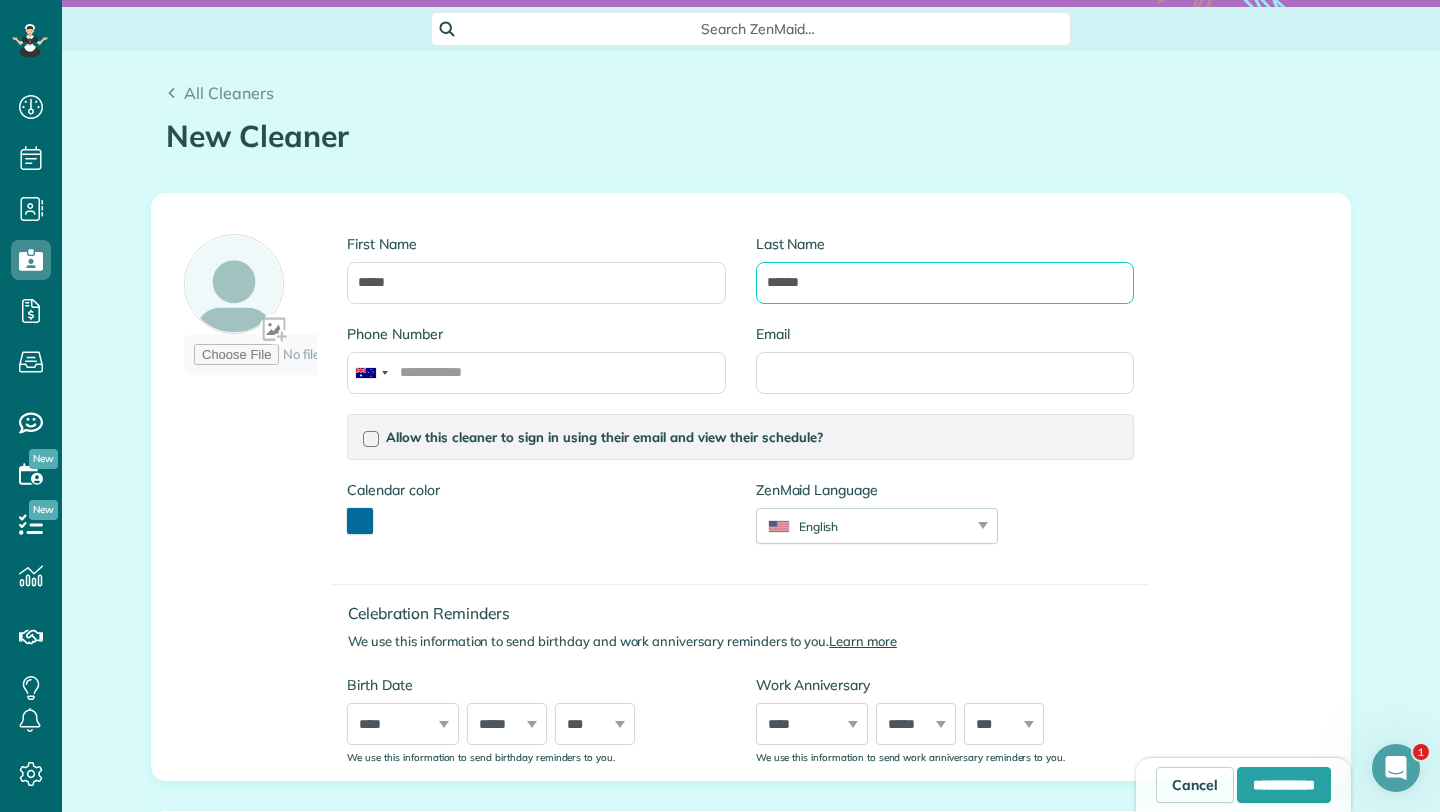 type on "******" 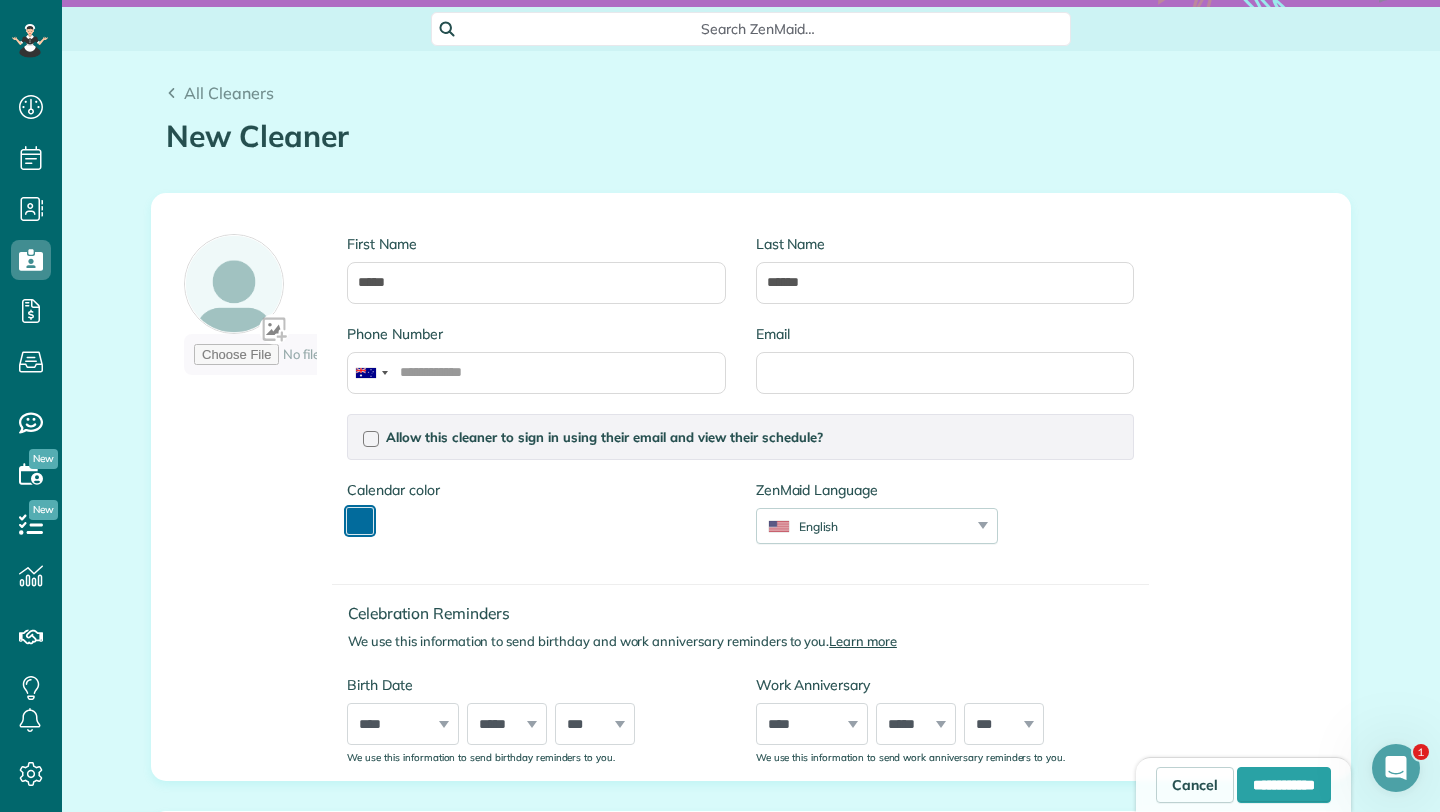 click at bounding box center [360, 521] 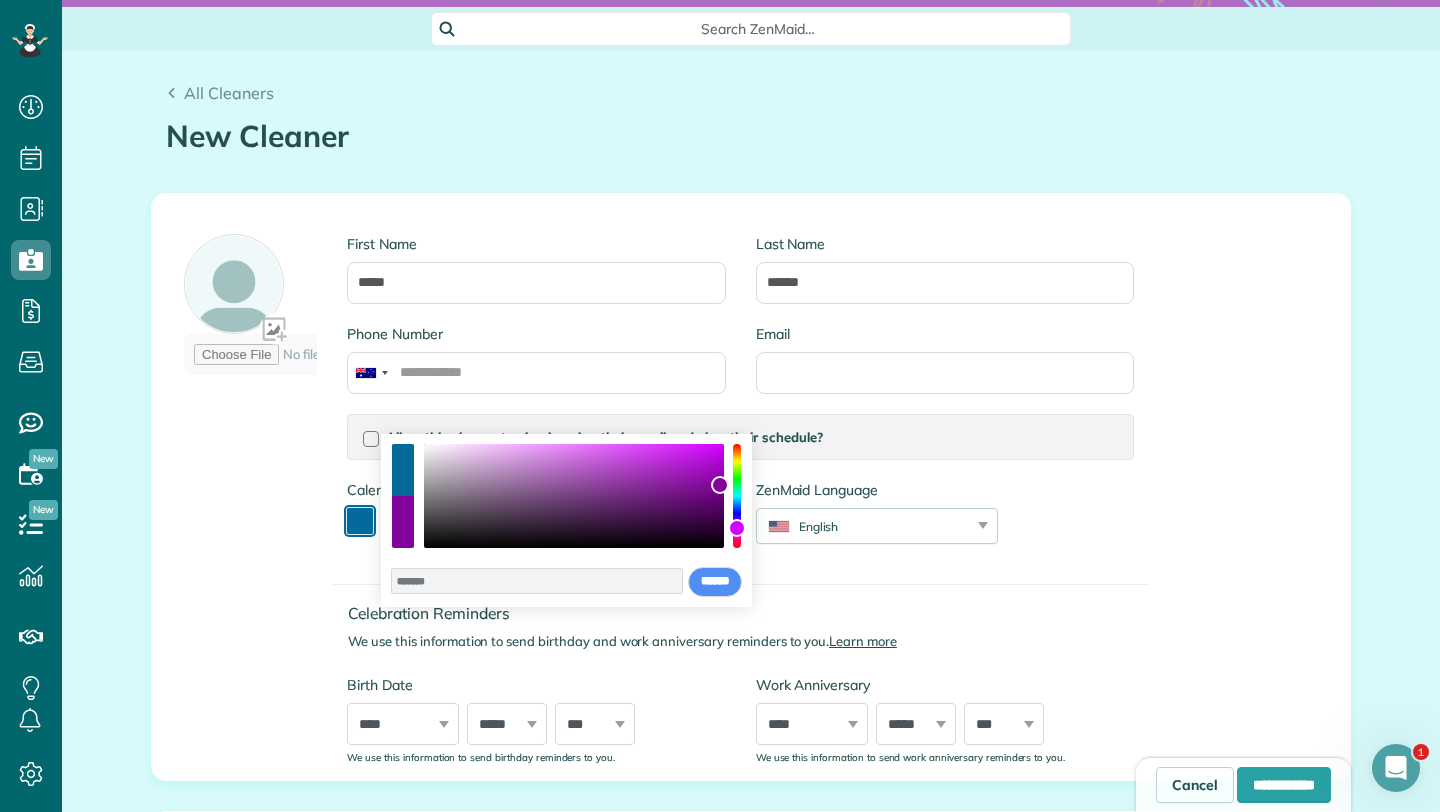 drag, startPoint x: 737, startPoint y: 504, endPoint x: 736, endPoint y: 528, distance: 24.020824 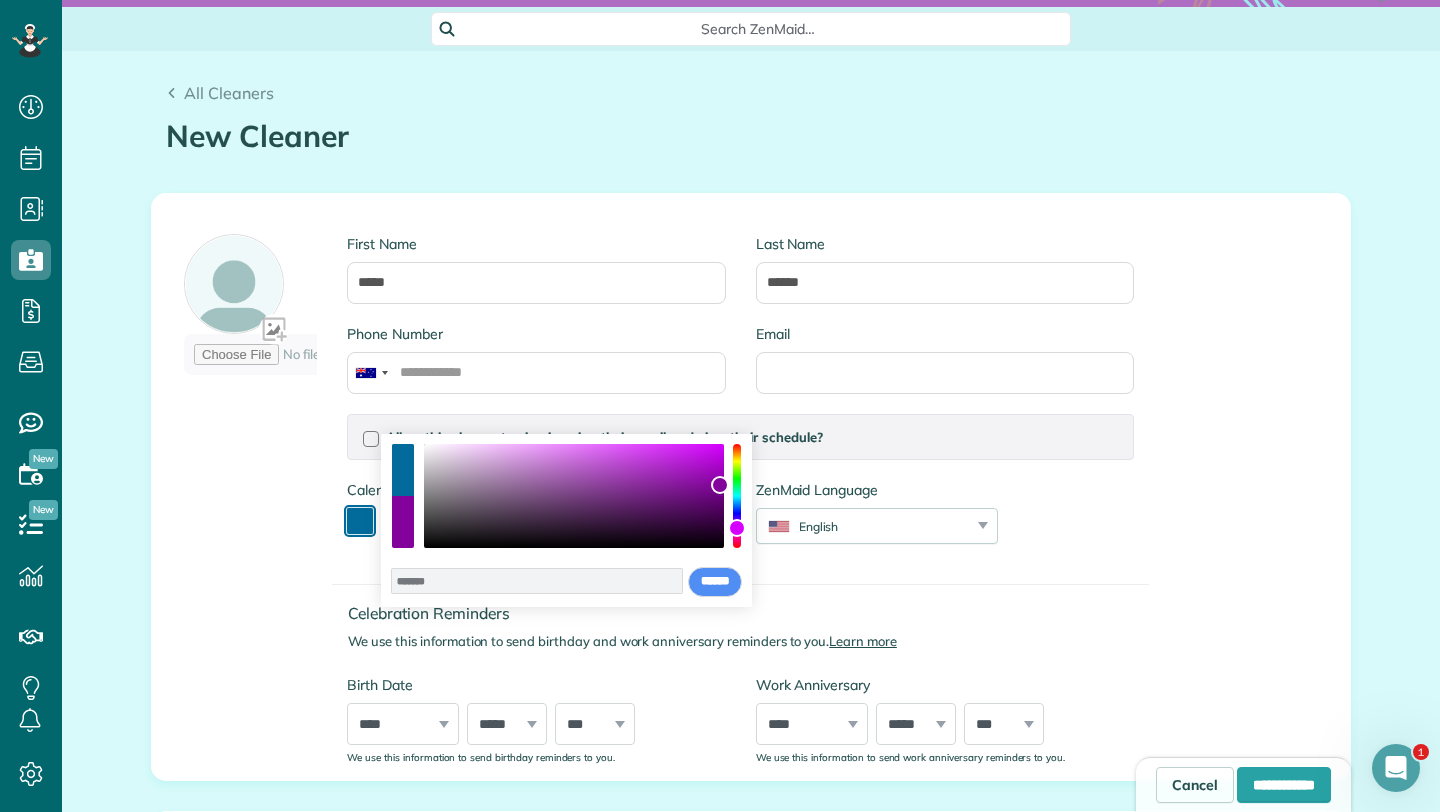 click at bounding box center [737, 528] 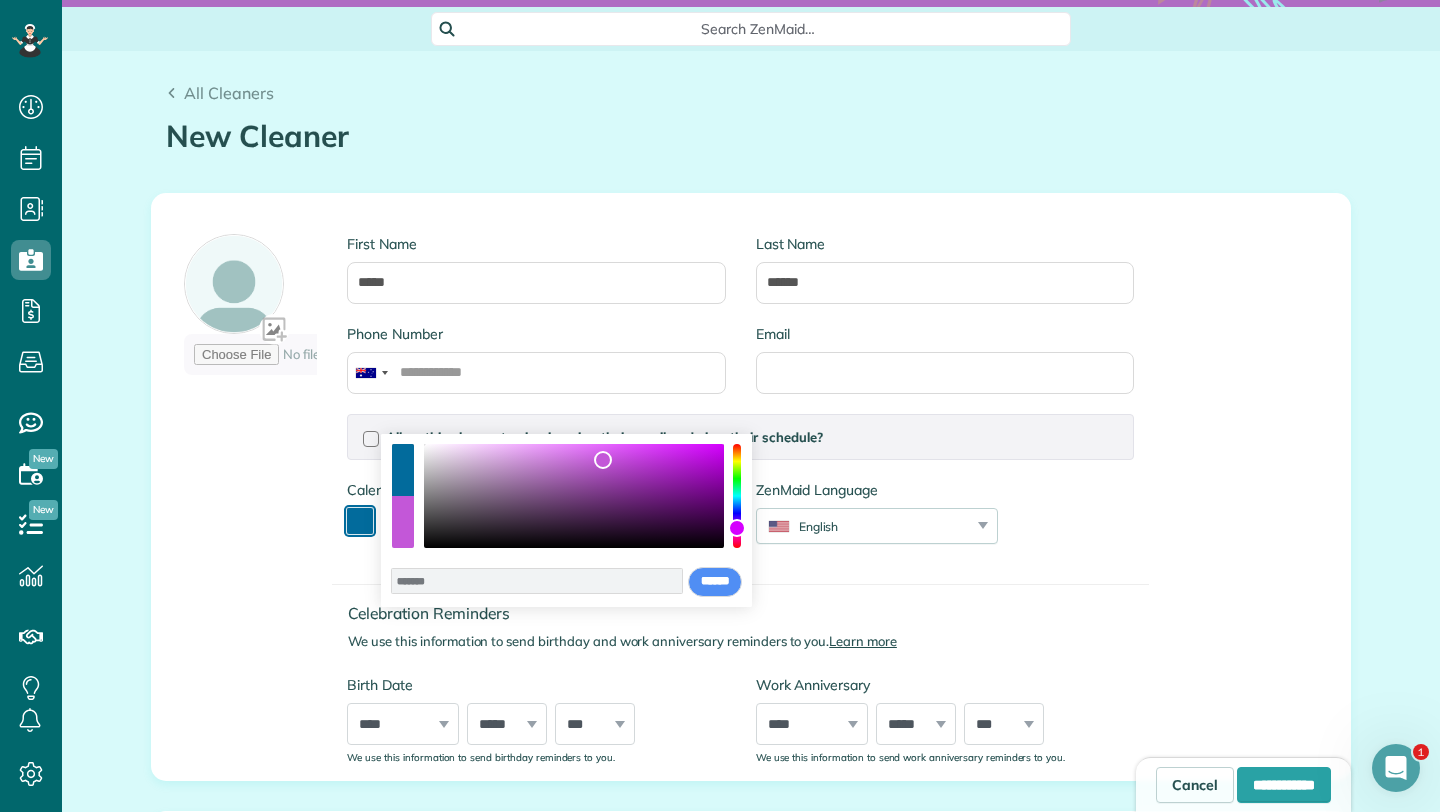 type on "*******" 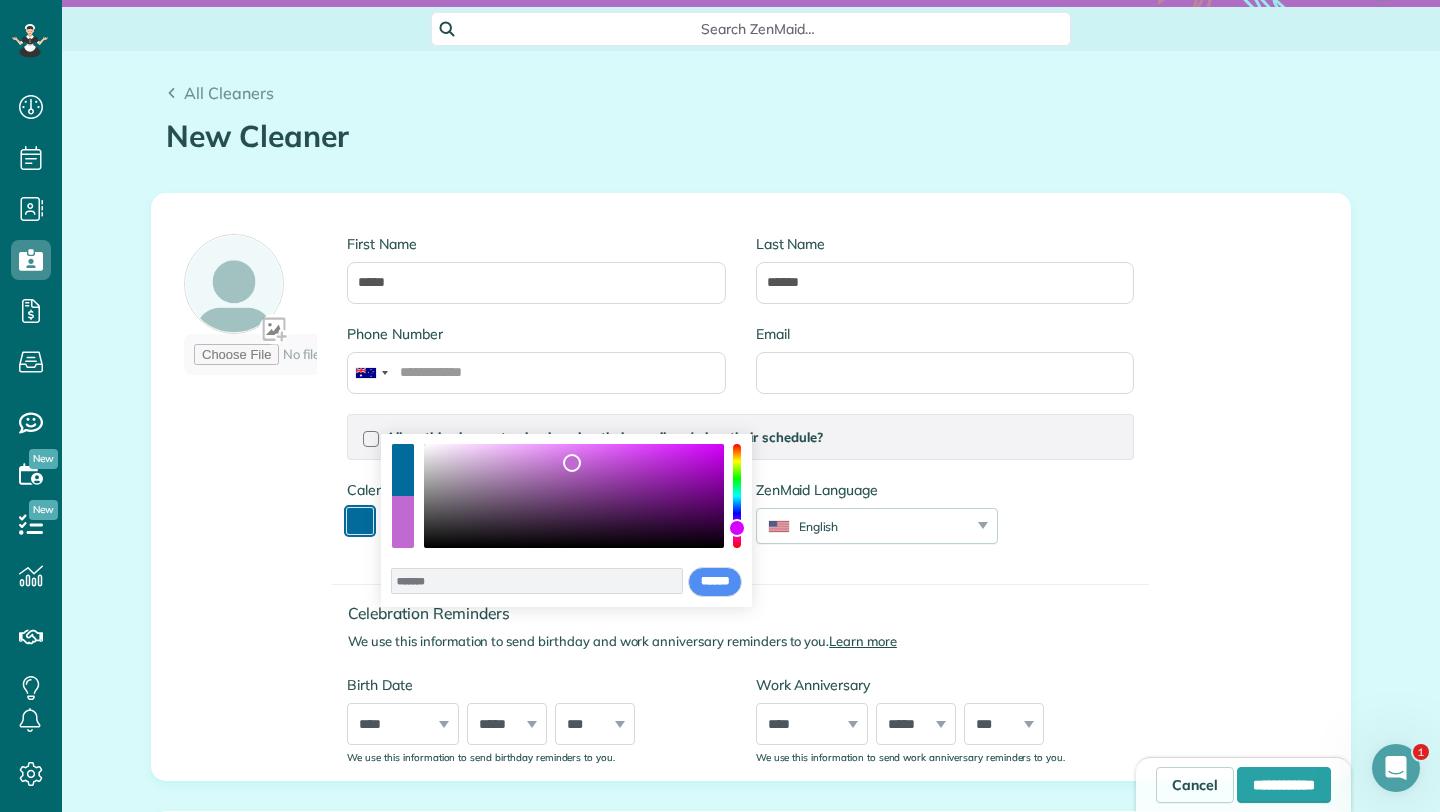drag, startPoint x: 719, startPoint y: 488, endPoint x: 572, endPoint y: 463, distance: 149.1107 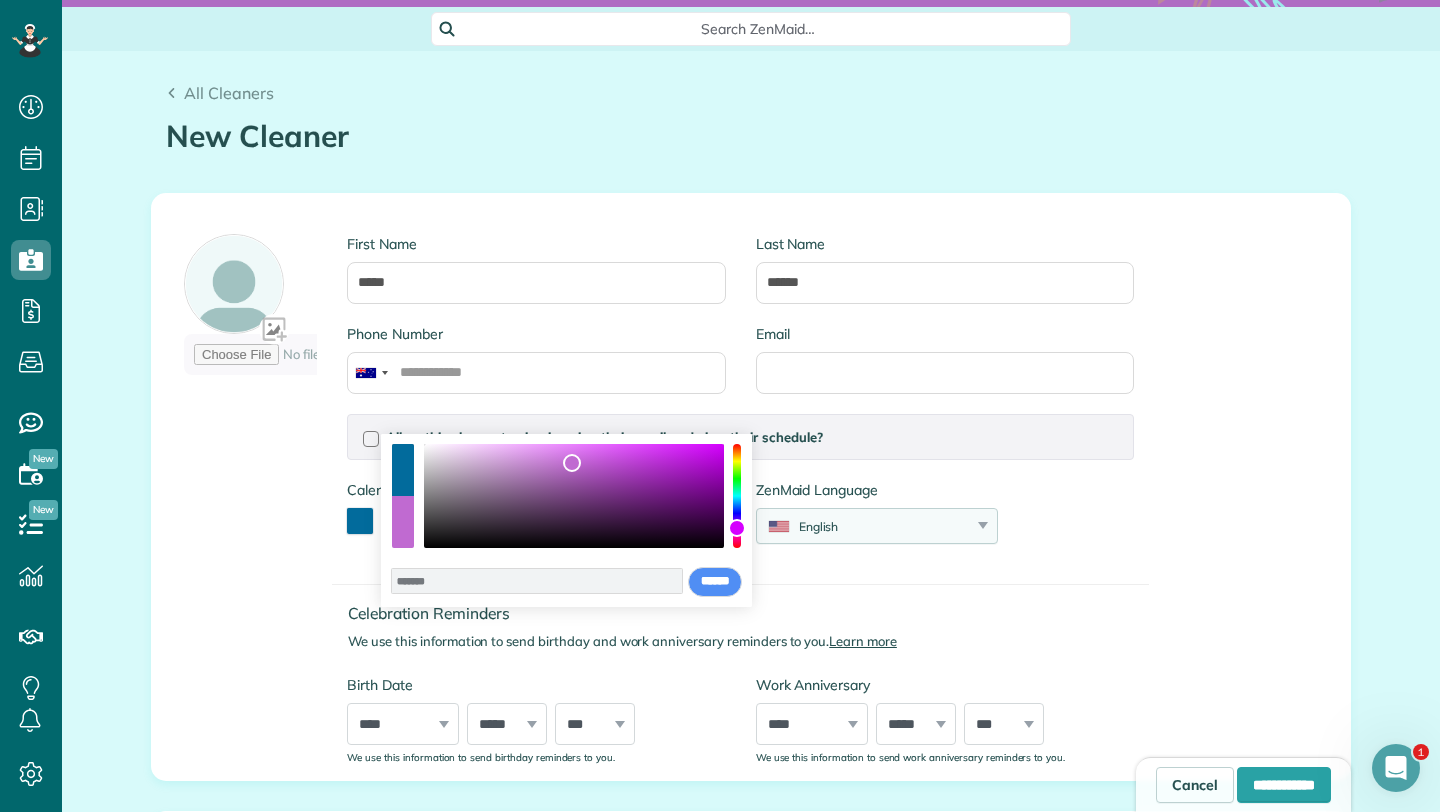 click on "English" at bounding box center [864, 526] 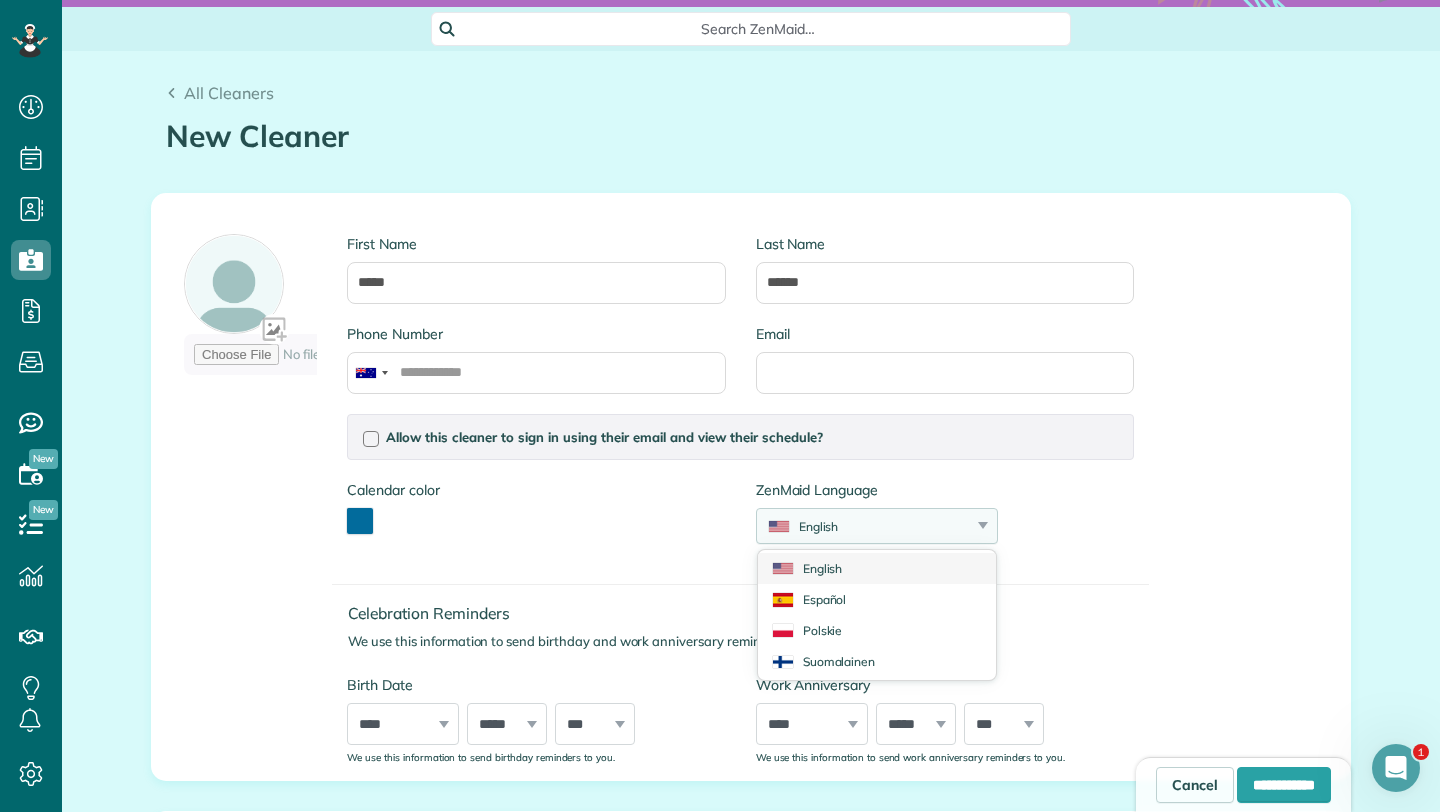 click on "English" at bounding box center [877, 568] 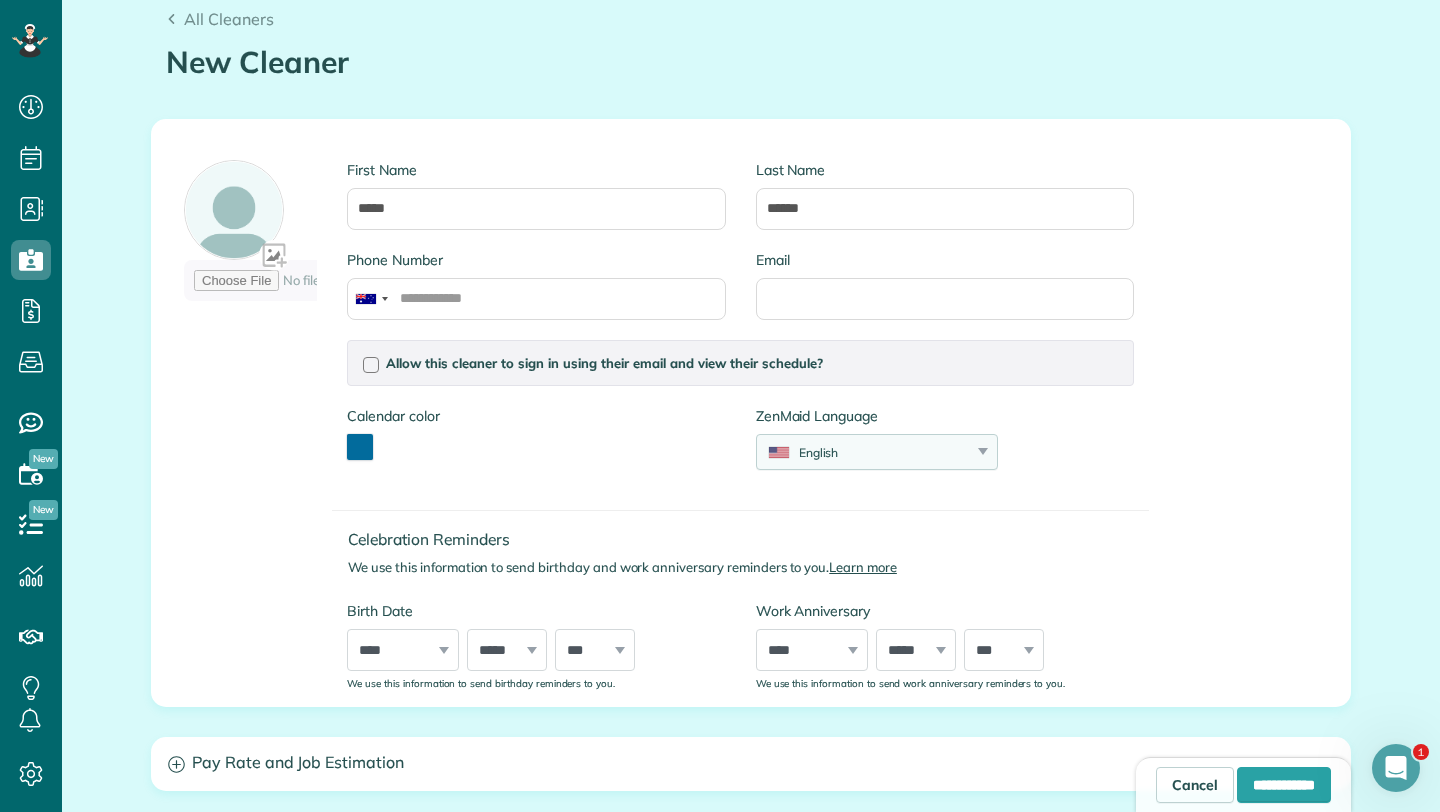 scroll, scrollTop: 182, scrollLeft: 0, axis: vertical 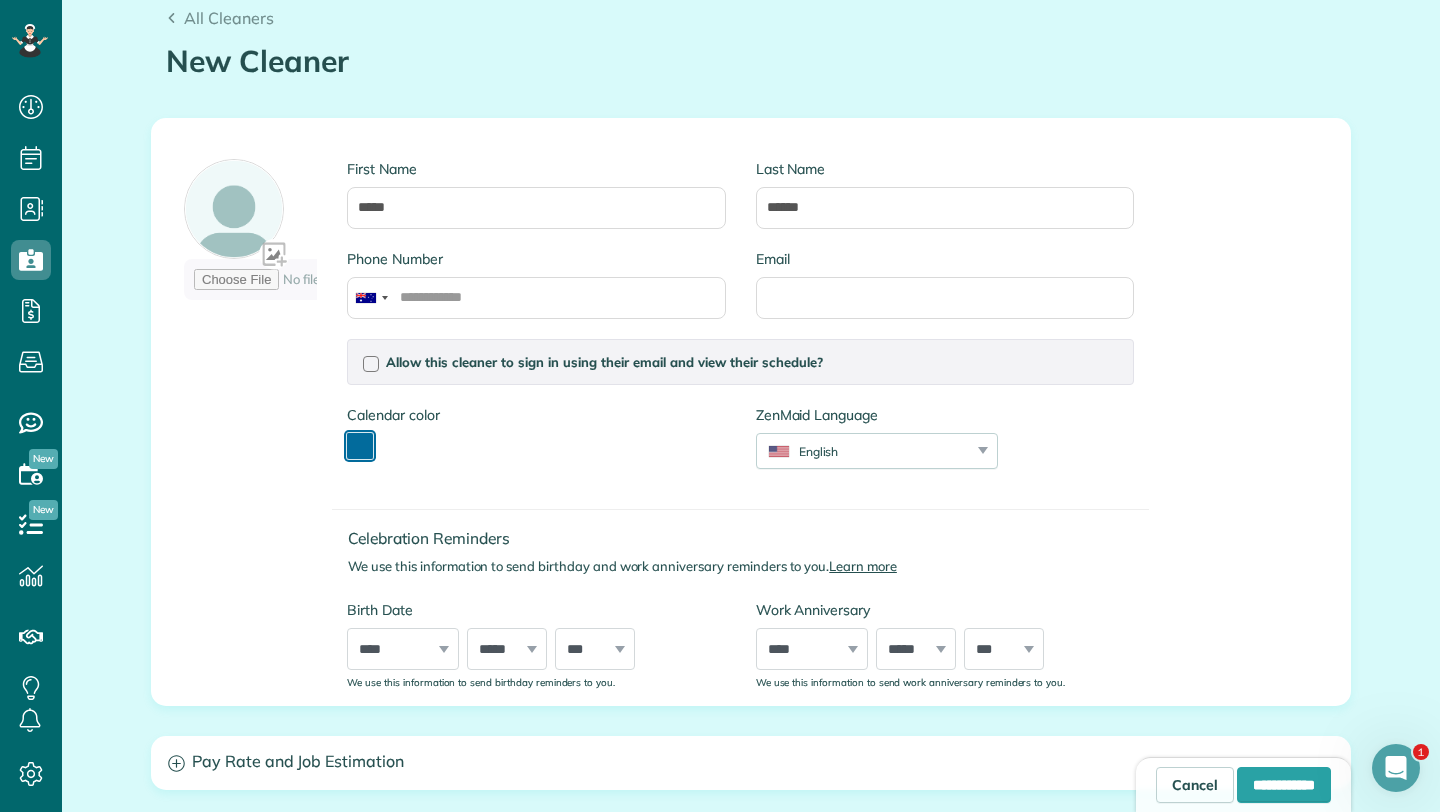 click at bounding box center (360, 446) 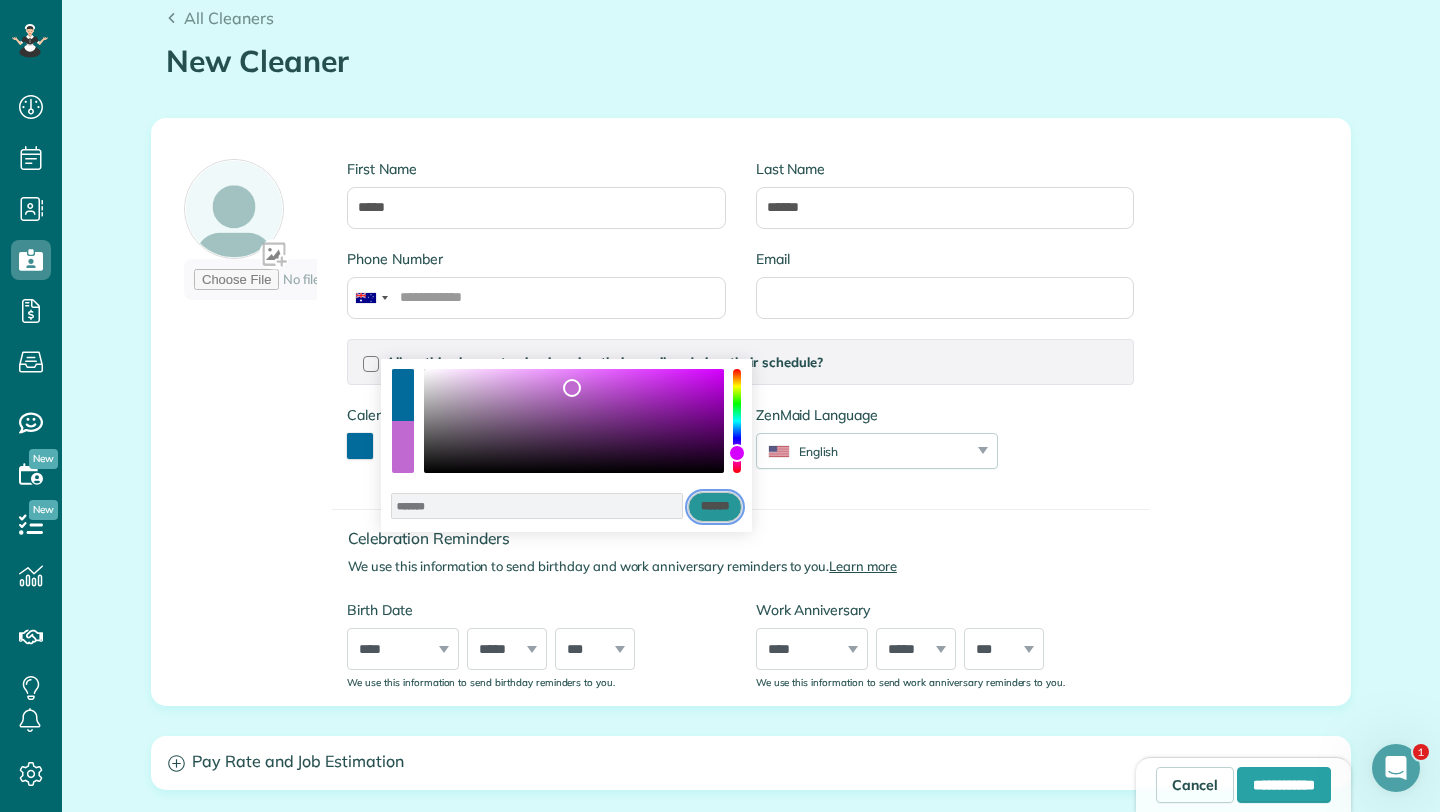 click on "******" at bounding box center [715, 507] 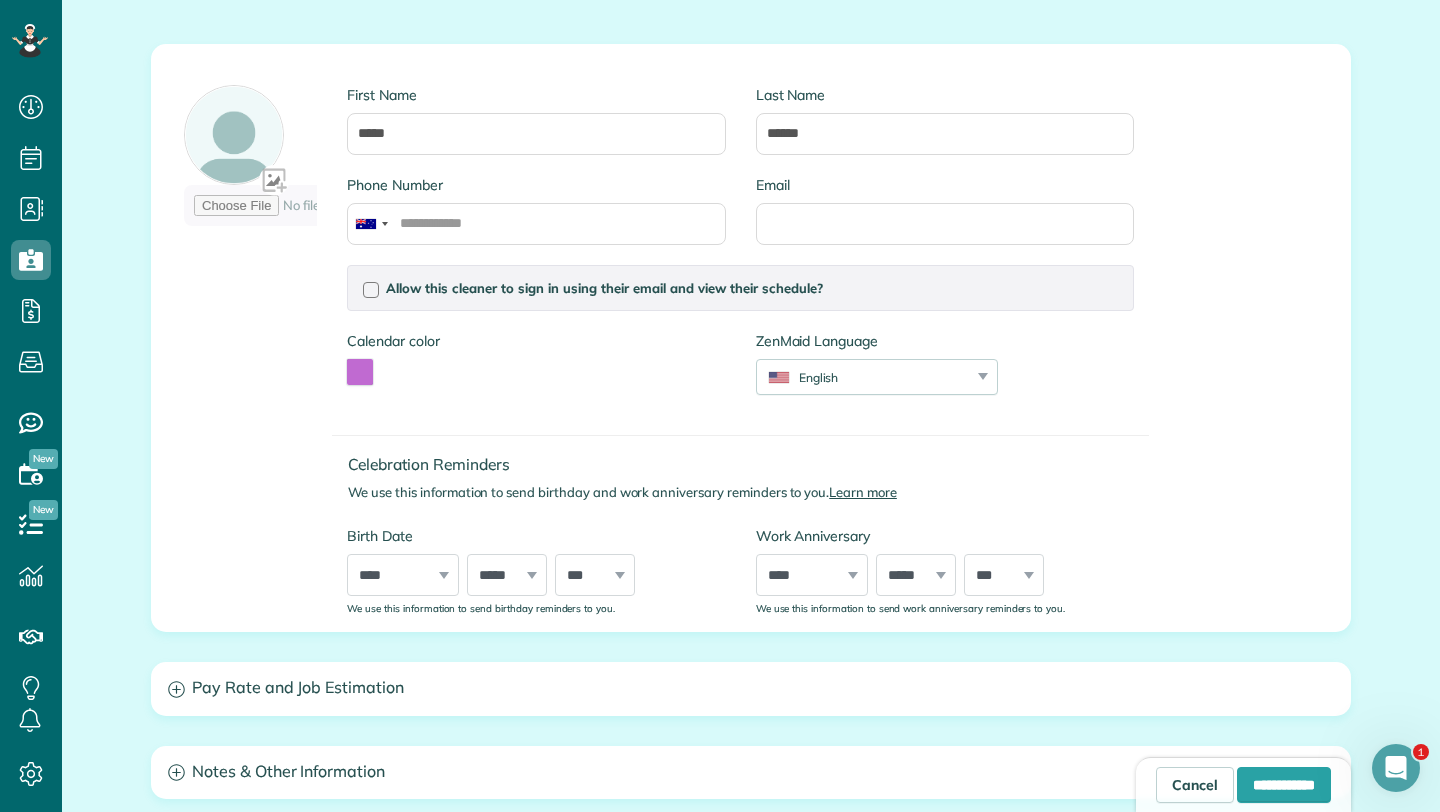 scroll, scrollTop: 276, scrollLeft: 0, axis: vertical 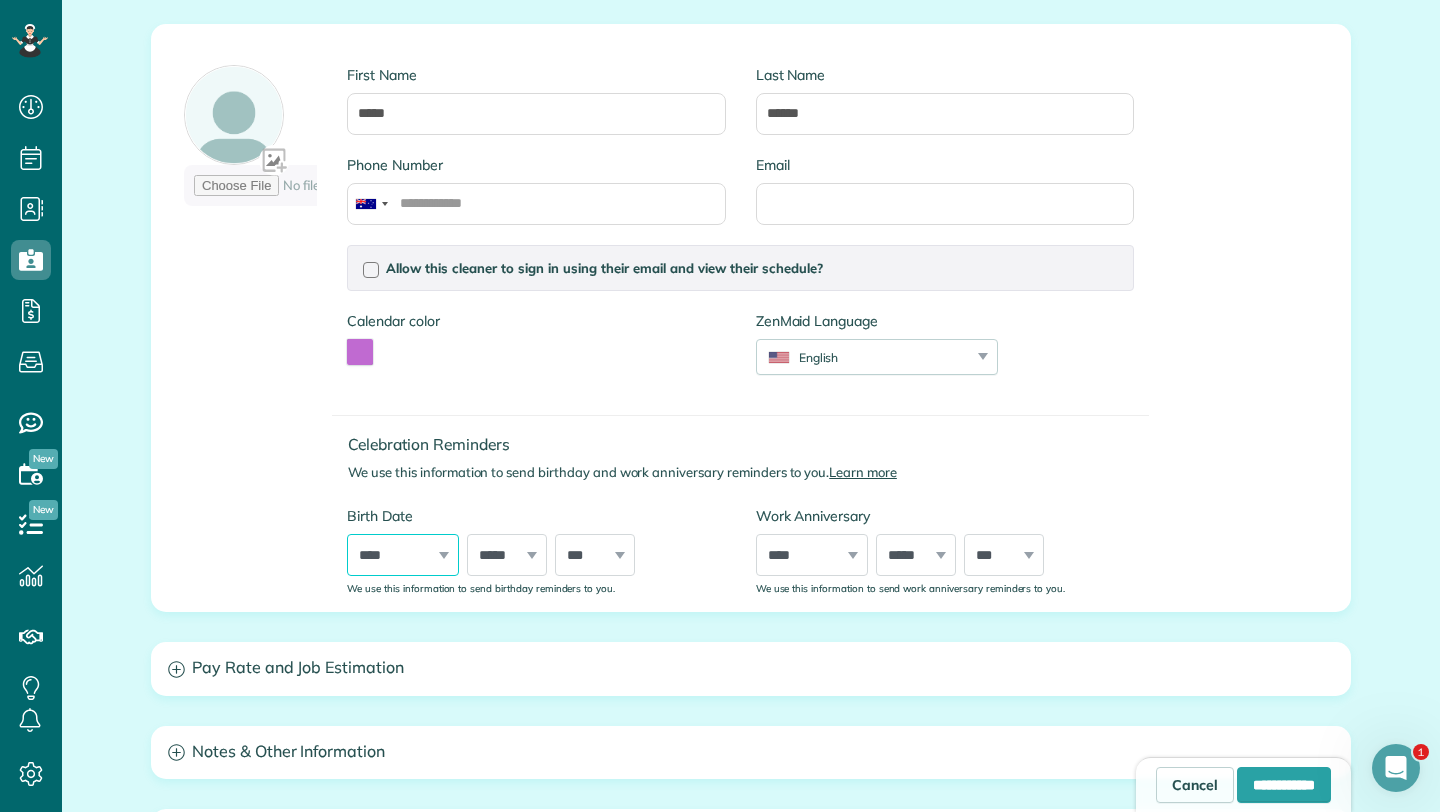 click on "****
****
****
****
****
****
****
****
****
****
****
****
****
****
****
****
****
****
****
****
****
****
****
****
****
****
****
****
****
****
****
****
****
****
****
****
****
****
****
****
****
****
****
****
****
****
****
****
****
****
****
****
****
****
****
****
****
****
****
****
****
****
****
****
****
****
****
****
****
****
****
****
****
****
****
****
****
****
****
****" at bounding box center (403, 555) 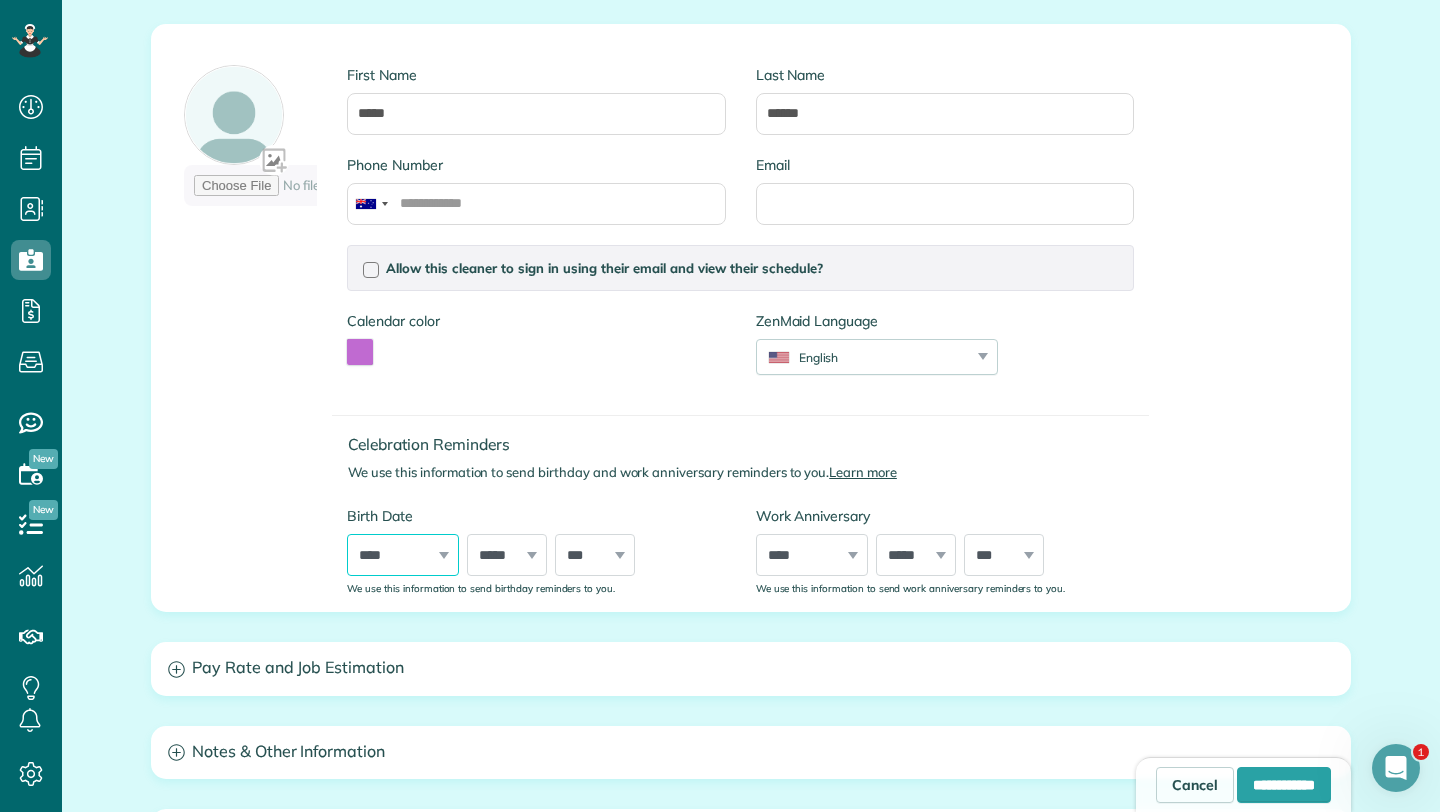 select on "****" 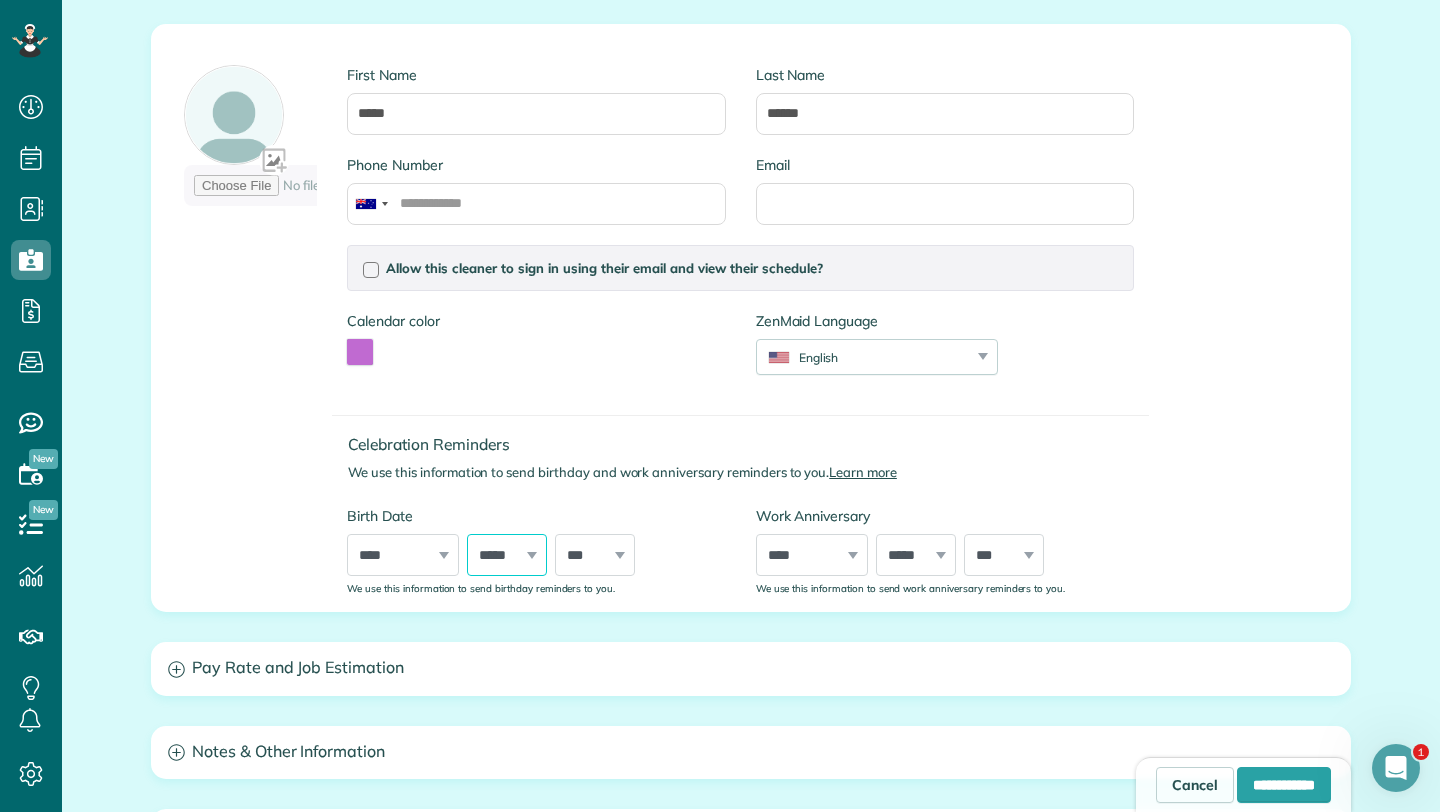 click on "*****
*******
********
*****
*****
***
****
****
******
*********
*******
********
********" at bounding box center [507, 555] 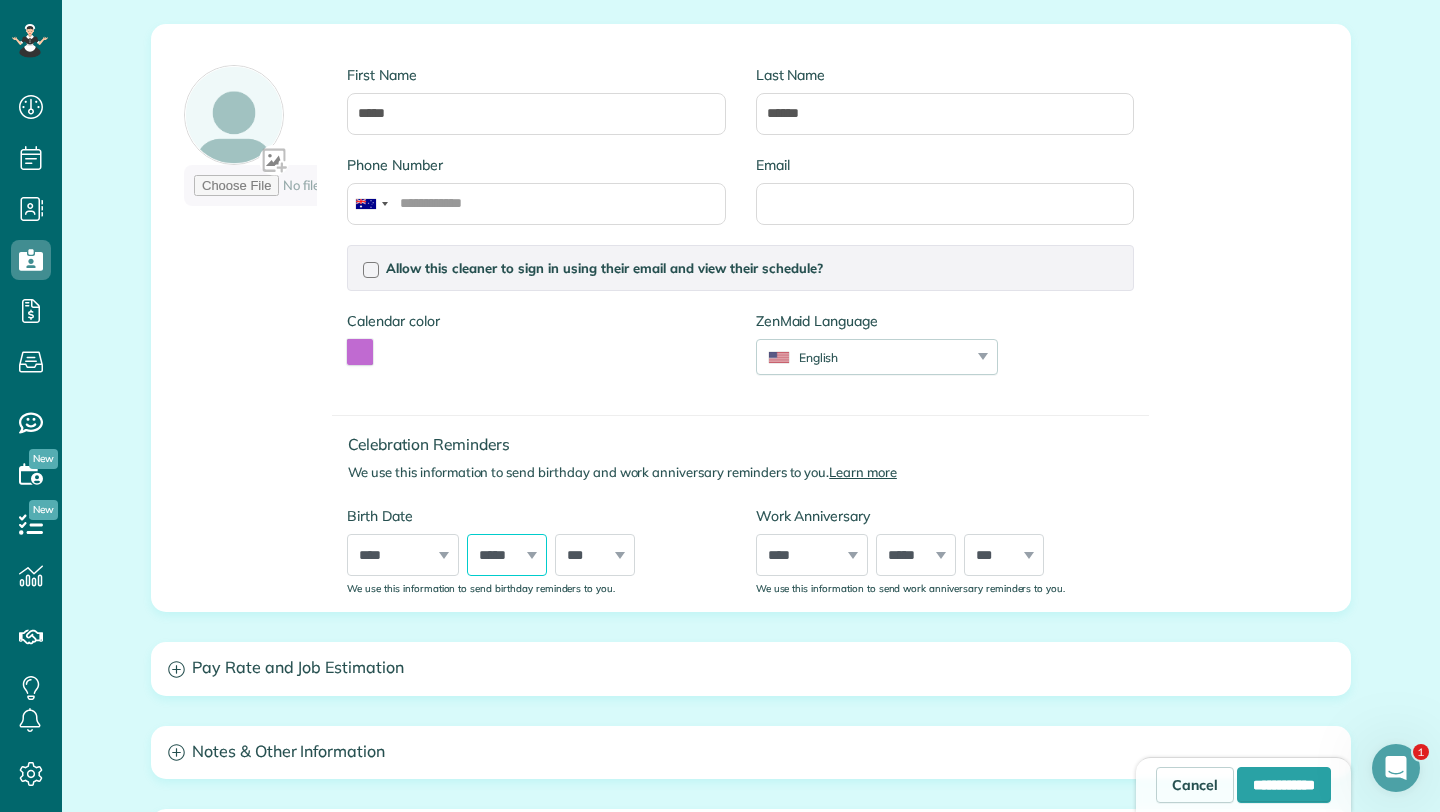 select on "*" 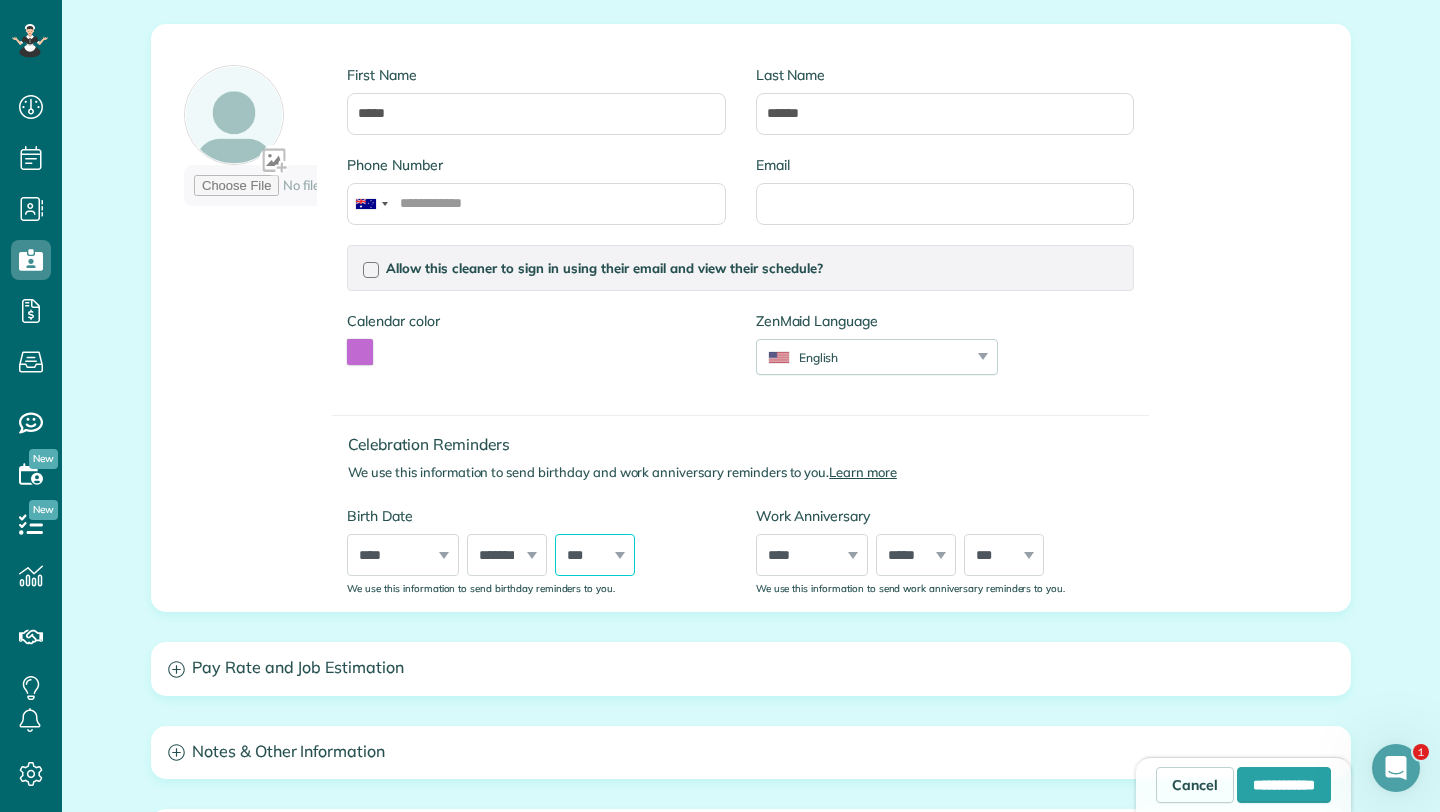 select on "**" 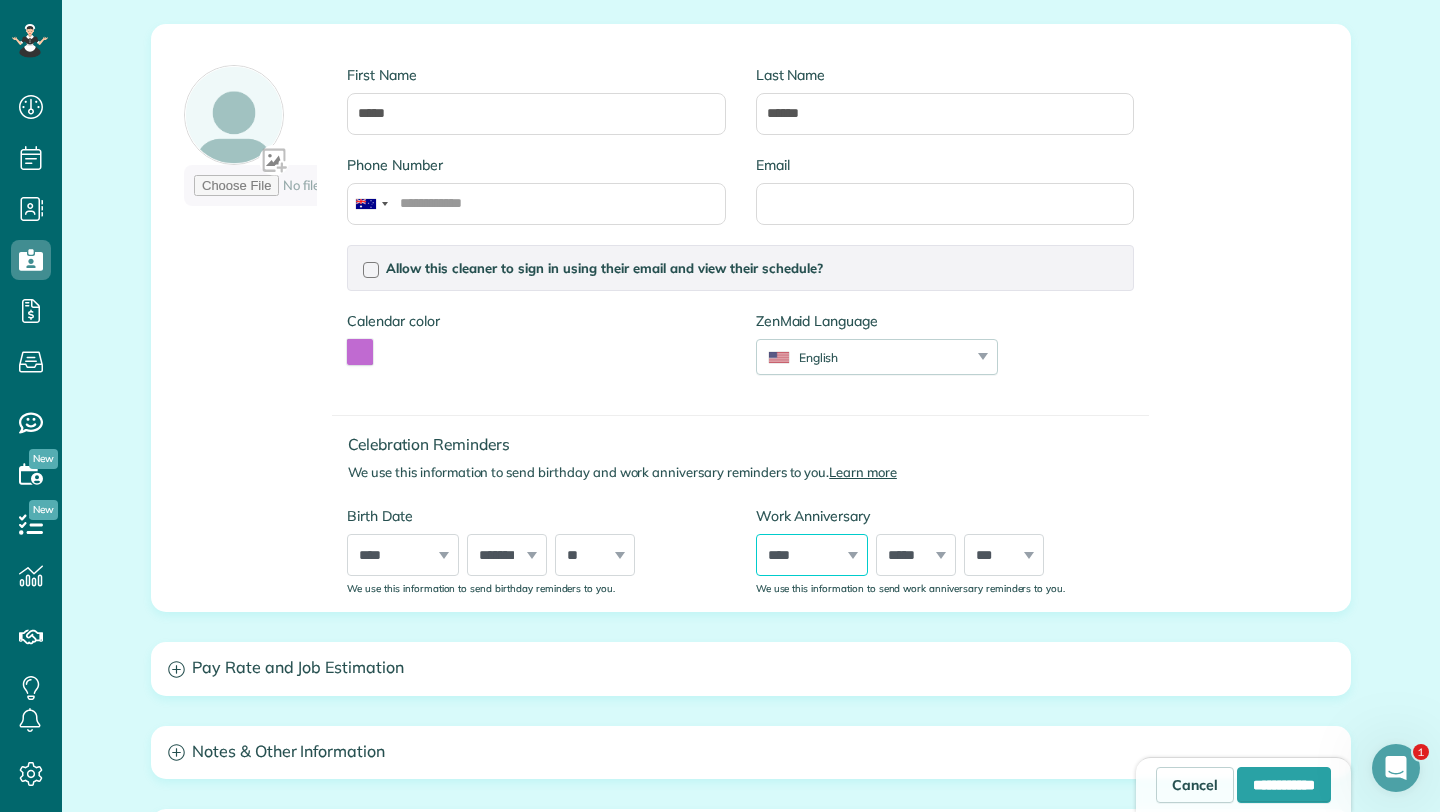 click on "****
****
****
****
****
****
****
****
****
****
****
****
****
****
****
****
****
****
****
****
****
****
****
****
****
****
****
****
****
****
****
****
****
****
****
****
****
****
****
****
****
****
****
****
****
****
****
****
****
****
****
****
****" at bounding box center [812, 555] 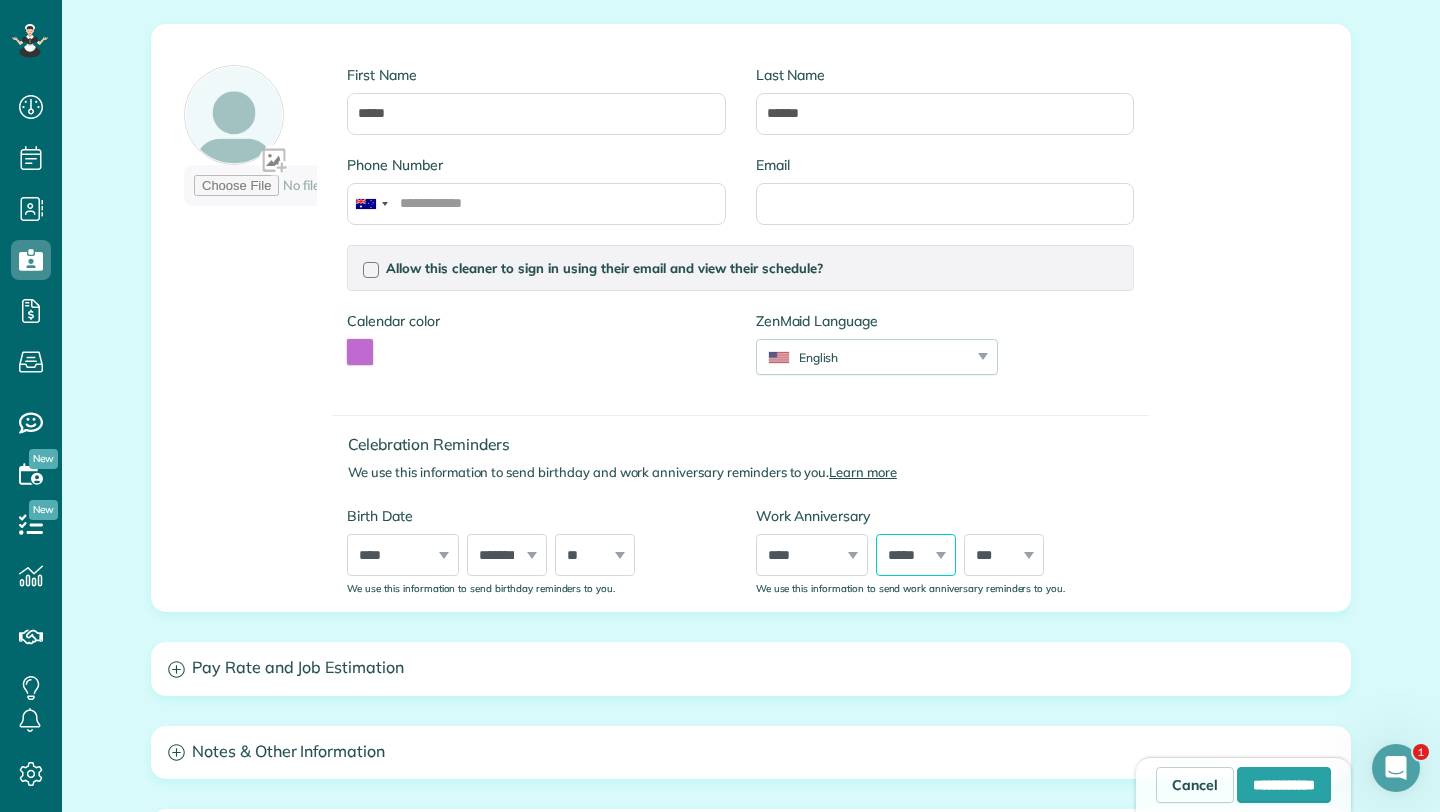 click on "*****
*******
********
*****
*****
***
****
****
******
*********
*******
********
********" at bounding box center [916, 555] 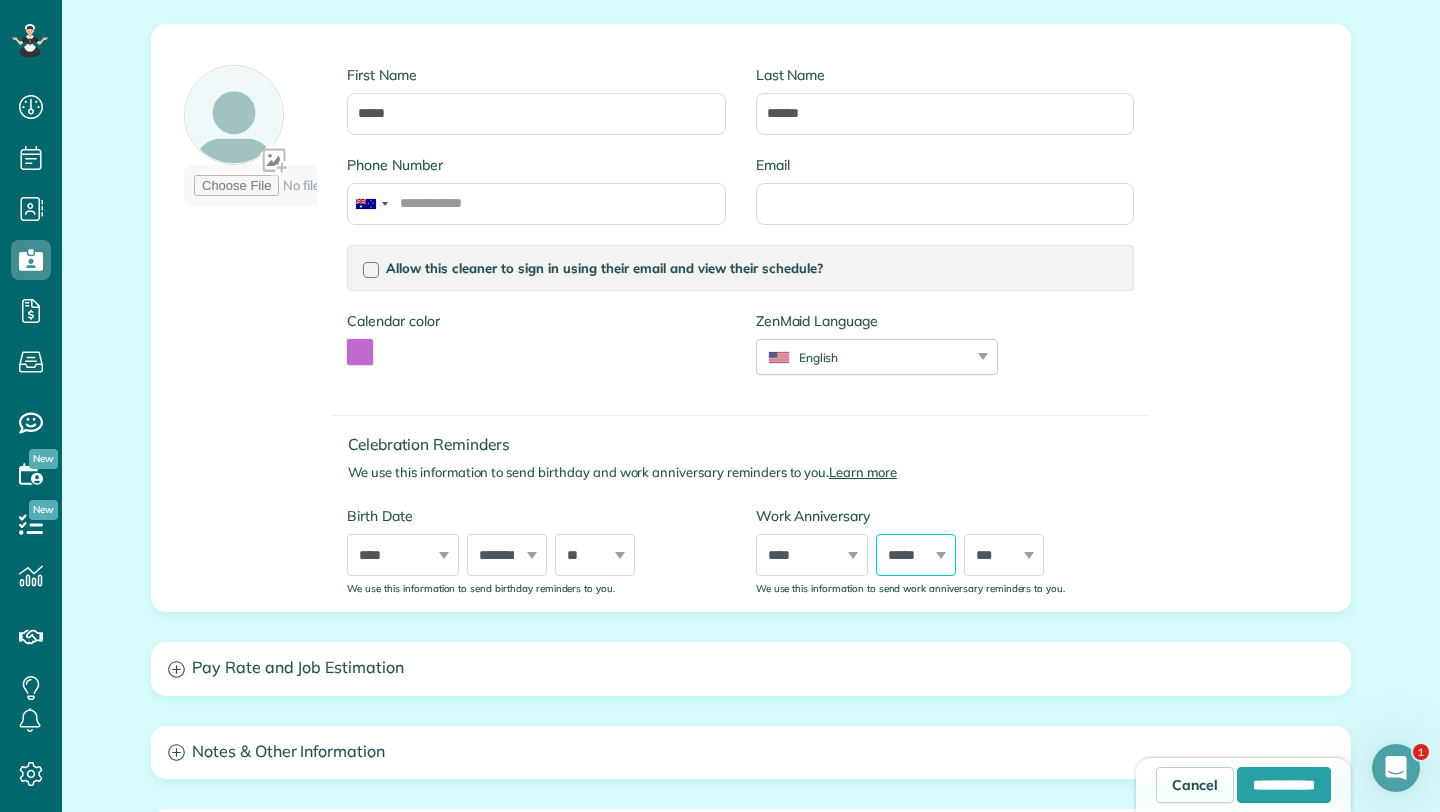 select on "*" 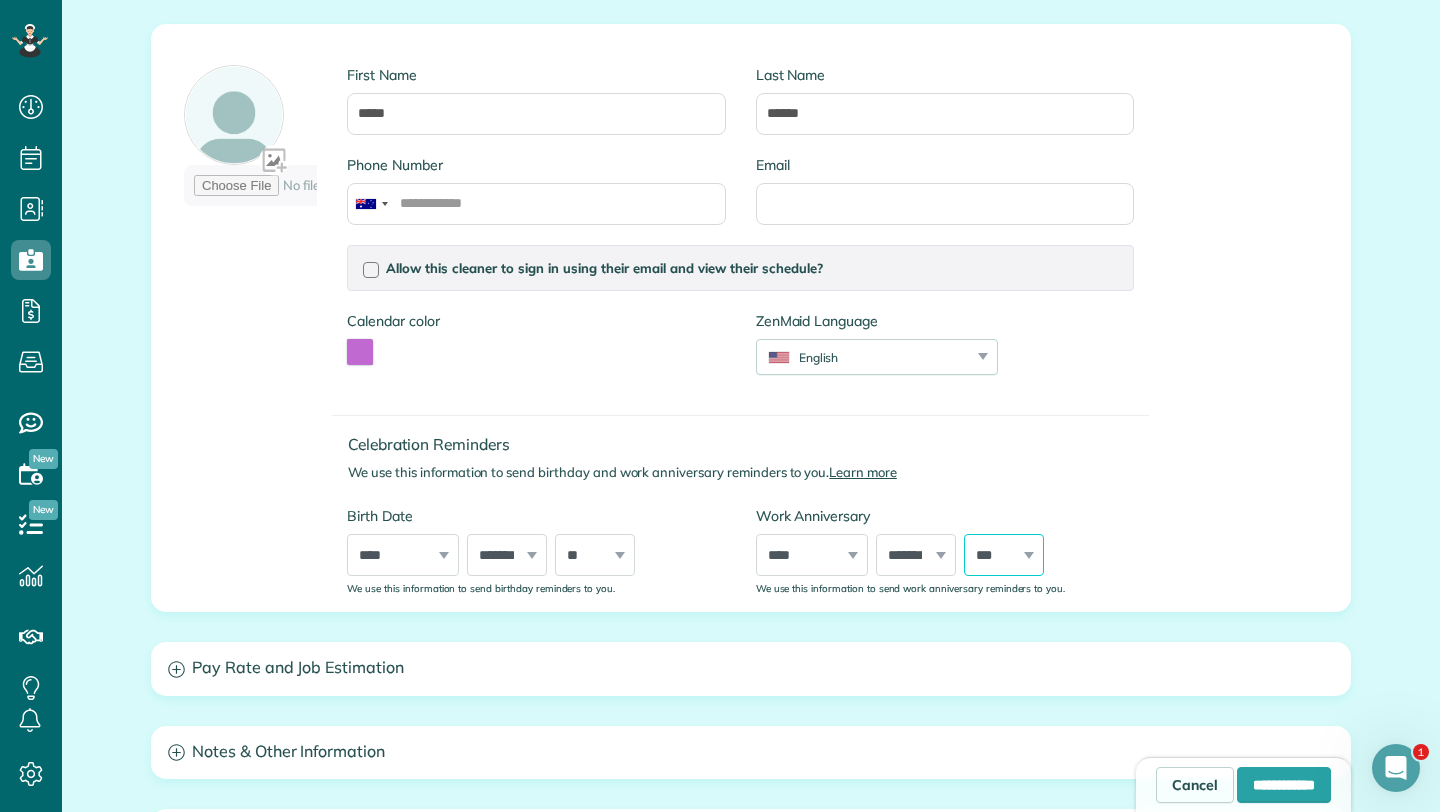 click on "***
*
*
*
*
*
*
*
*
*
**
**
**
**
**
**
**
**
**
**
**
**
**
**
**
**
**
**
**
**
**
**" at bounding box center [1004, 555] 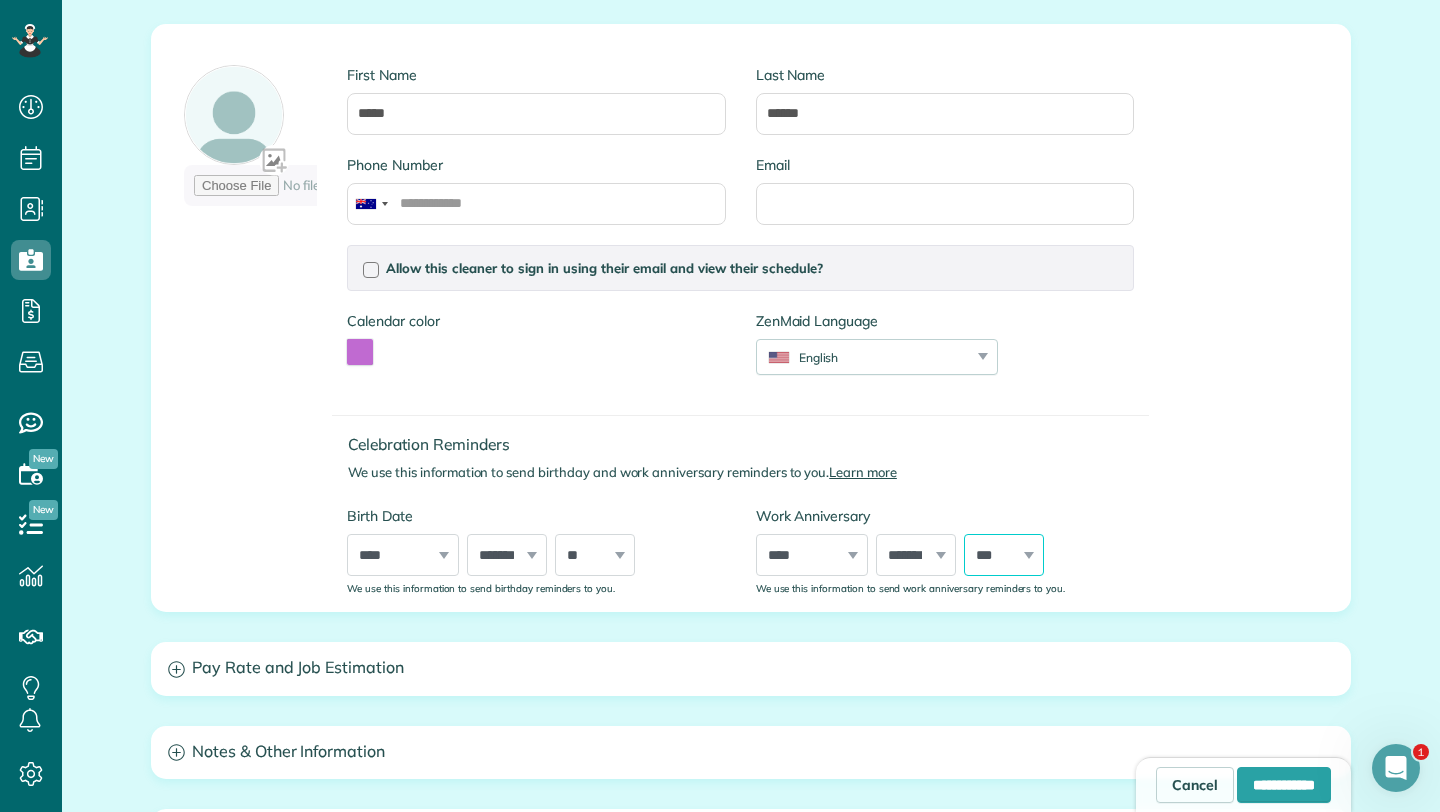 select on "**" 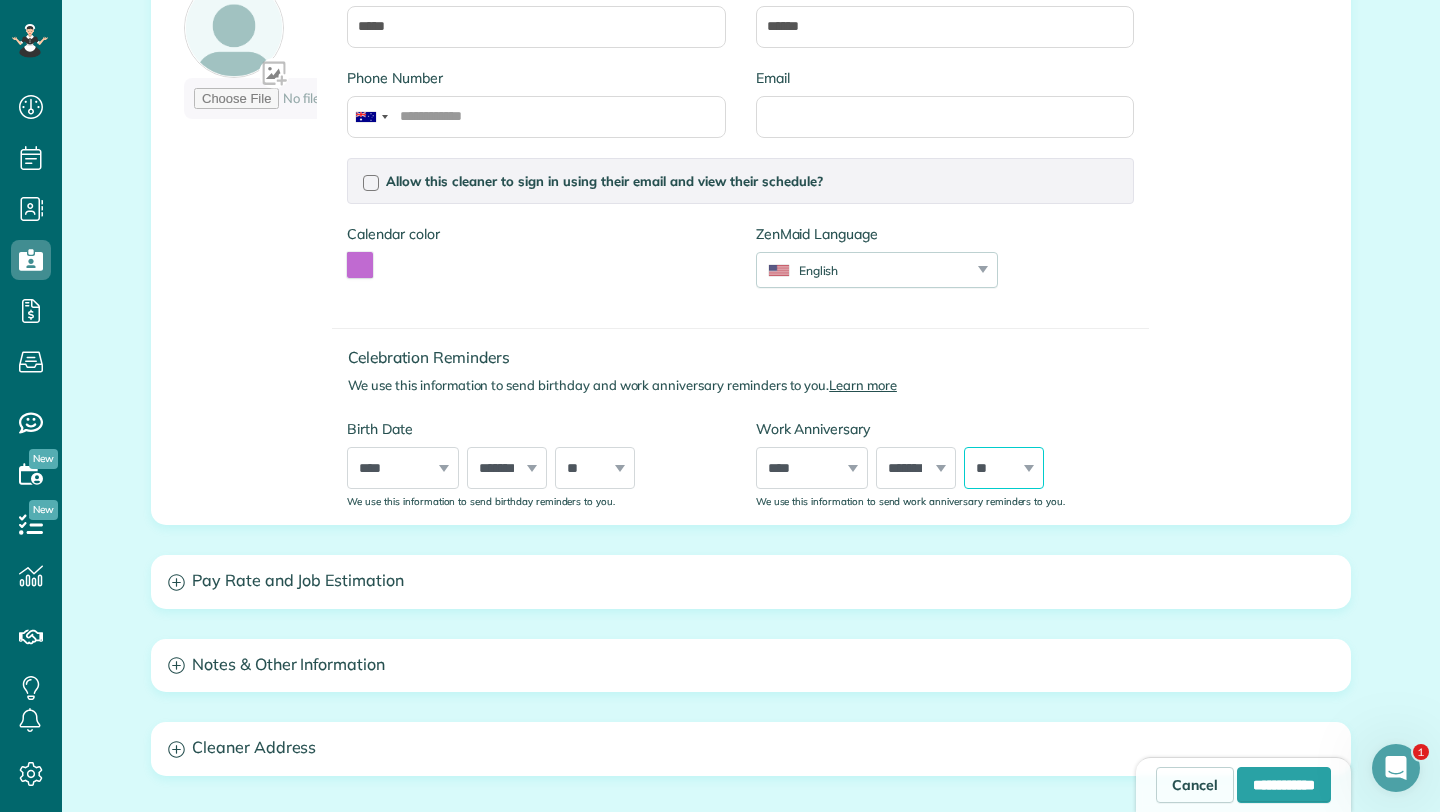 scroll, scrollTop: 404, scrollLeft: 0, axis: vertical 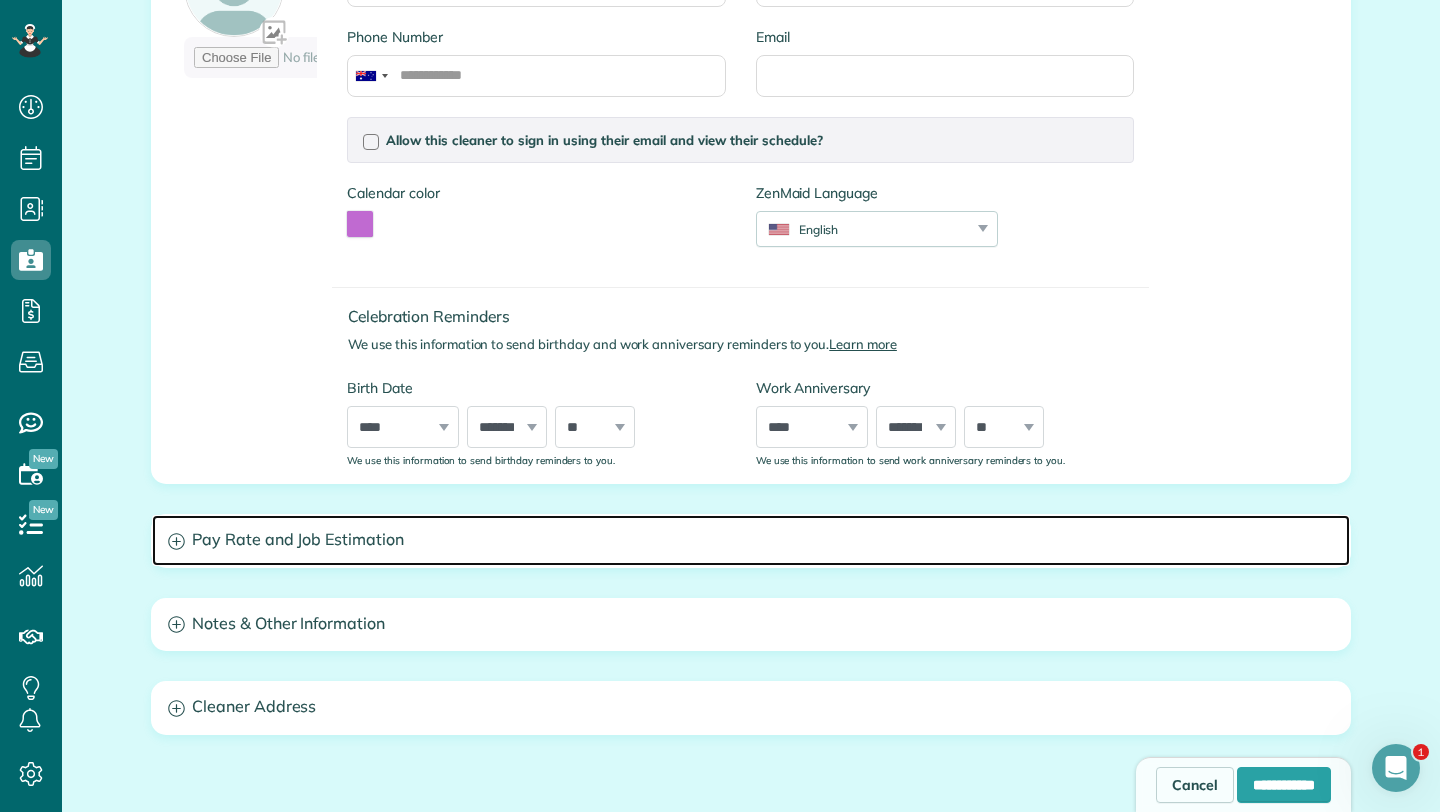 click on "Pay Rate and Job Estimation" at bounding box center [751, 540] 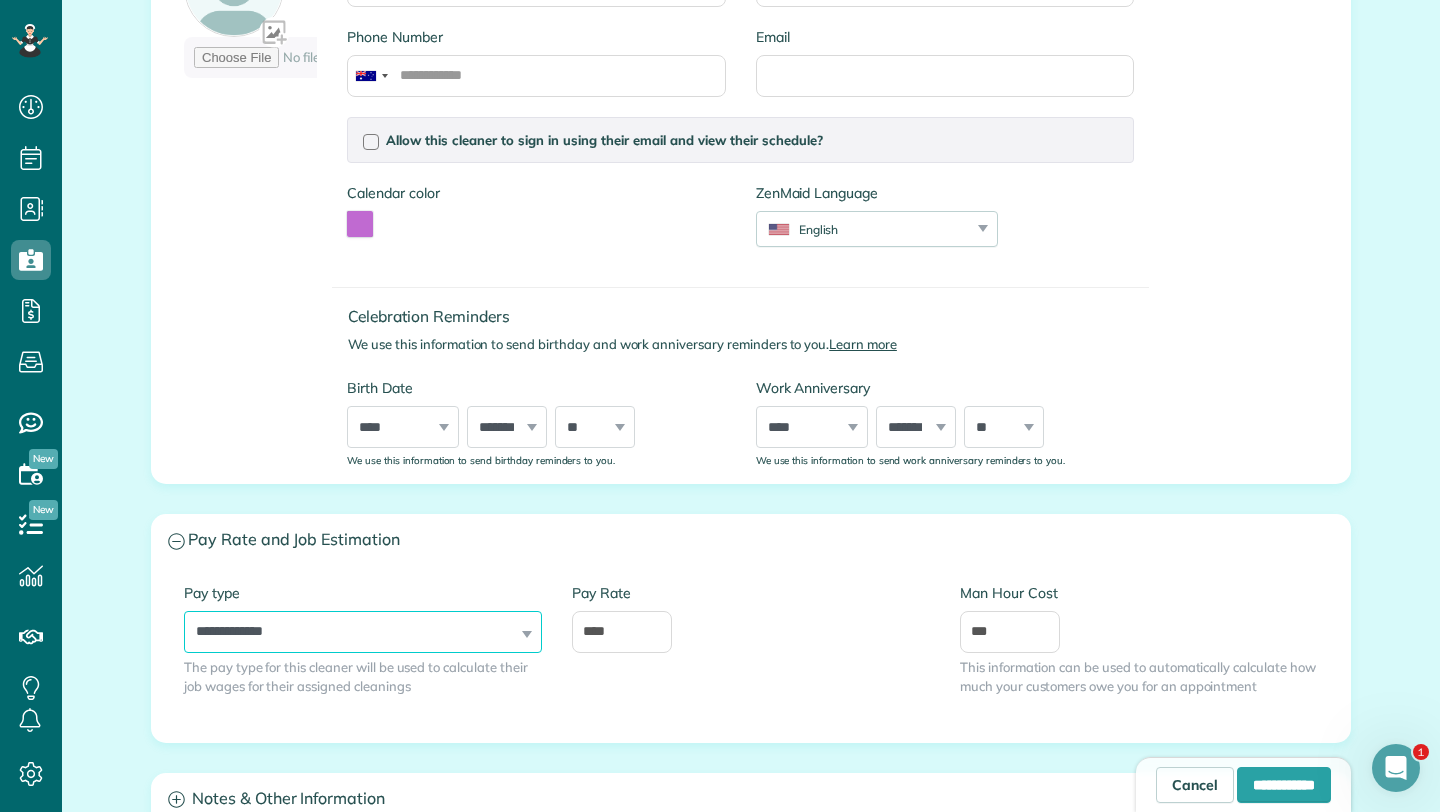 click on "**********" at bounding box center [363, 632] 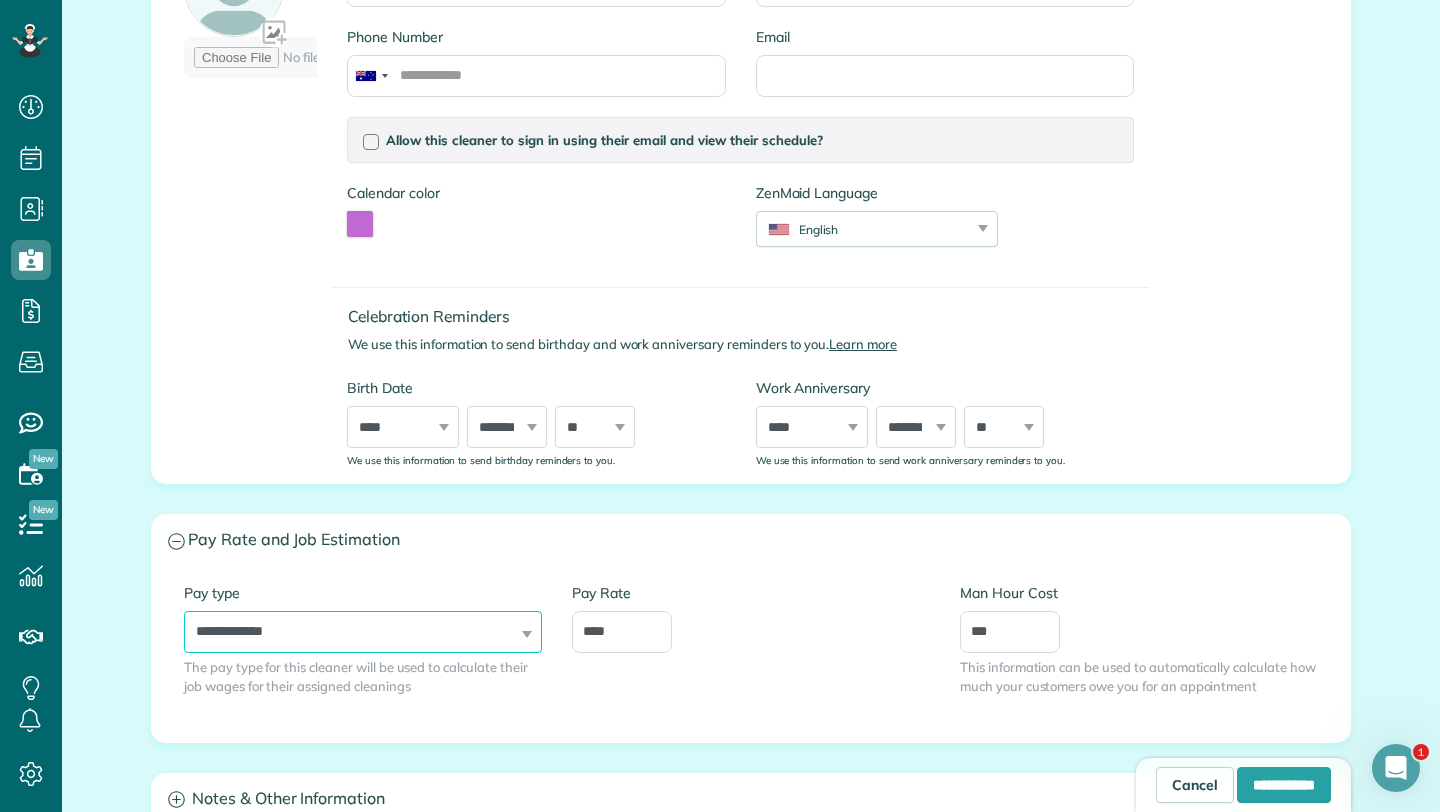 select on "**********" 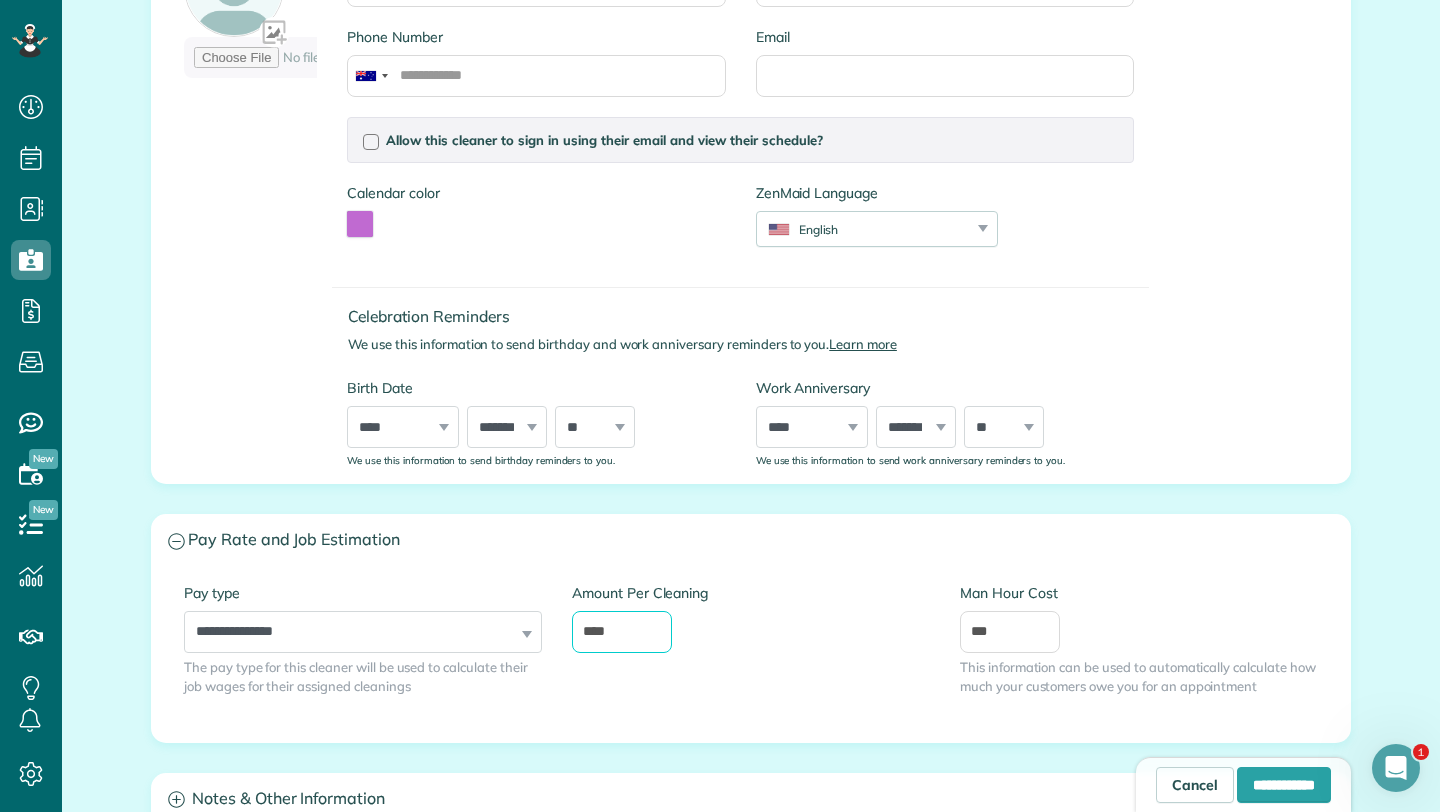 drag, startPoint x: 622, startPoint y: 635, endPoint x: 539, endPoint y: 638, distance: 83.0542 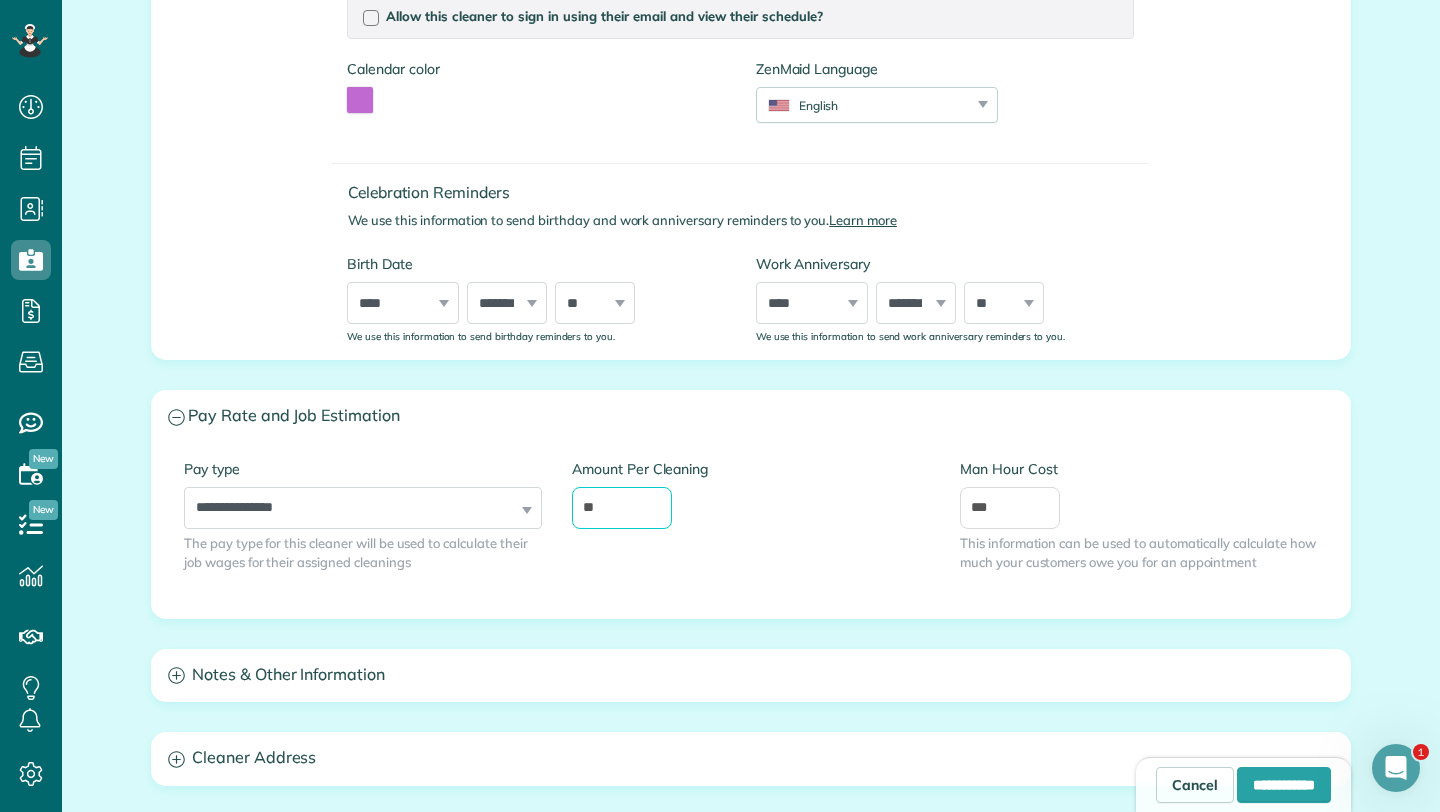 scroll, scrollTop: 530, scrollLeft: 0, axis: vertical 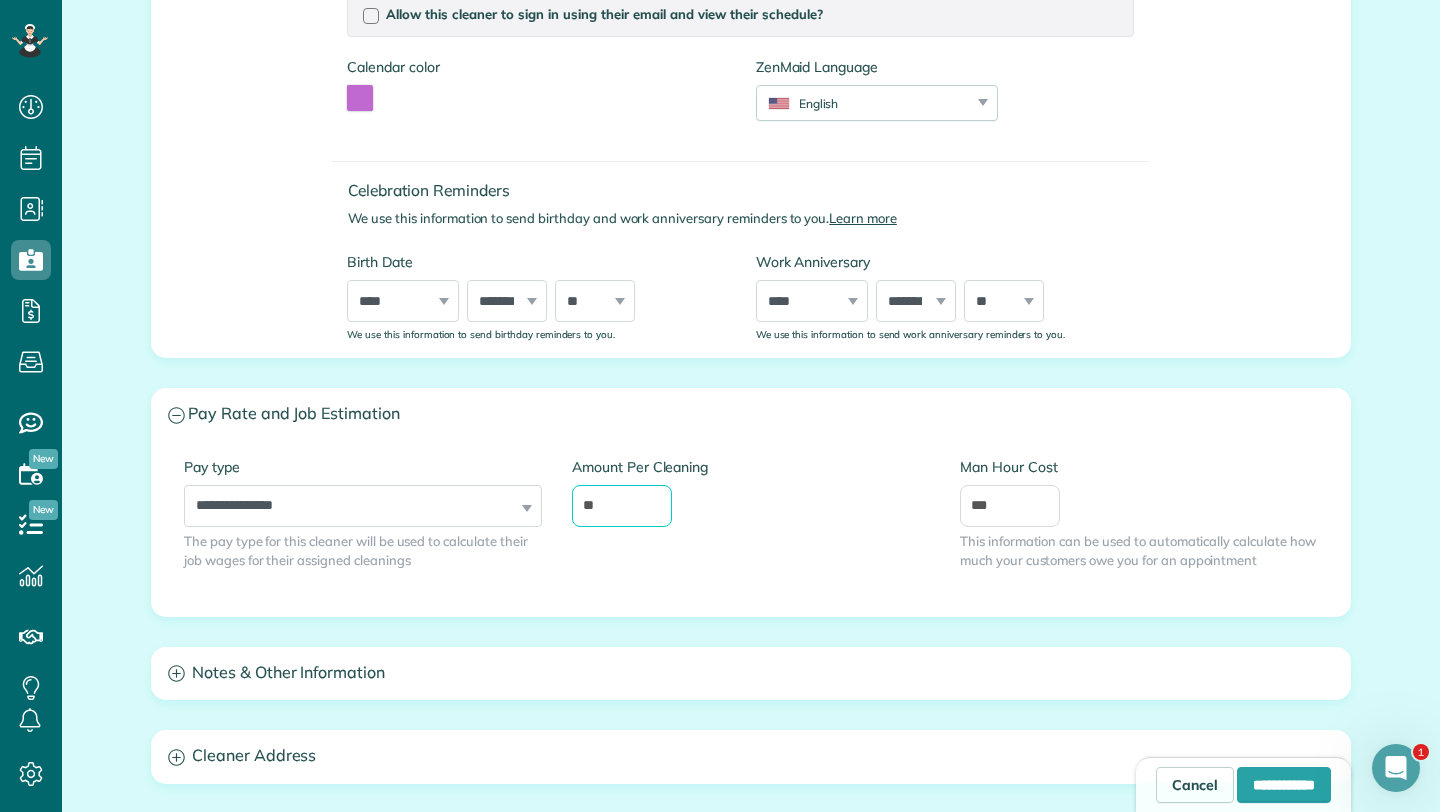 type on "**" 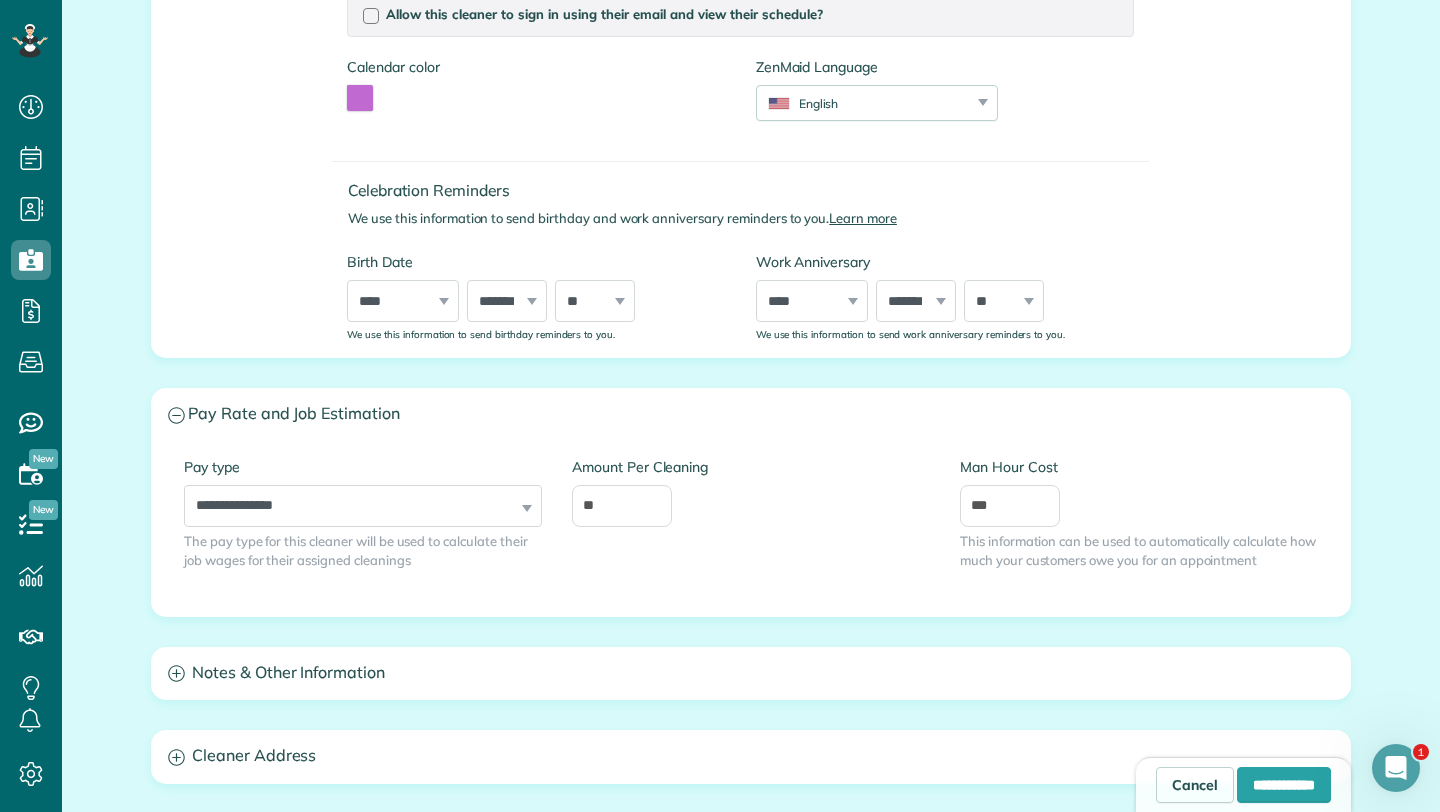 click on "**********" at bounding box center (751, 528) 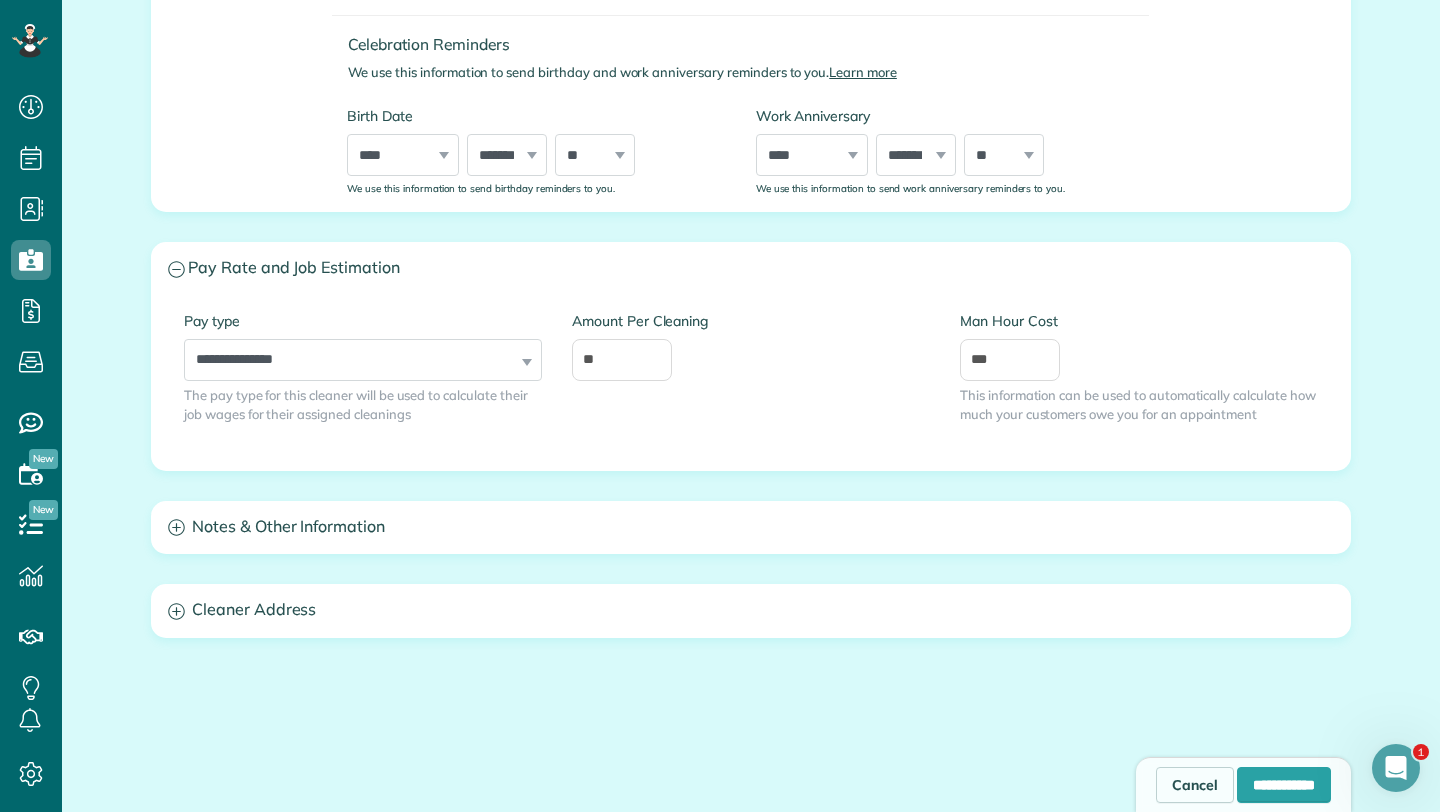 scroll, scrollTop: 677, scrollLeft: 0, axis: vertical 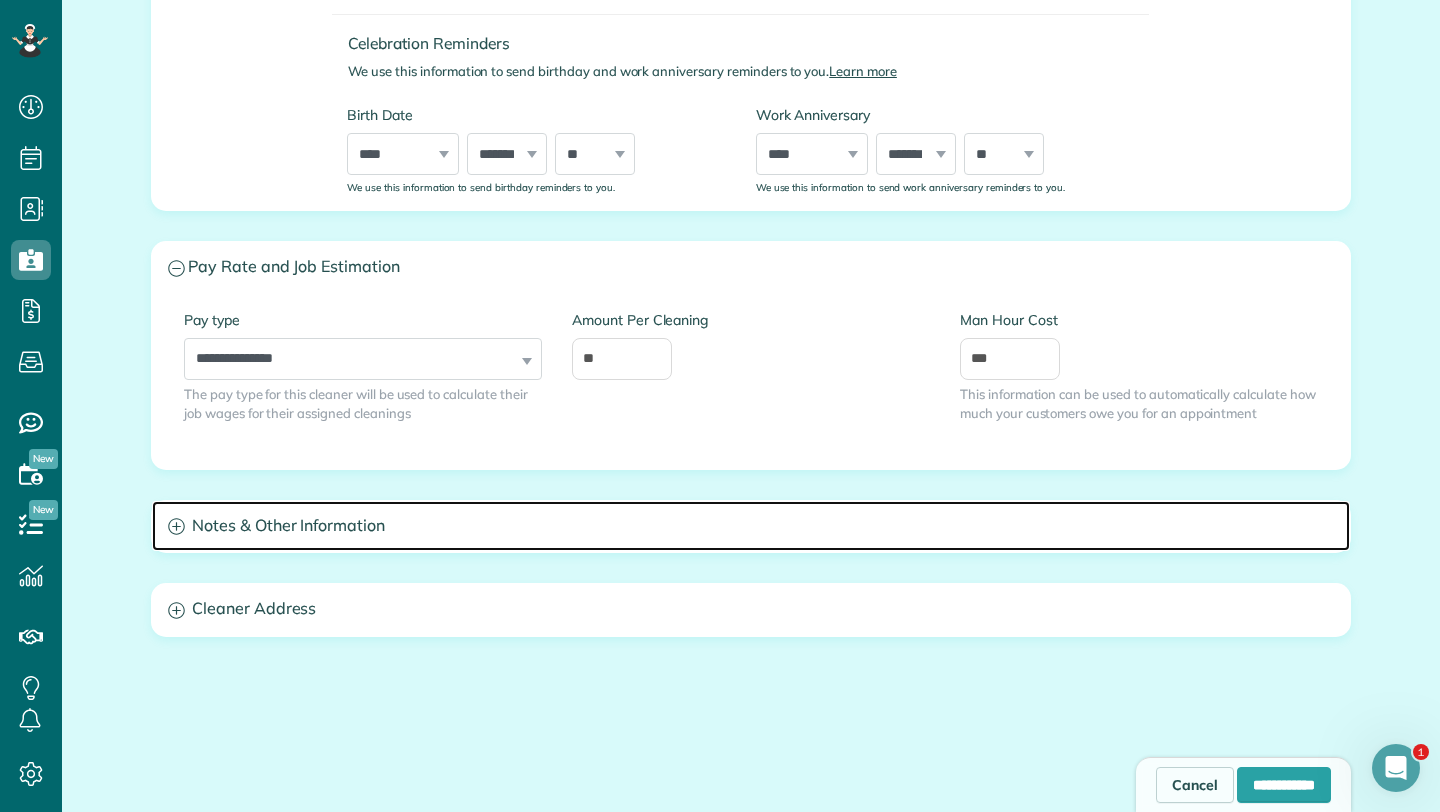 click on "Notes & Other Information" at bounding box center [751, 526] 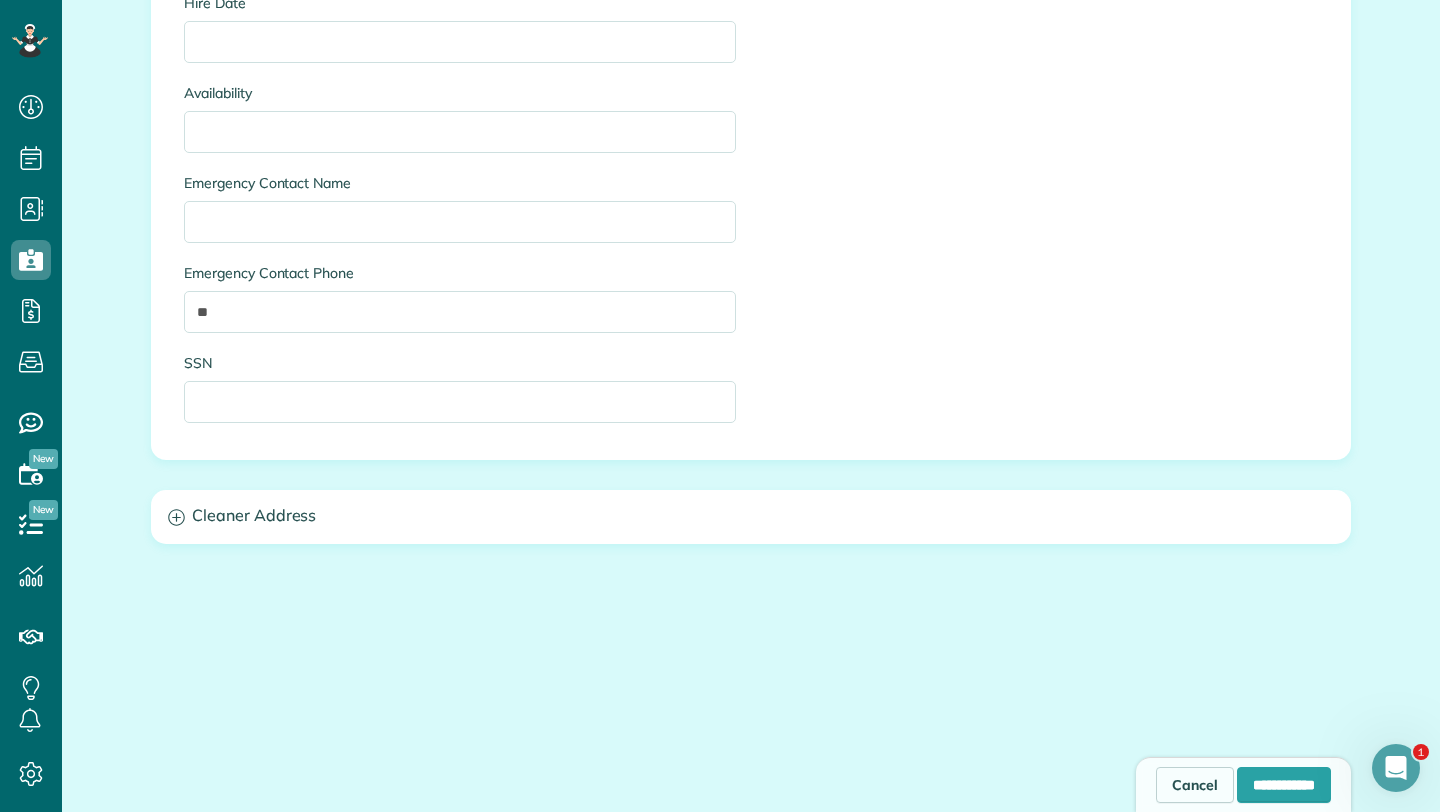 scroll, scrollTop: 1472, scrollLeft: 0, axis: vertical 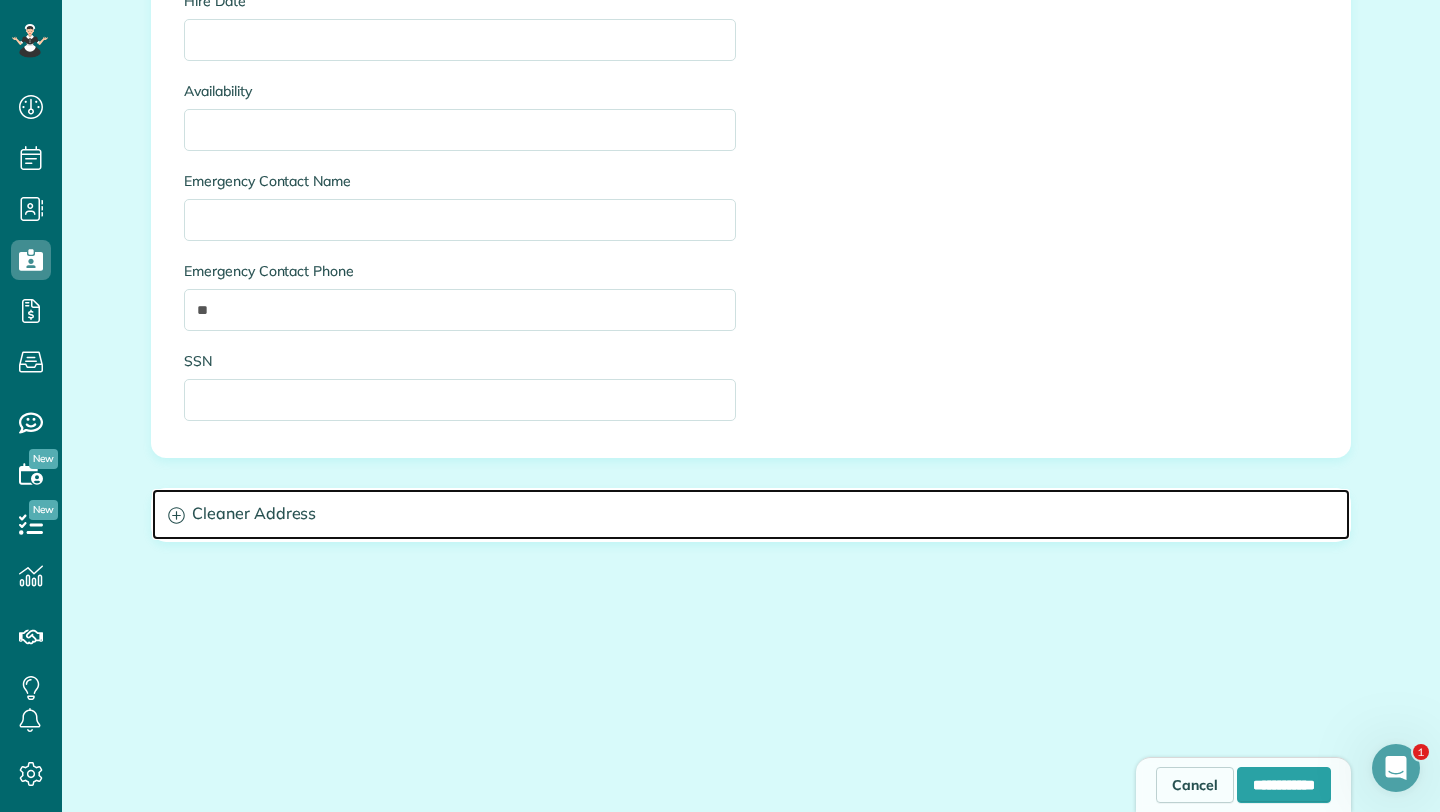 click on "Cleaner Address" at bounding box center [751, 514] 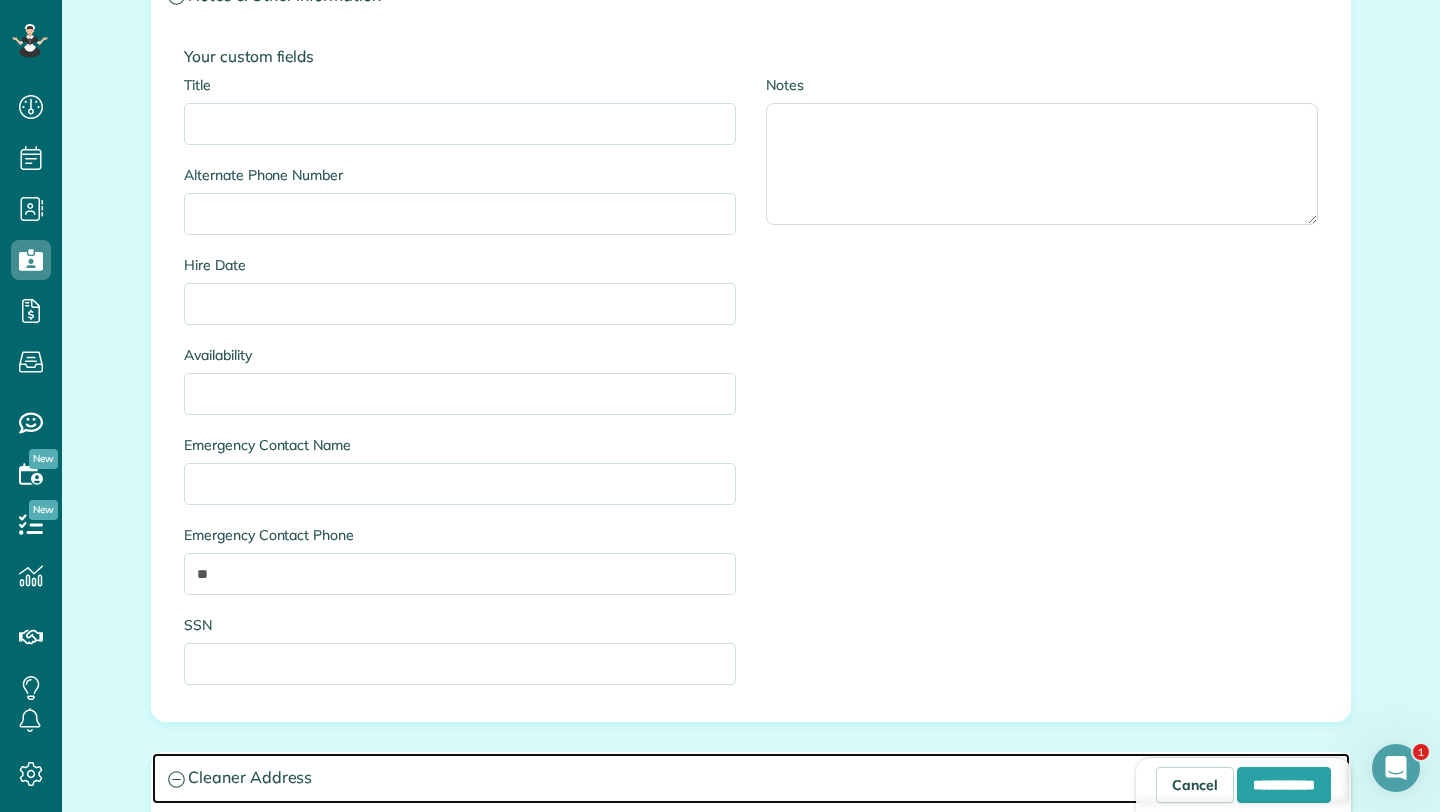 scroll, scrollTop: 711, scrollLeft: 0, axis: vertical 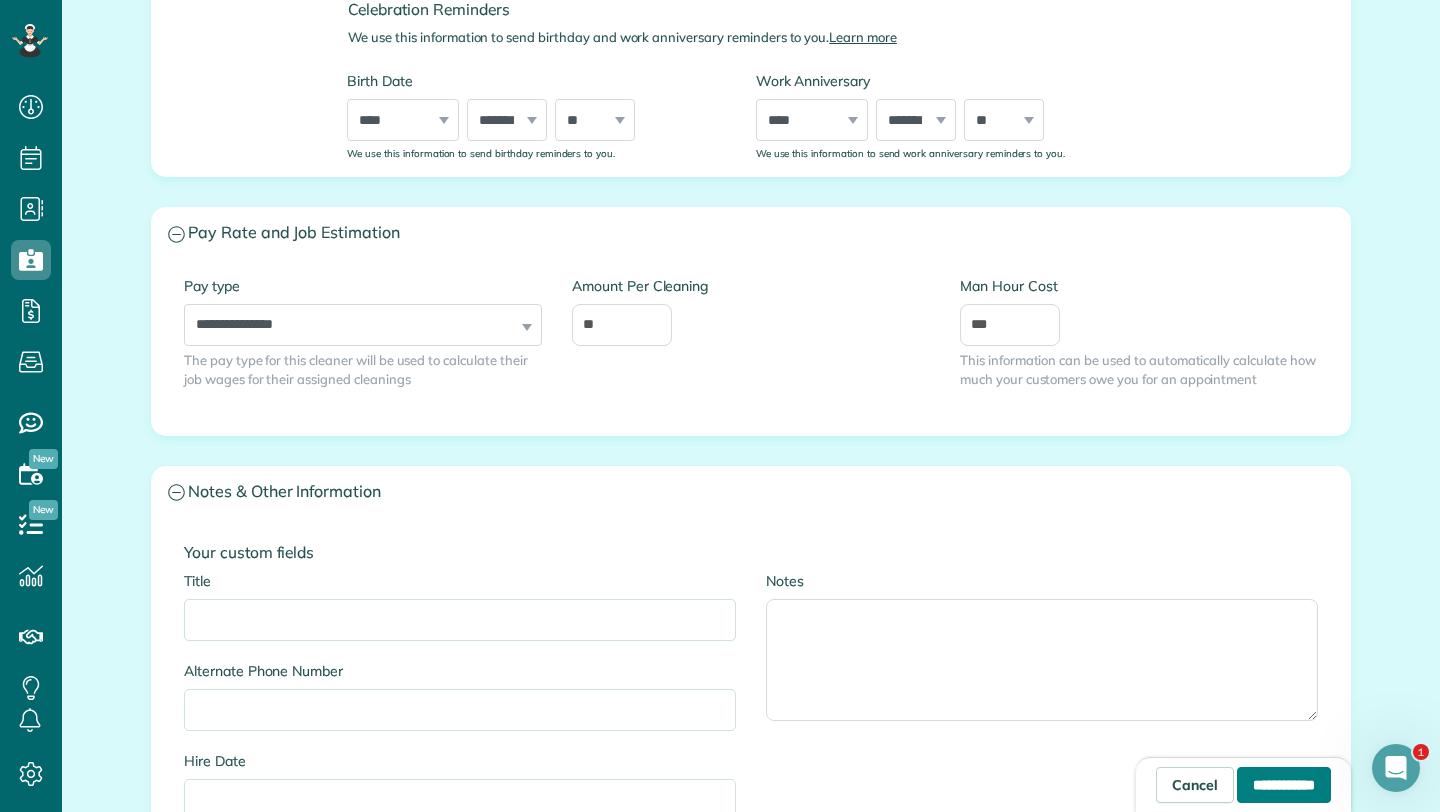 click on "**********" at bounding box center [1284, 785] 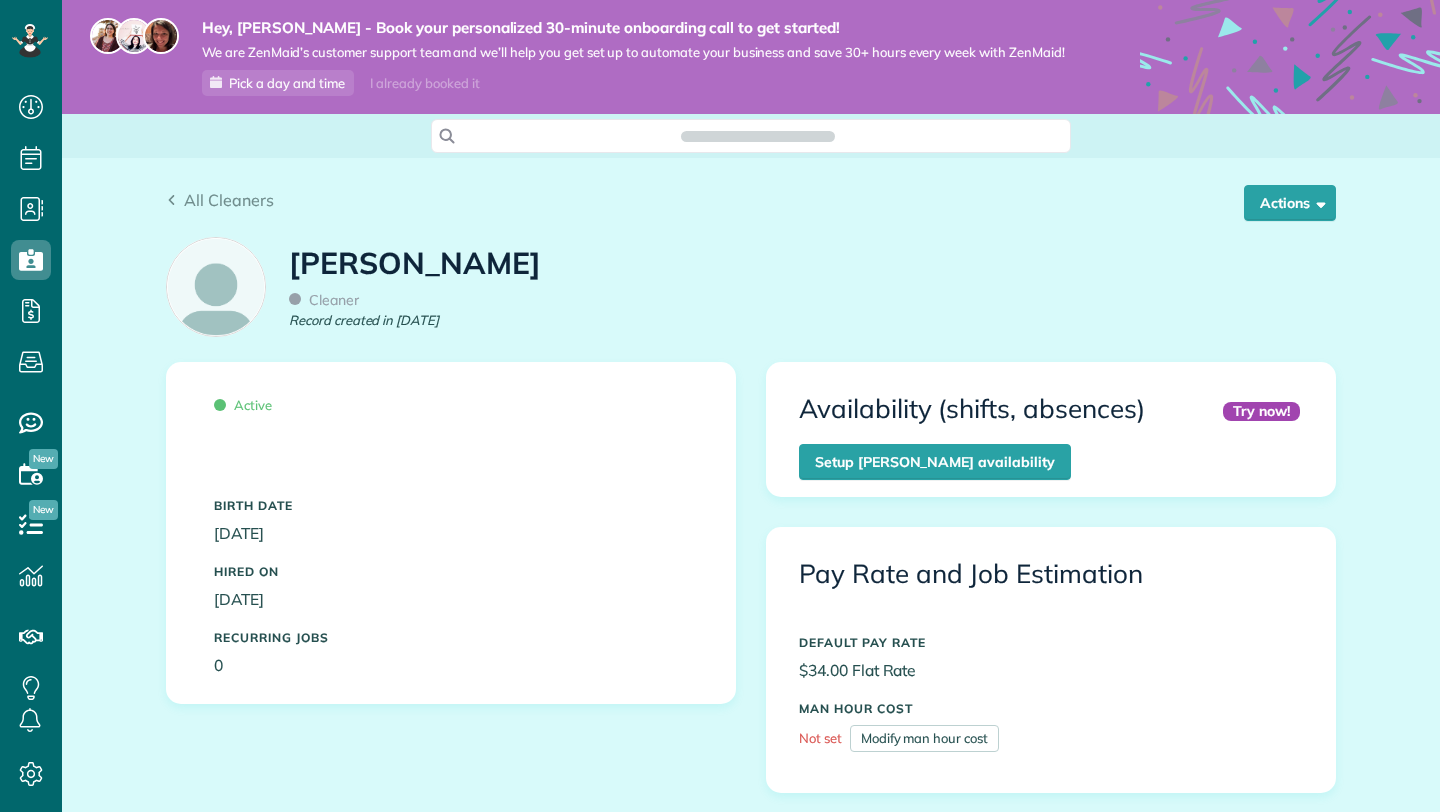 scroll, scrollTop: 0, scrollLeft: 0, axis: both 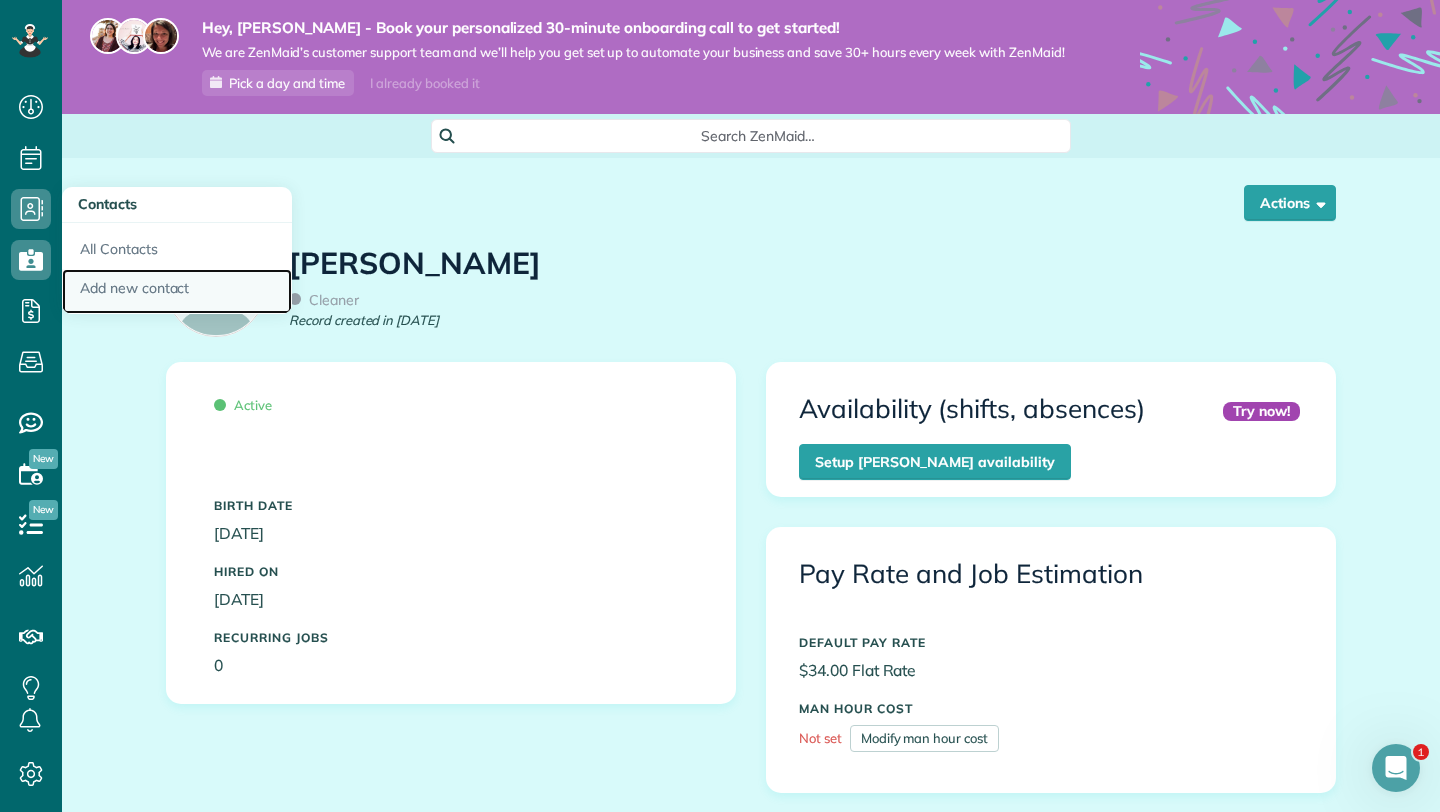 click on "Add new contact" at bounding box center [177, 292] 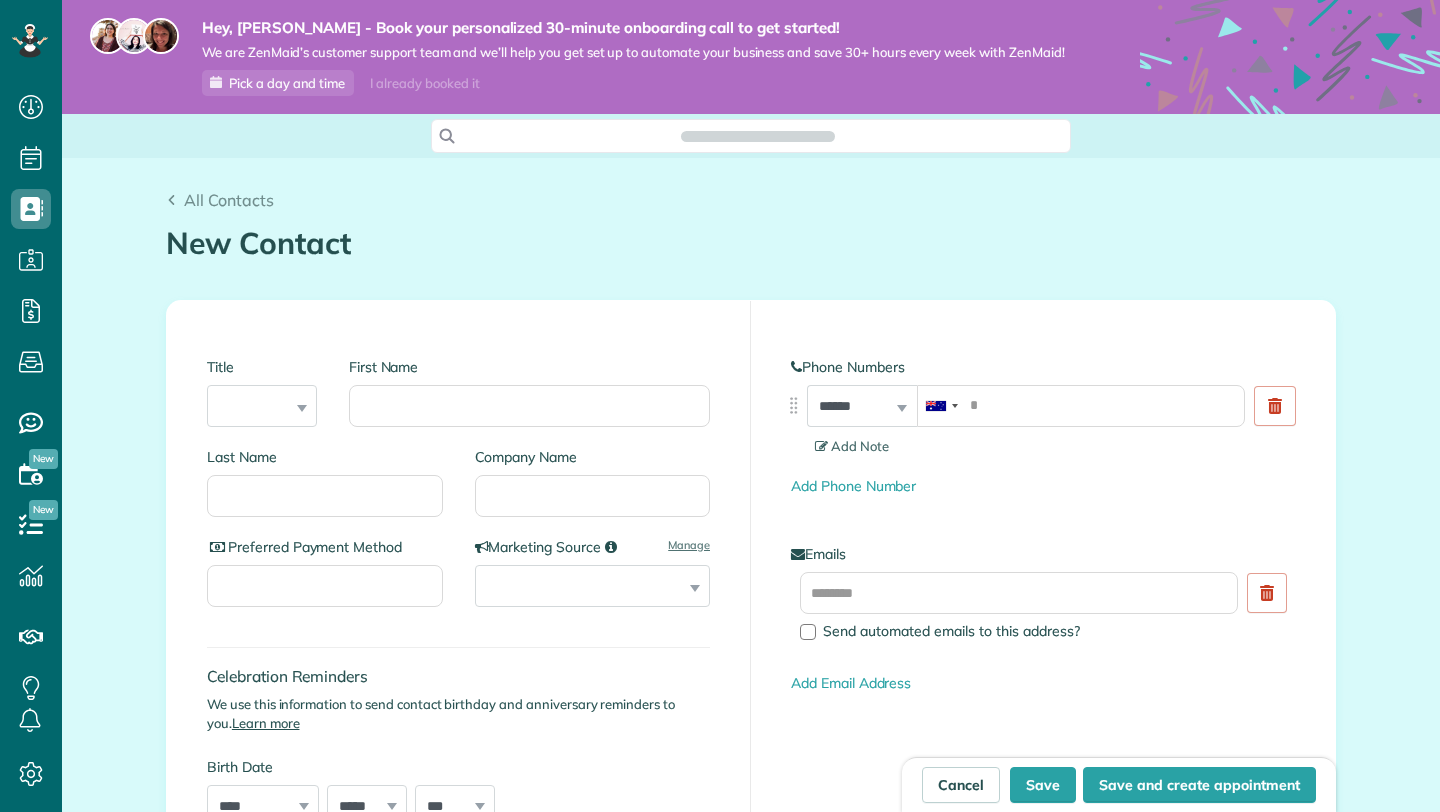 scroll, scrollTop: 812, scrollLeft: 62, axis: both 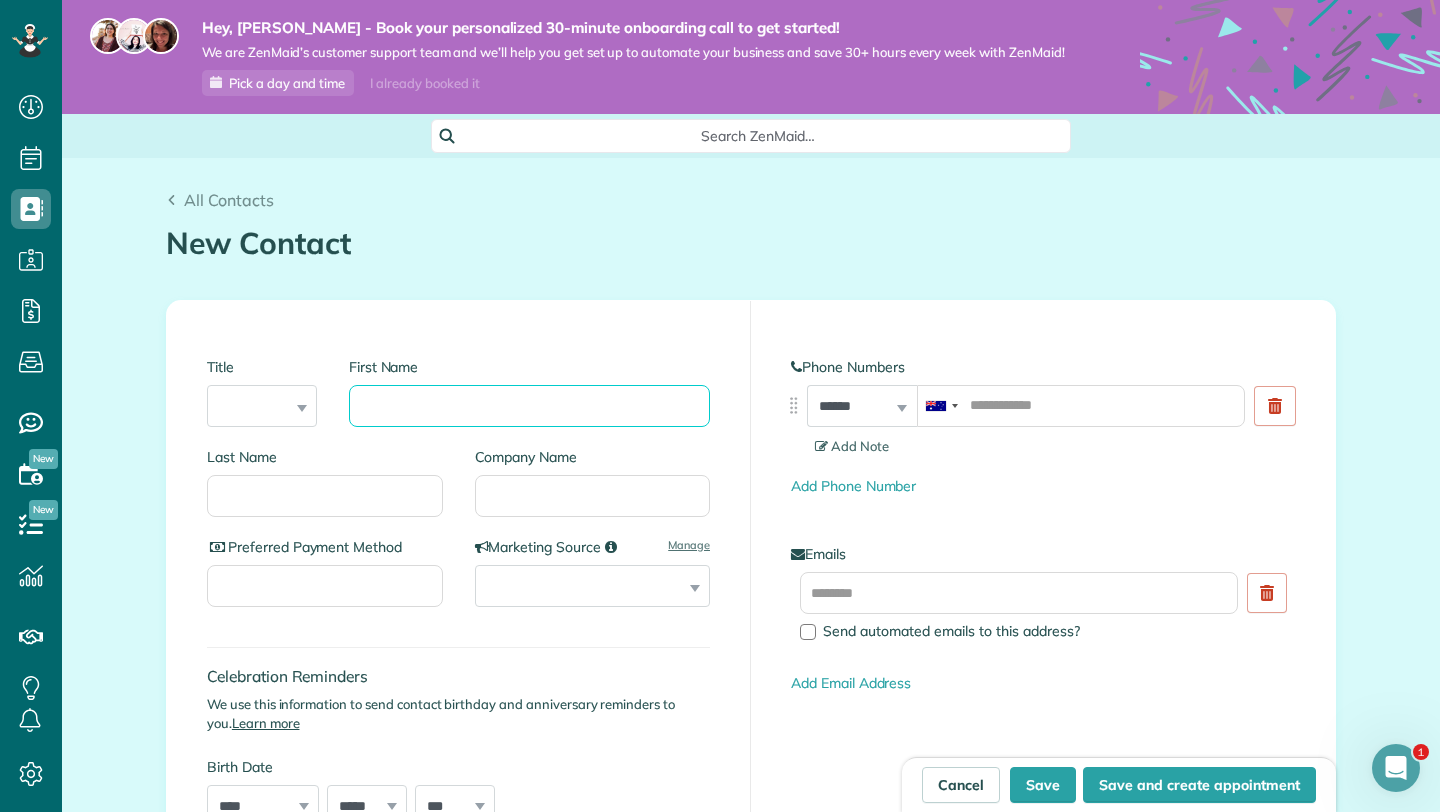 click on "First Name" at bounding box center [529, 406] 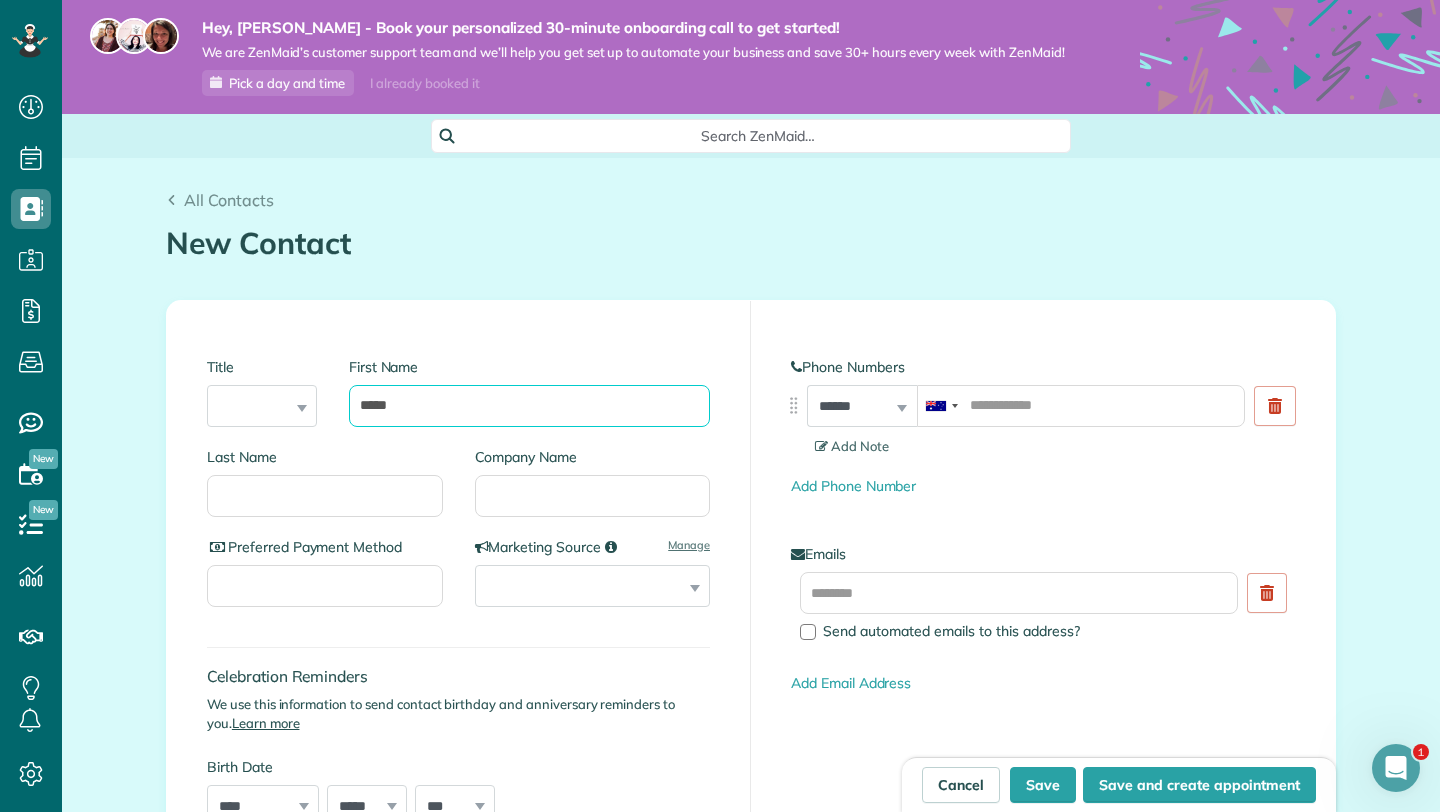 type on "*****" 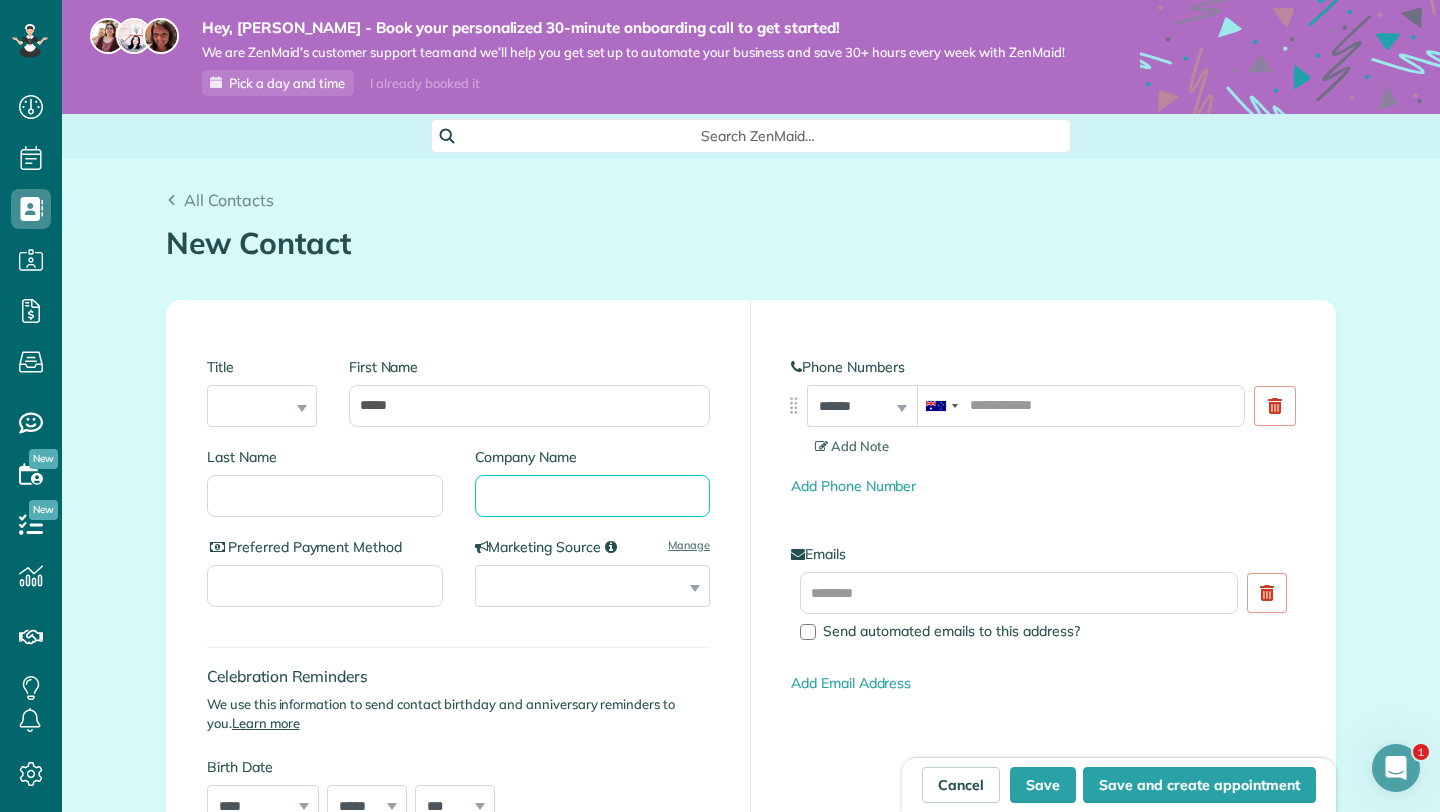 click on "Company Name" at bounding box center [593, 496] 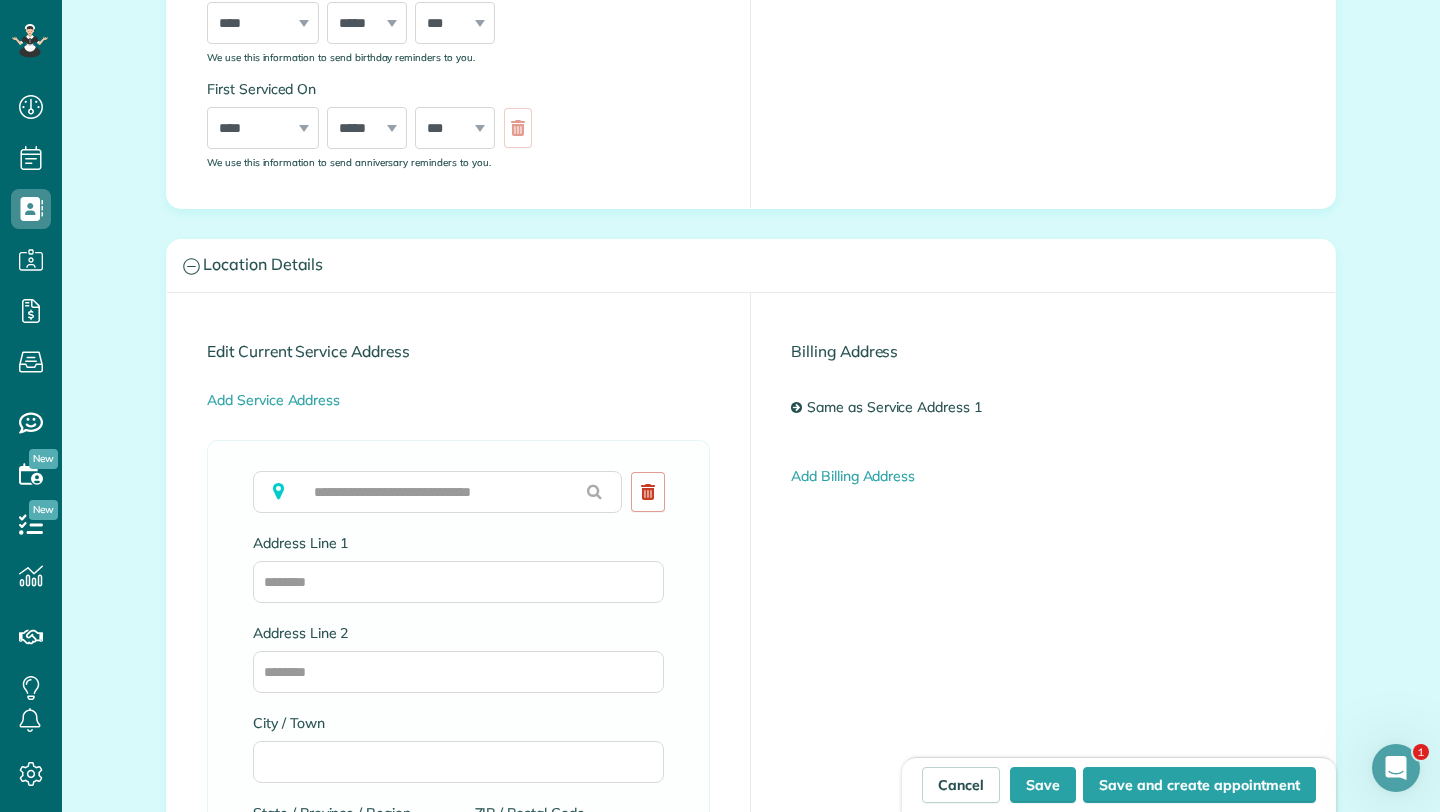 scroll, scrollTop: 877, scrollLeft: 0, axis: vertical 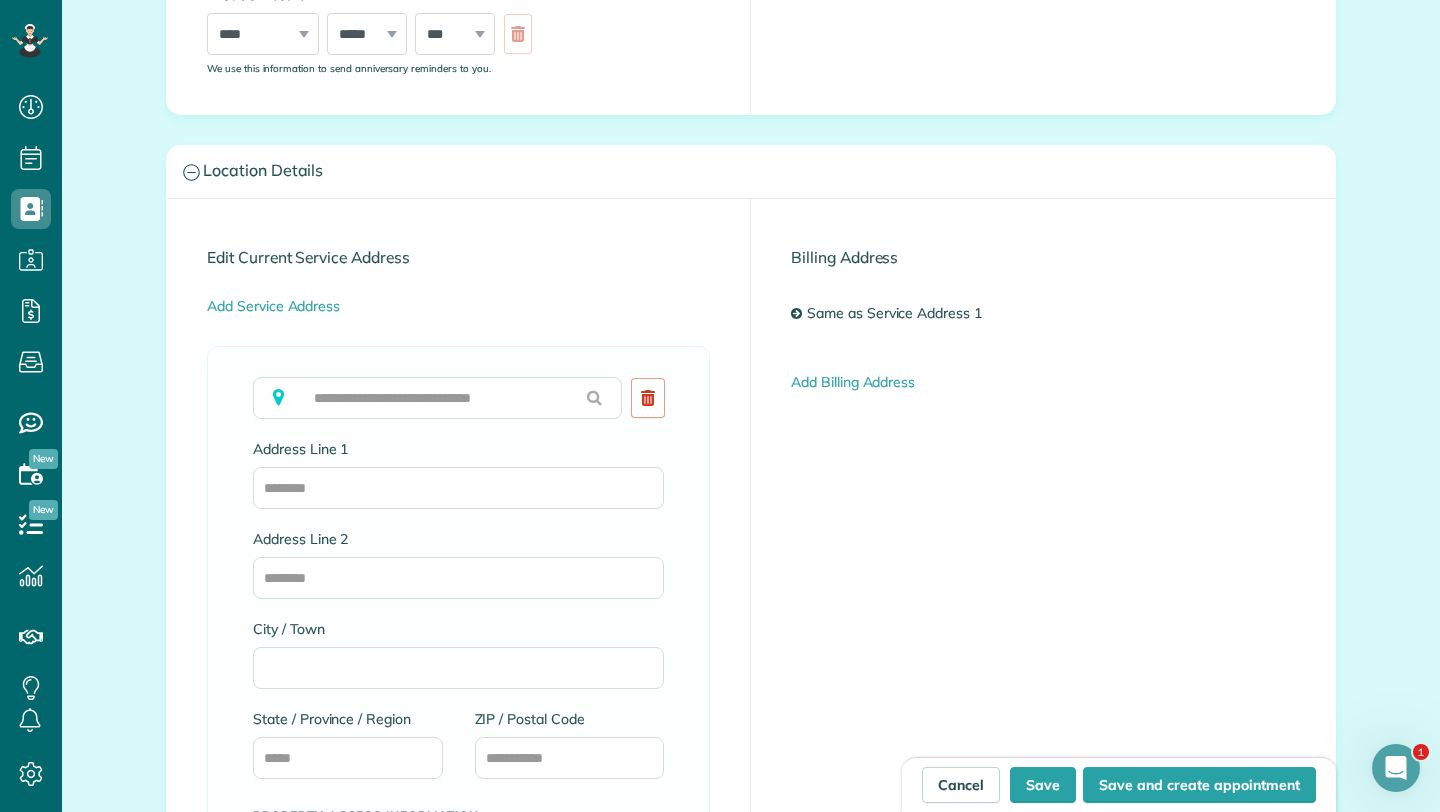 type on "**********" 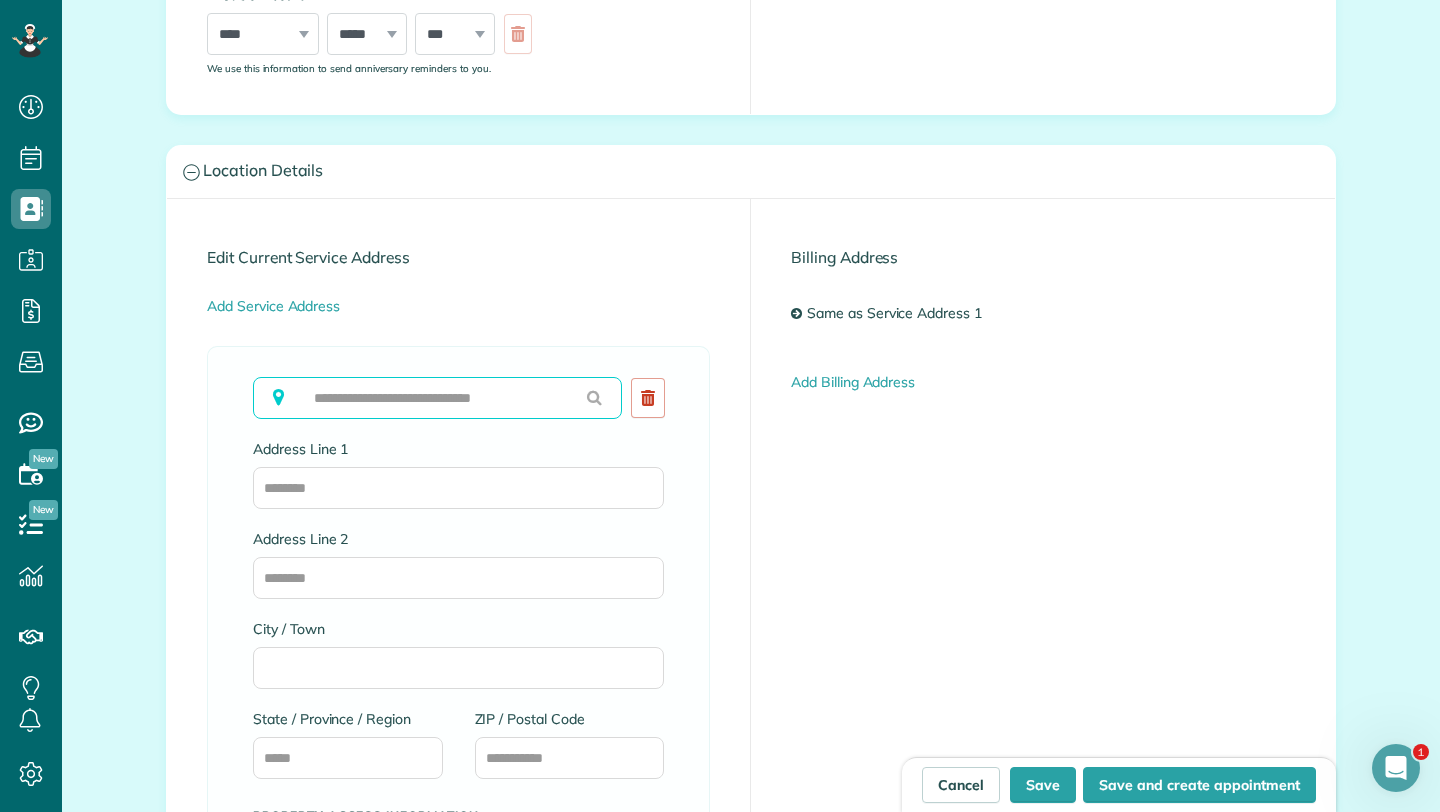 click at bounding box center [437, 398] 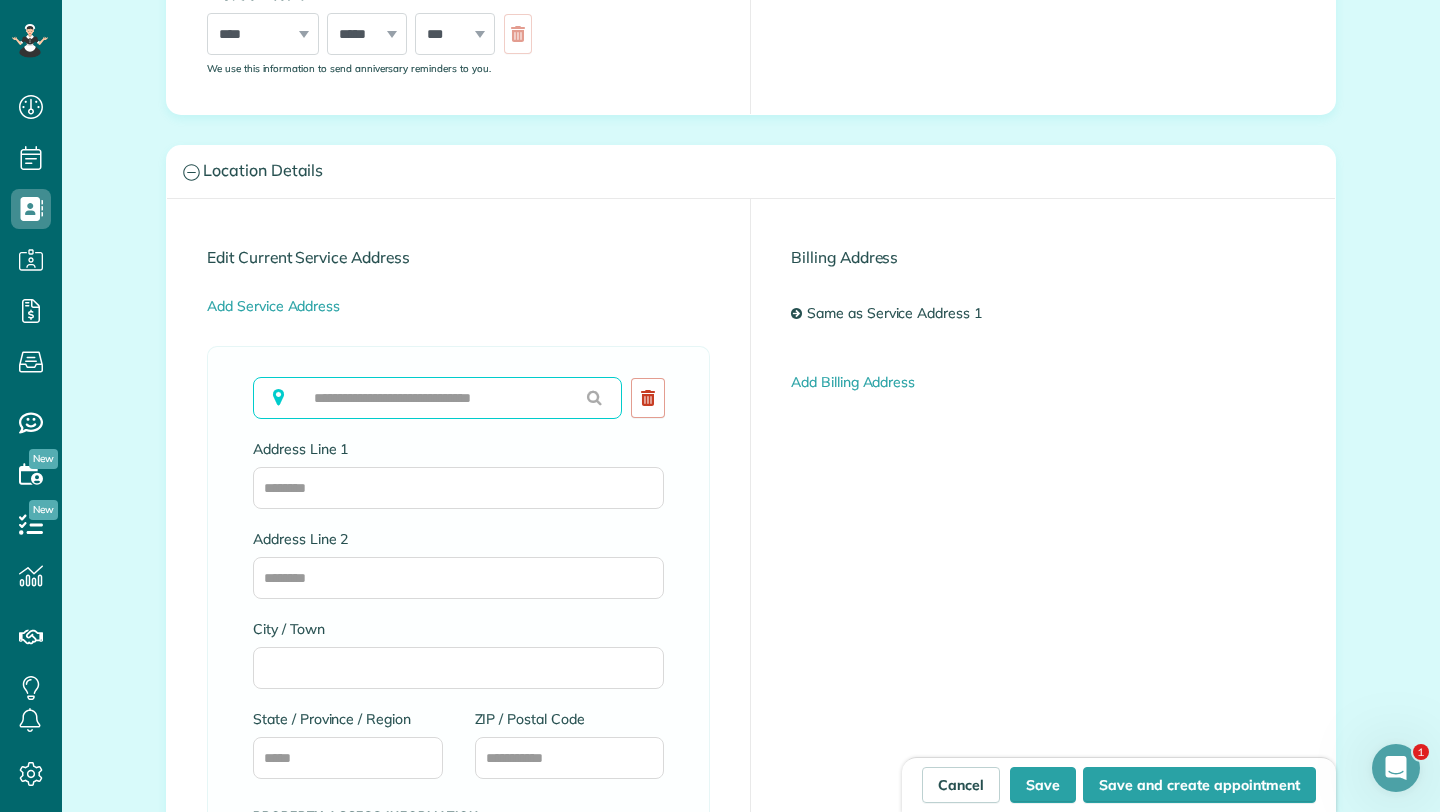 paste on "**********" 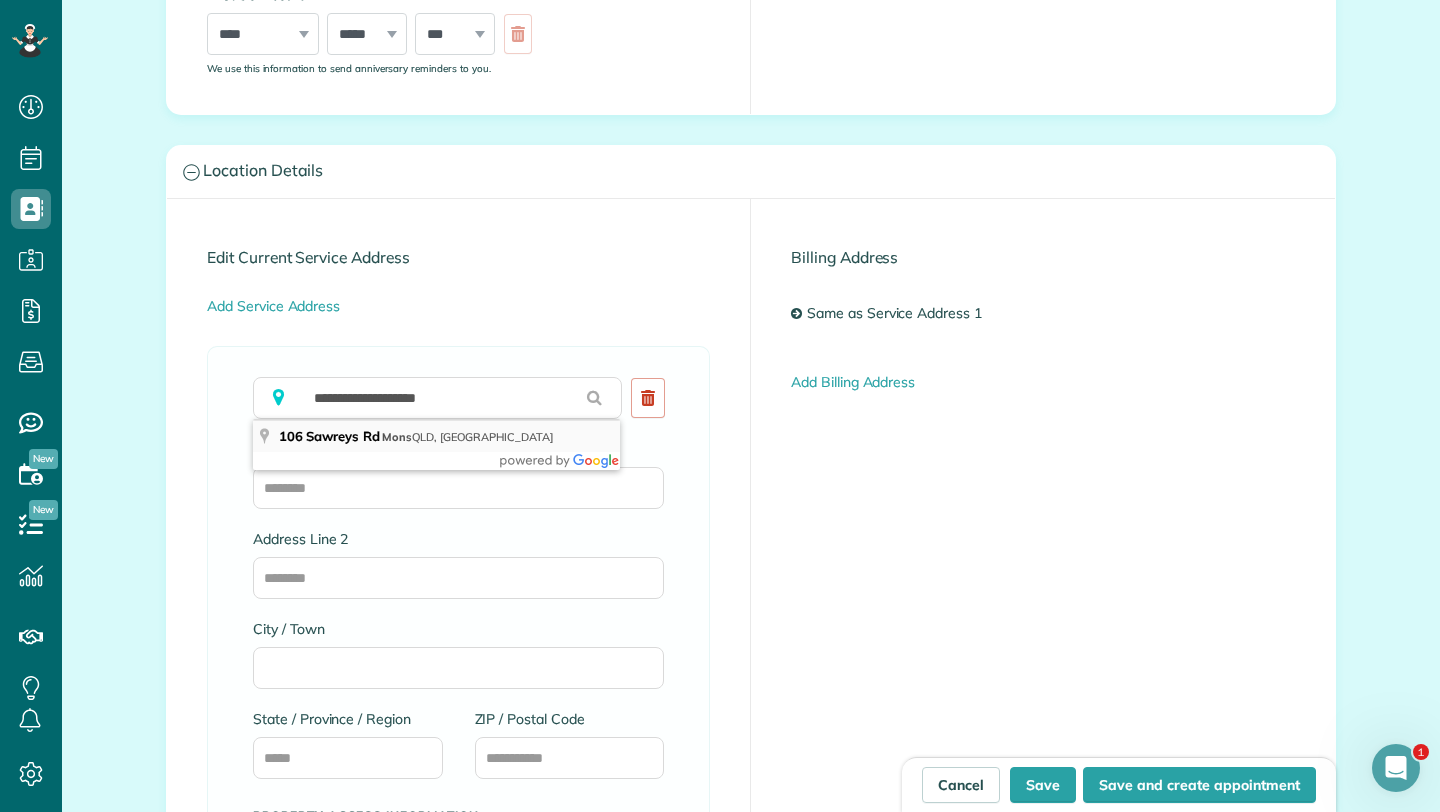 type on "**********" 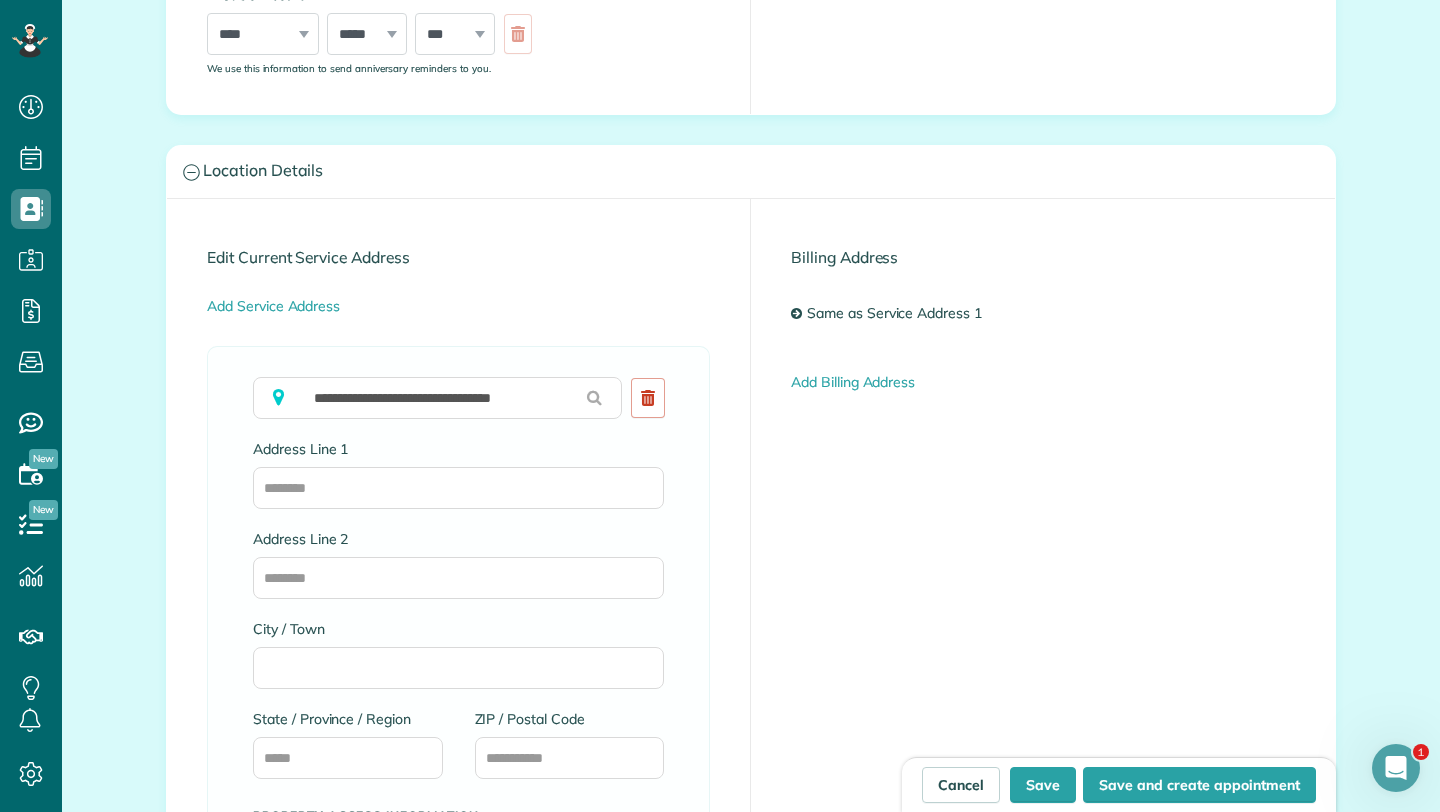 type on "**********" 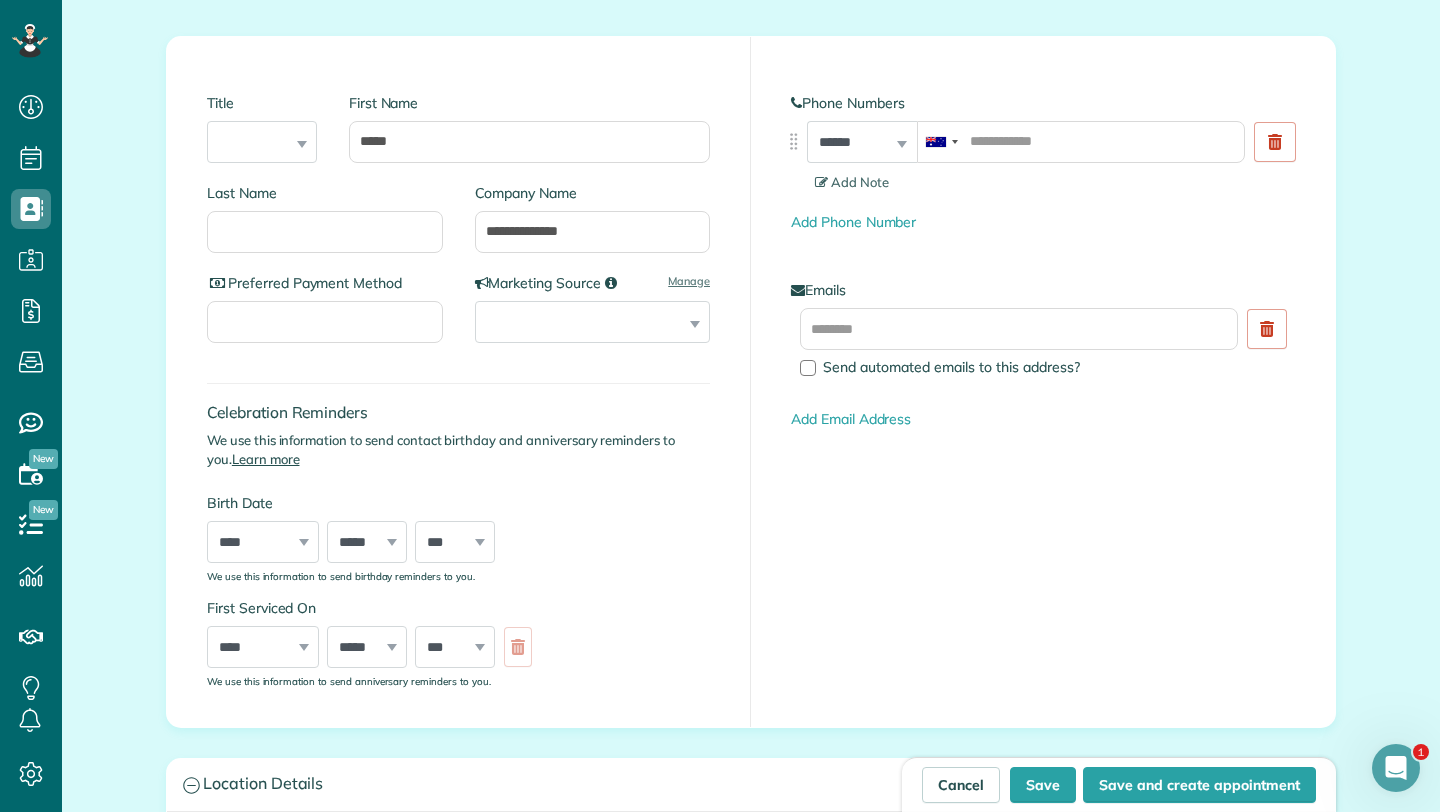 scroll, scrollTop: 261, scrollLeft: 0, axis: vertical 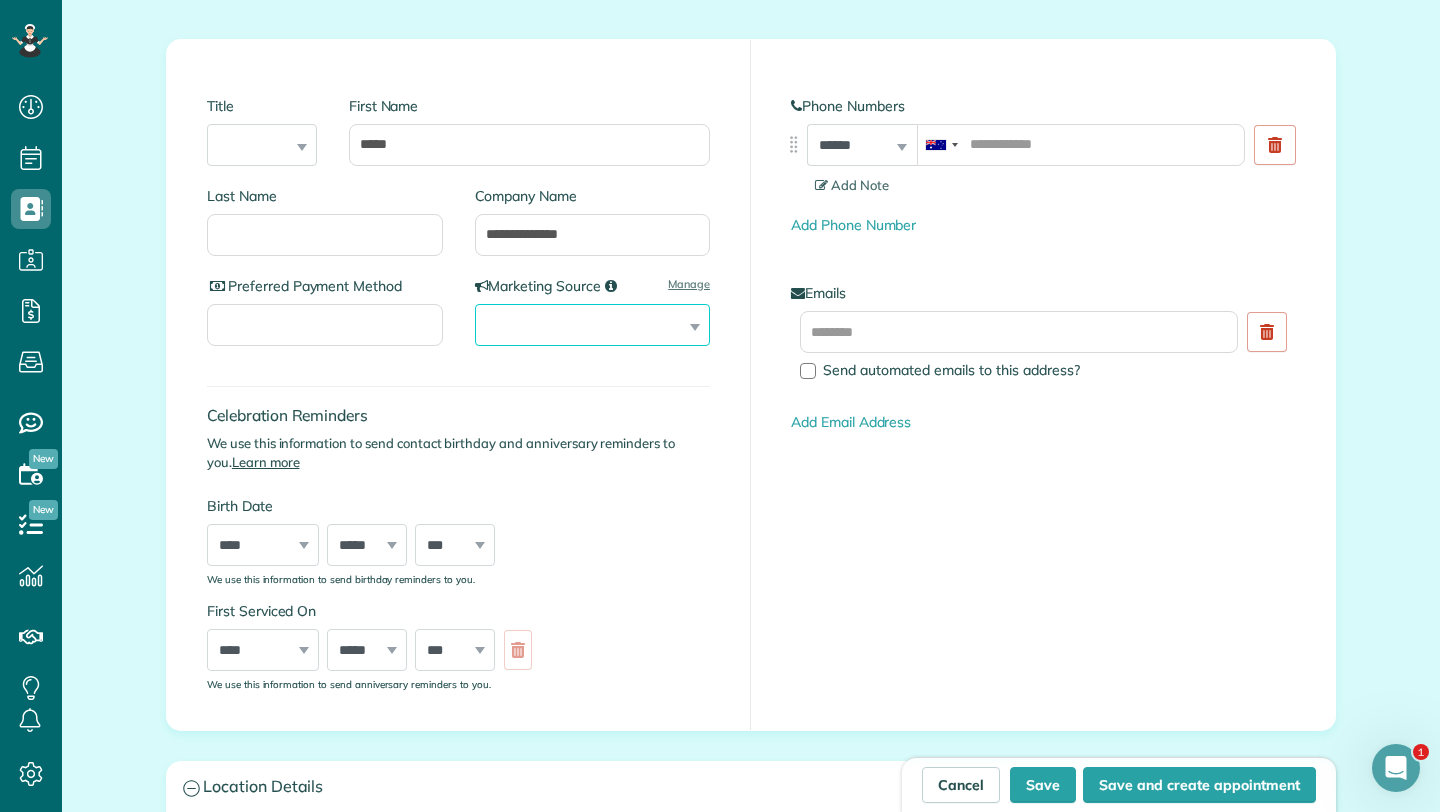 click on "**********" at bounding box center (593, 325) 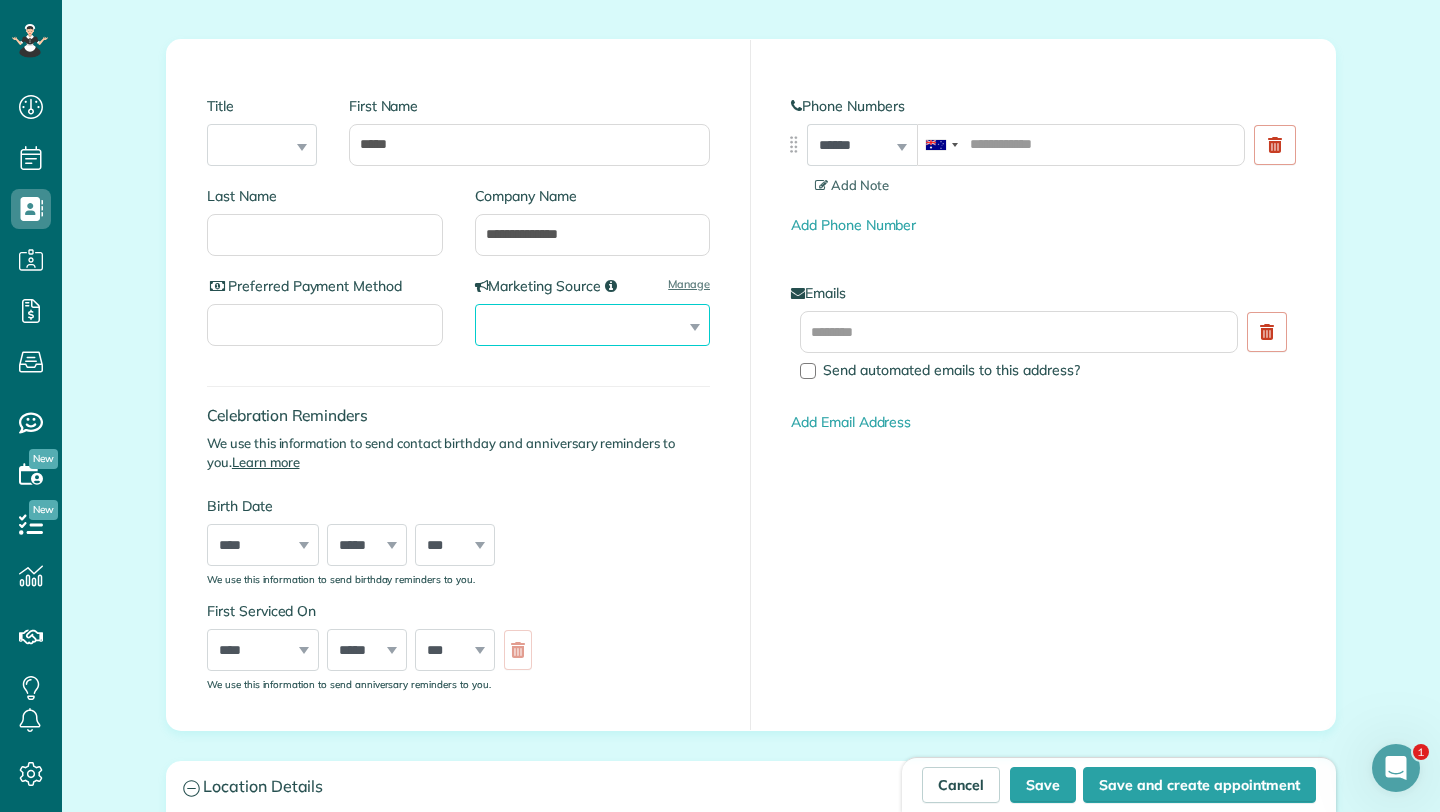 select on "**********" 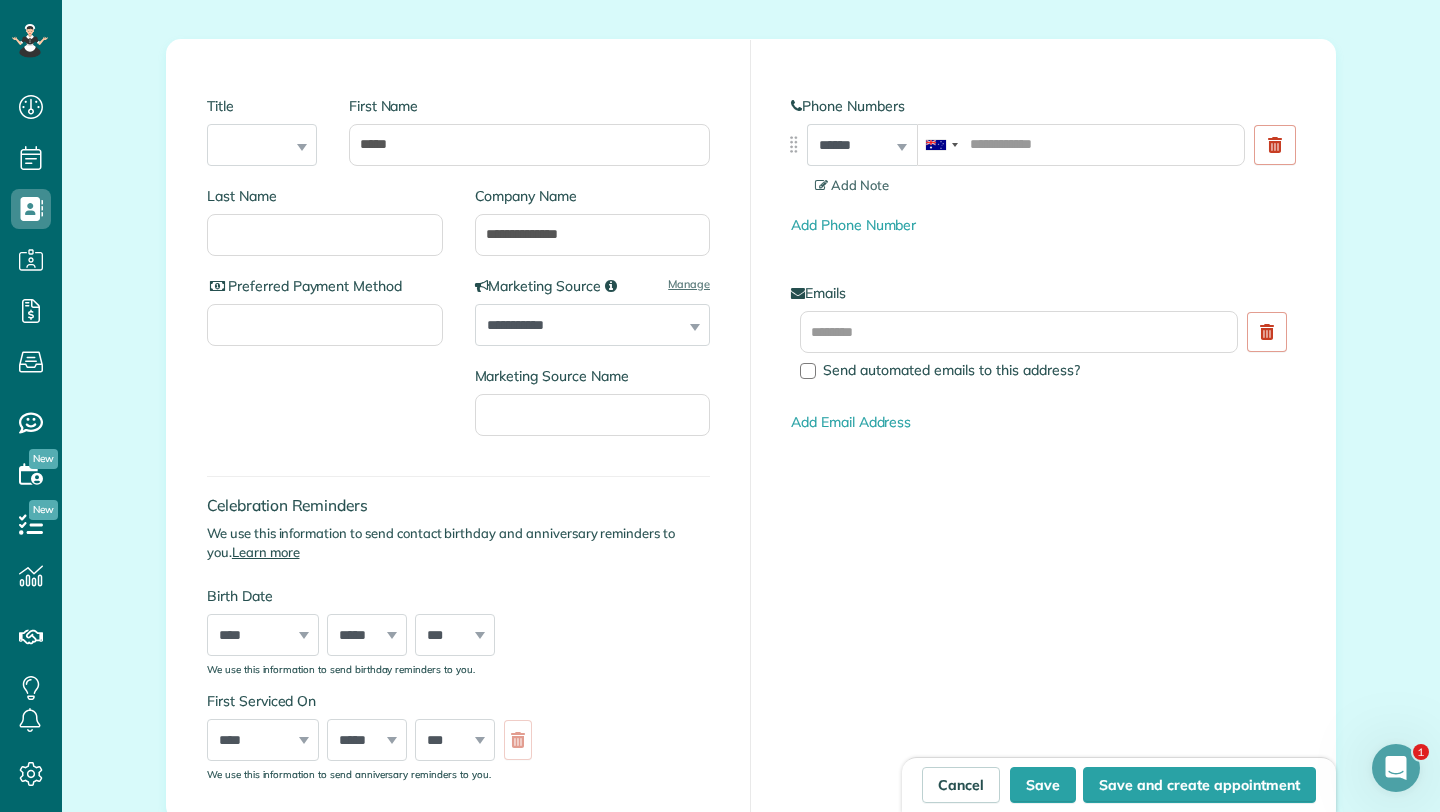 click on "**********" at bounding box center (585, 366) 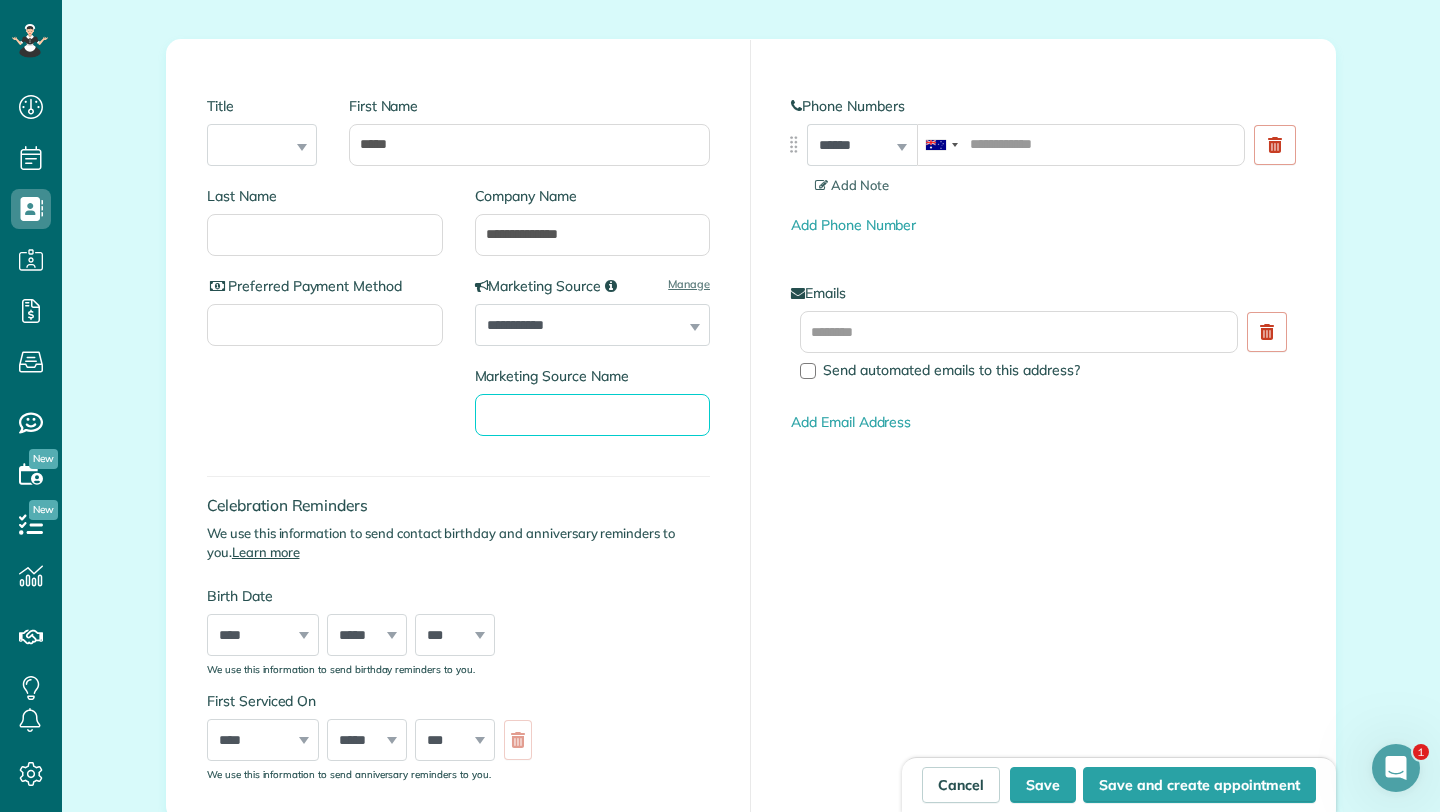 click on "Marketing Source Name" at bounding box center (593, 415) 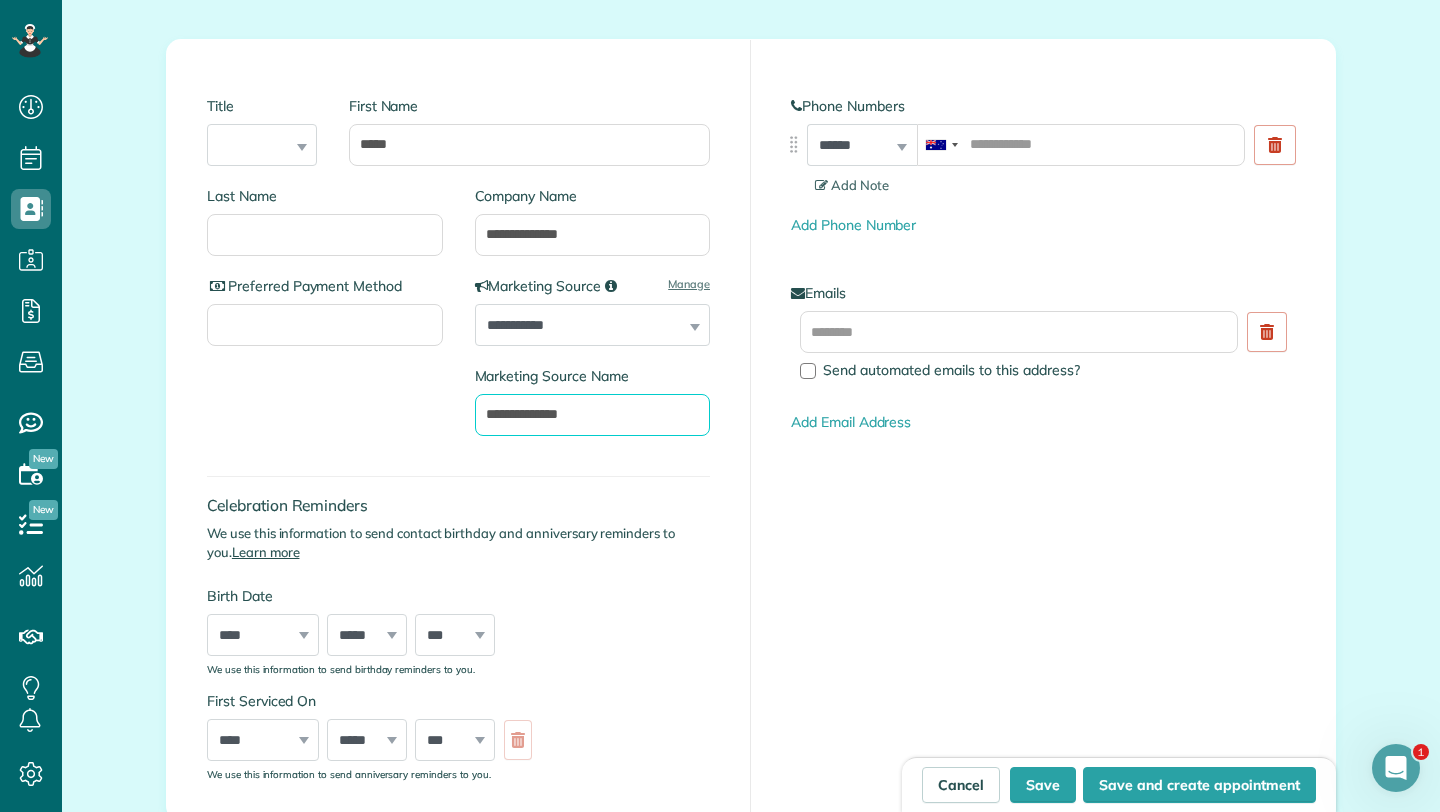 type on "**********" 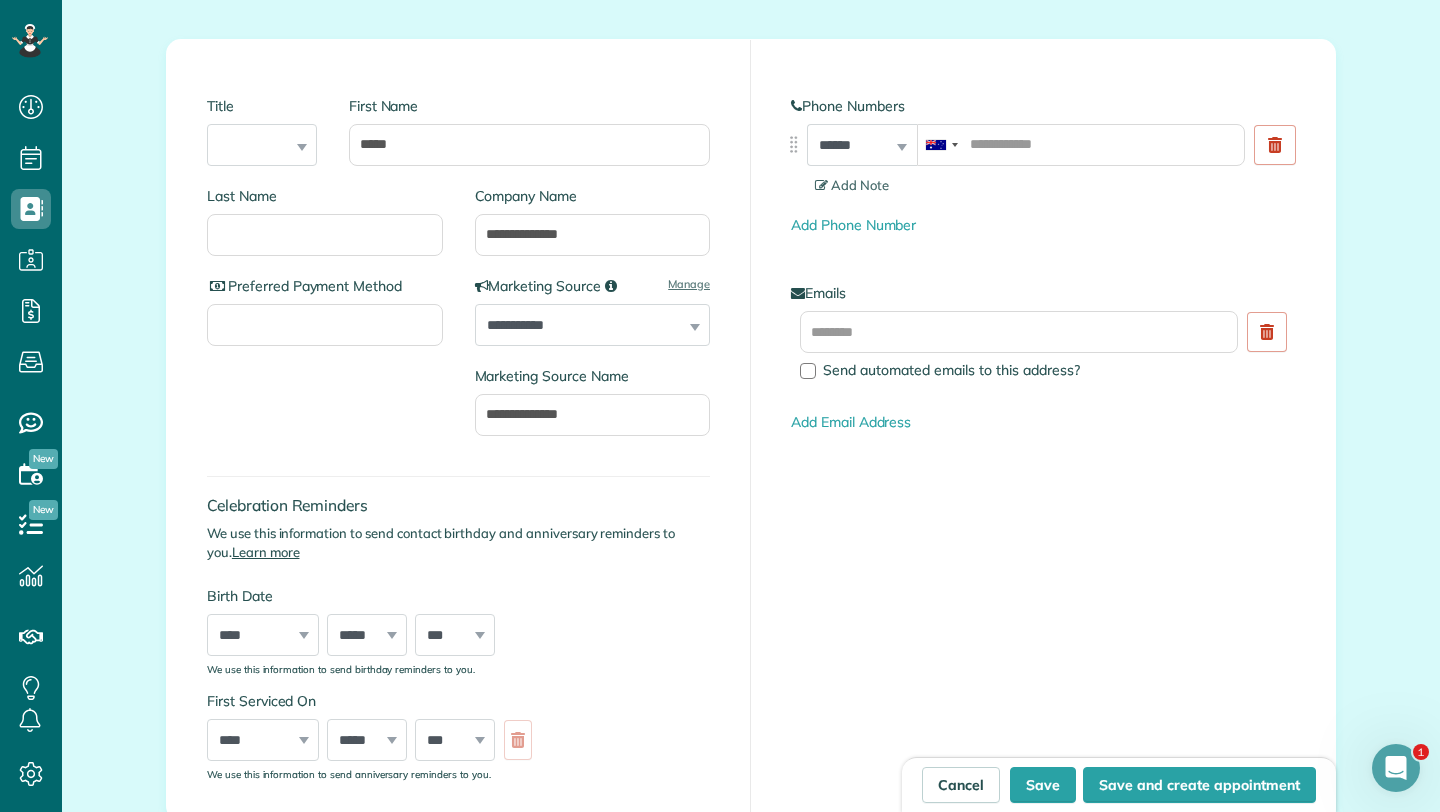 click on "**********" at bounding box center [585, 366] 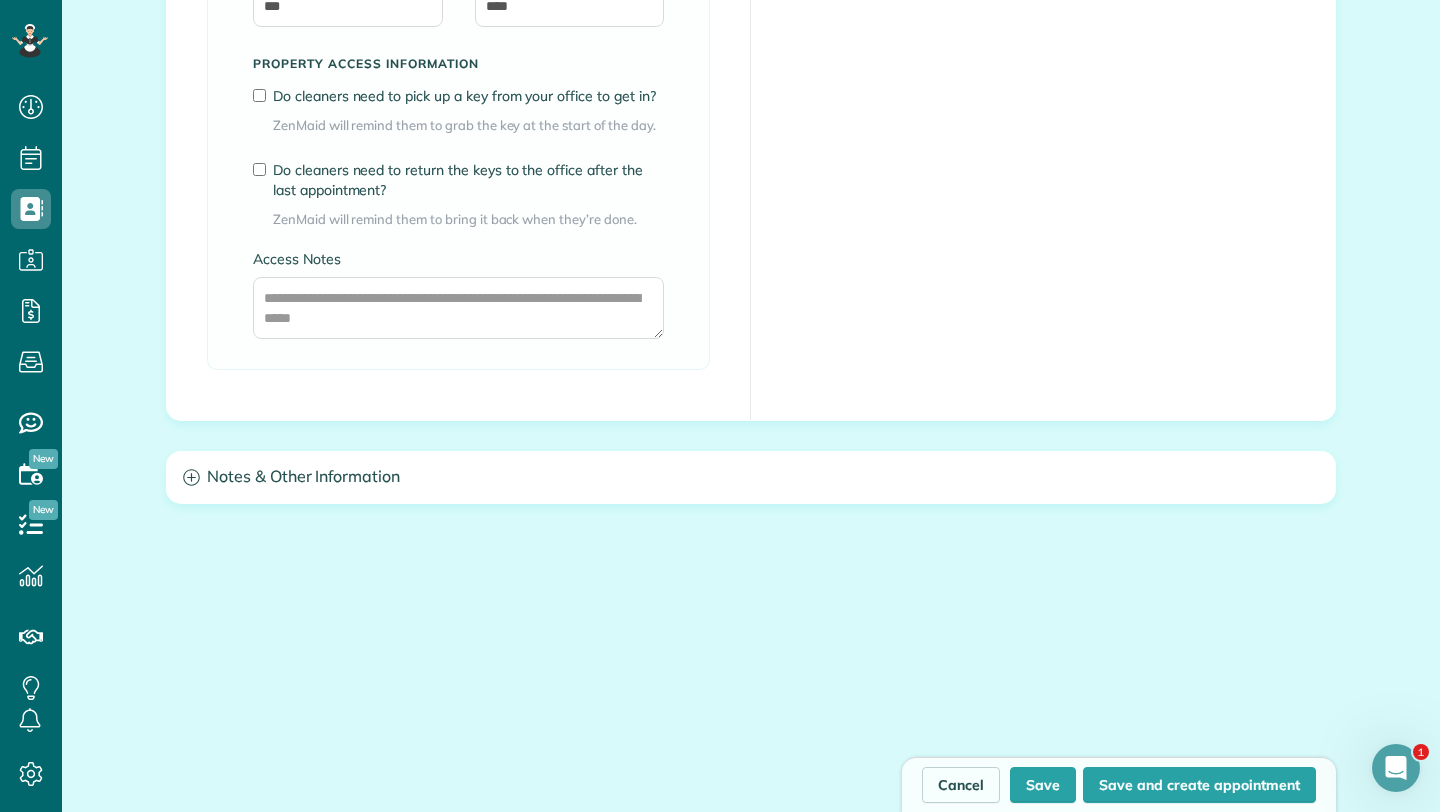 scroll, scrollTop: 1778, scrollLeft: 0, axis: vertical 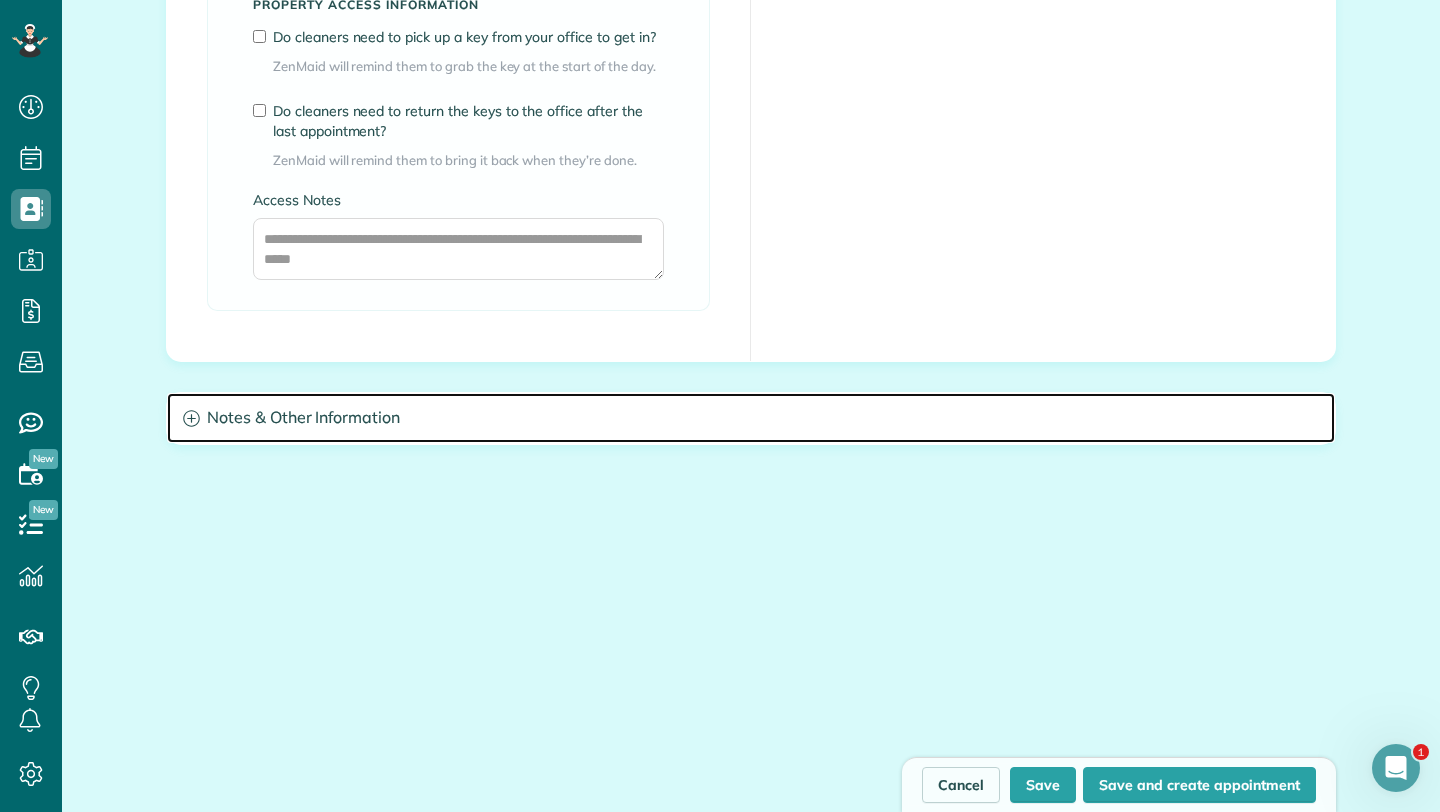 click on "Notes & Other Information" at bounding box center (751, 418) 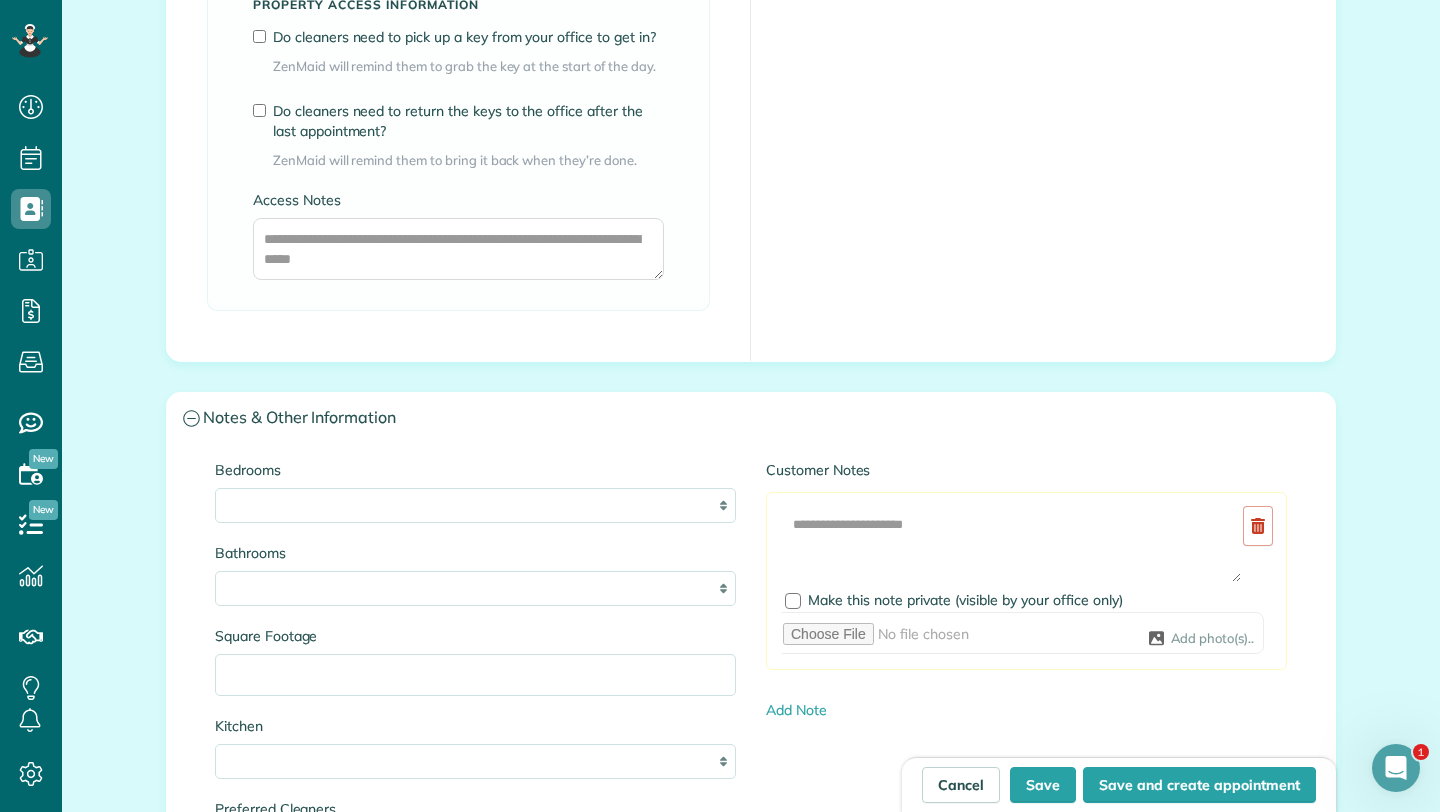 click on "Bedrooms
*
*
*
*
**" at bounding box center [475, 491] 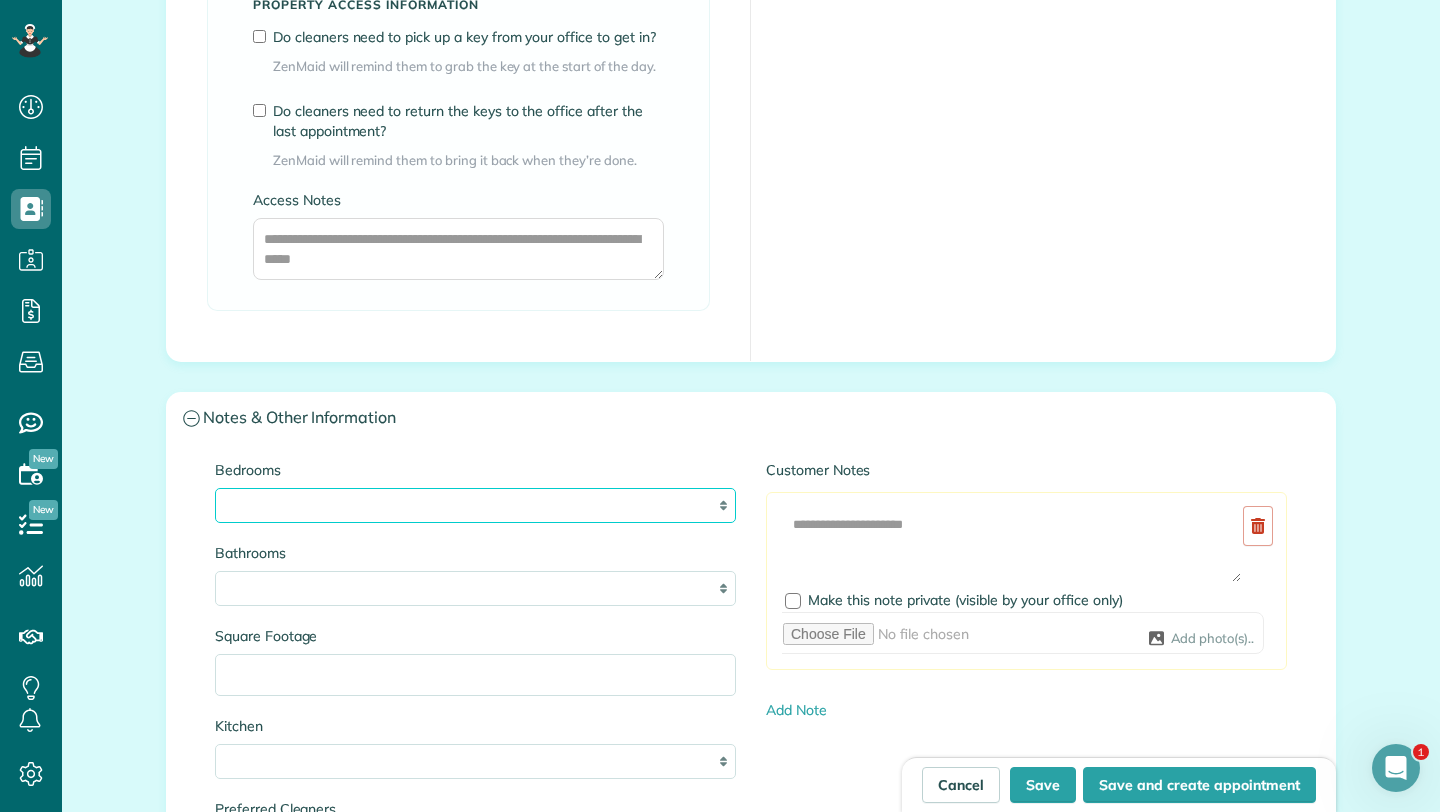 click on "*
*
*
*
**" at bounding box center [475, 505] 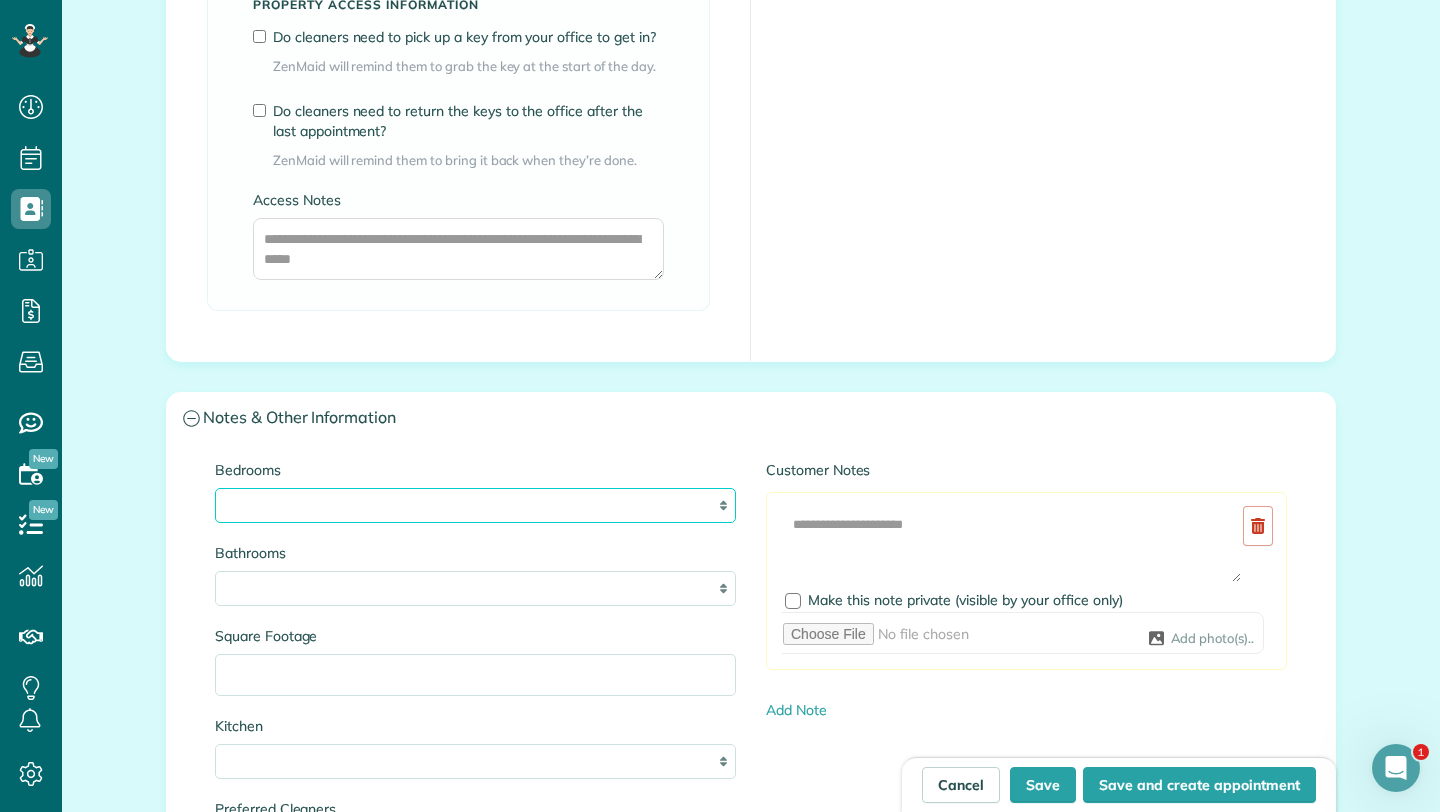 select on "*" 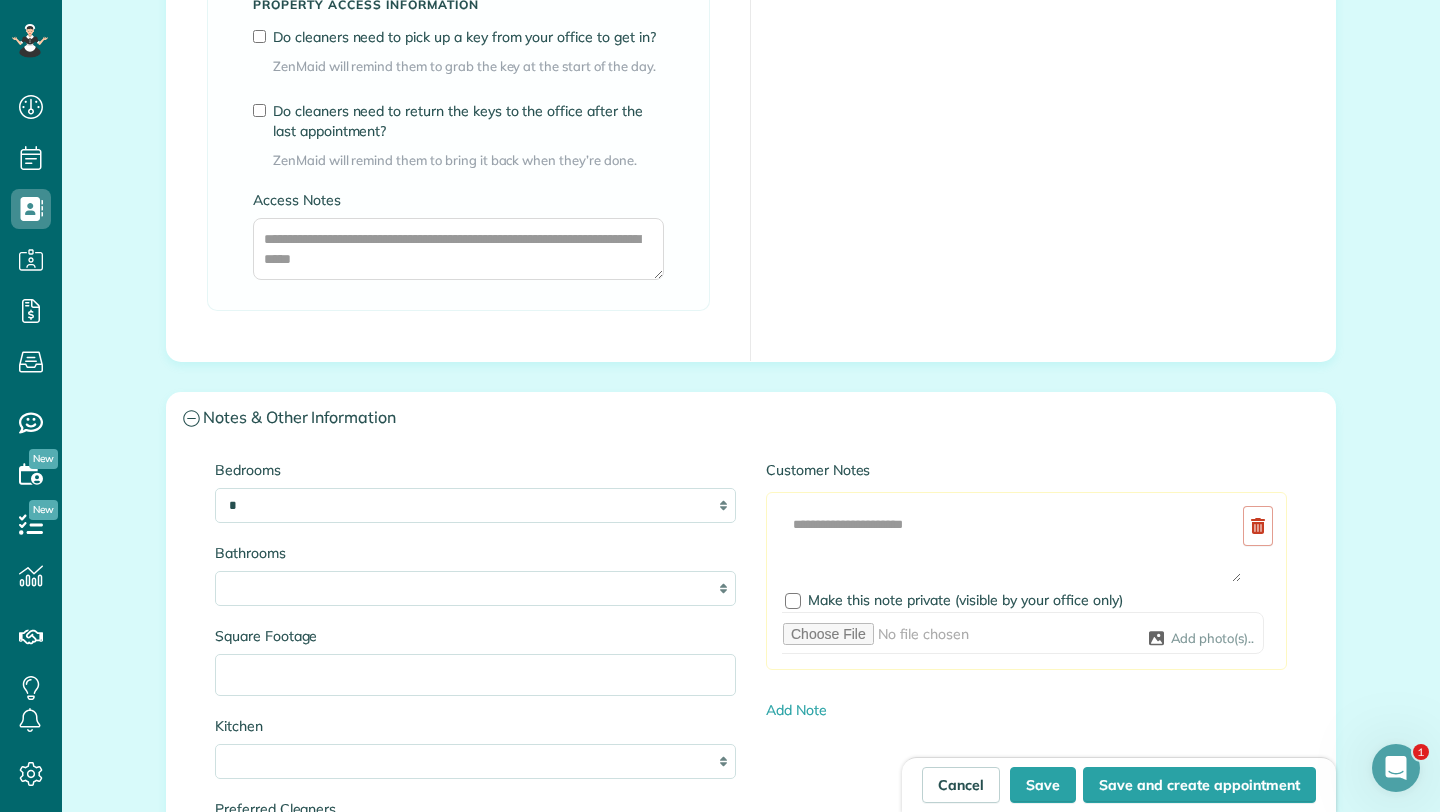 click on "Bedrooms
*
*
*
*
**
Bathrooms
*
***
*
***
*
***
*
***
**
Square Footage
Kitchen
*
*
*
*
Preferred Cleaners
Pets
Alarm/Gate Code" at bounding box center (475, 764) 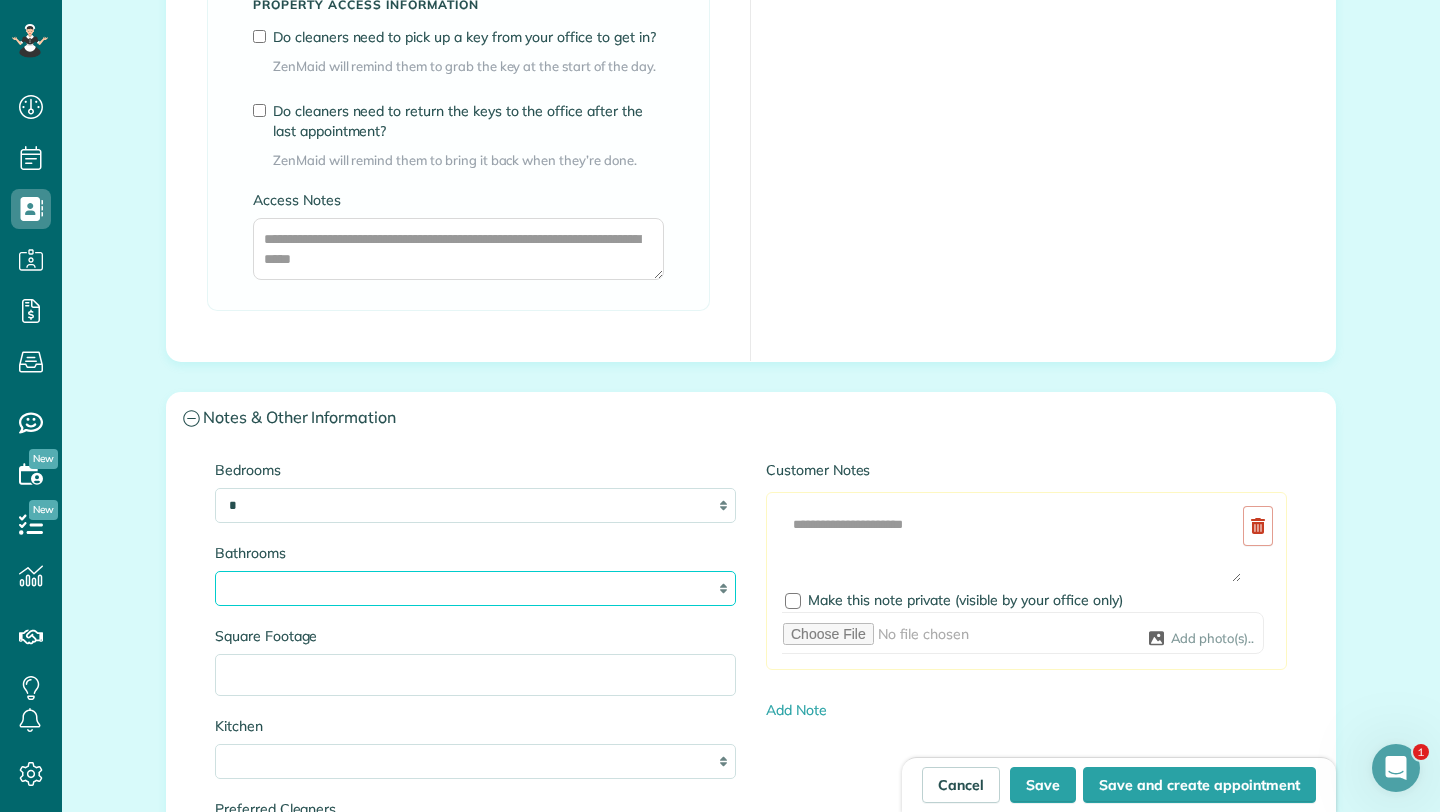 click on "*
***
*
***
*
***
*
***
**" at bounding box center (475, 588) 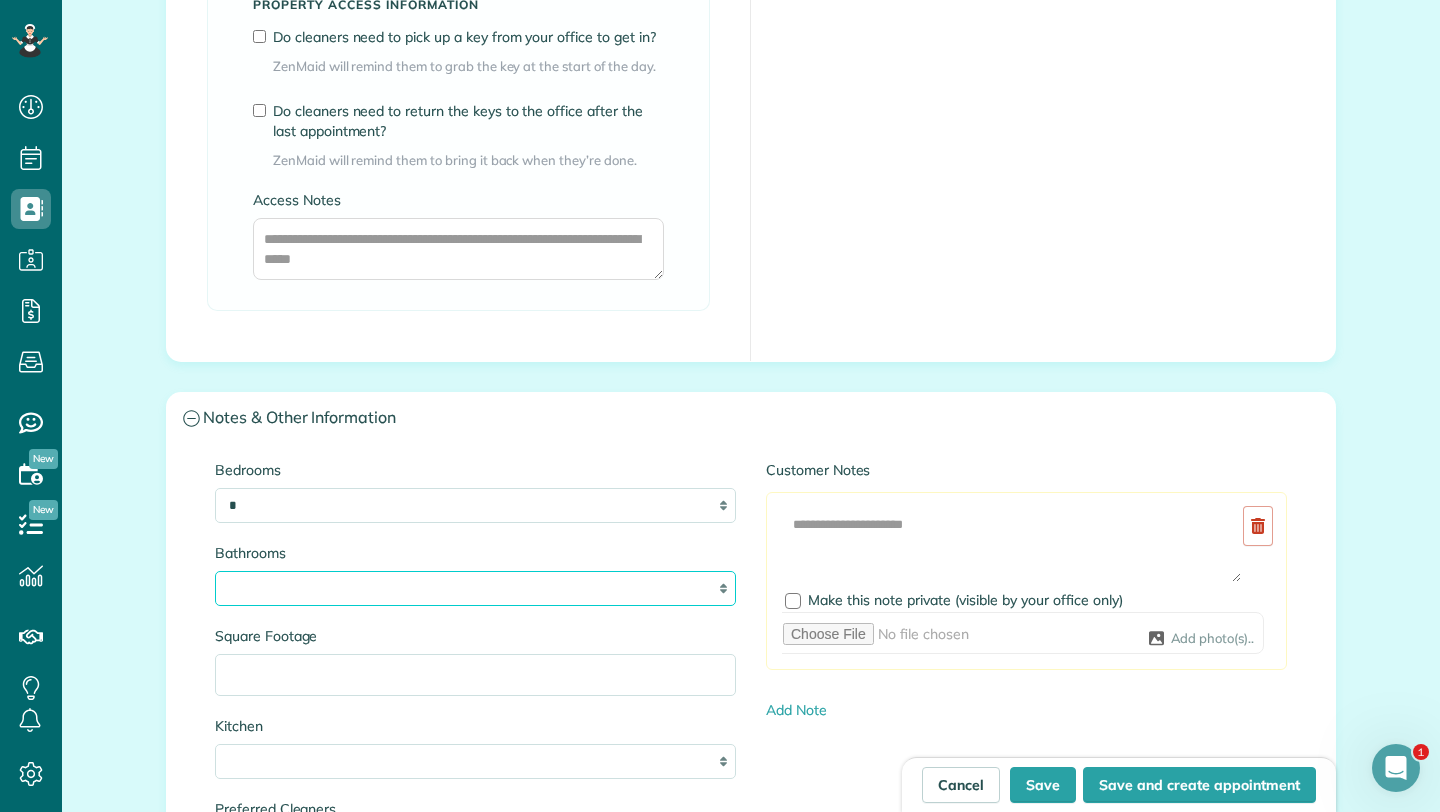 select on "***" 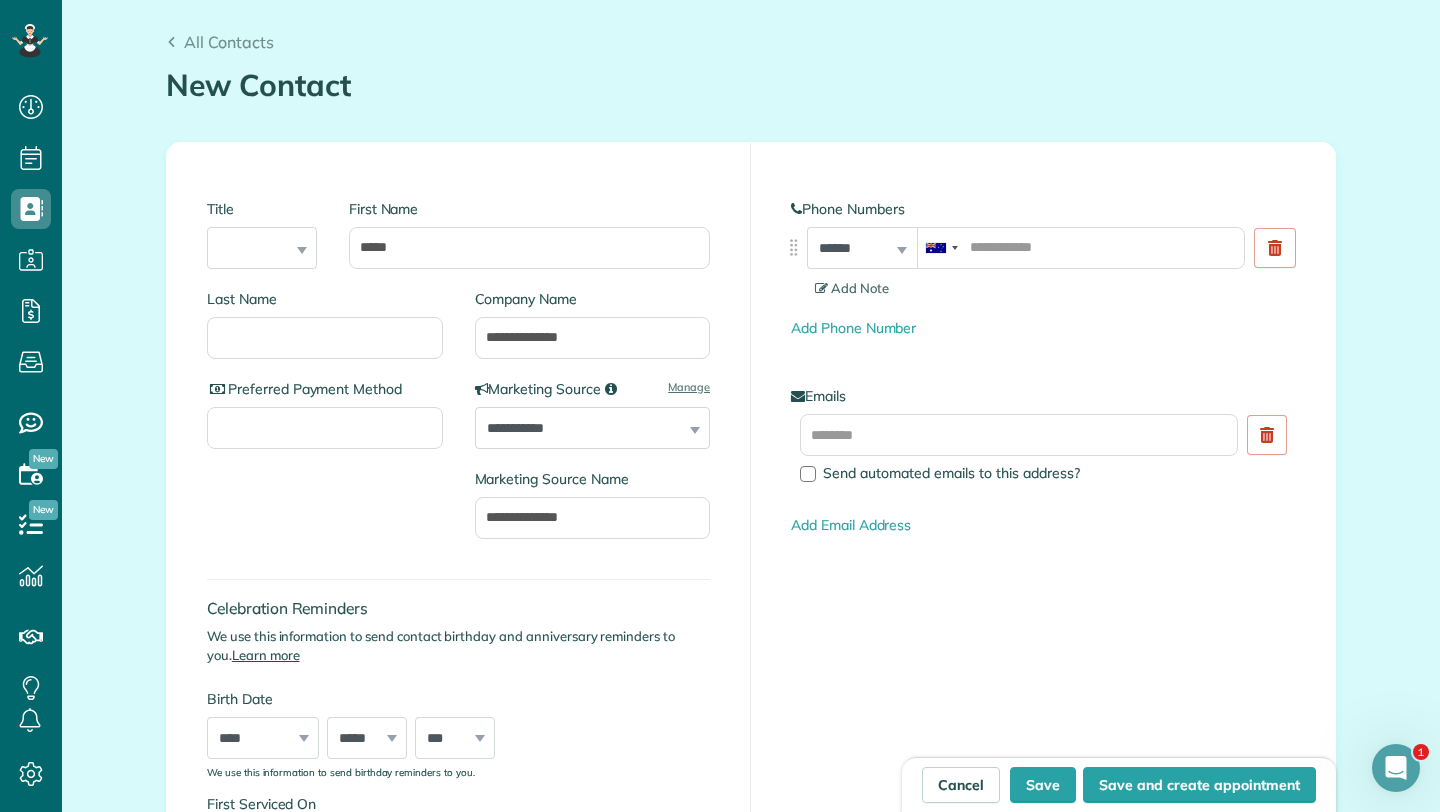 scroll, scrollTop: 156, scrollLeft: 0, axis: vertical 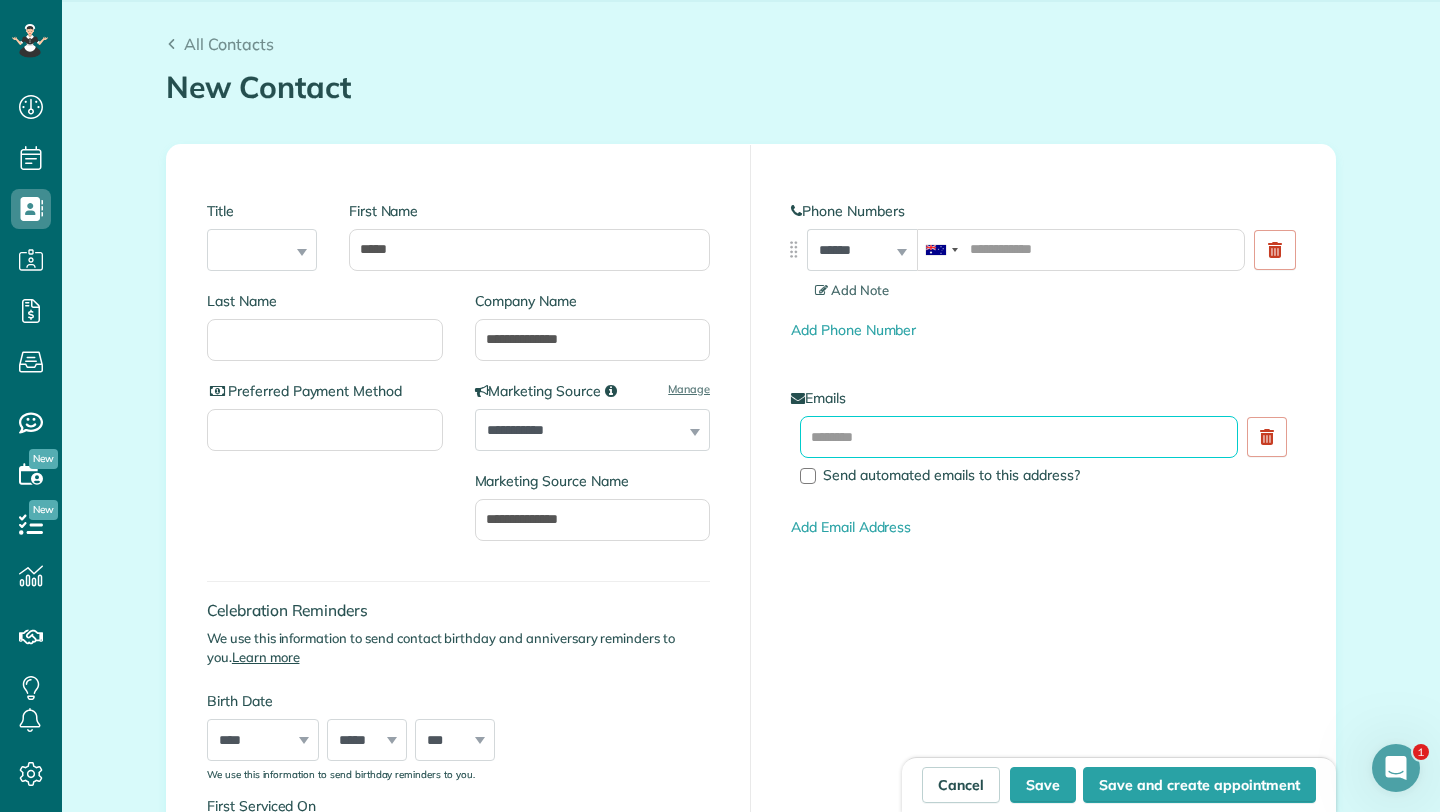 click at bounding box center [1019, 437] 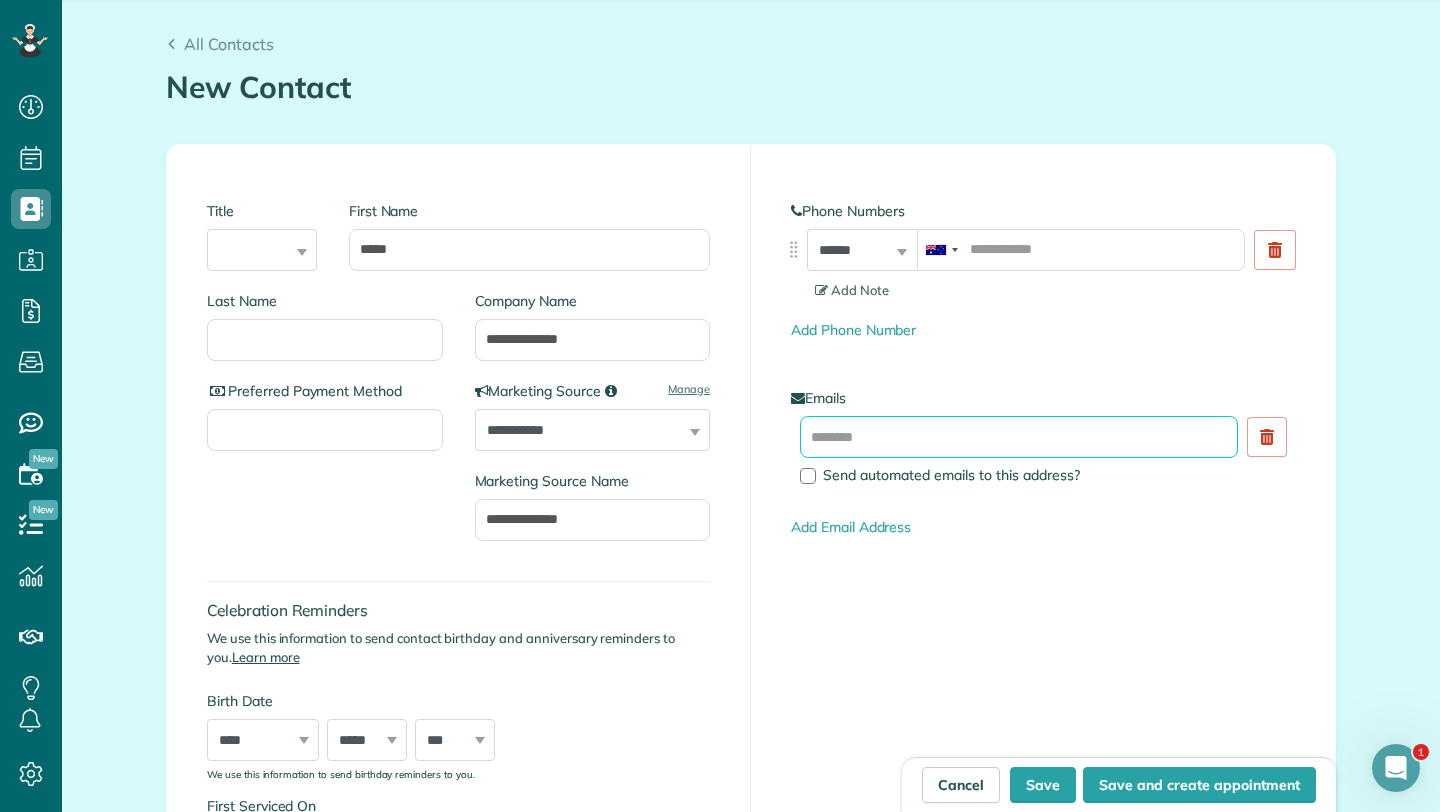 paste on "**********" 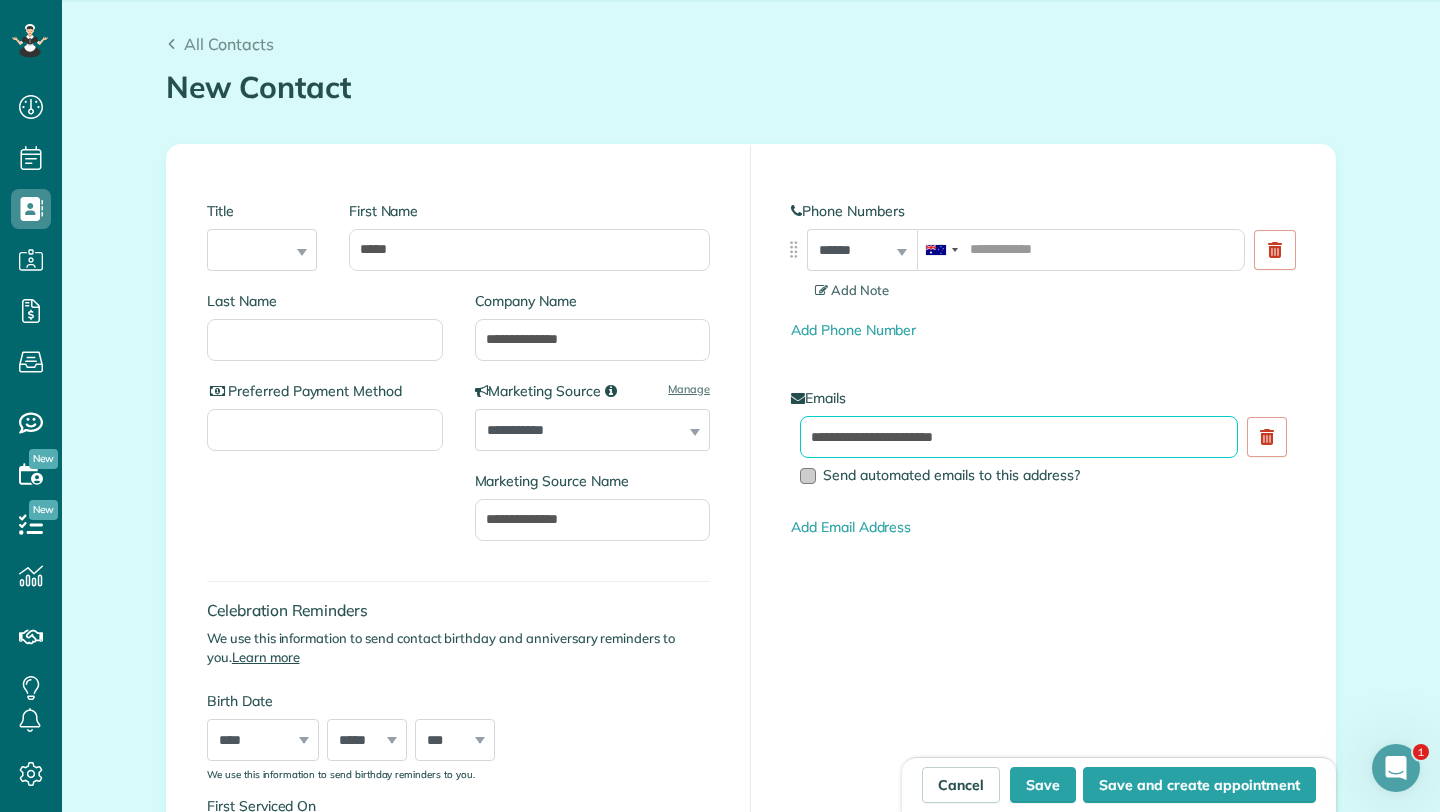 type on "**********" 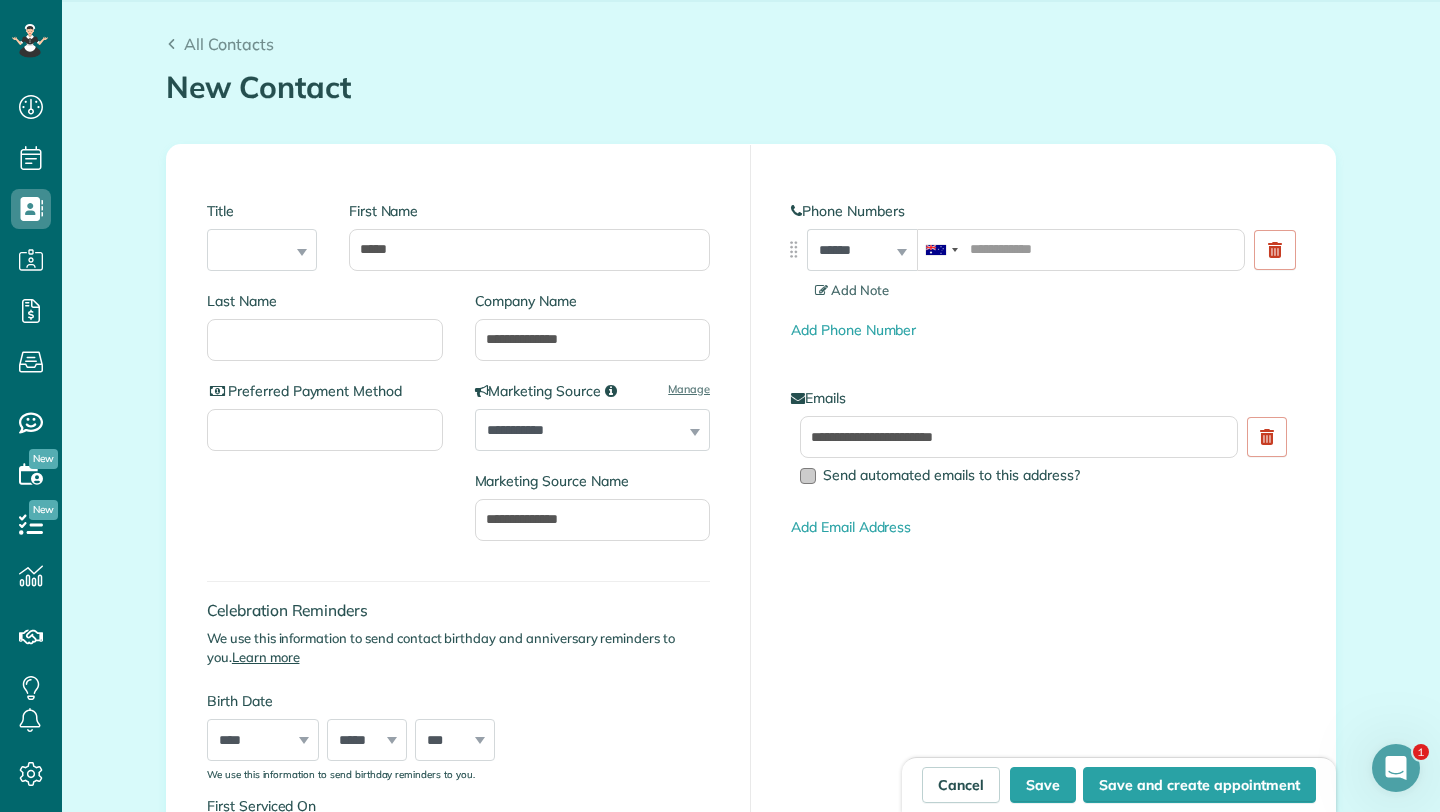 click at bounding box center (808, 476) 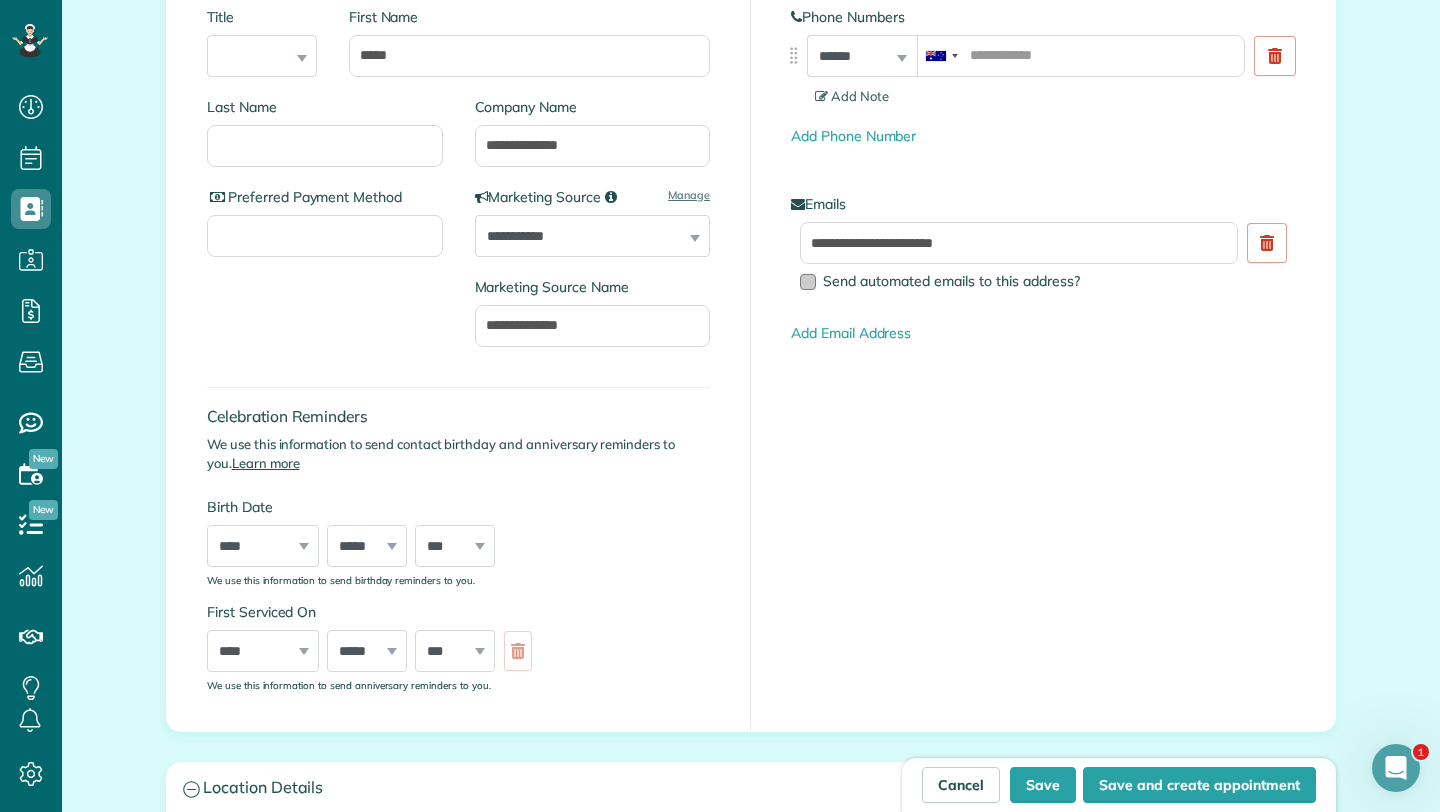 scroll, scrollTop: 360, scrollLeft: 0, axis: vertical 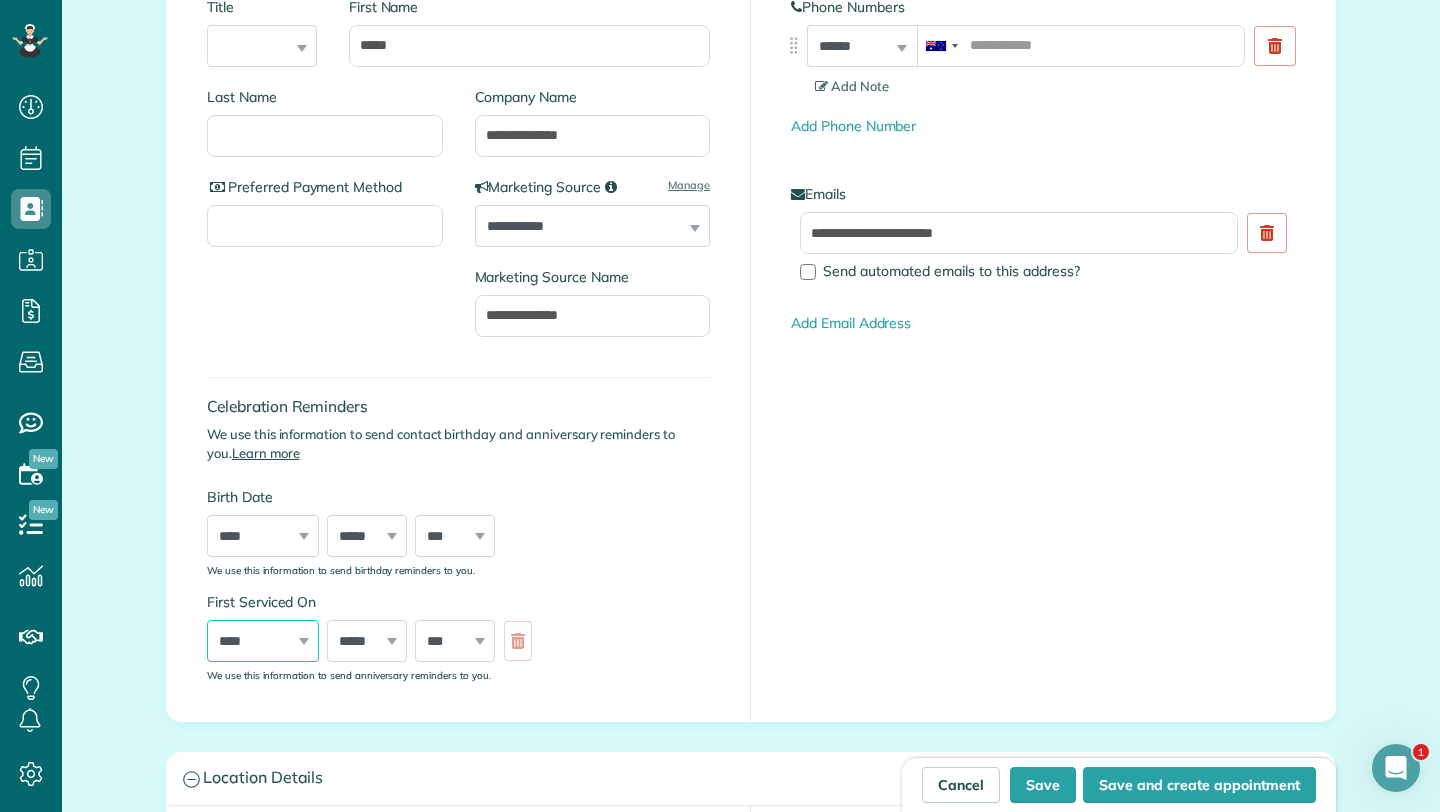 click on "****
****
****
****
****
****
****
****
****
****
****
****
****
****
****
****
****
****
****
****
****
****
****
****
****
****
****
****
****
****
****
****
****
****
****
****
****
****
****
****
****
****
****
****
****
****
****
****
****
****
****
****" at bounding box center [263, 641] 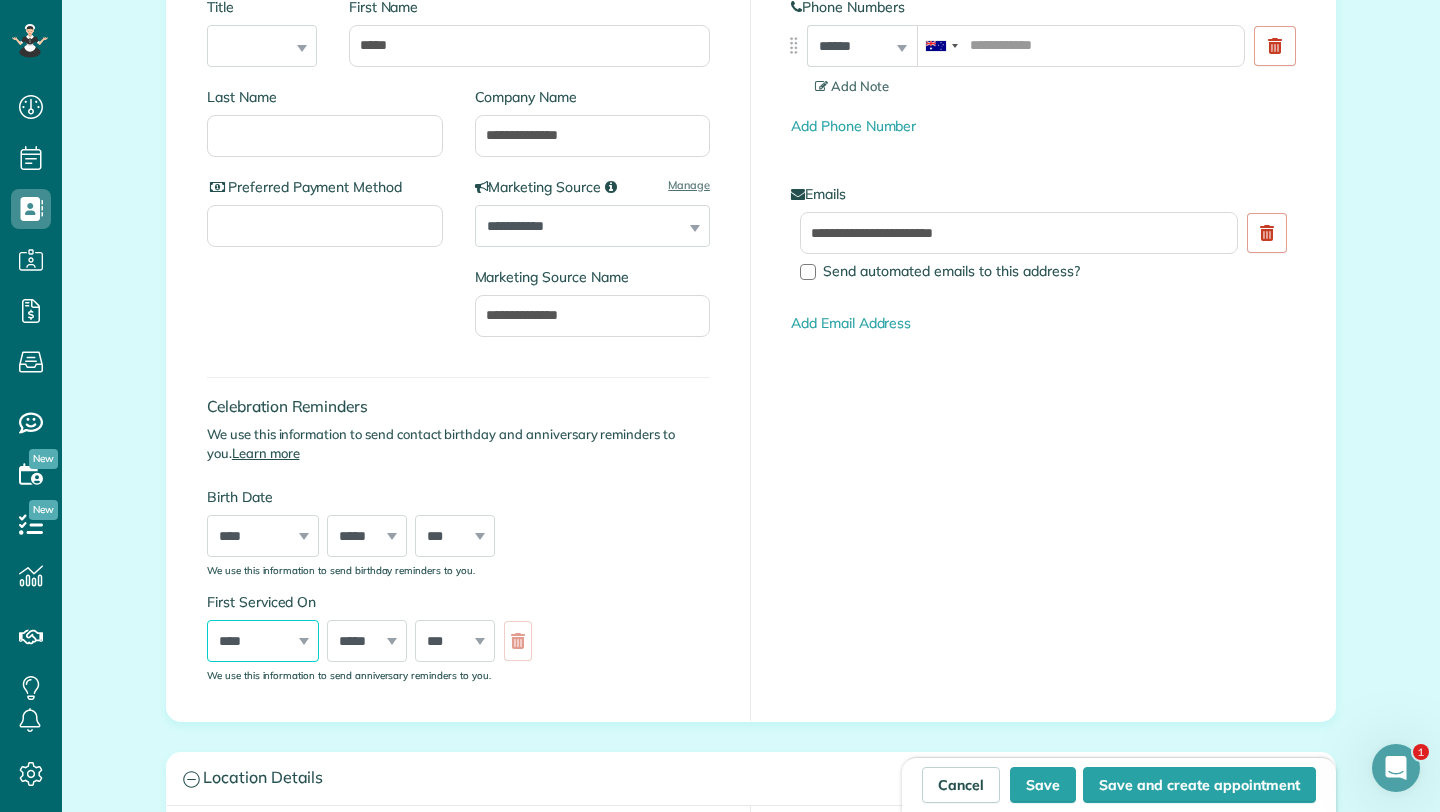 select on "****" 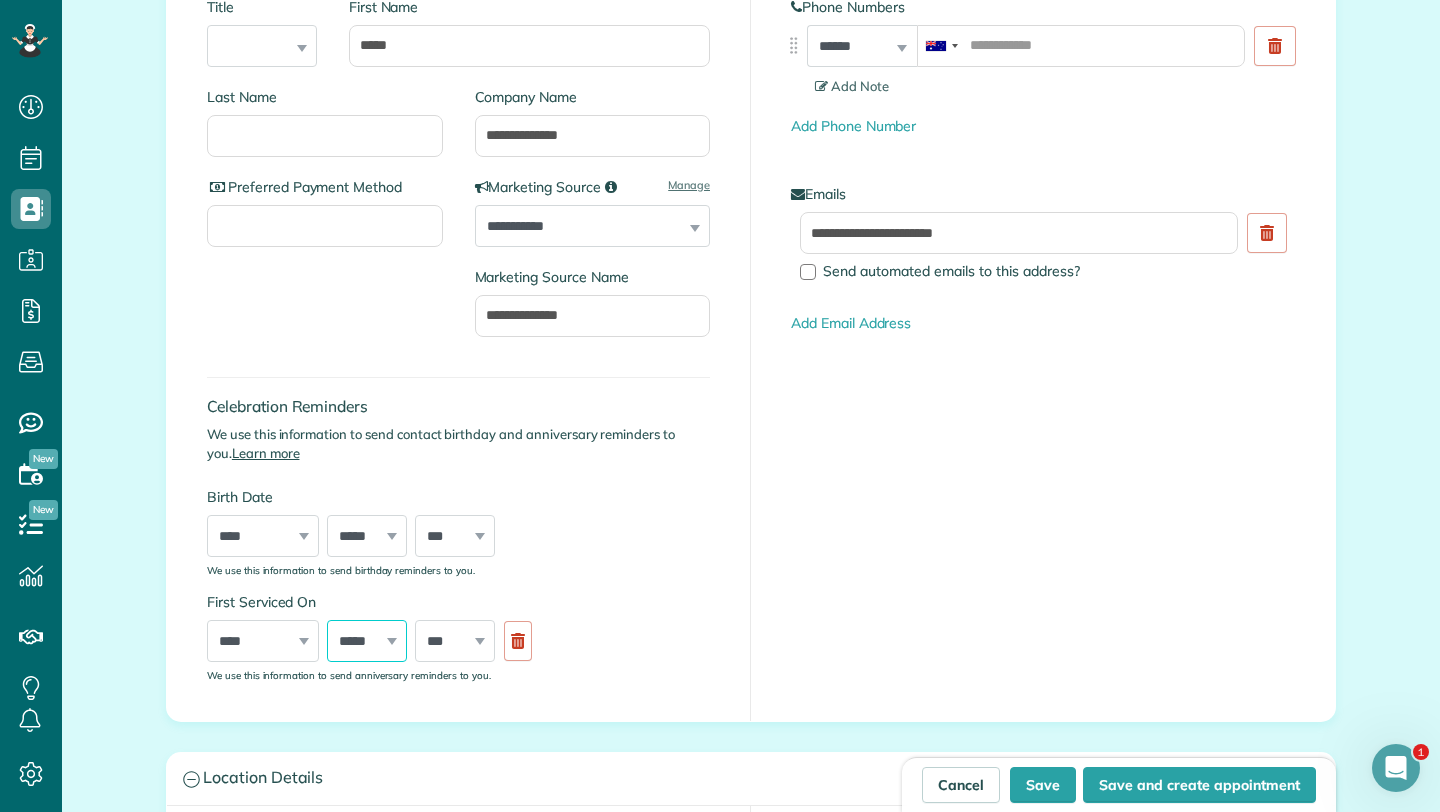 click on "*****
*******
********
*****
*****
***
****
****
******
*********
*******
********
********" at bounding box center (367, 641) 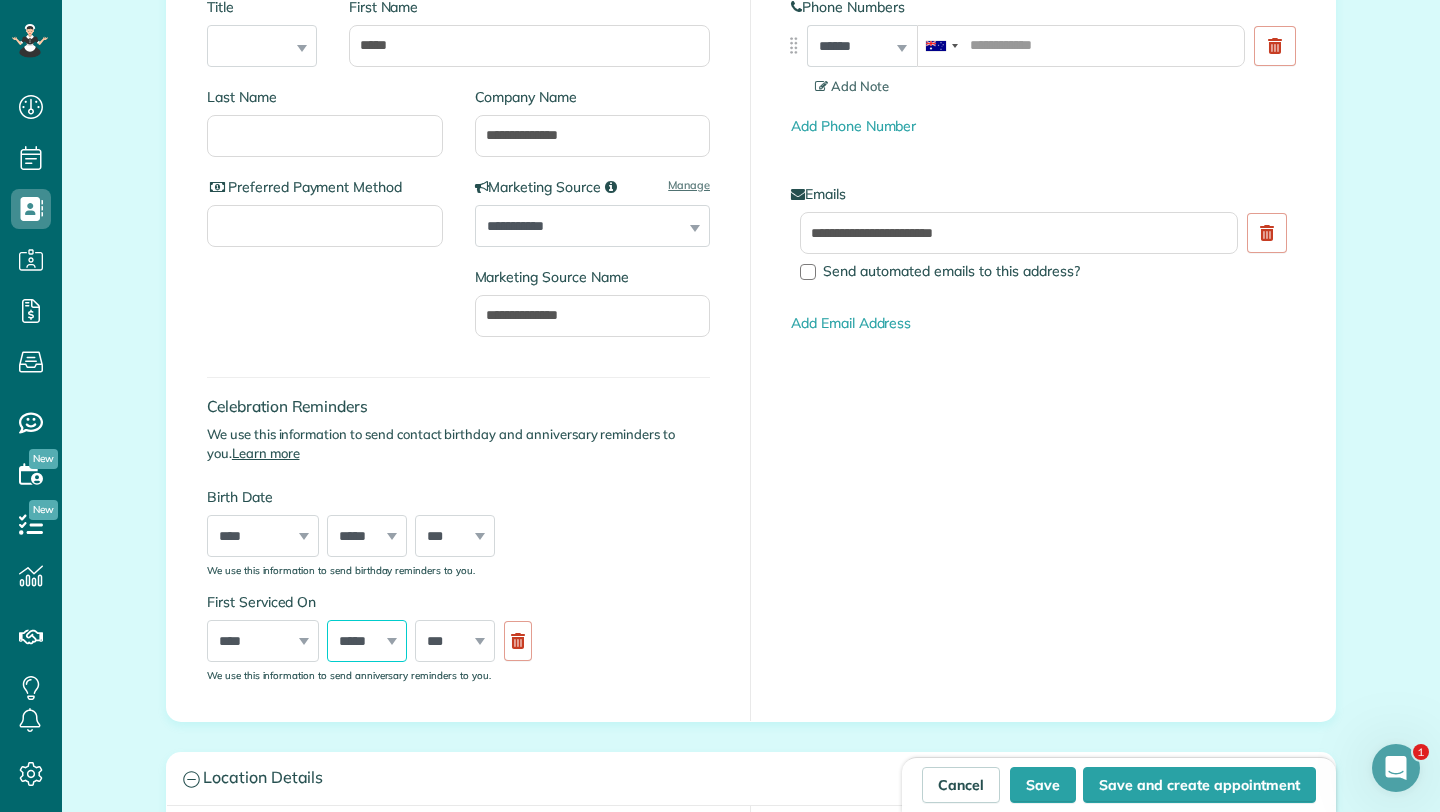 select on "*" 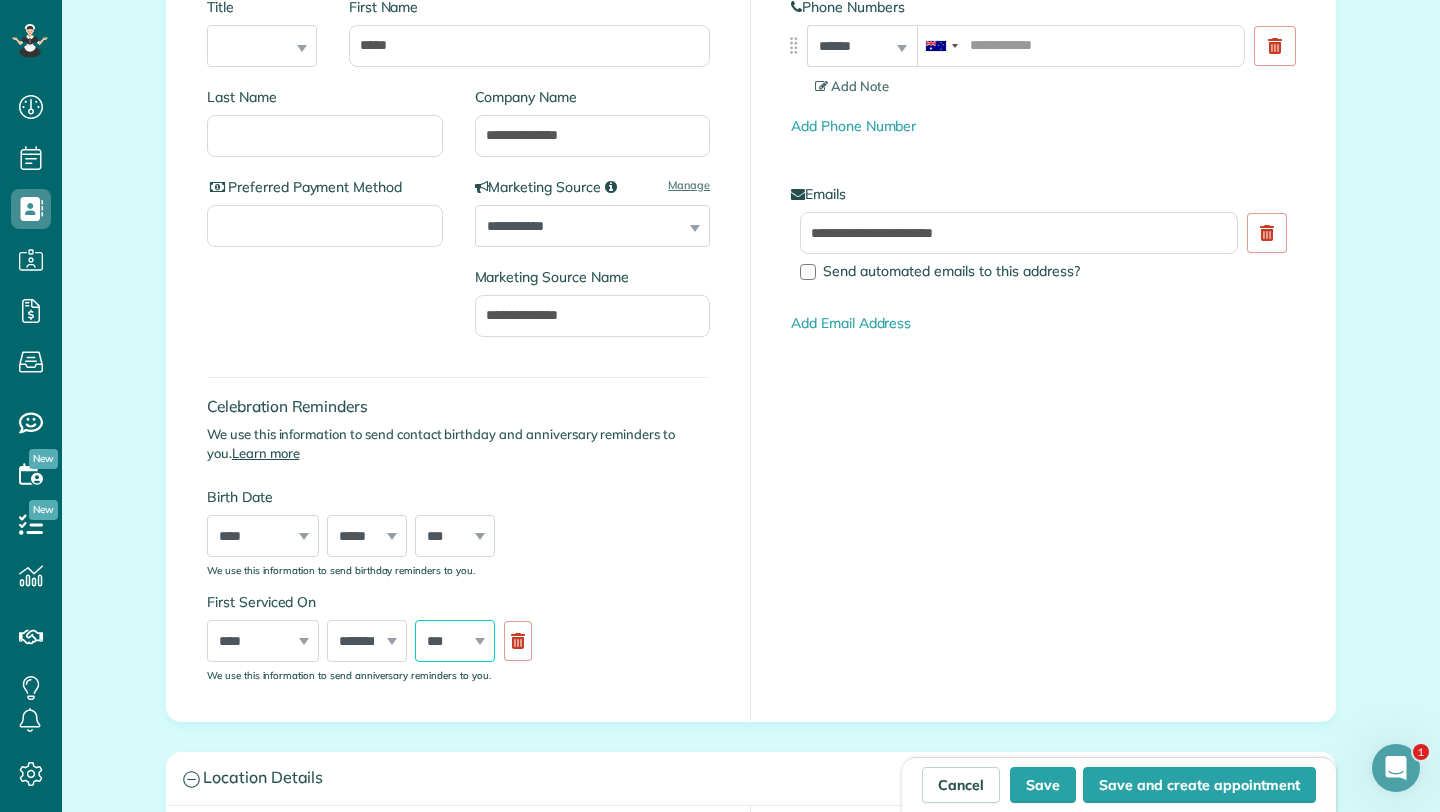 click on "***
*
*
*
*
*
*
*
*
*
**
**
**
**
**
**
**
**
**
**
**
**
**
**
**
**
**
**
**
**
**
**" at bounding box center (455, 641) 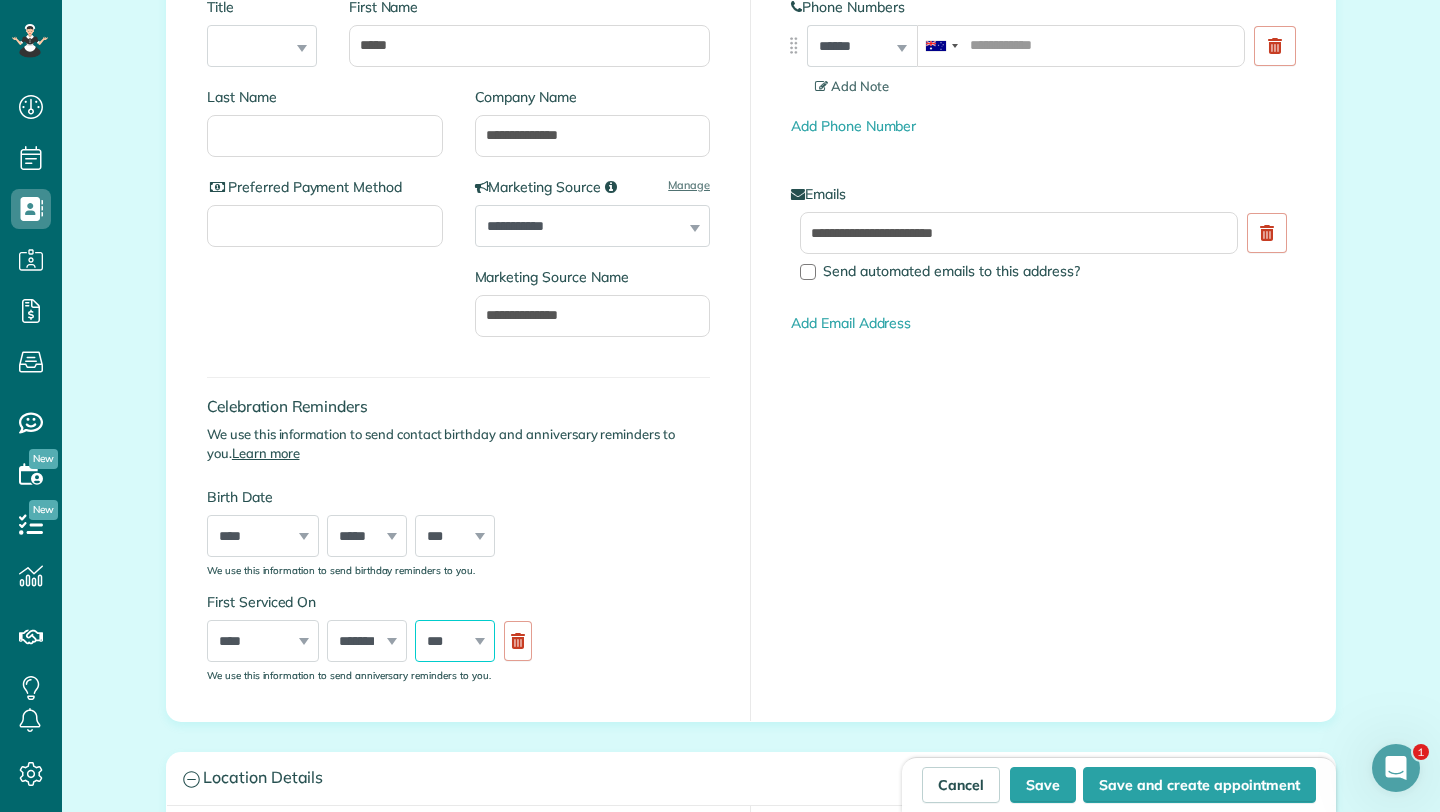 select on "**" 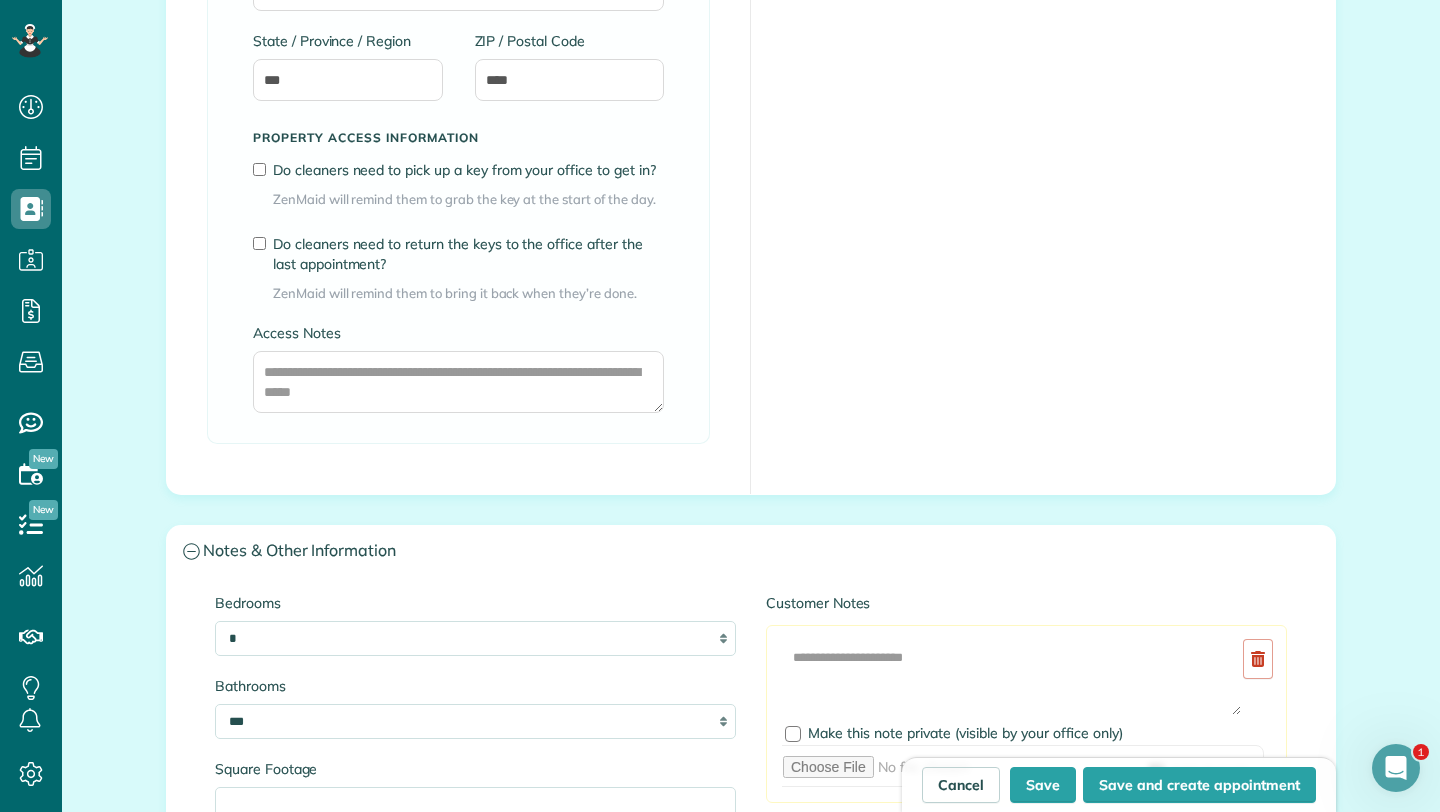 scroll, scrollTop: 1881, scrollLeft: 0, axis: vertical 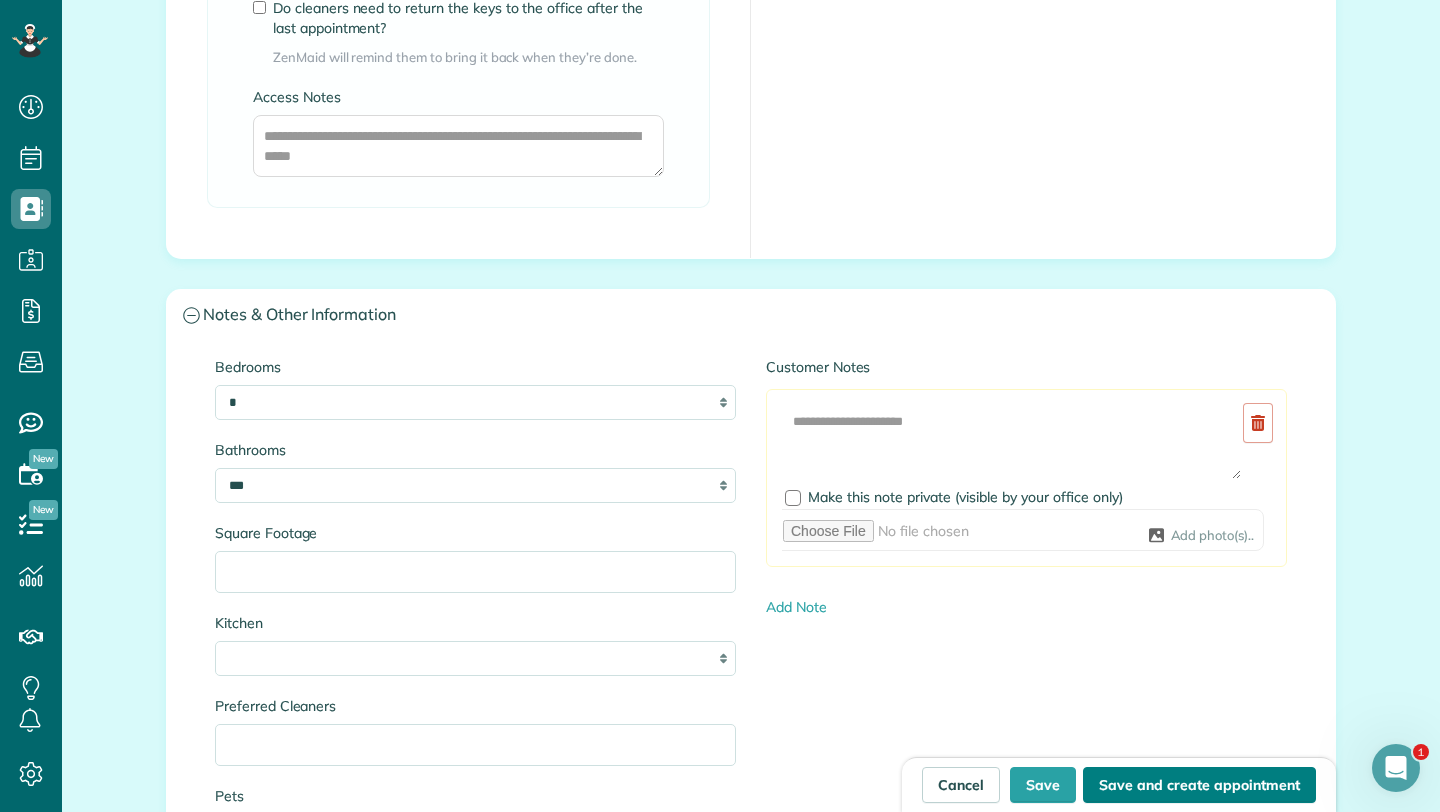 click on "Save and create appointment" at bounding box center [1199, 785] 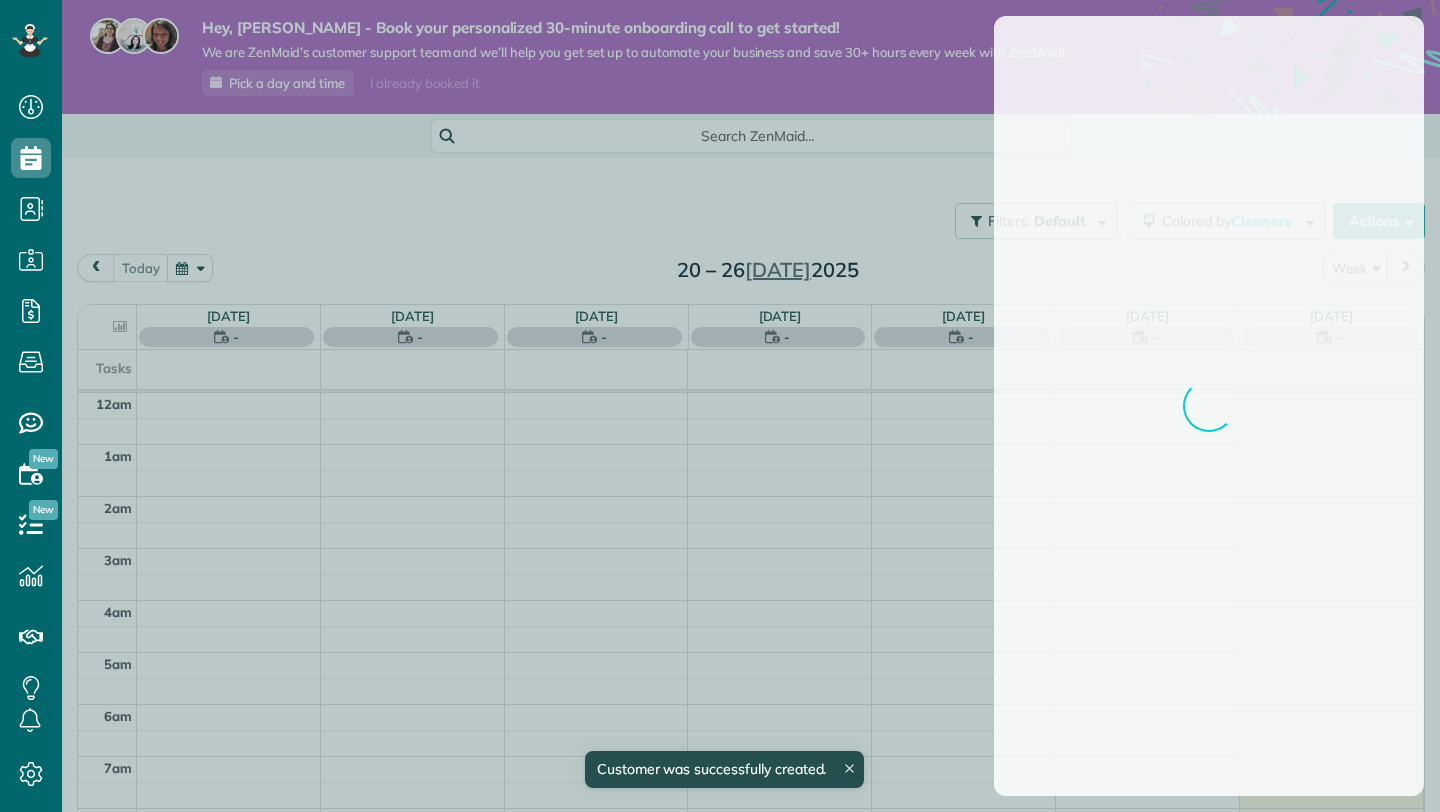 scroll, scrollTop: 0, scrollLeft: 0, axis: both 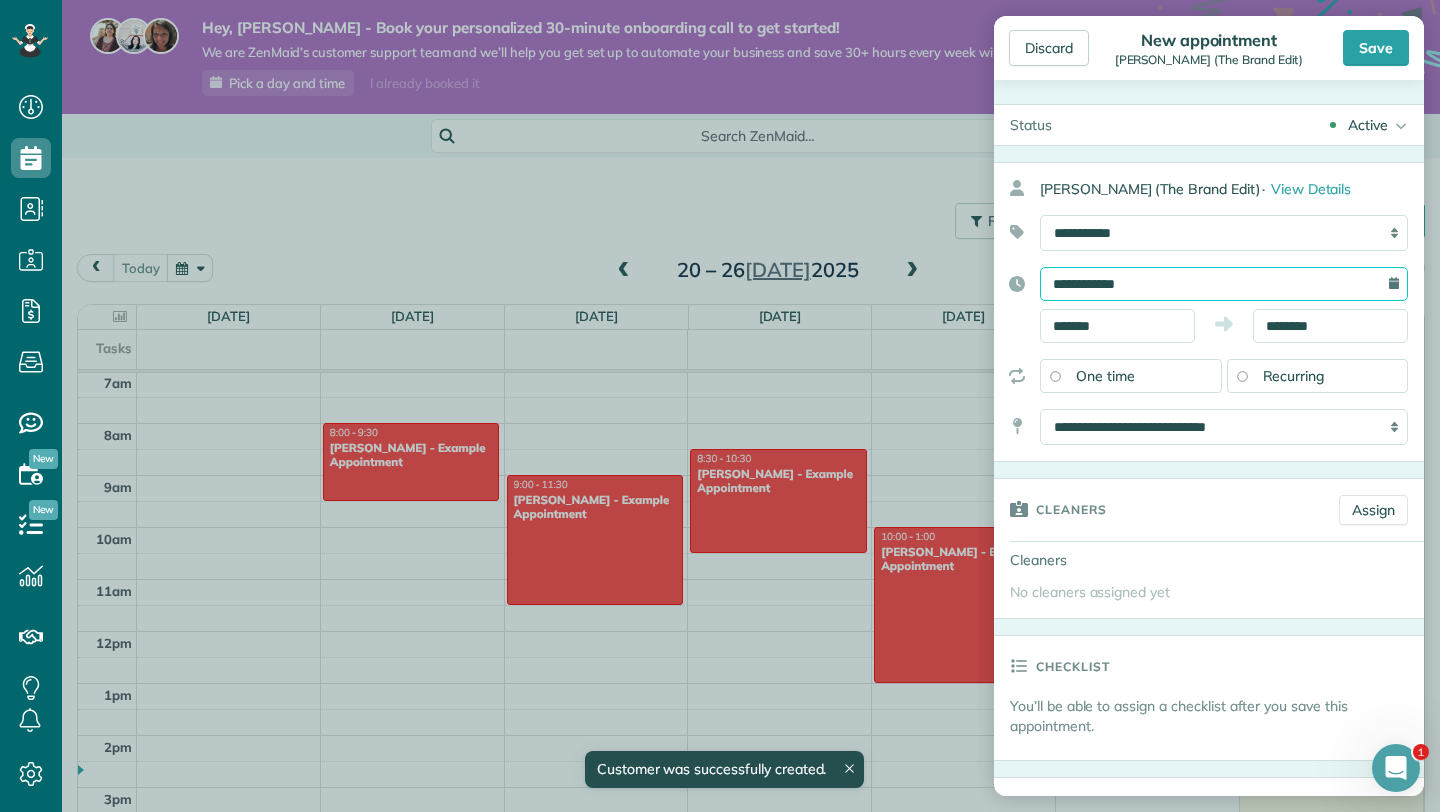 click on "**********" at bounding box center [1224, 284] 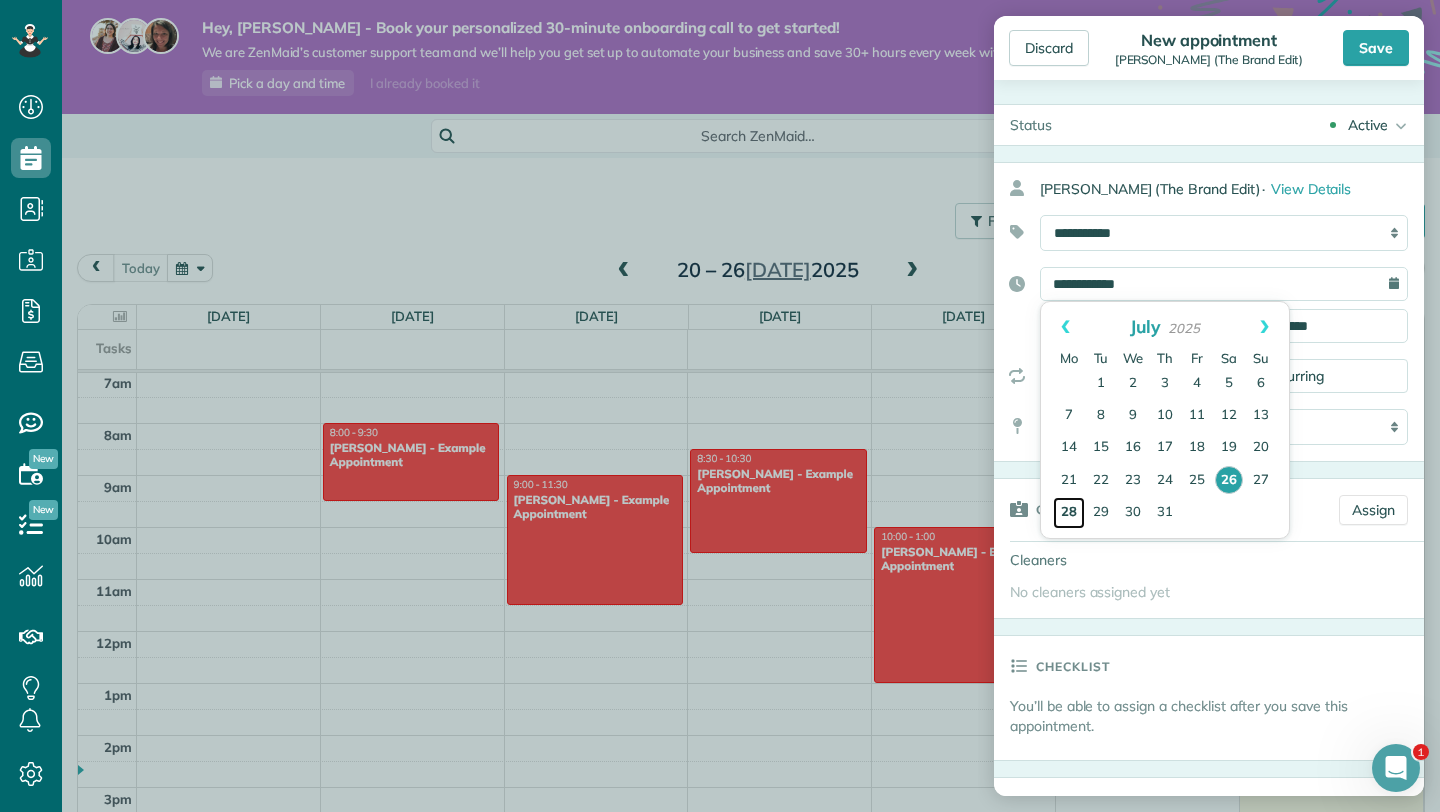 click on "28" at bounding box center [1069, 513] 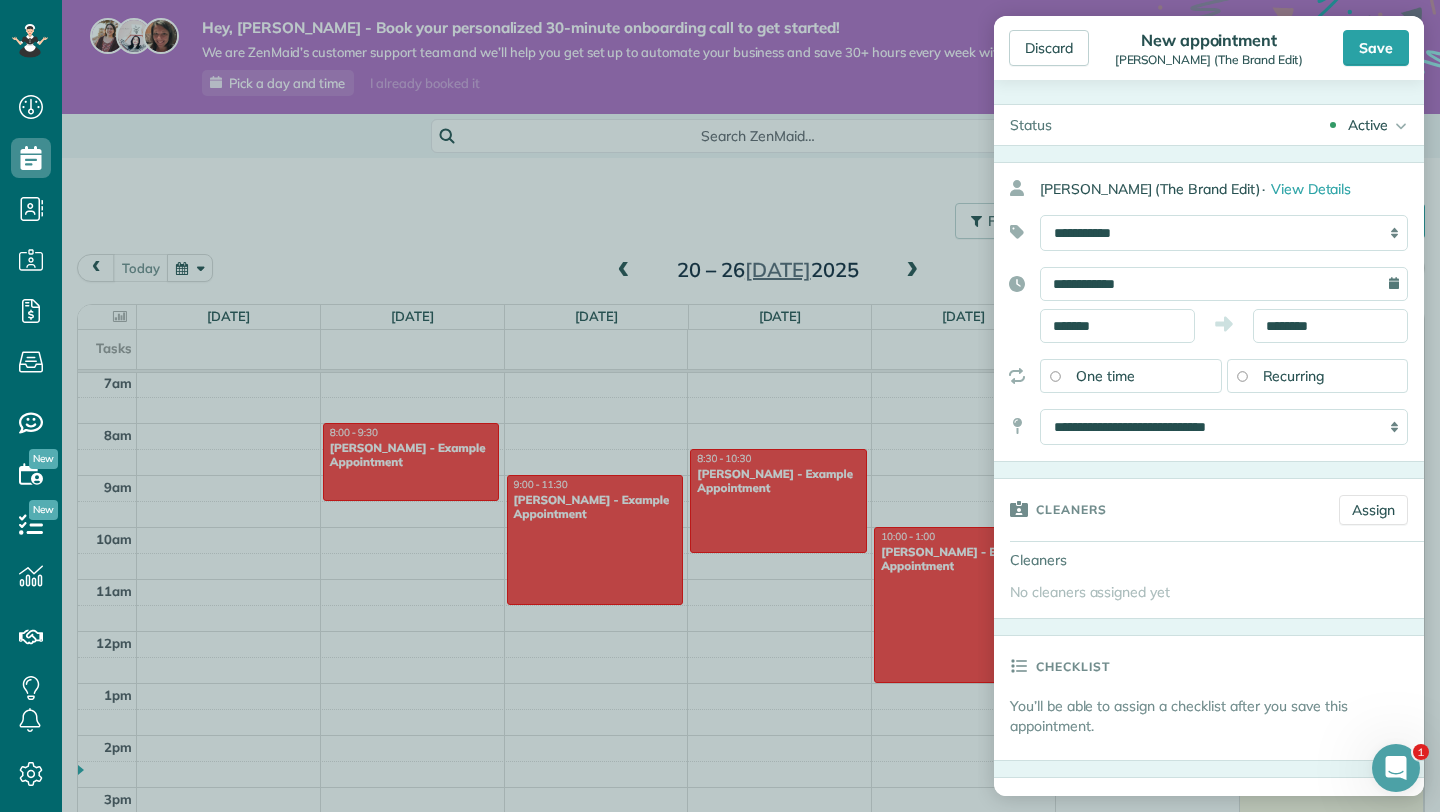 click on "Recurring" at bounding box center [1318, 376] 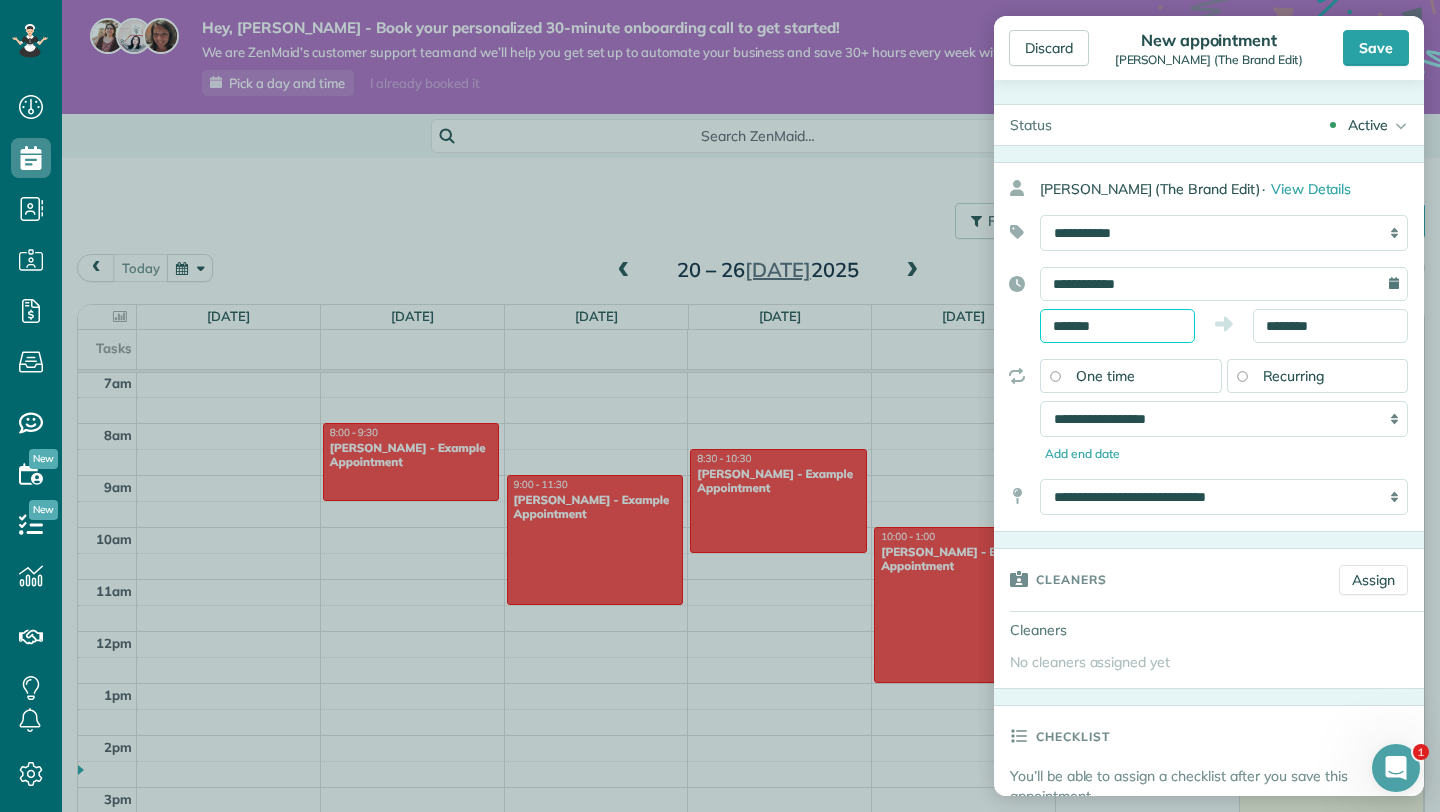 click on "*******" at bounding box center [1117, 326] 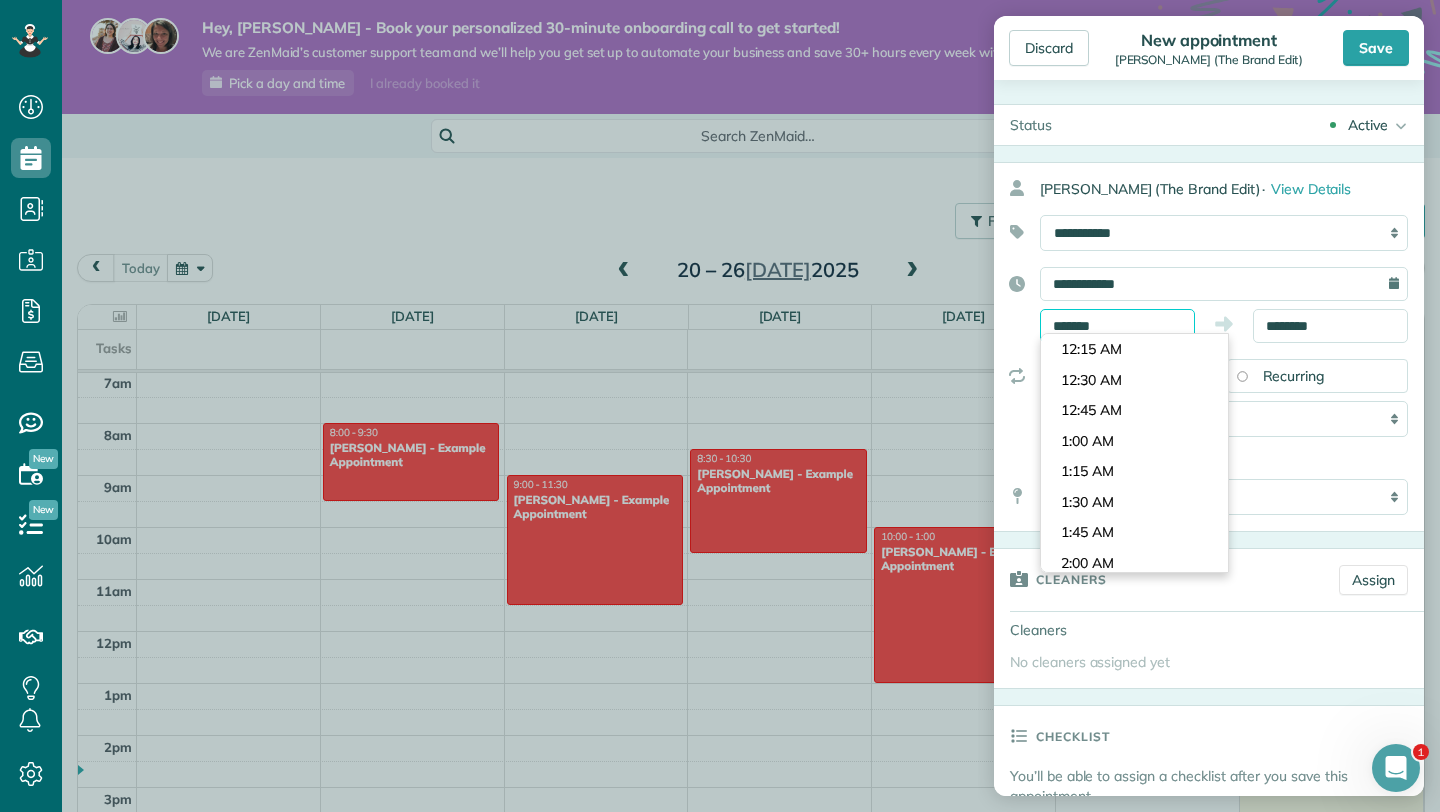 scroll, scrollTop: 1038, scrollLeft: 0, axis: vertical 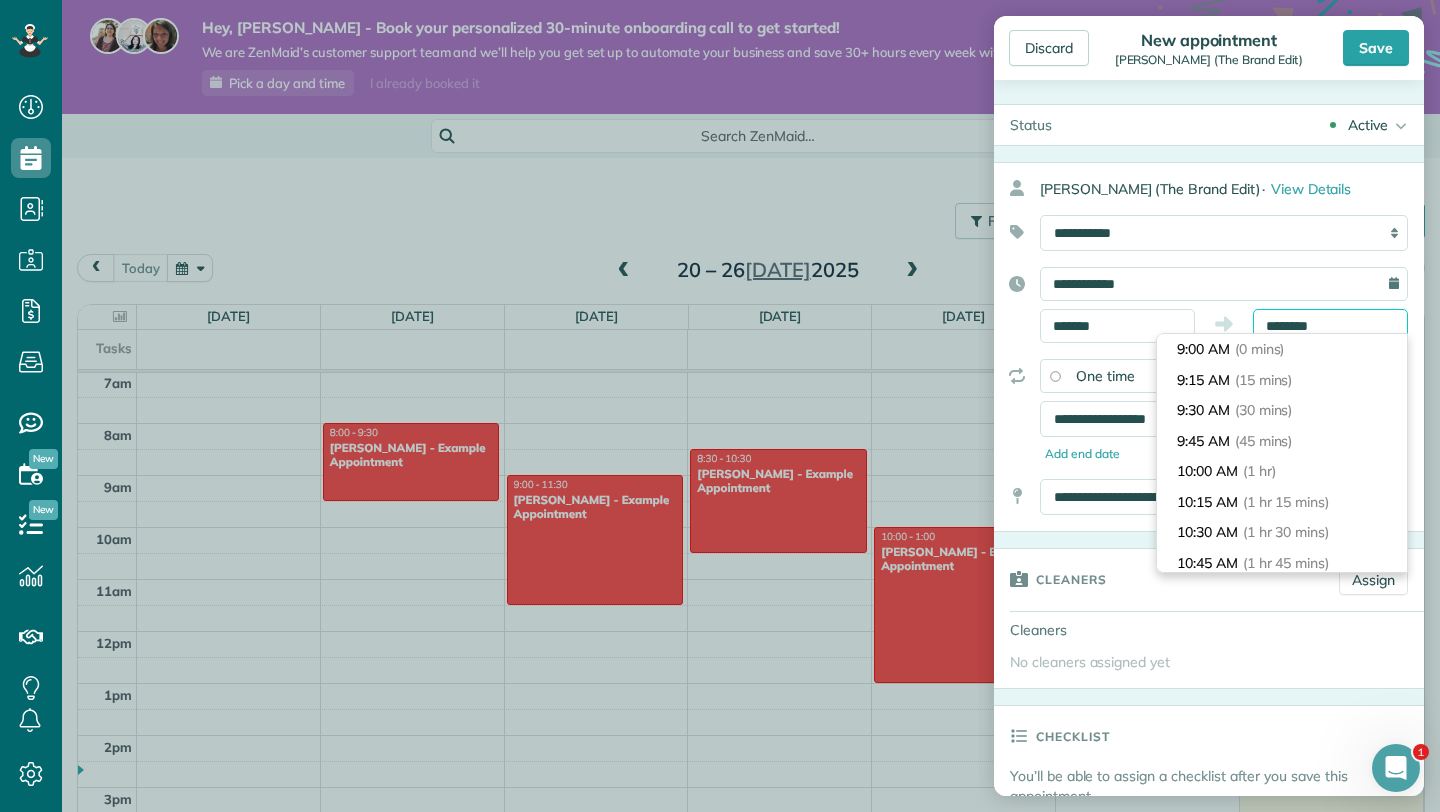 click on "********" at bounding box center [1330, 326] 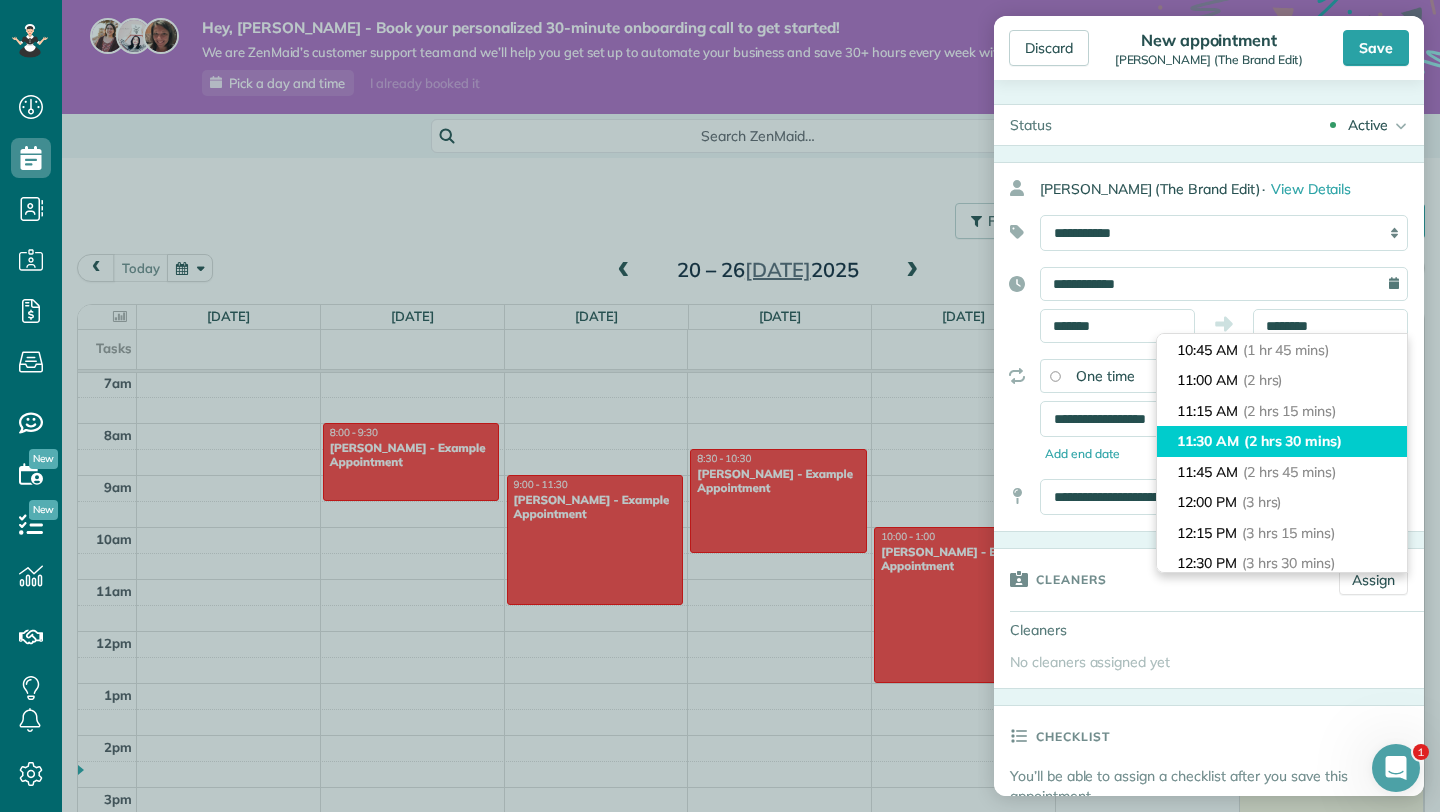 type on "********" 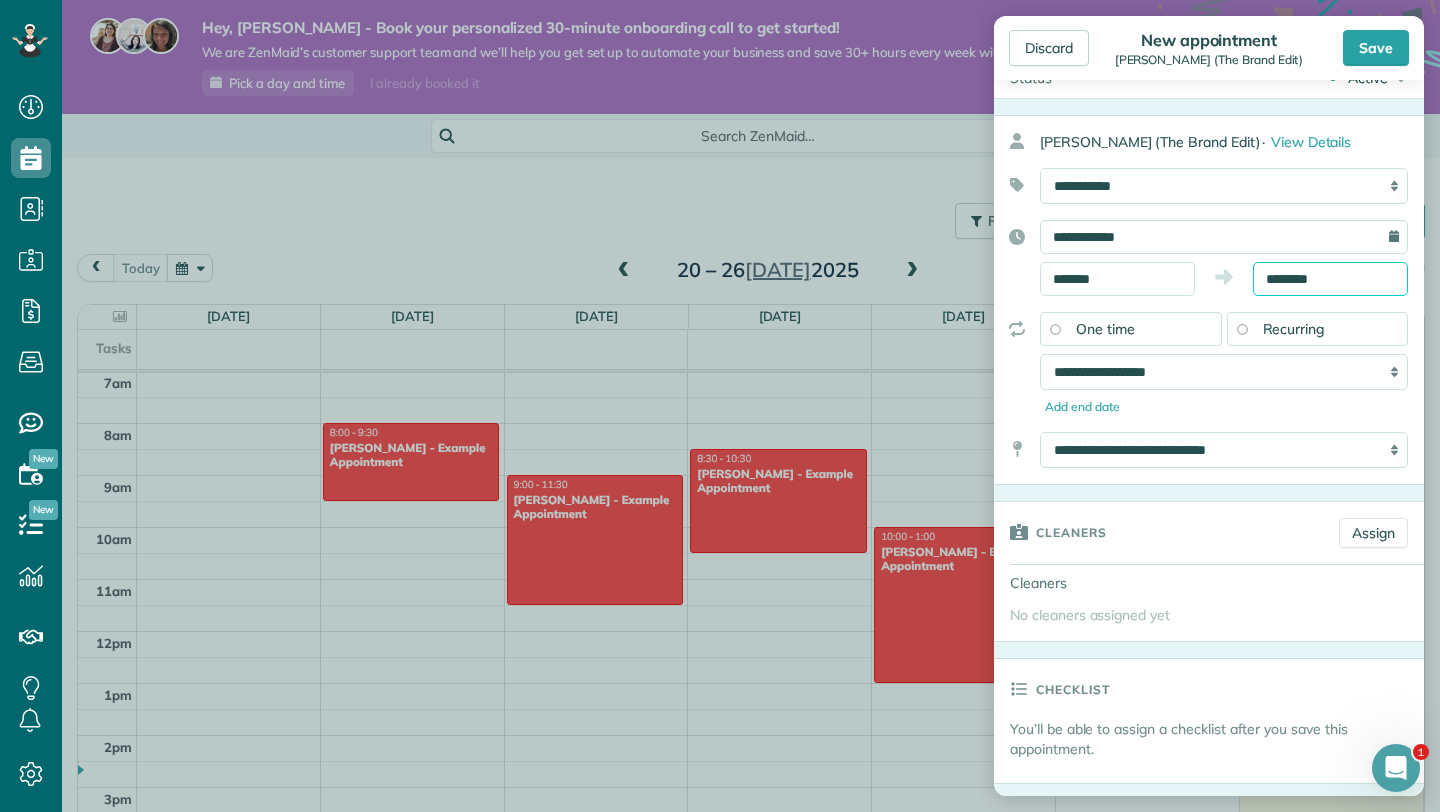 scroll, scrollTop: 70, scrollLeft: 0, axis: vertical 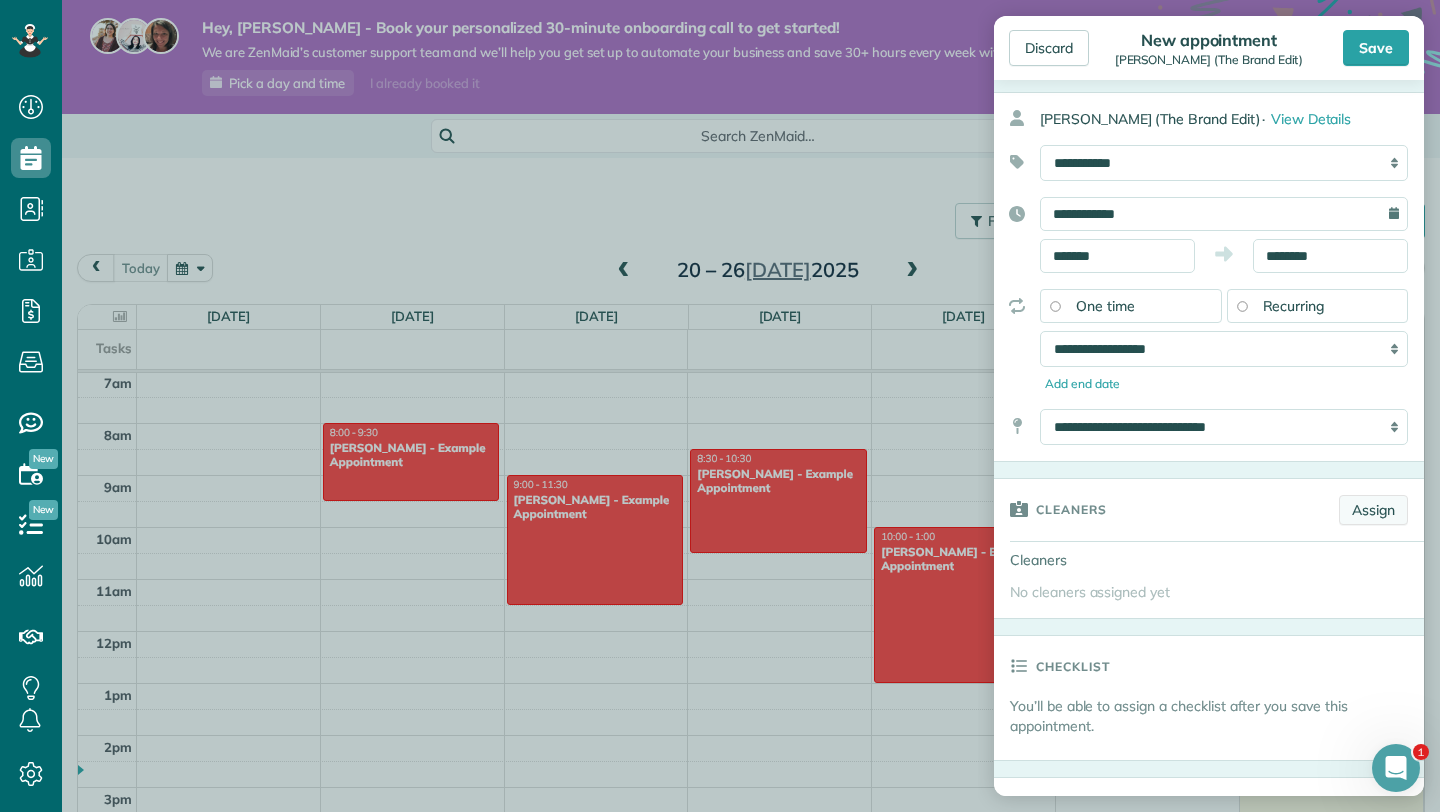 click on "Assign" at bounding box center (1373, 510) 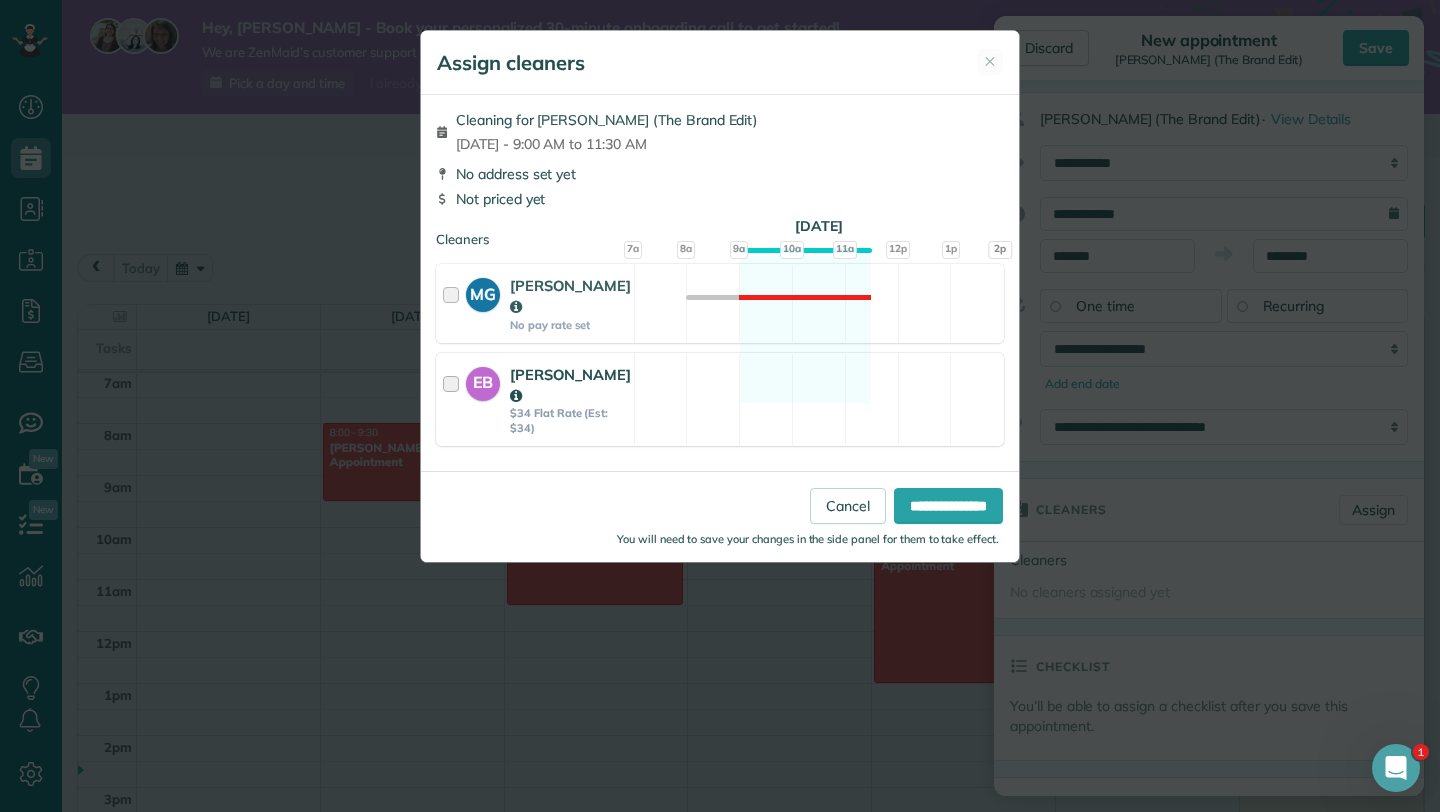 click at bounding box center [454, 399] 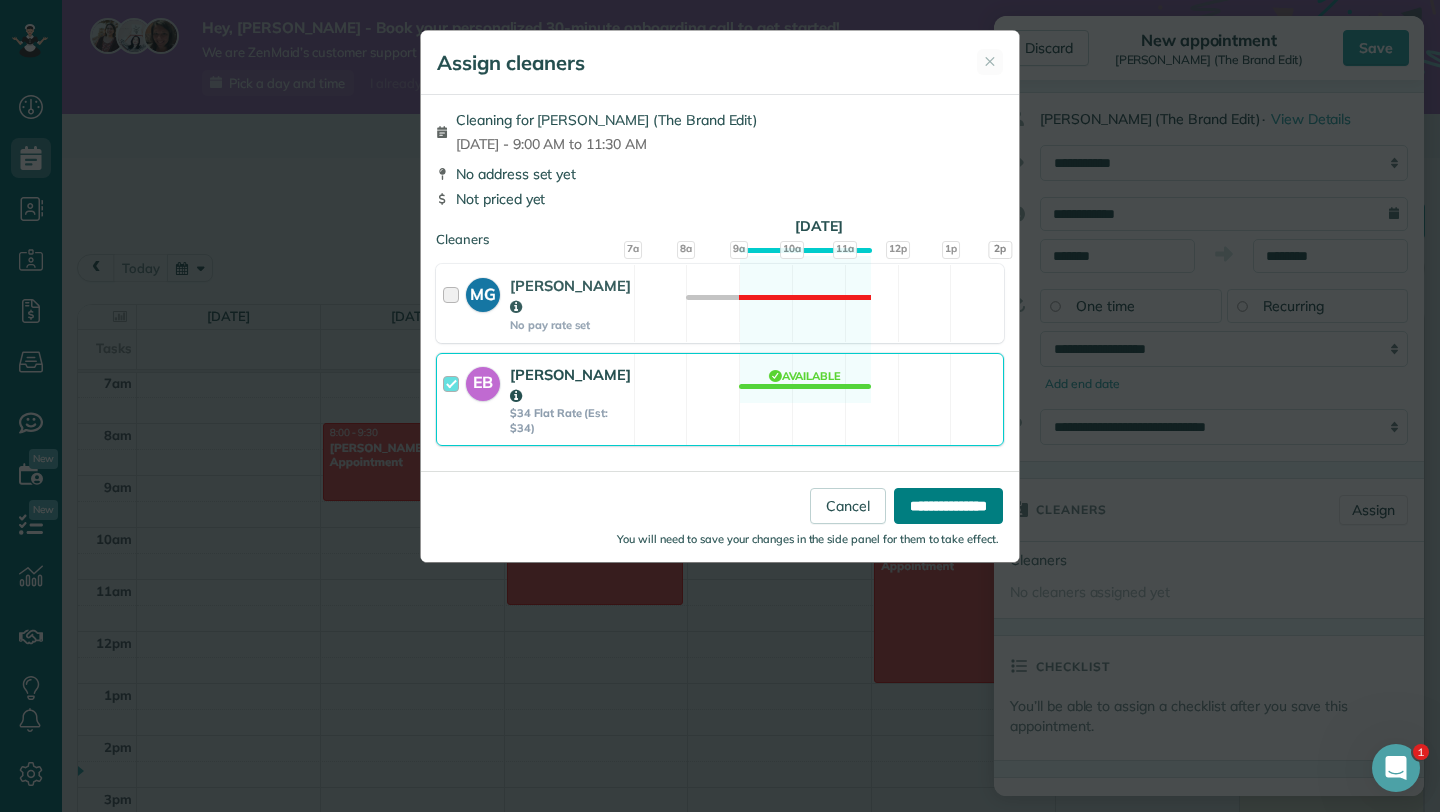 click on "**********" at bounding box center [948, 506] 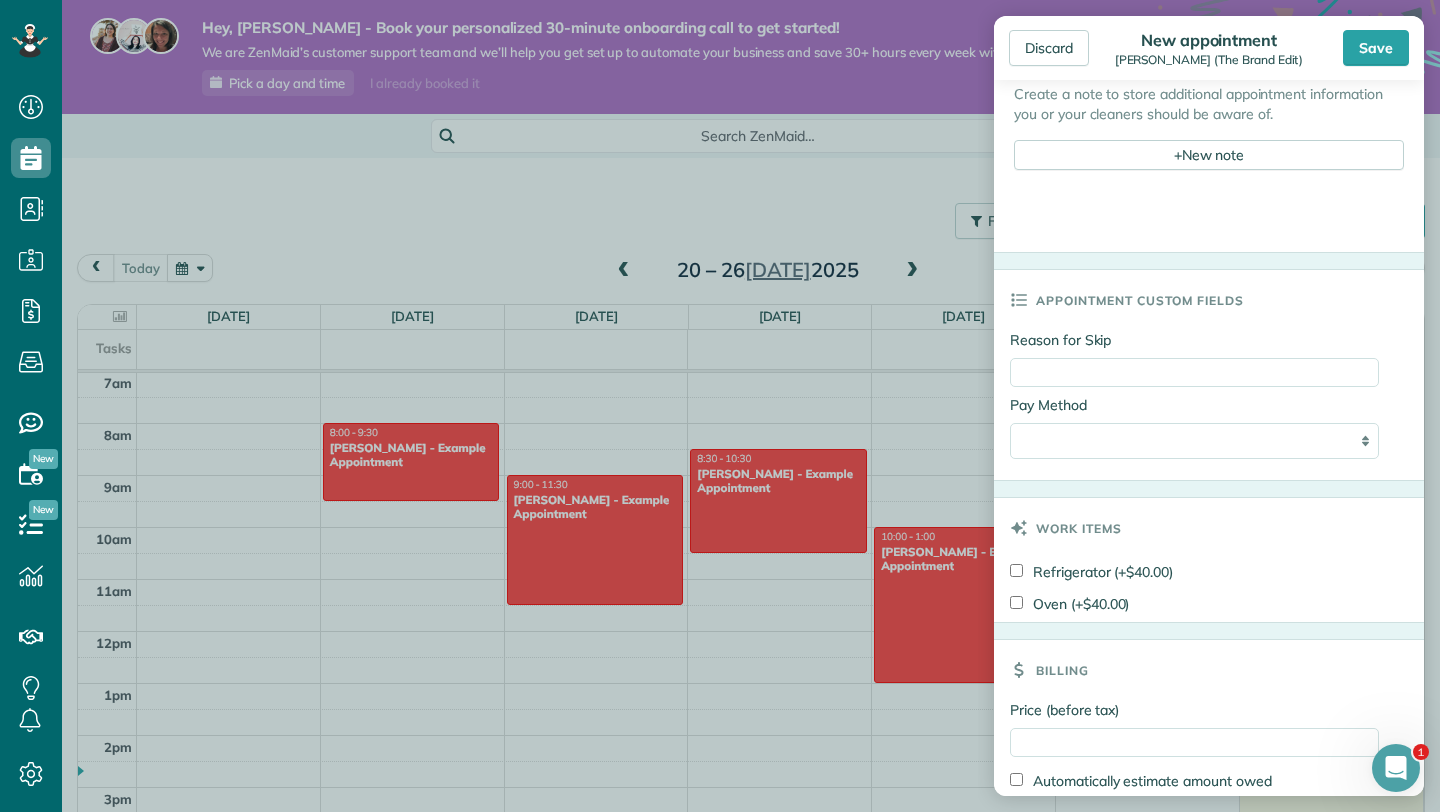 scroll, scrollTop: 1027, scrollLeft: 0, axis: vertical 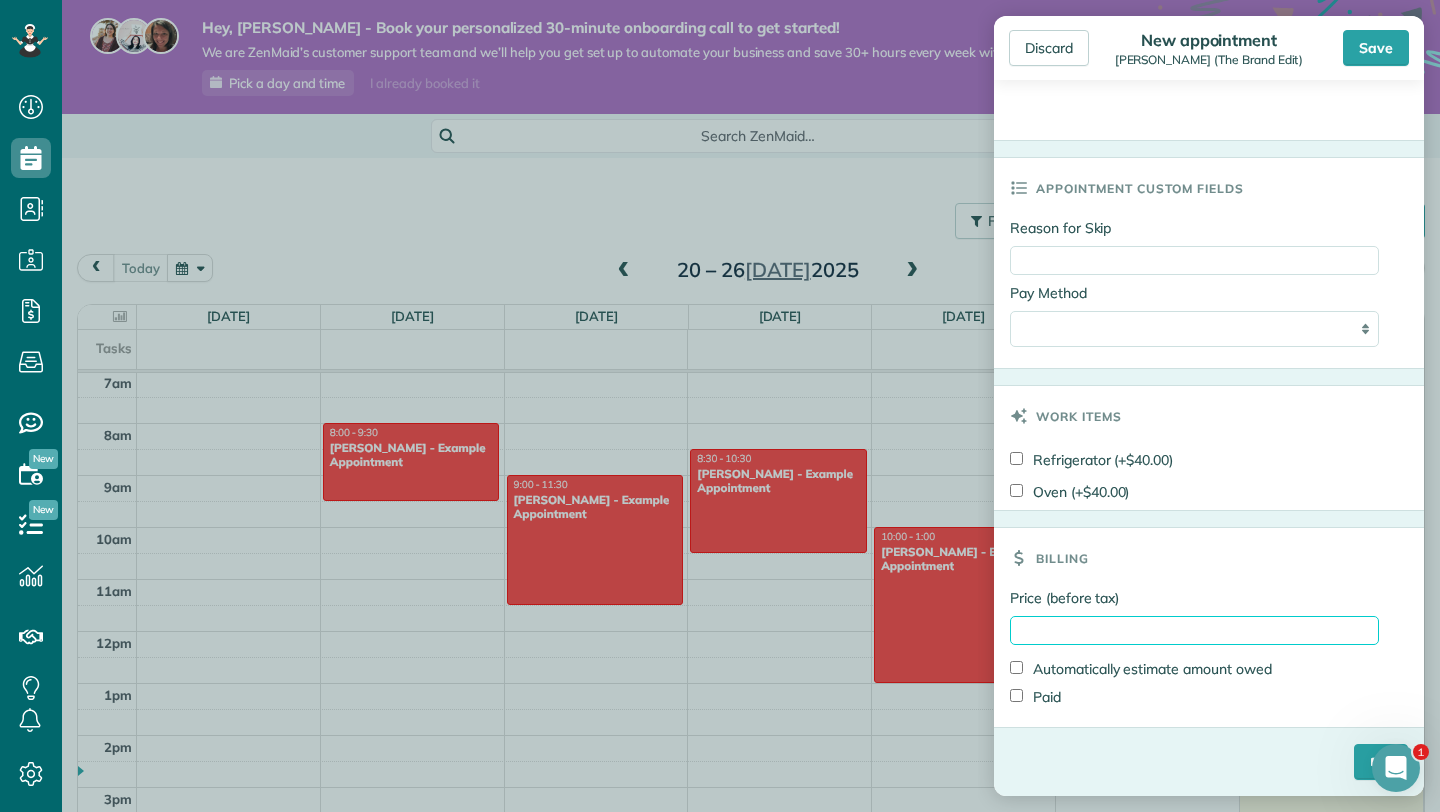 click on "Price (before tax)" at bounding box center [1194, 630] 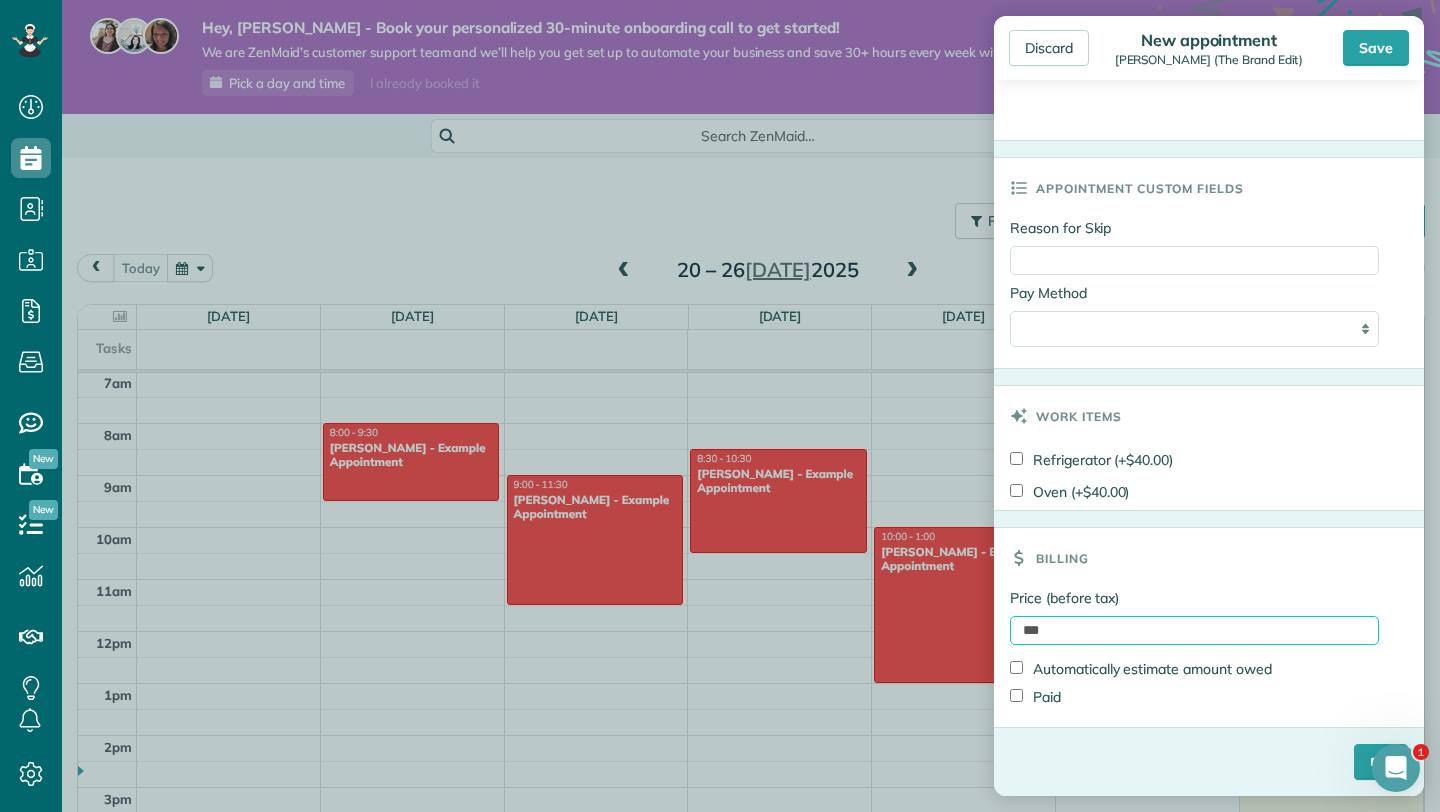 type on "***" 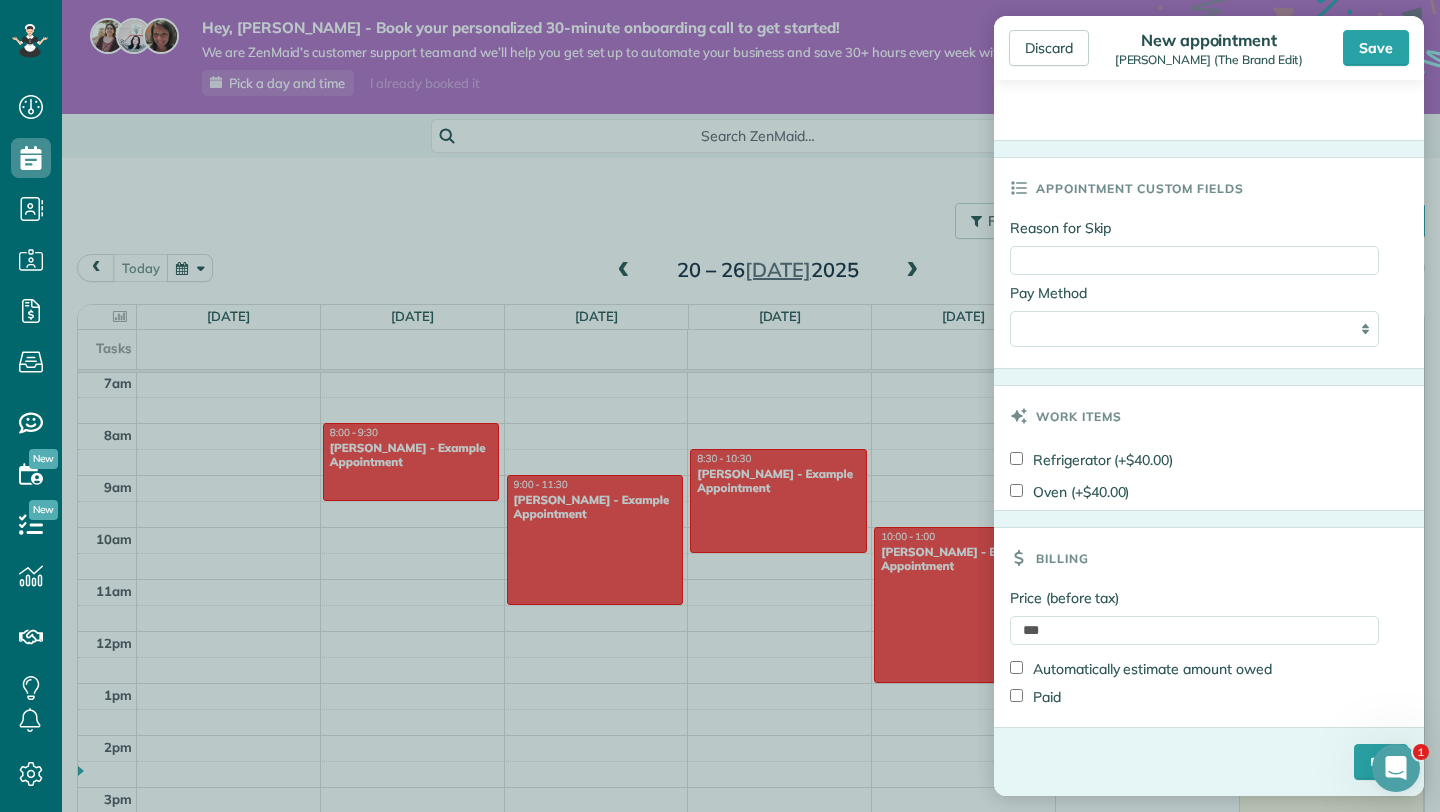 click on "Status
Active
Active
Estimate
Stand-By
Cancelled" at bounding box center [1209, -61] 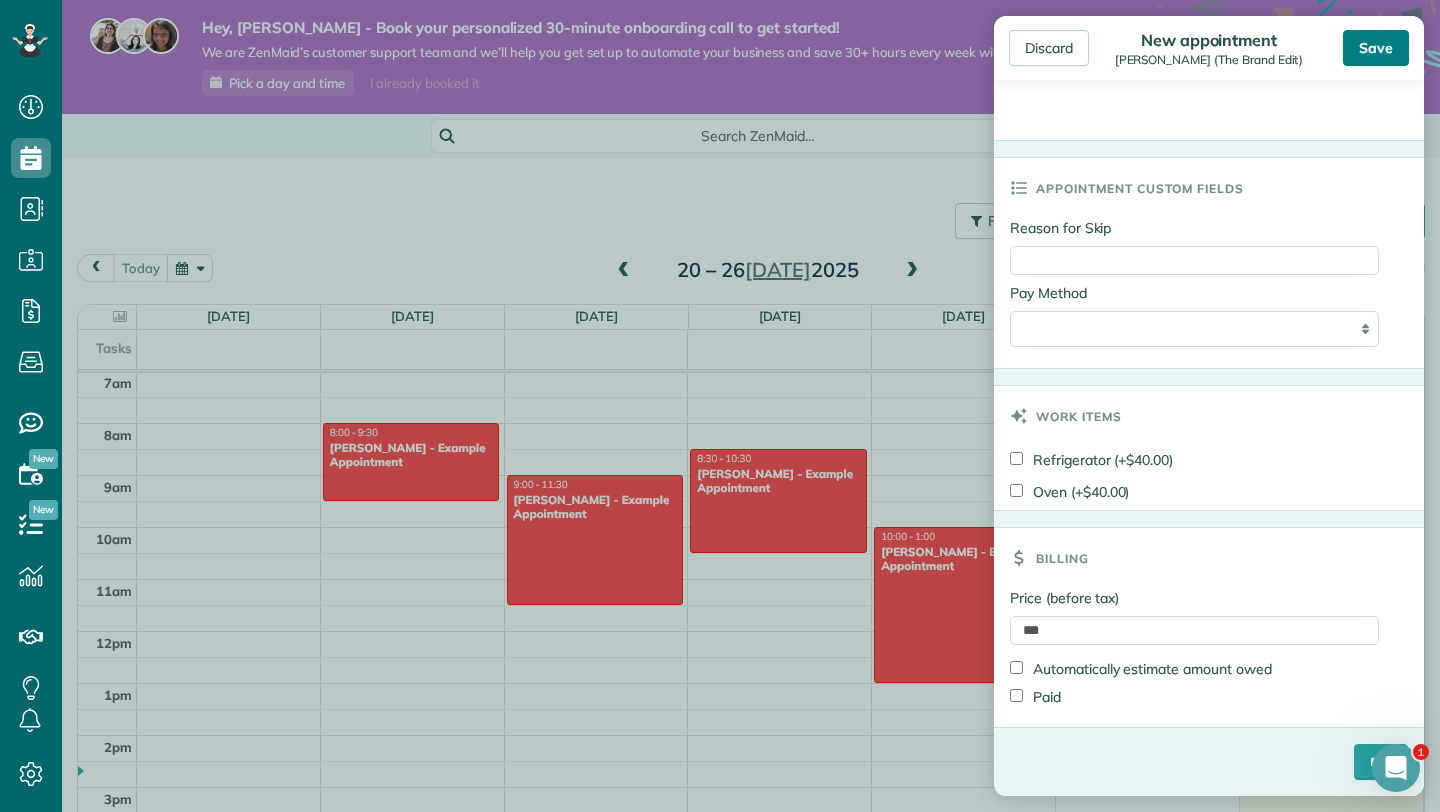 click on "Save" at bounding box center (1376, 48) 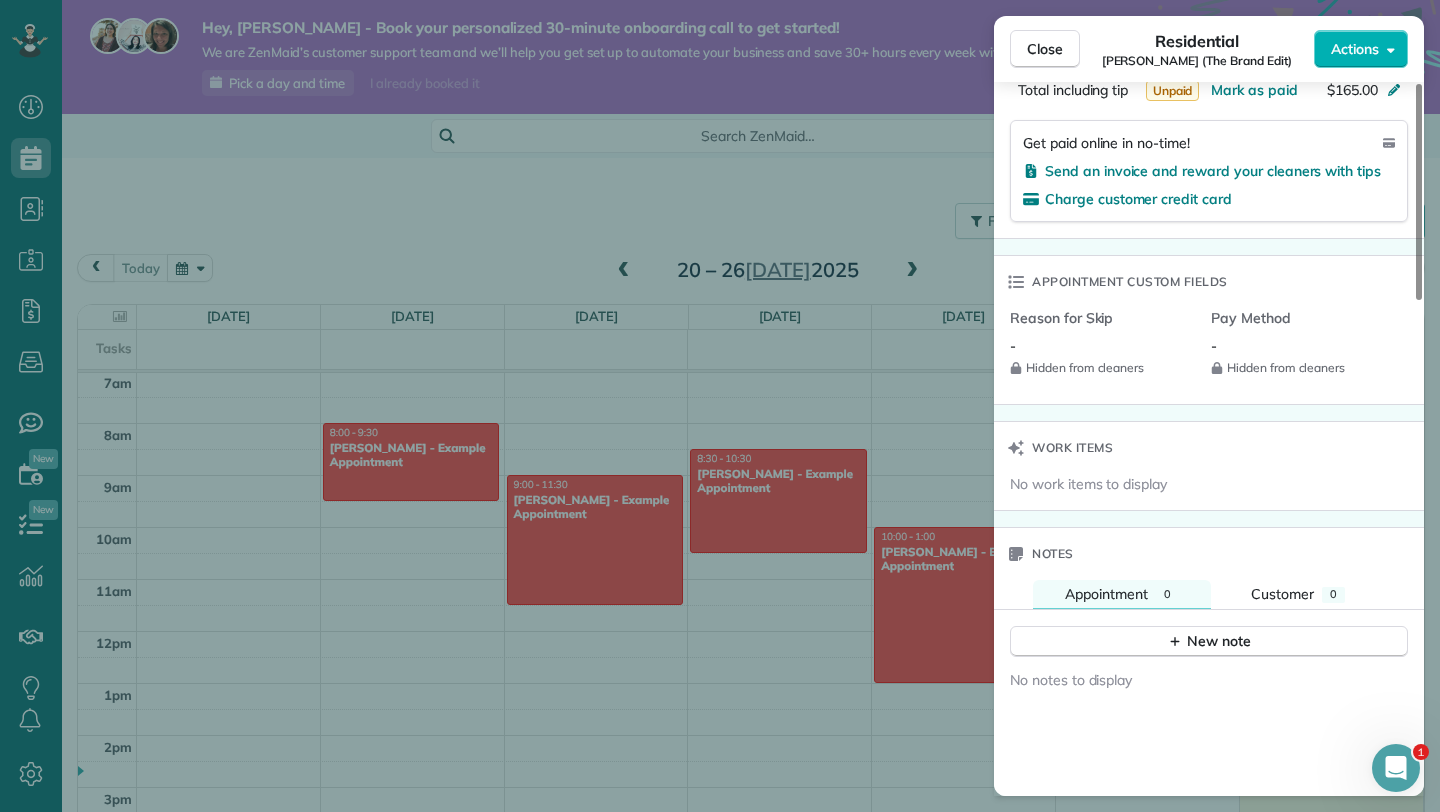 scroll, scrollTop: 1630, scrollLeft: 0, axis: vertical 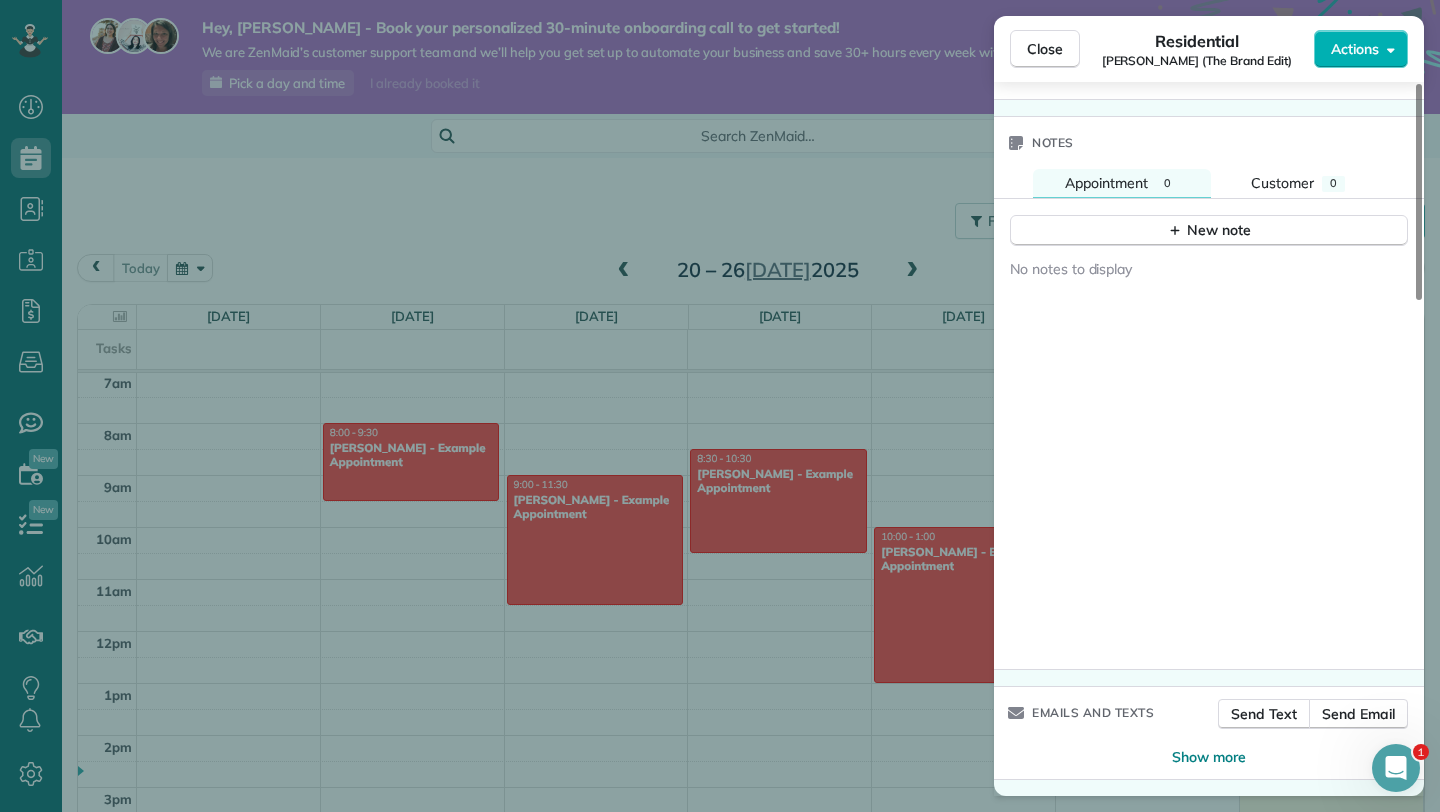 click on "Close Residential Sarah (The Brand Edit) Actions Status Active Sarah (The Brand Edit) · Open profile No phone number on record Add phone number info@thebrandedit.com.au Copy View Details Residential Monday, 28 July, 2025 ( in 2 days ) 9:00 AM 11:30 AM 2 hours and 30 minutes Repeats weekly Edit recurring service Next (04 Aug) 106 Sawreys Road Mons QLD 4556 Open access information Service was not rated yet Setup ratings Cleaners Time in and out Assign Invite Cleaners Emily   Baxter 9:00 AM 11:30 AM Checklist Try Now Keep this appointment up to your standards. Stay on top of every detail, keep your cleaners organised, and your client happy. Assign a checklist Watch a 5 min demo Billing Billing actions Price $165.00 Overcharge $0.00 Discount $0.00 Coupon discount - Primary tax - Secondary tax - Total appointment price $165.00 Tips collected New feature! $0.00 Unpaid Mark as paid Total including tip $165.00 Get paid online in no-time! Send an invoice and reward your cleaners with tips Charge customer credit card" at bounding box center [720, 406] 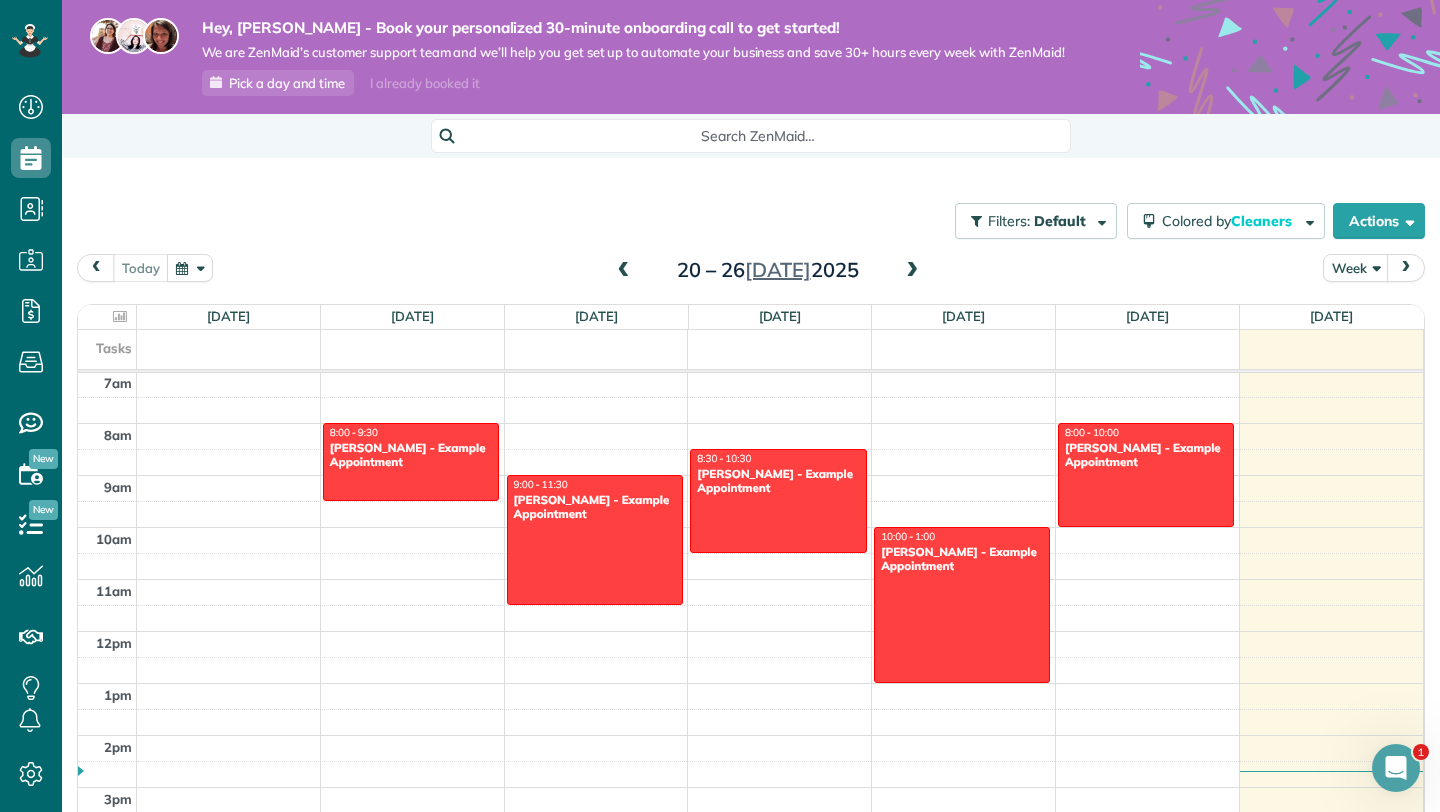 click at bounding box center (912, 271) 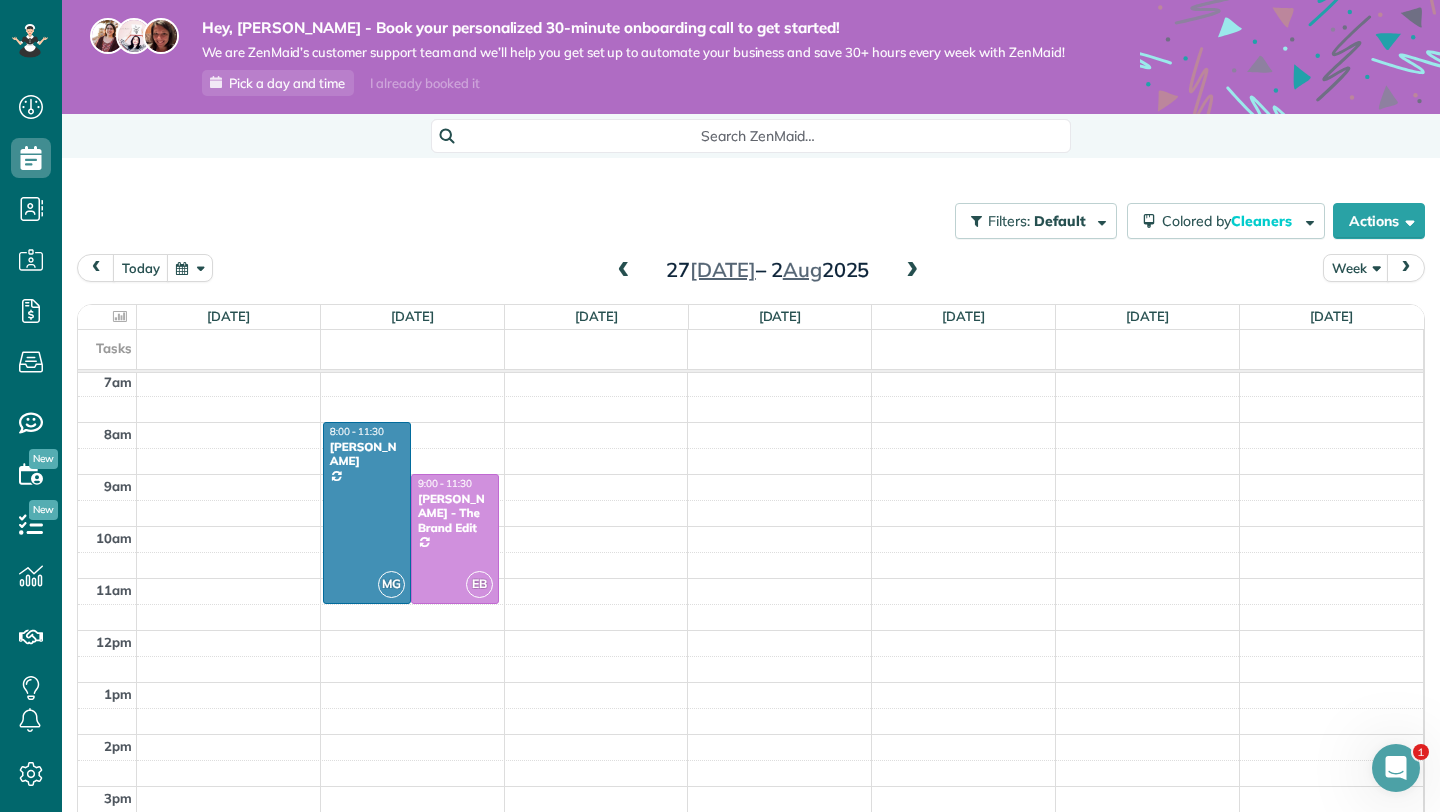 scroll, scrollTop: 370, scrollLeft: 0, axis: vertical 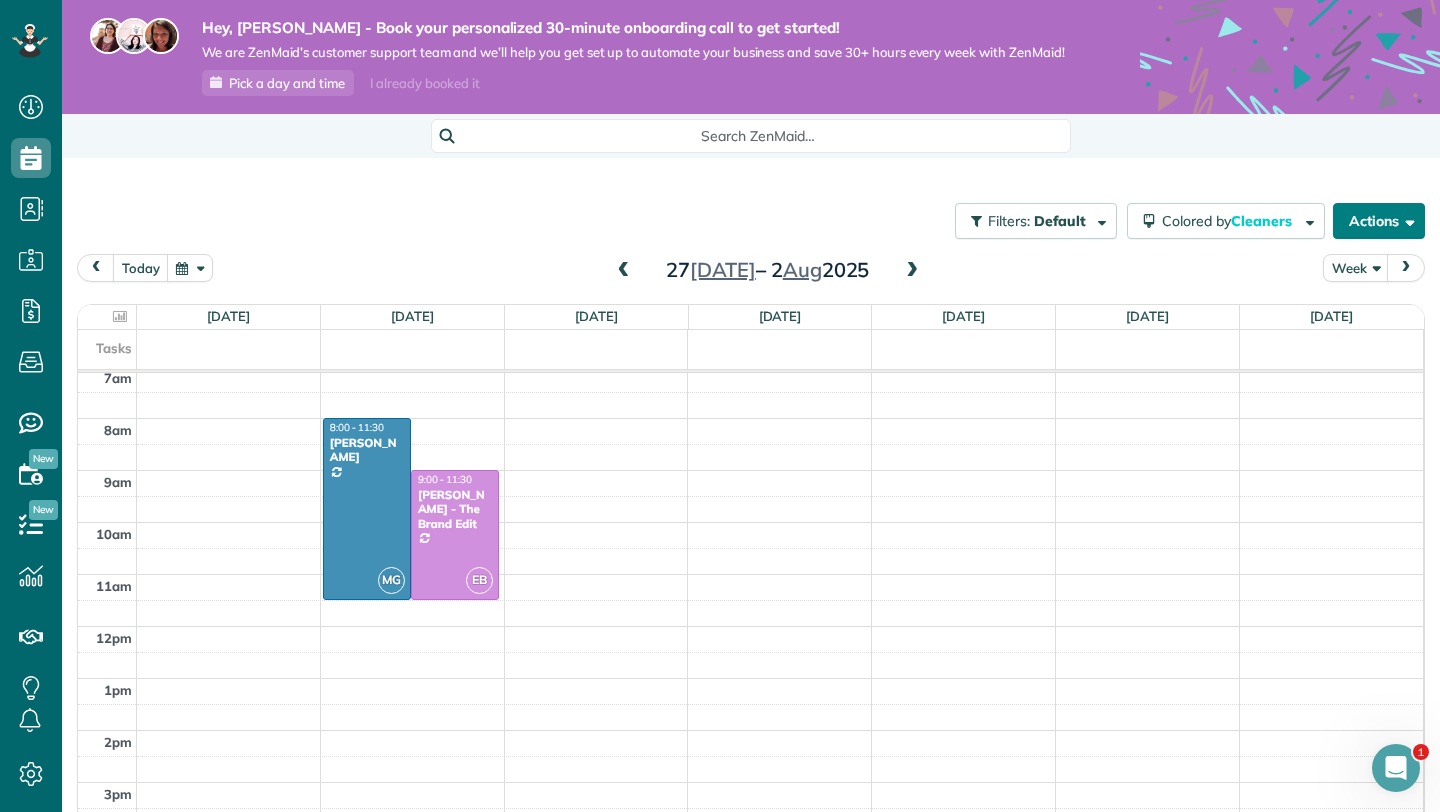 click on "Actions" at bounding box center [1379, 221] 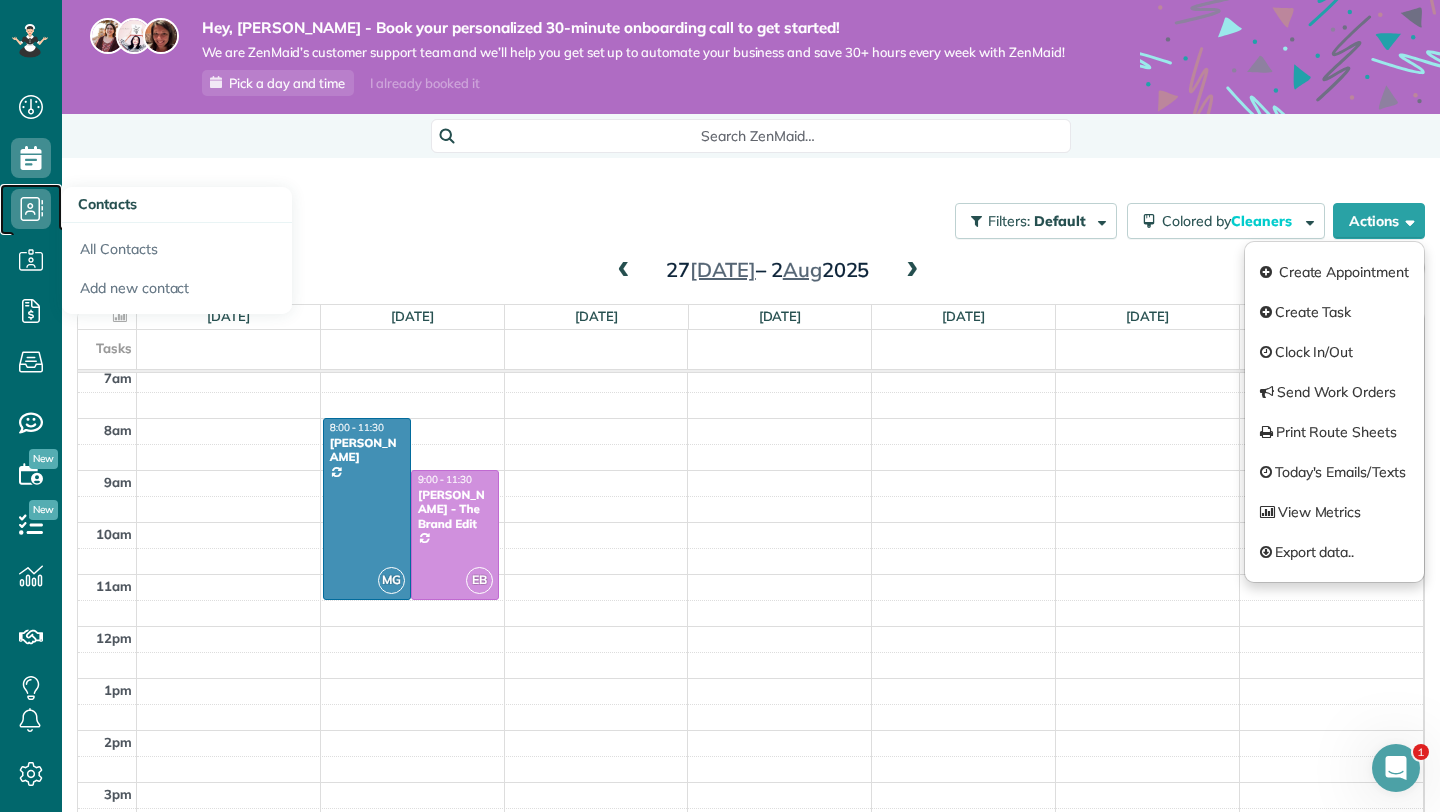 click 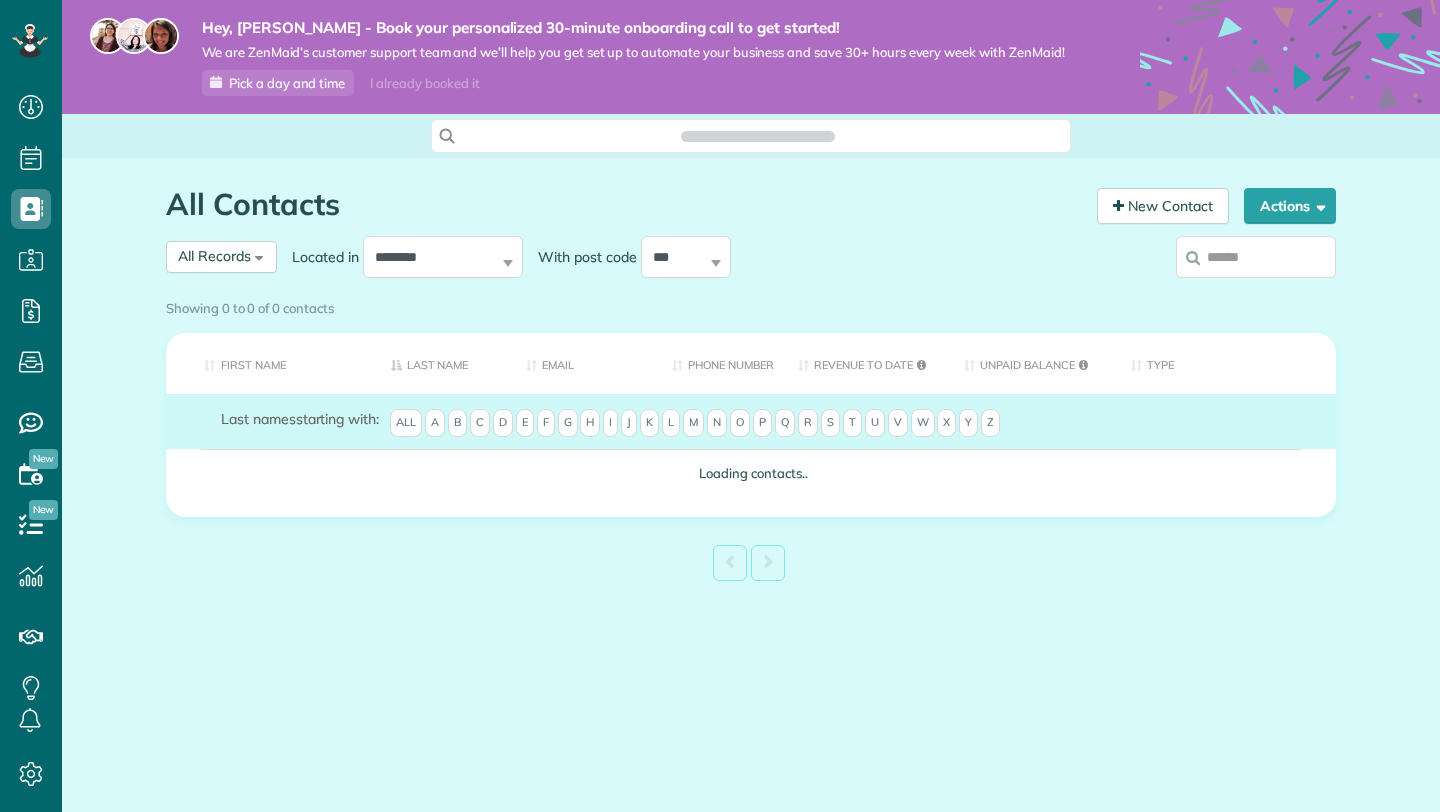 scroll, scrollTop: 0, scrollLeft: 0, axis: both 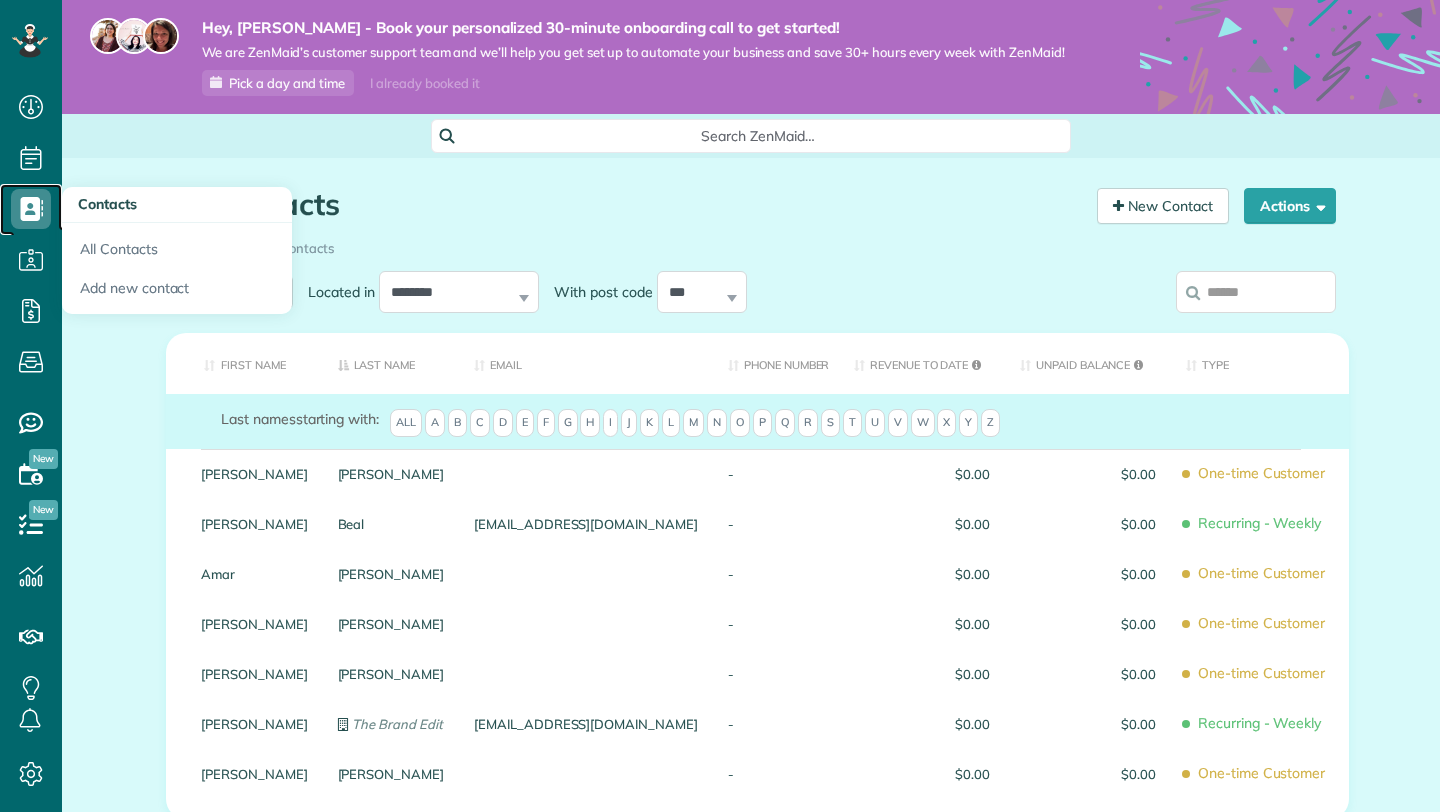 click 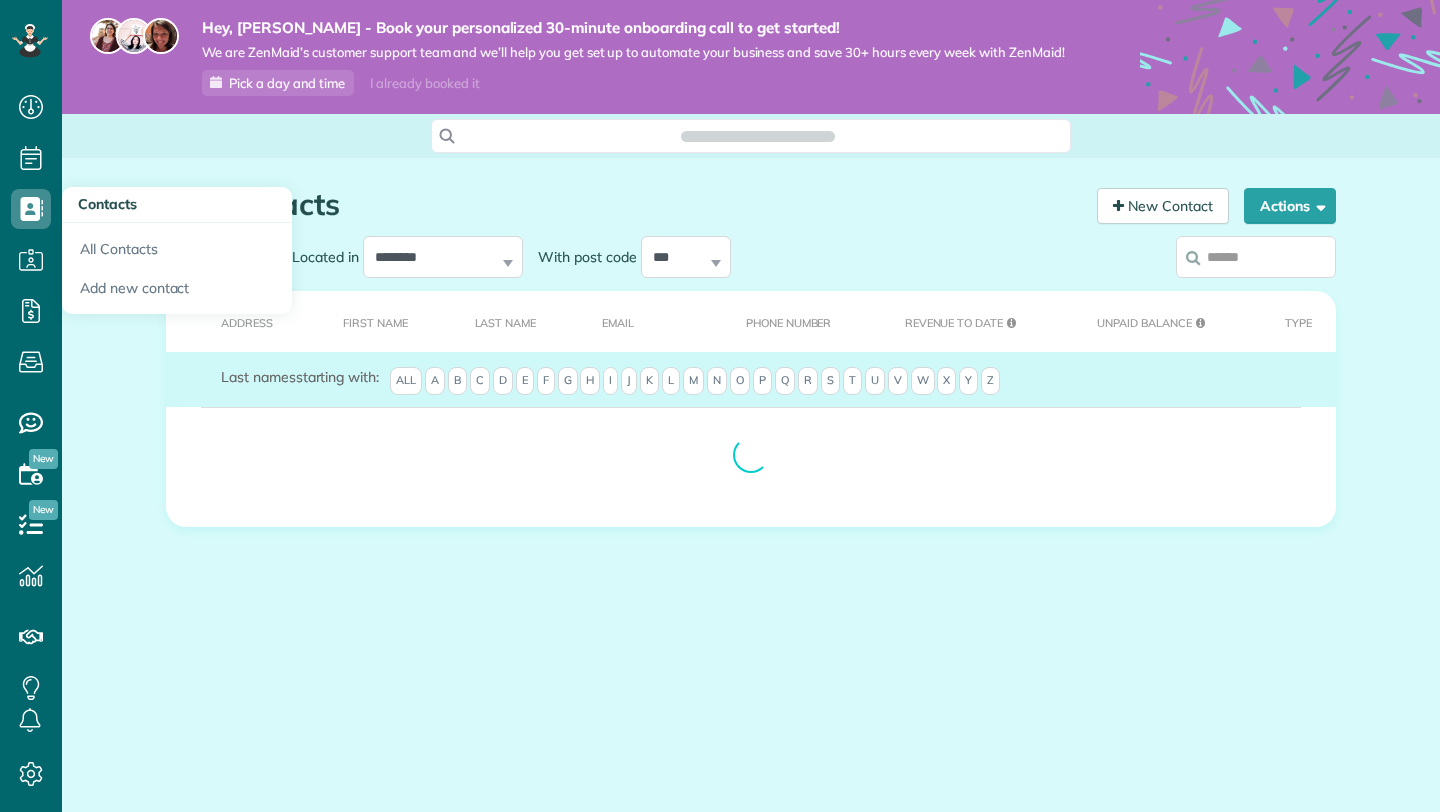 scroll, scrollTop: 0, scrollLeft: 0, axis: both 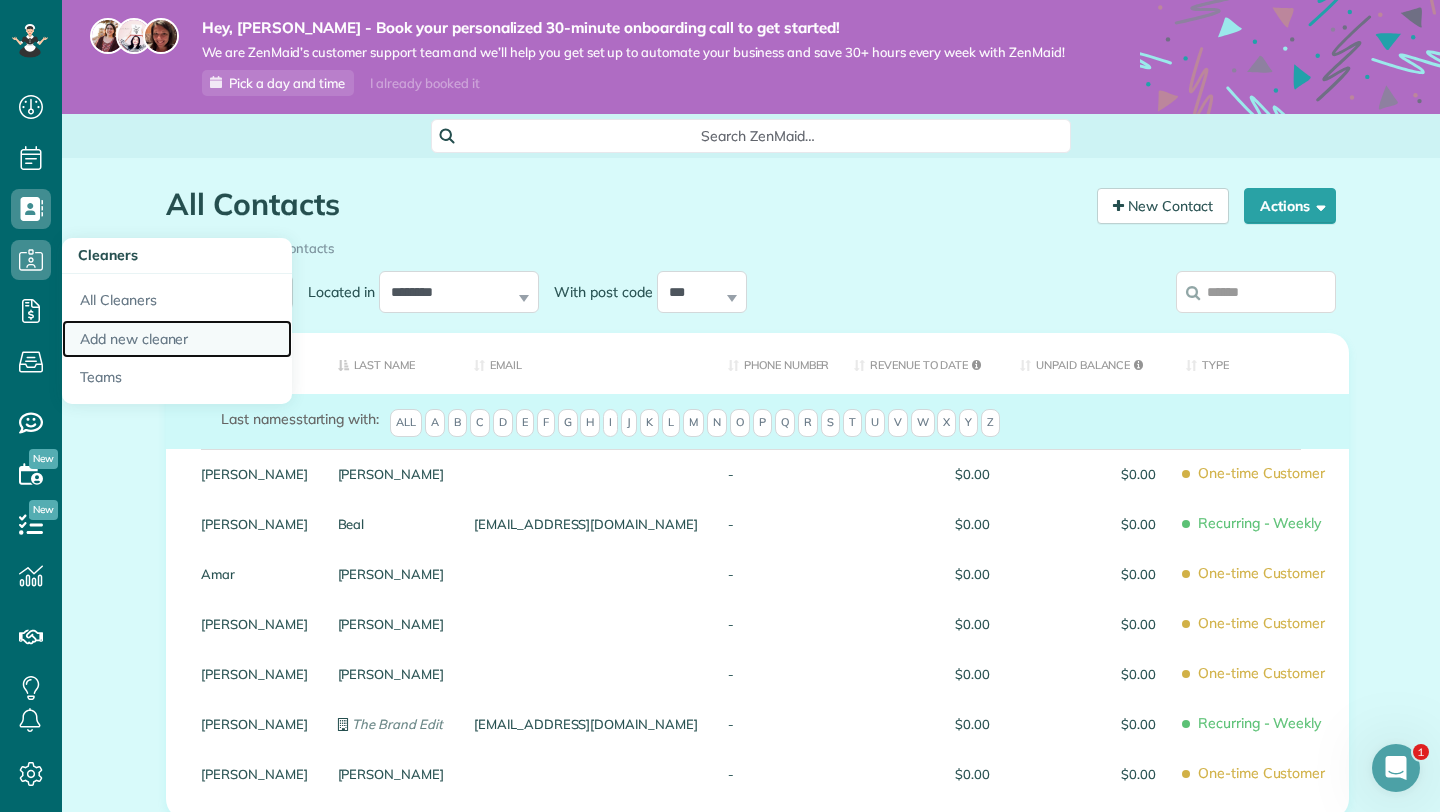 click on "Add new cleaner" at bounding box center [177, 339] 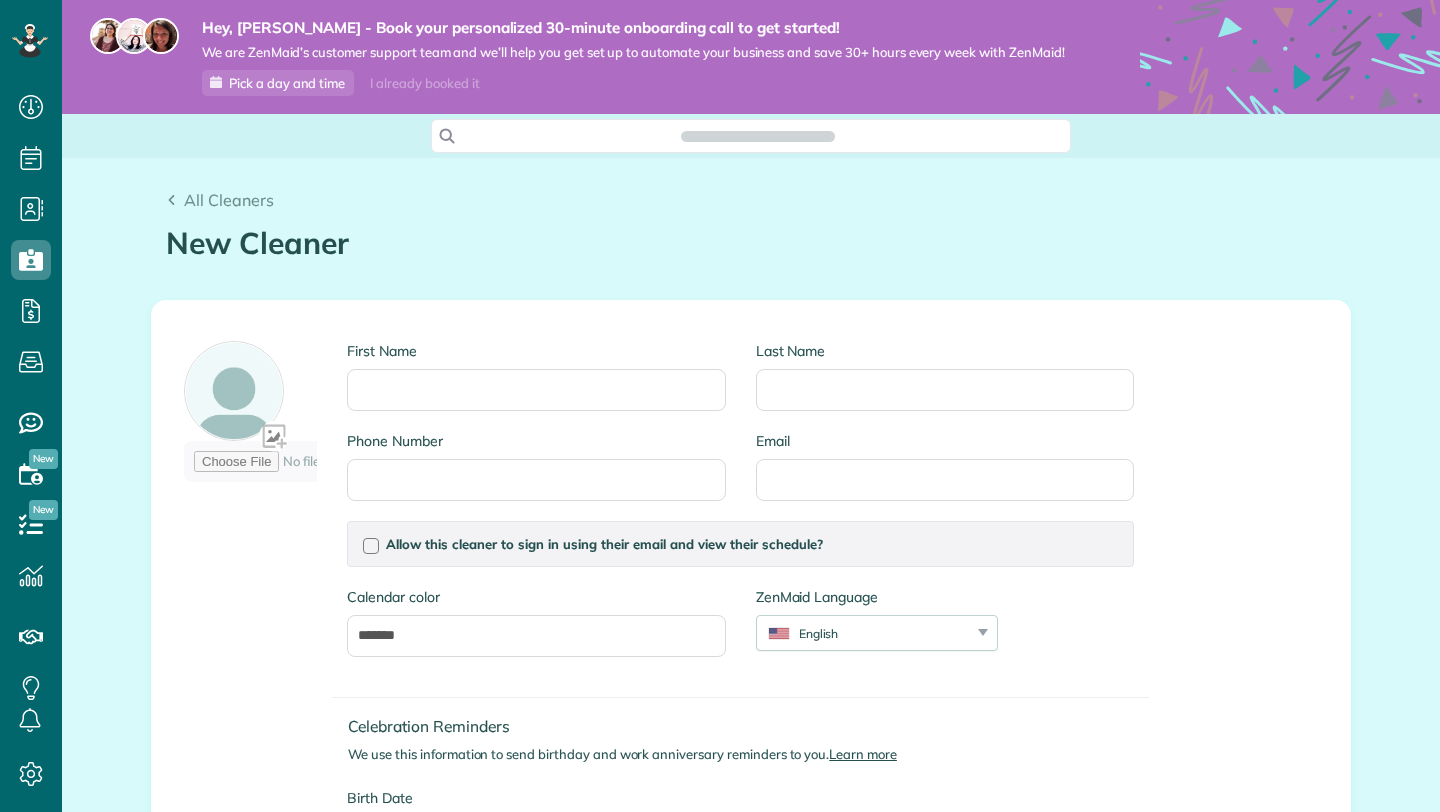 scroll, scrollTop: 0, scrollLeft: 0, axis: both 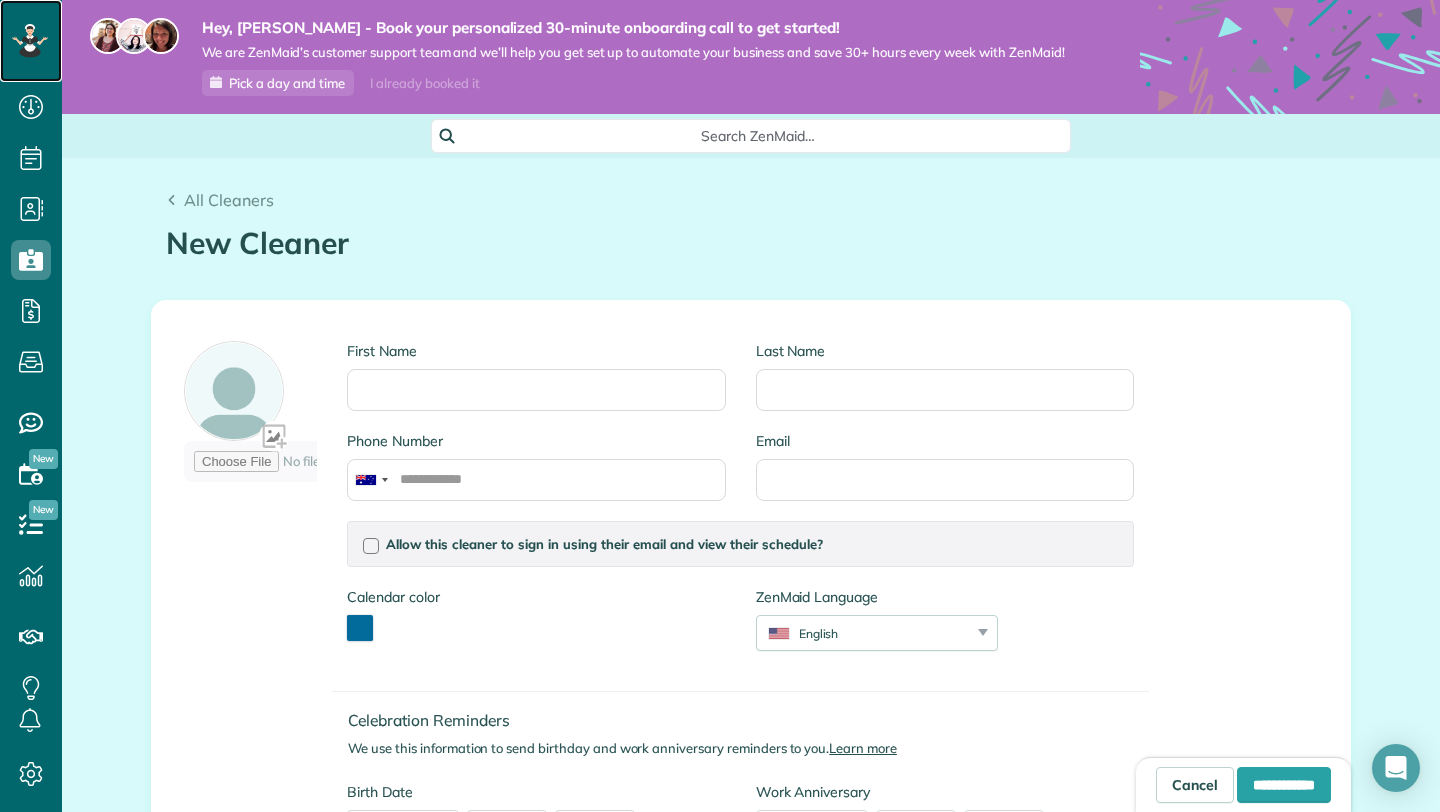 click 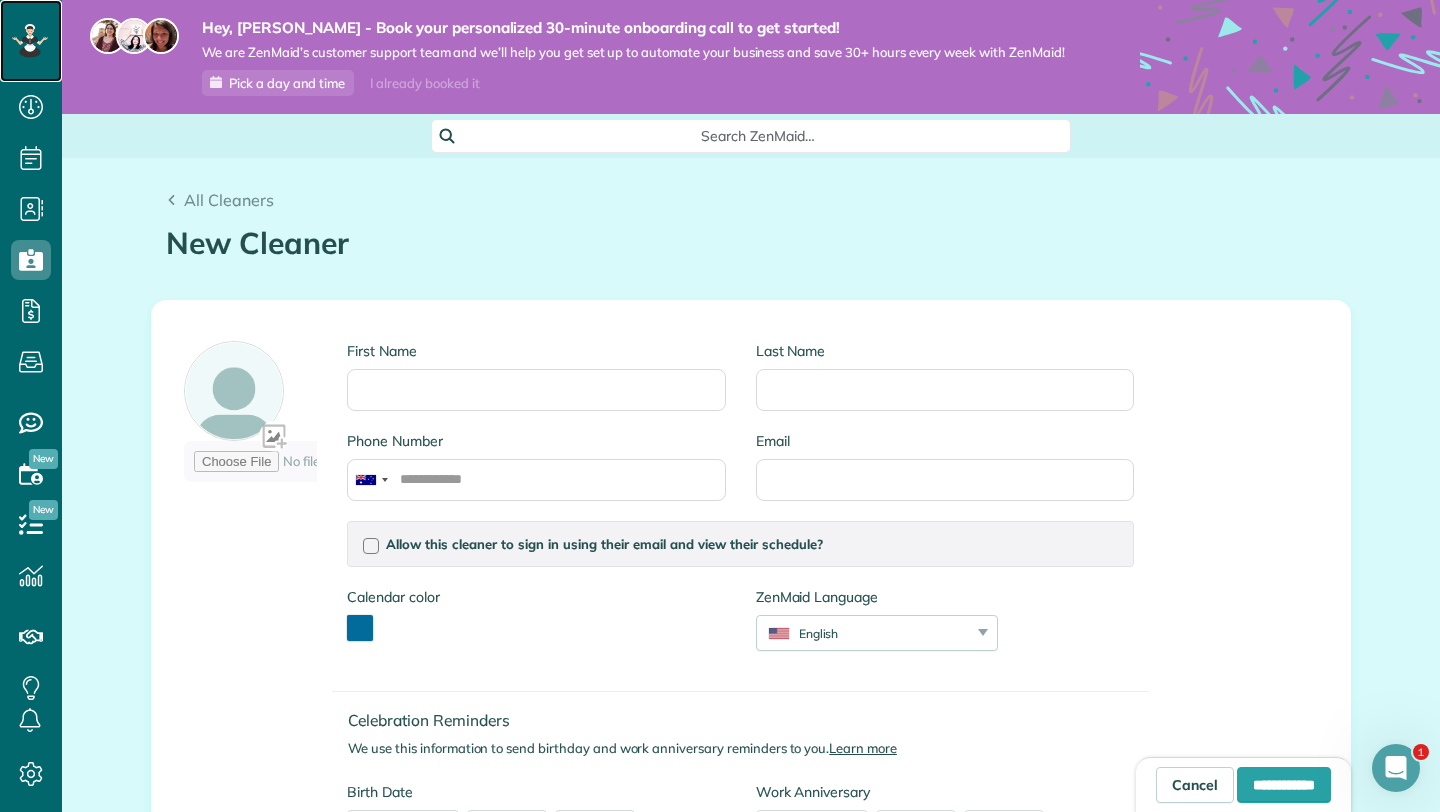 scroll, scrollTop: 0, scrollLeft: 0, axis: both 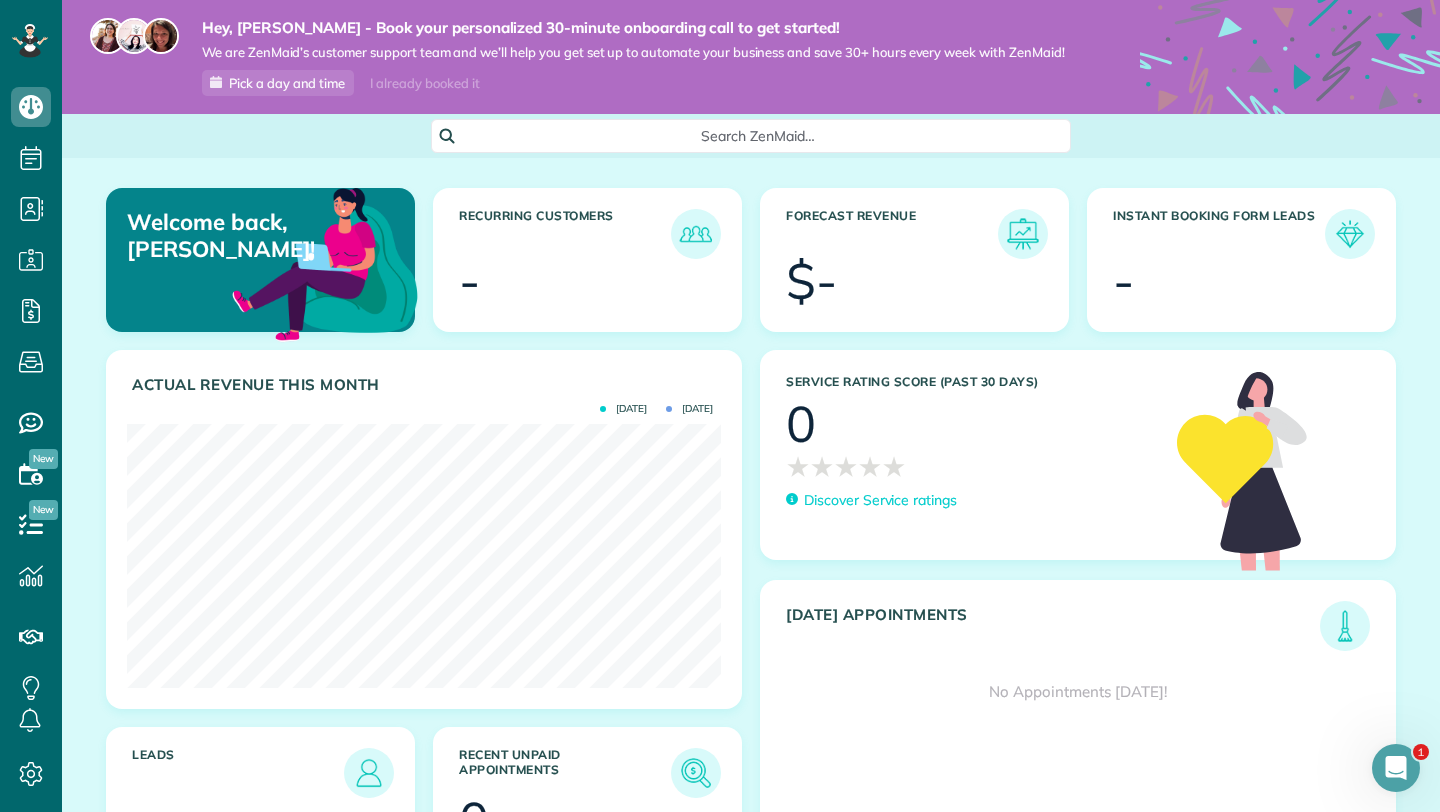 click at bounding box center (944, 284) 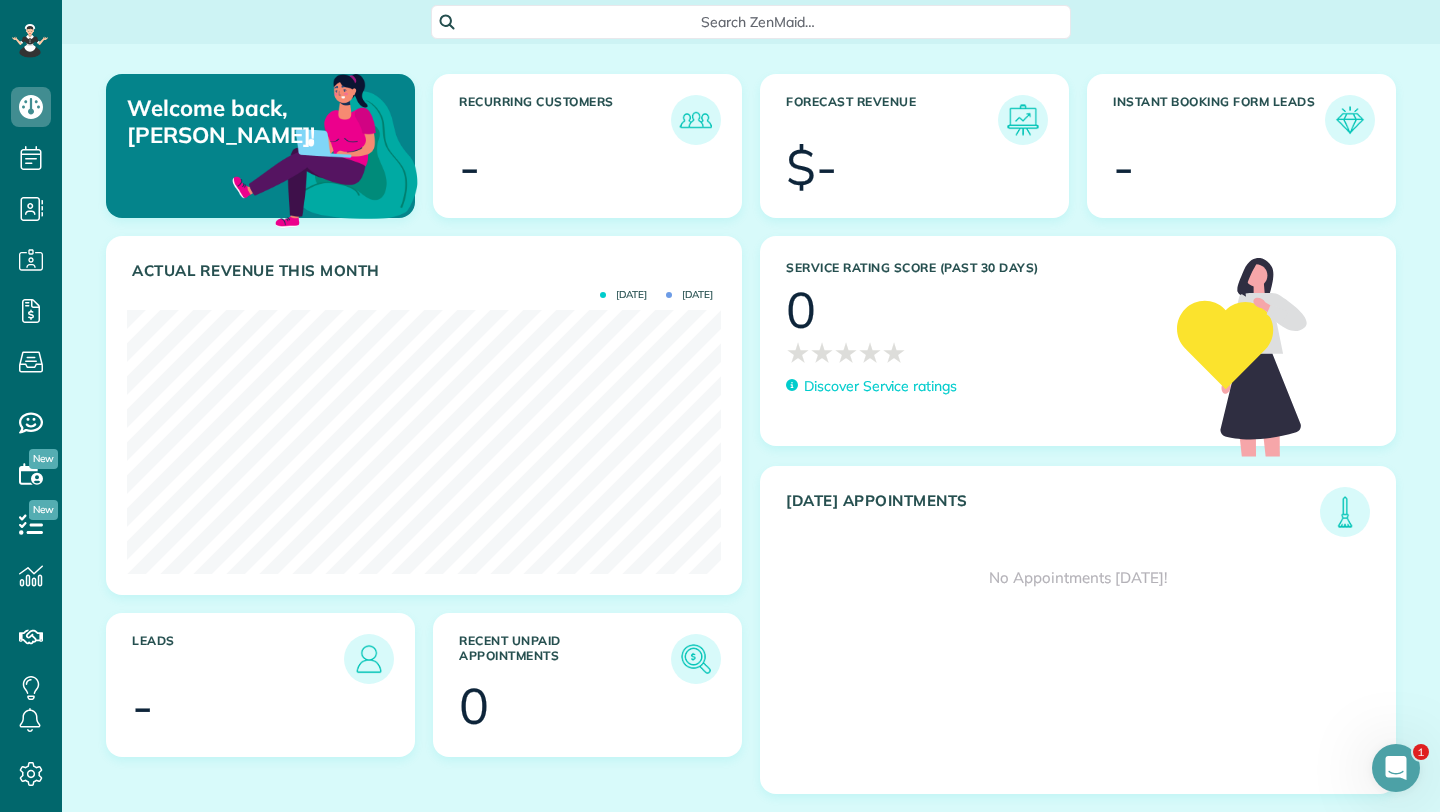scroll, scrollTop: 0, scrollLeft: 0, axis: both 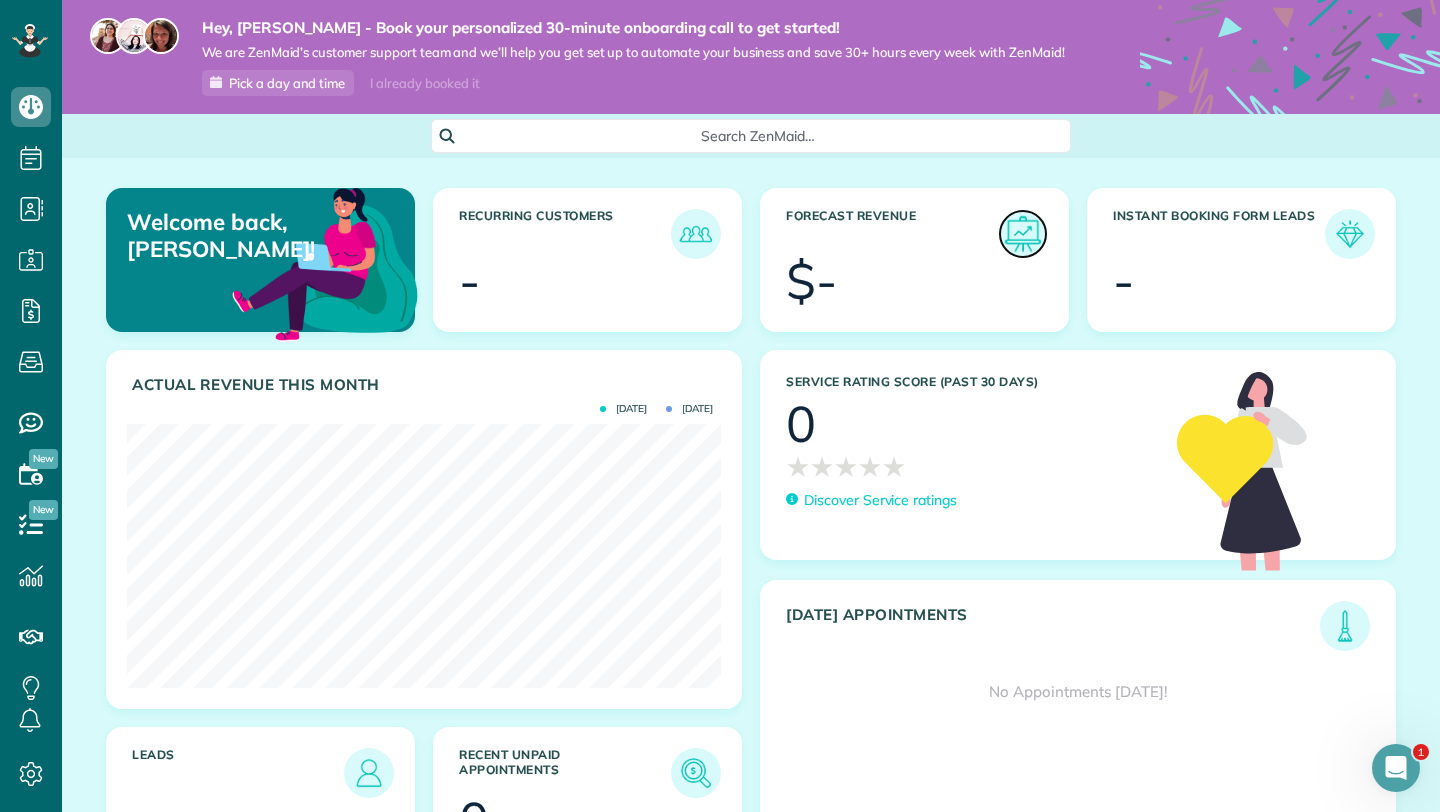 click at bounding box center [1023, 234] 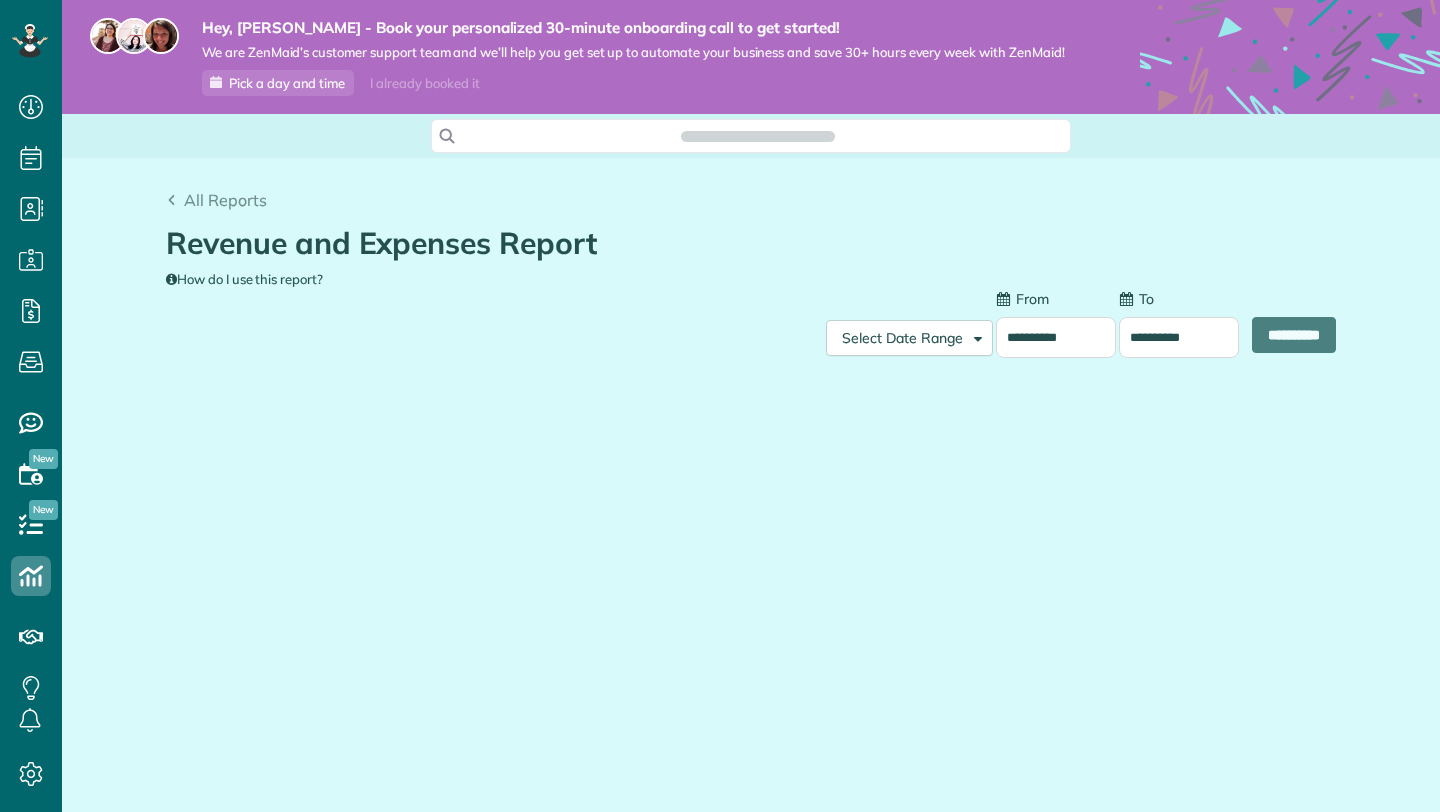 scroll, scrollTop: 0, scrollLeft: 0, axis: both 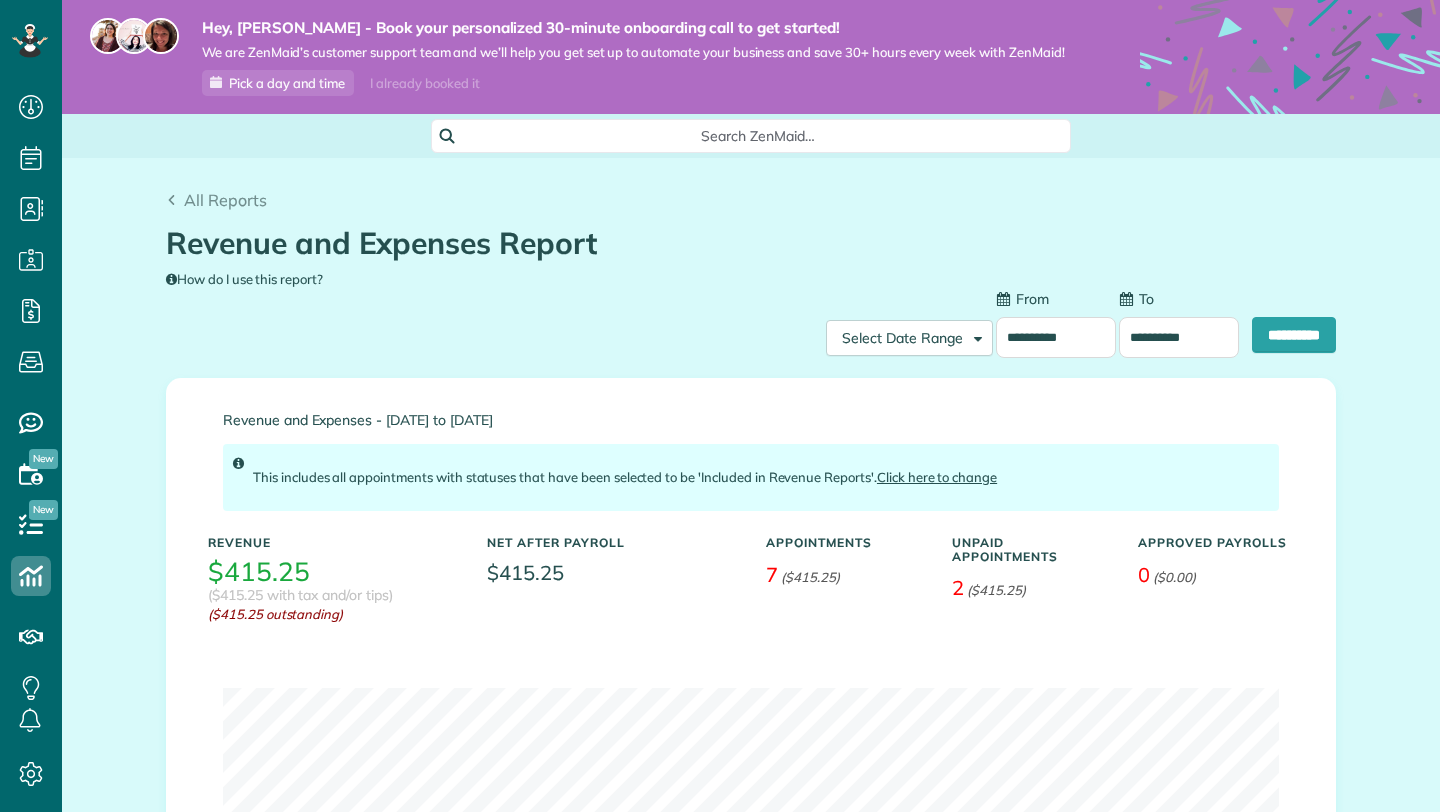 type on "**********" 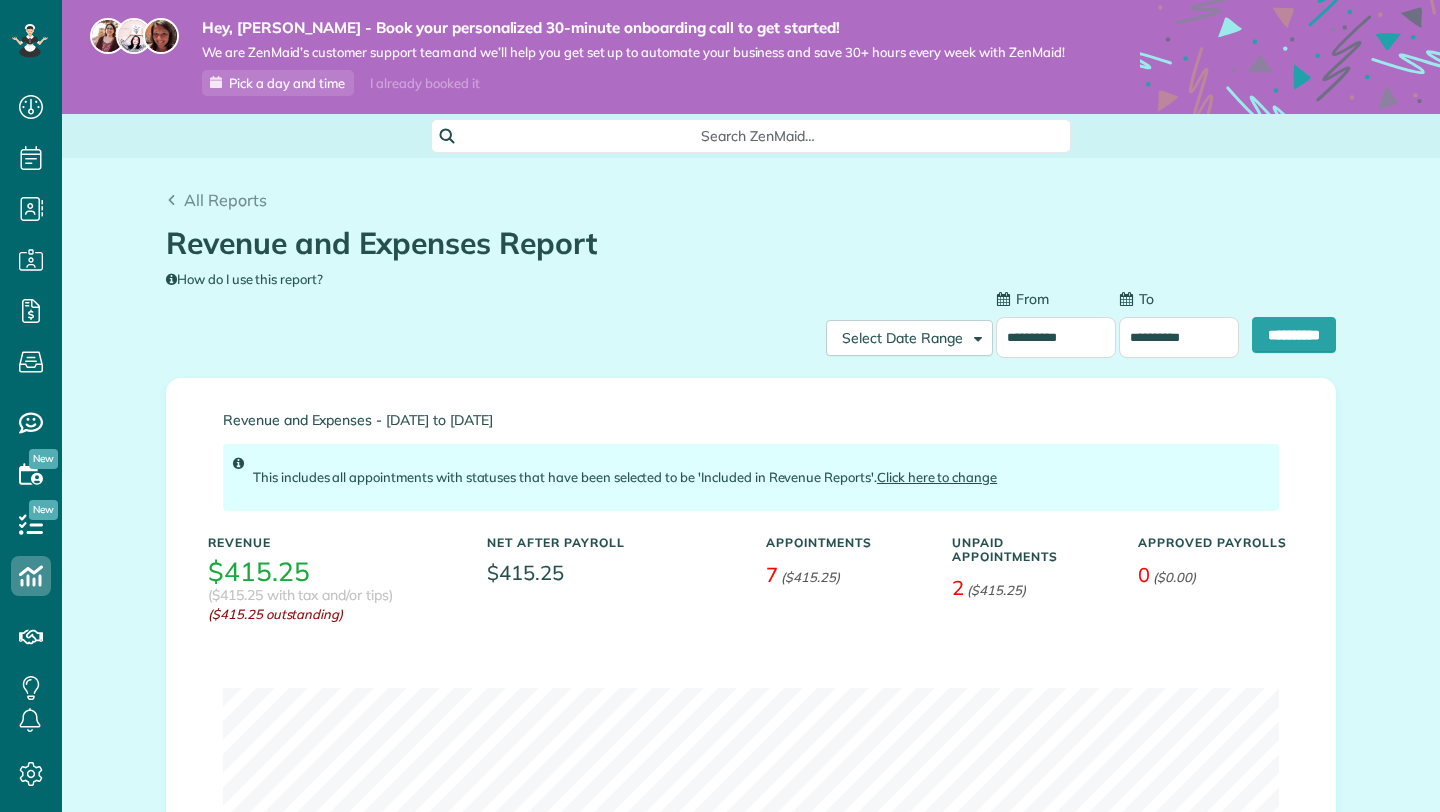 type on "**********" 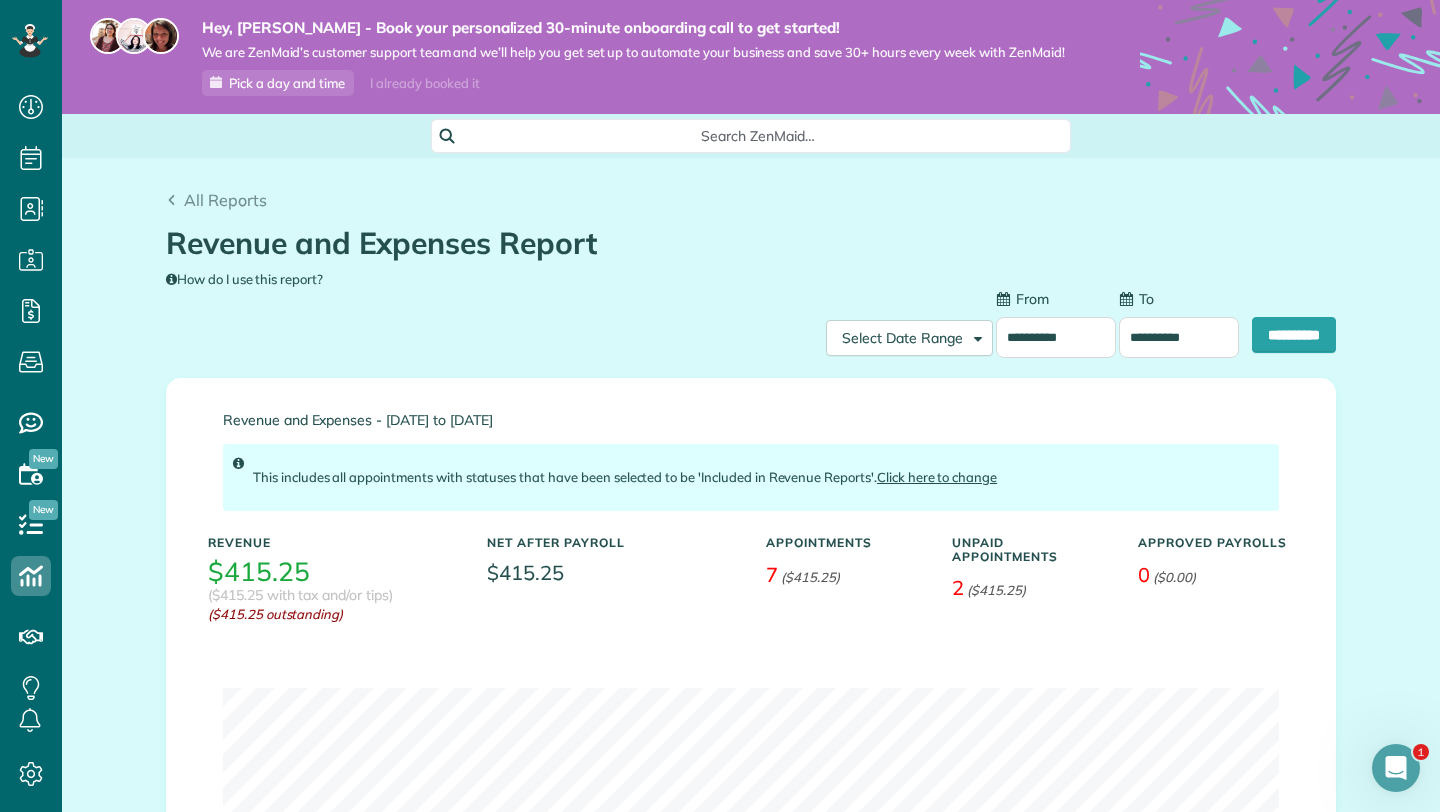 scroll, scrollTop: 0, scrollLeft: 0, axis: both 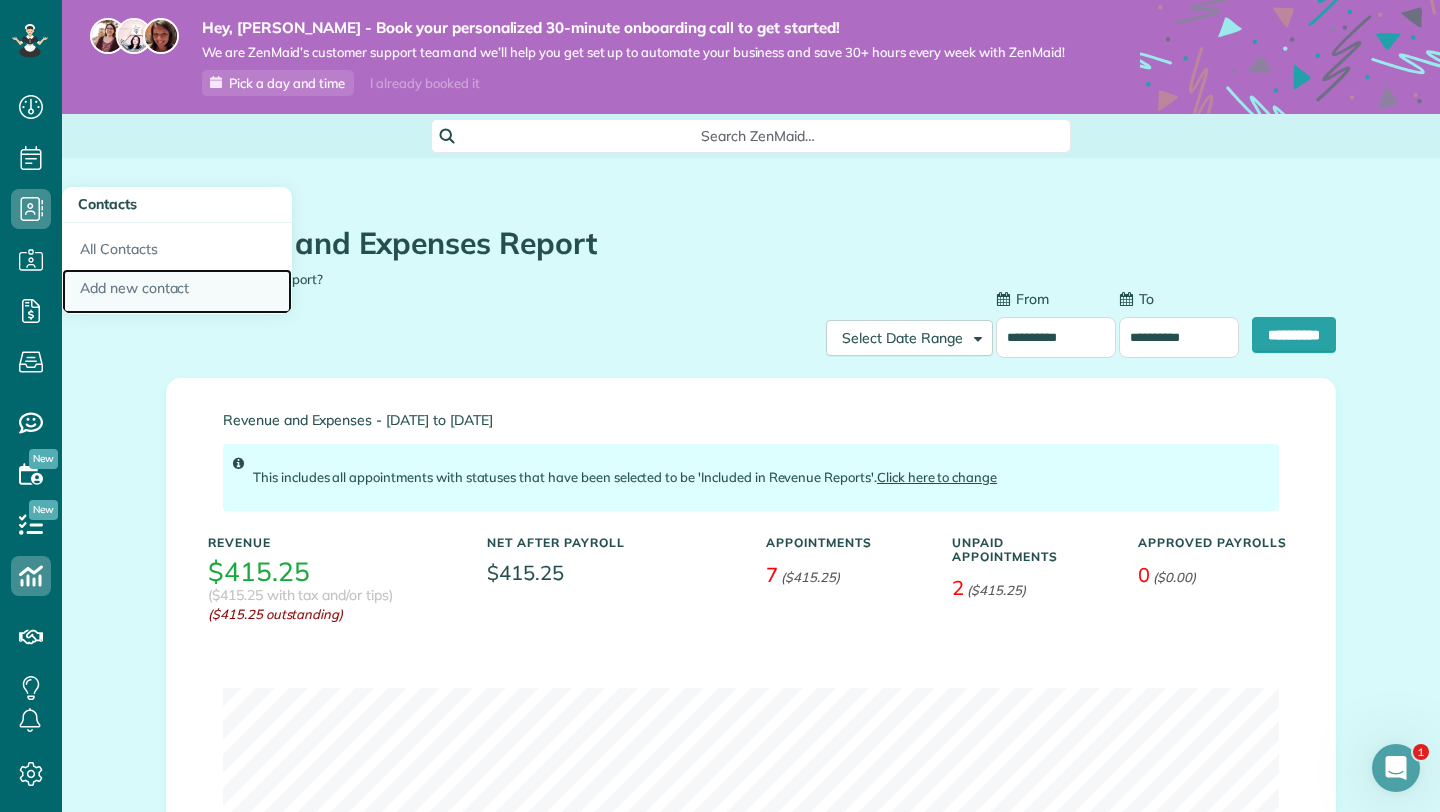 click on "Add new contact" at bounding box center [177, 292] 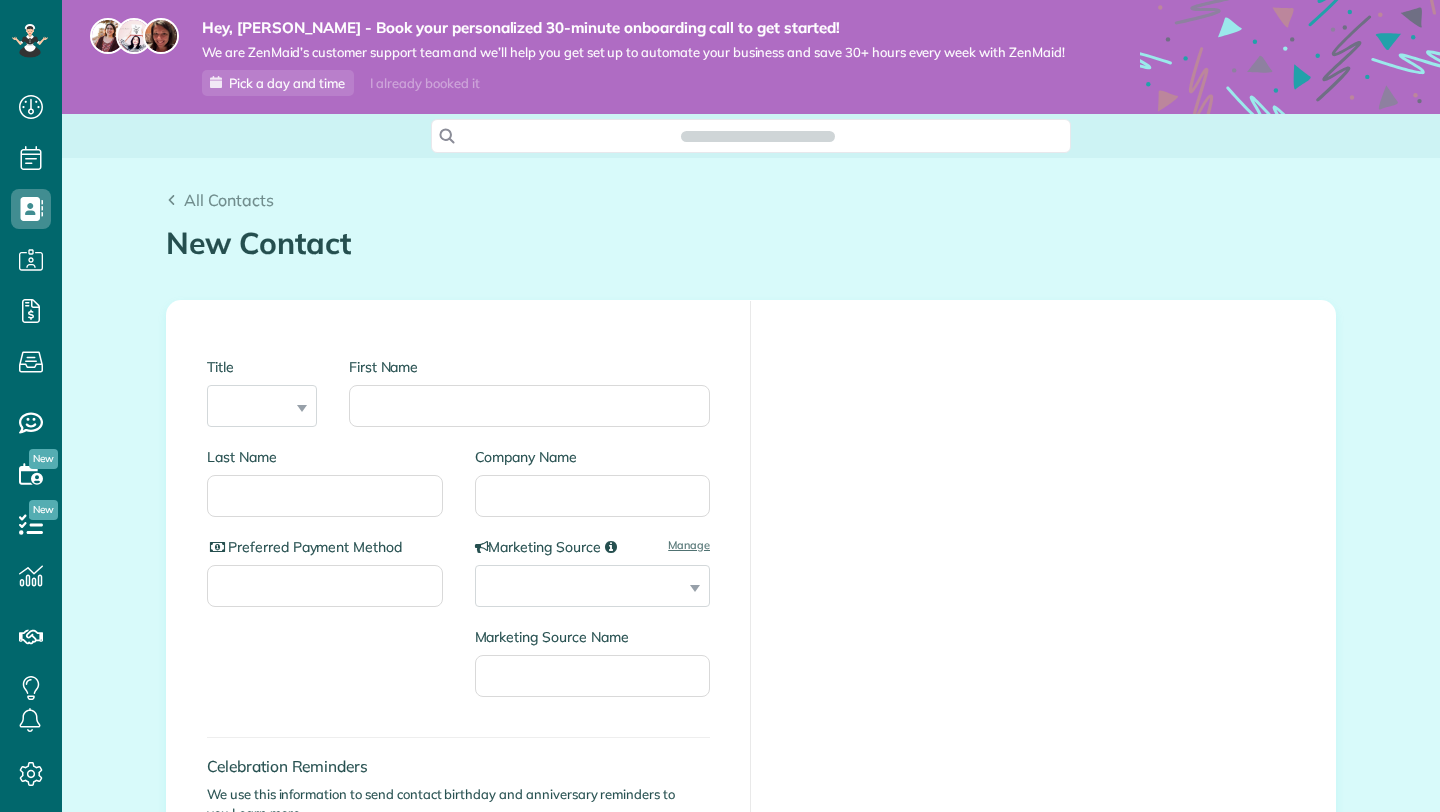 scroll, scrollTop: 0, scrollLeft: 0, axis: both 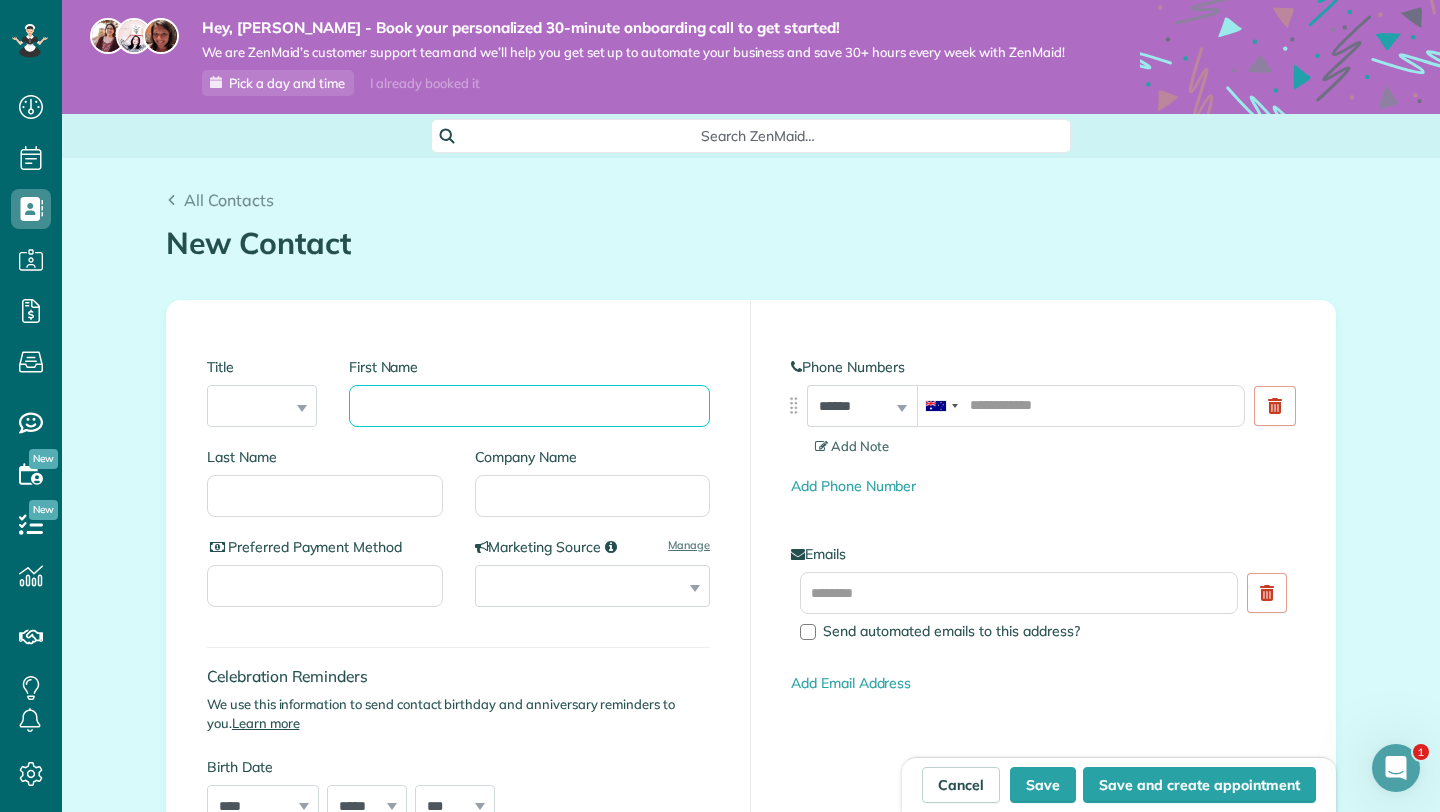 click on "First Name" at bounding box center (529, 406) 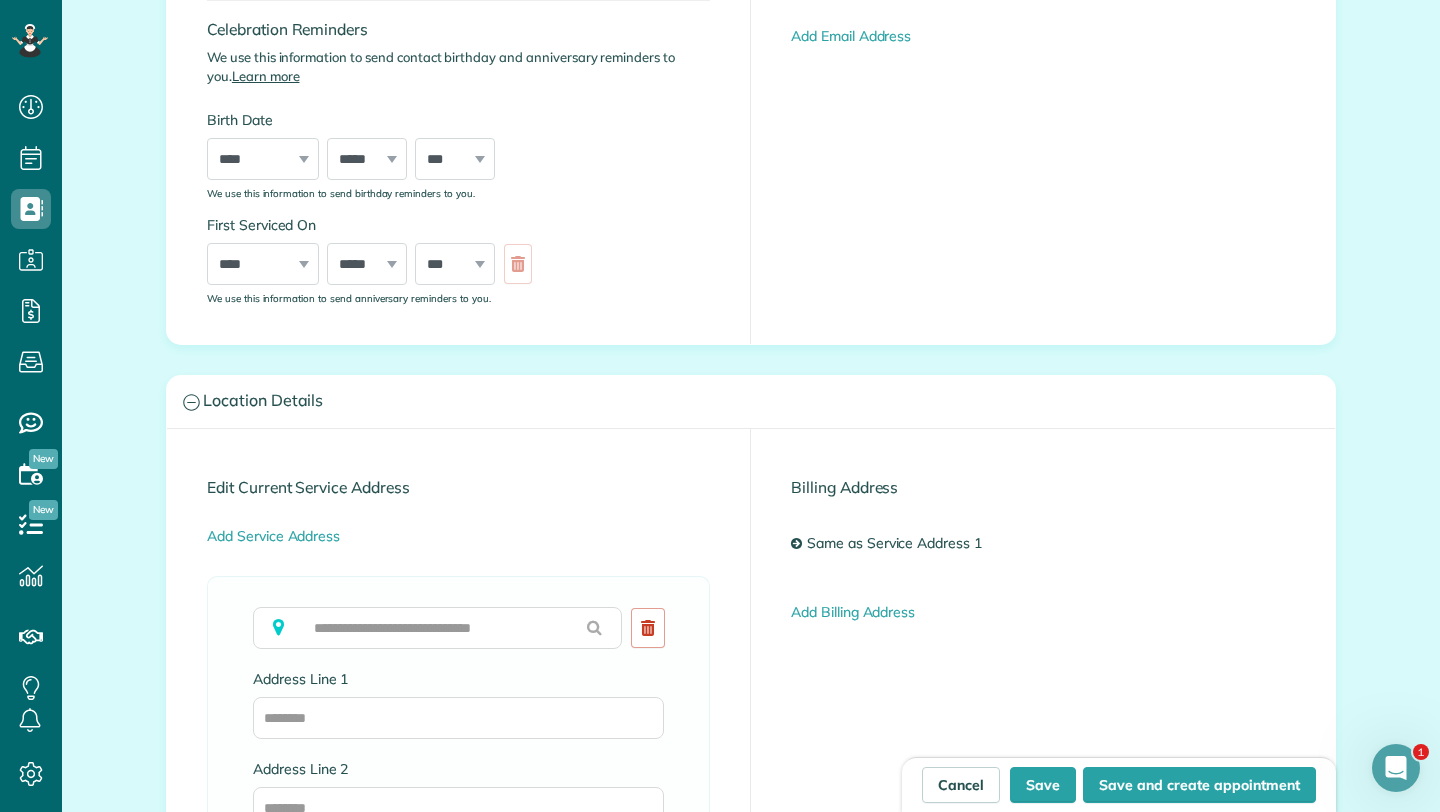scroll, scrollTop: 705, scrollLeft: 0, axis: vertical 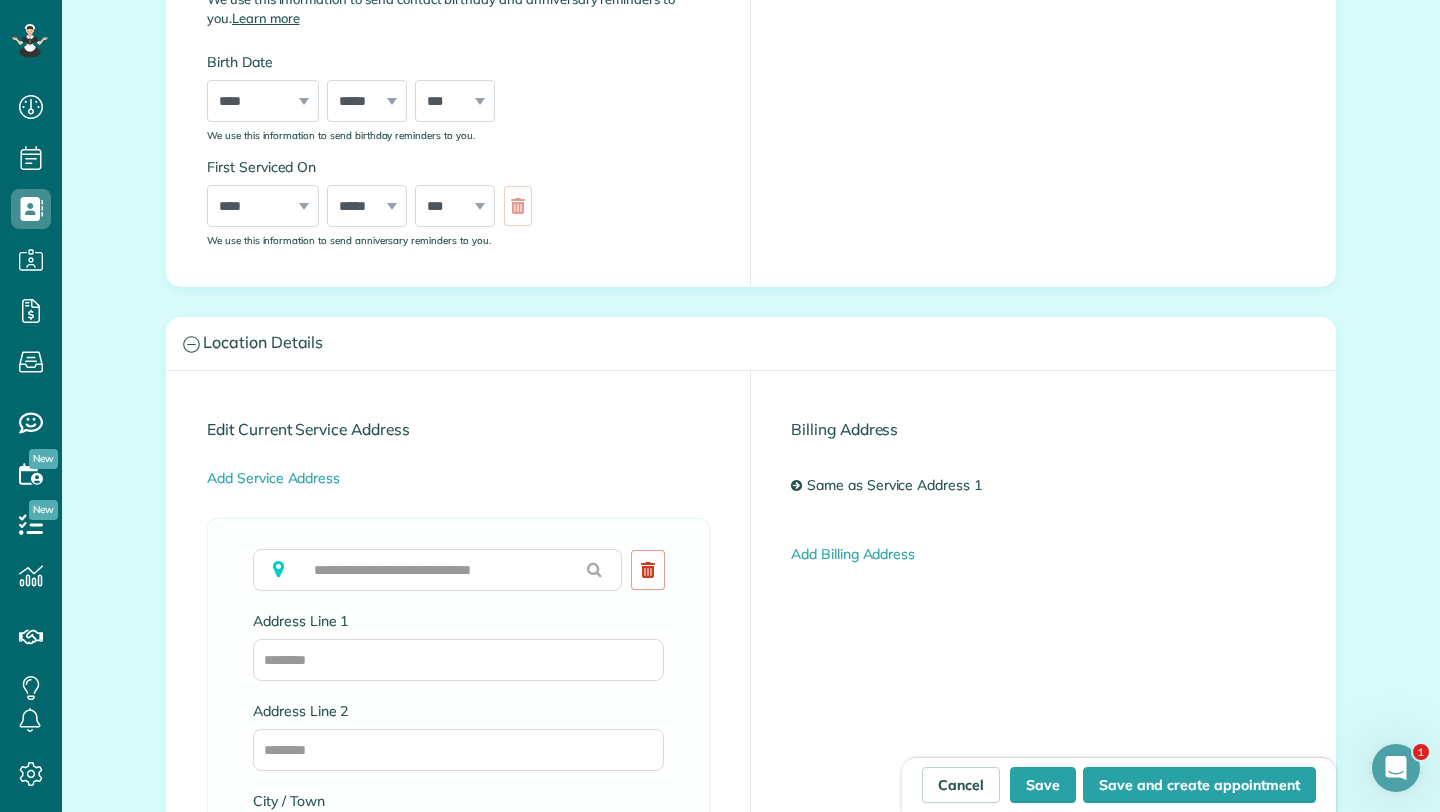 type on "*****" 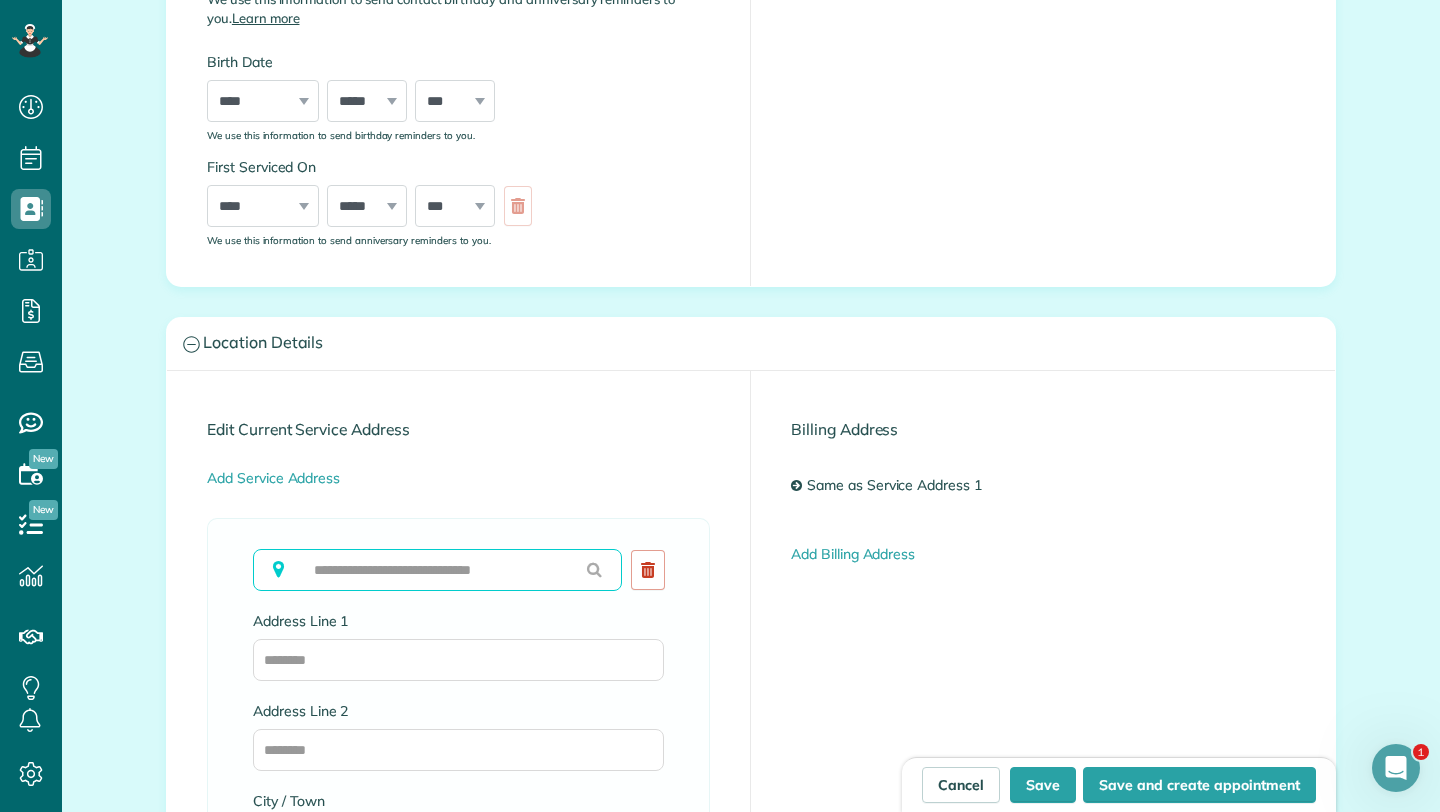 click at bounding box center [437, 570] 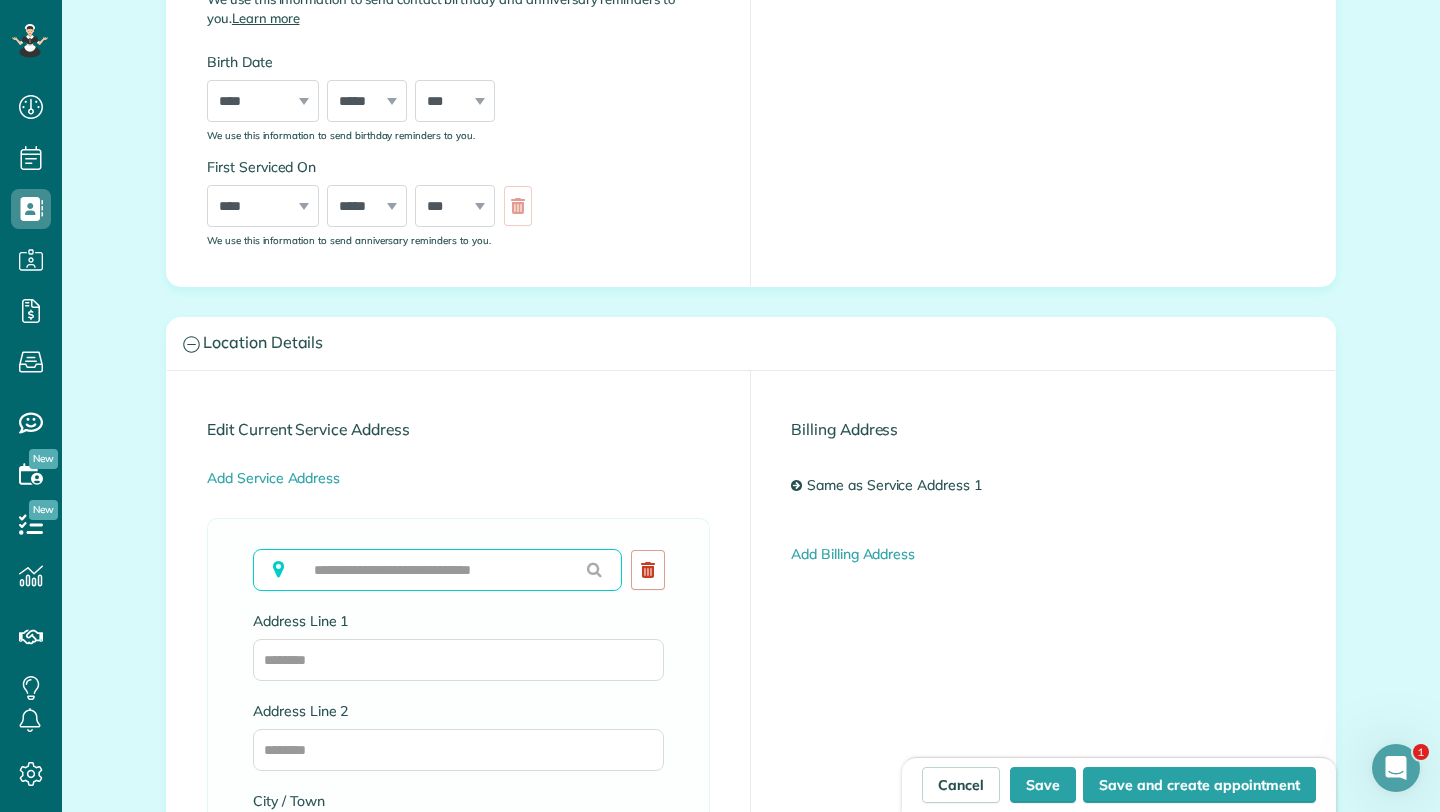paste on "**********" 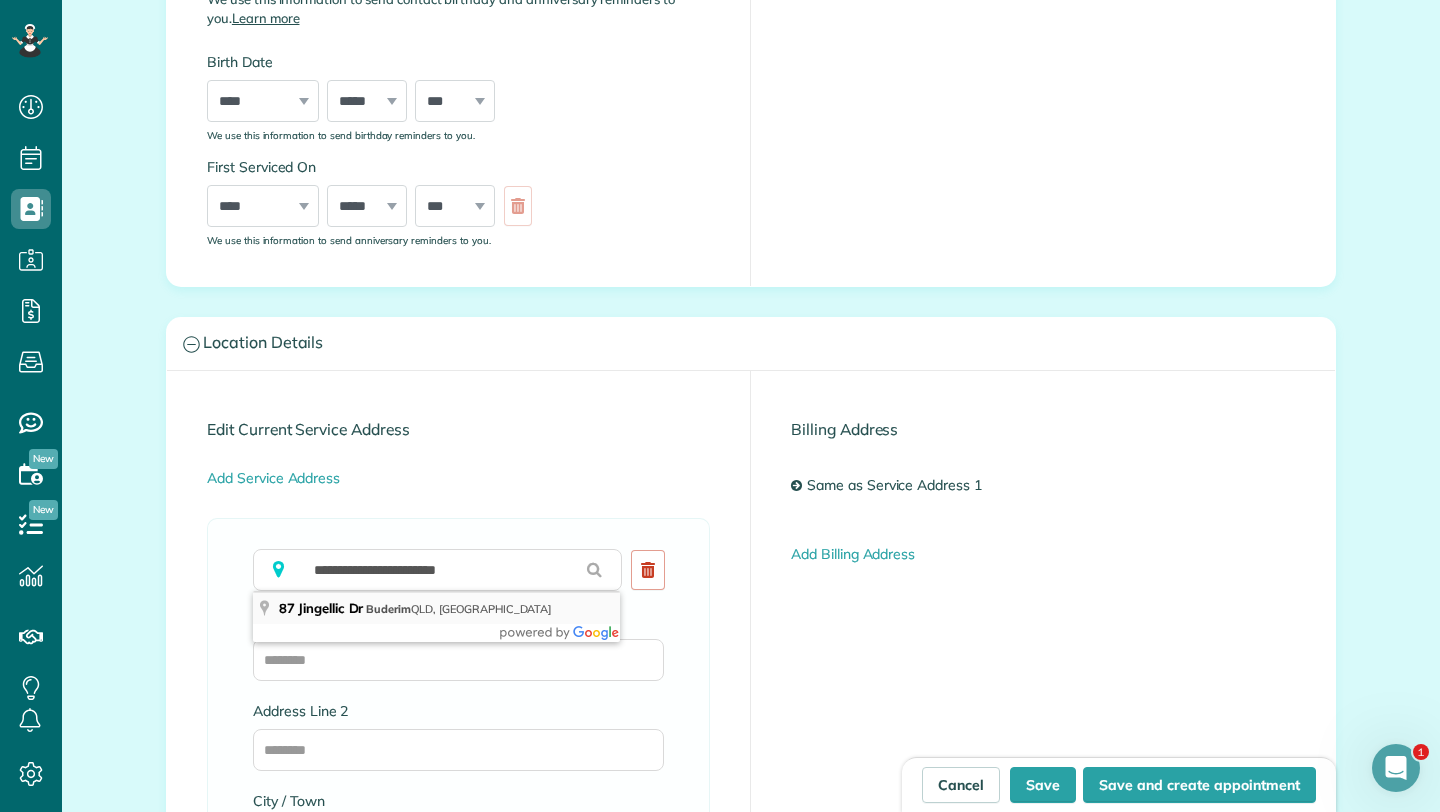 type on "**********" 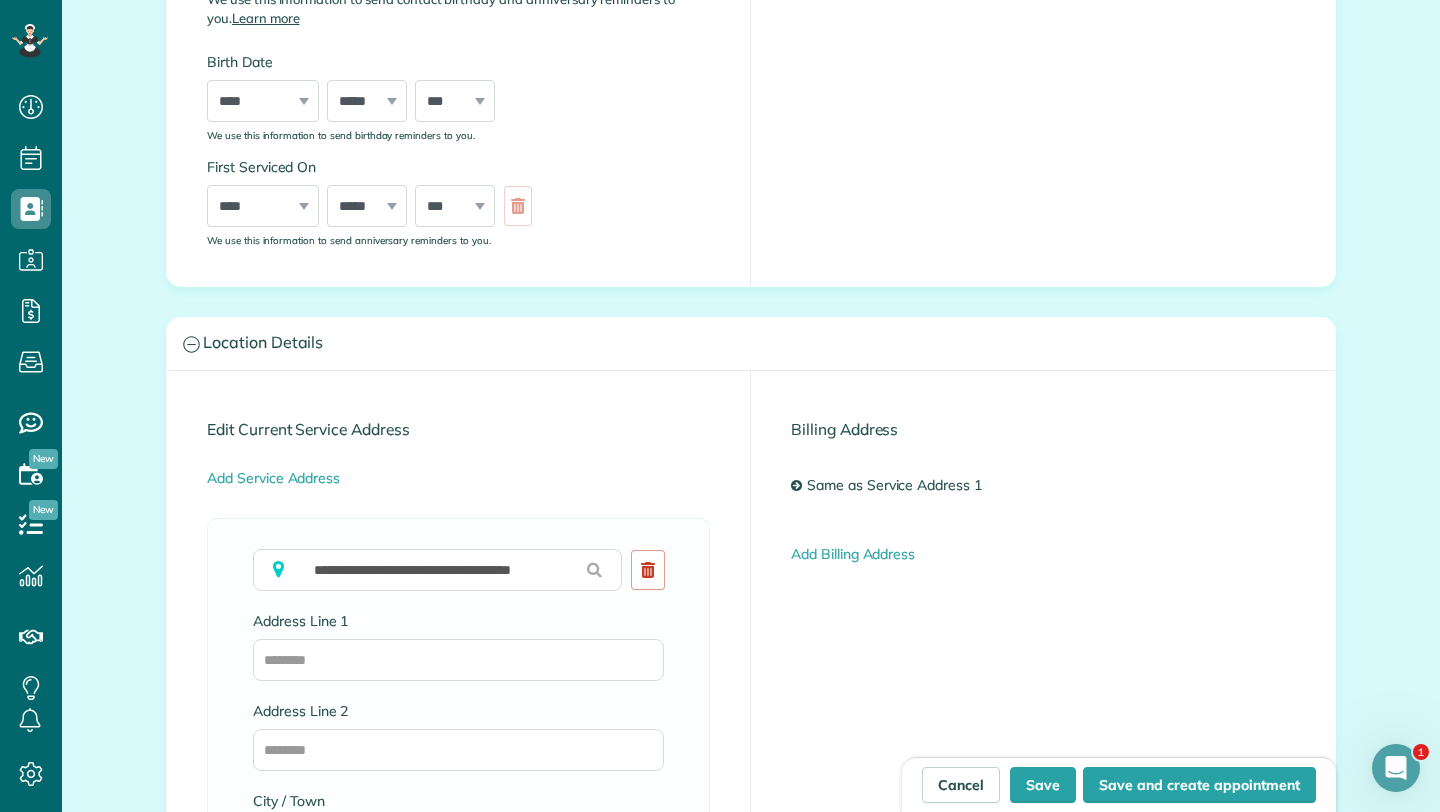 type on "**********" 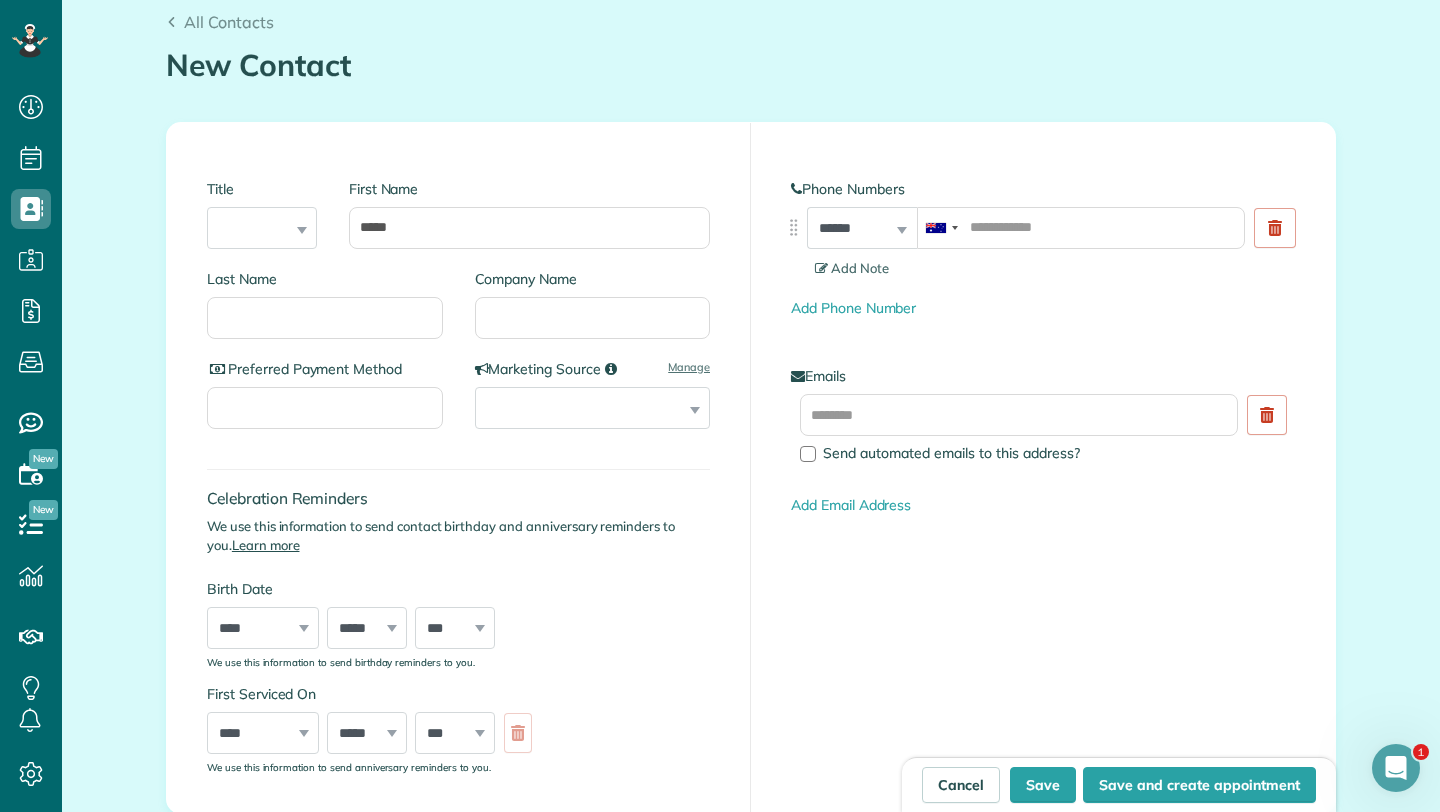 scroll, scrollTop: 21, scrollLeft: 0, axis: vertical 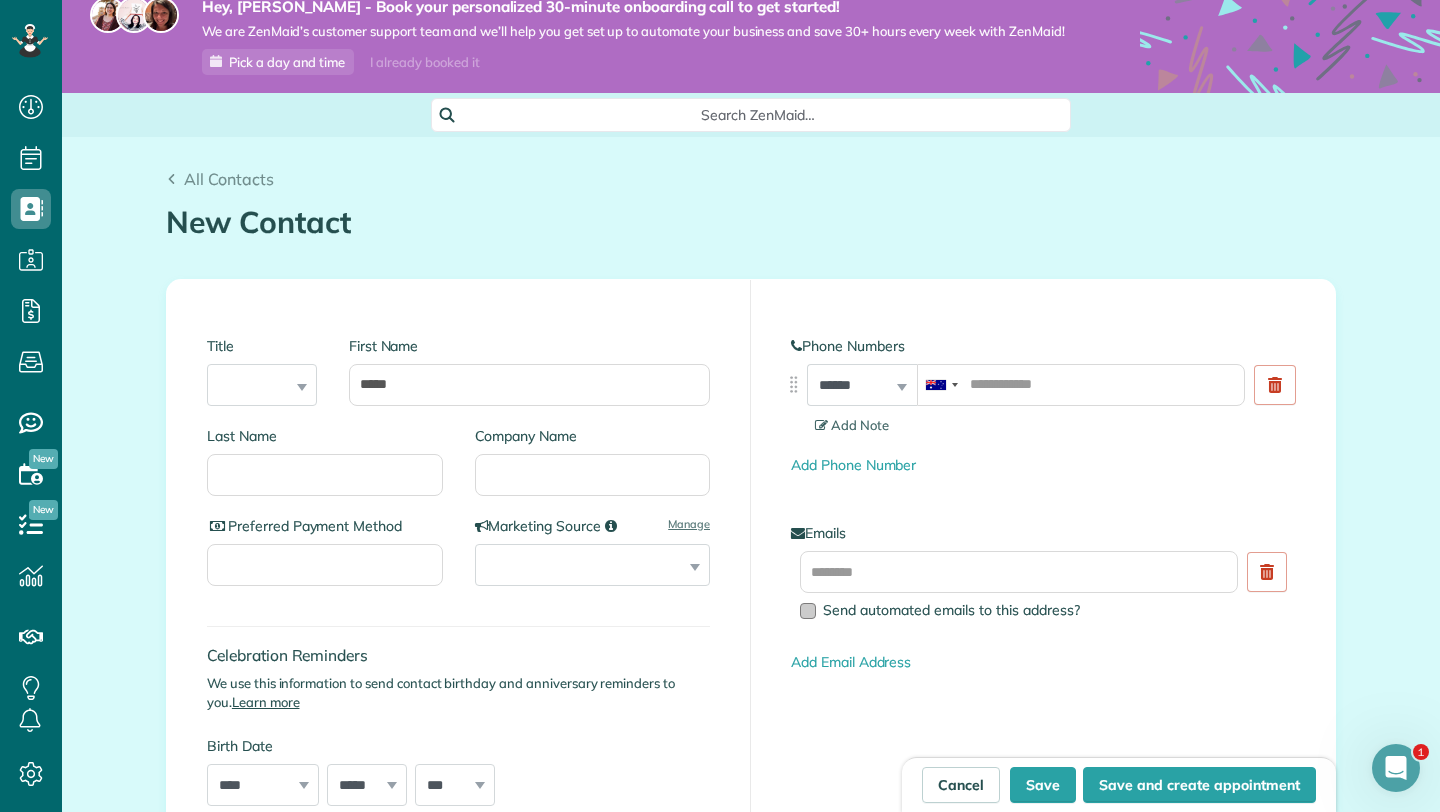 click at bounding box center [808, 611] 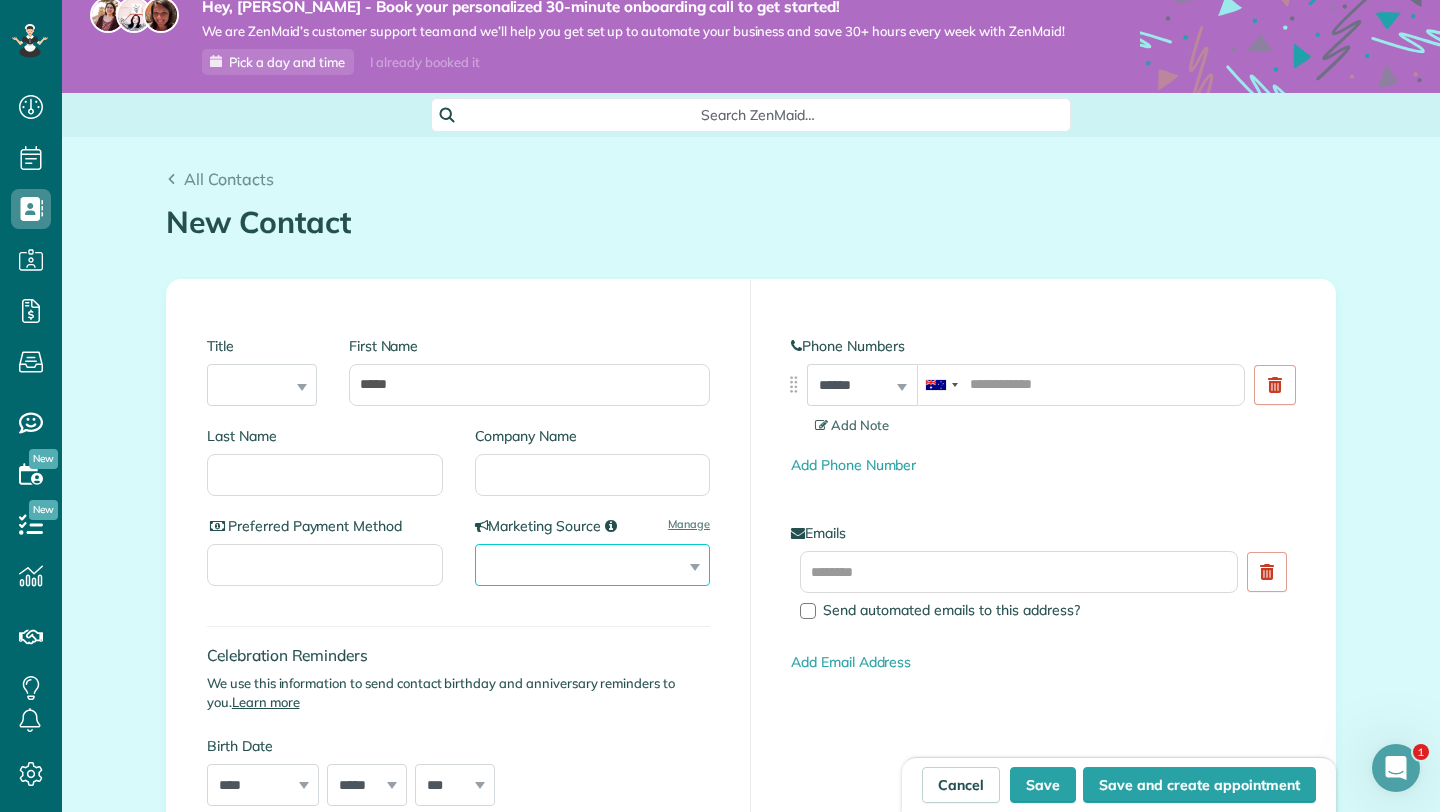 click on "**********" at bounding box center [593, 565] 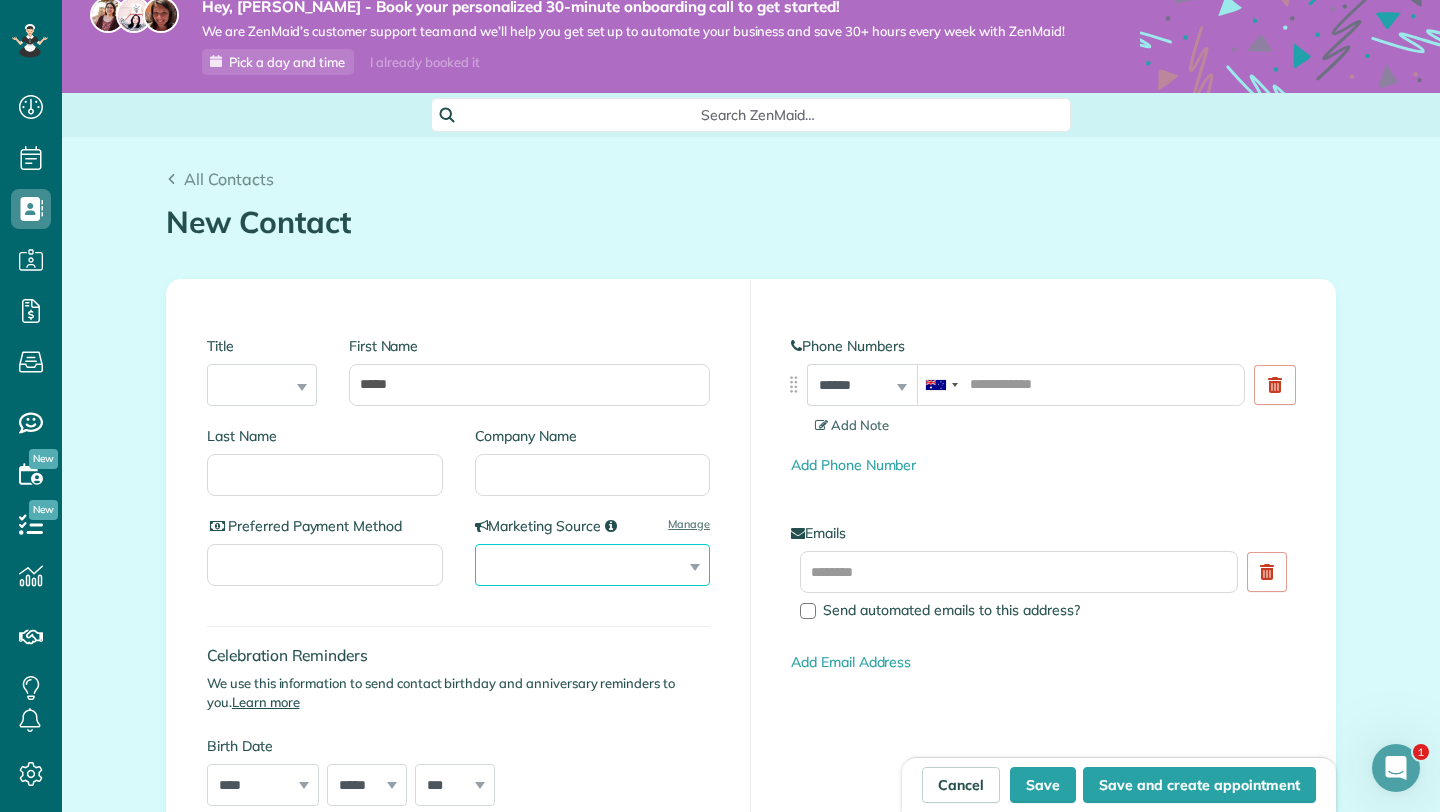 select on "**********" 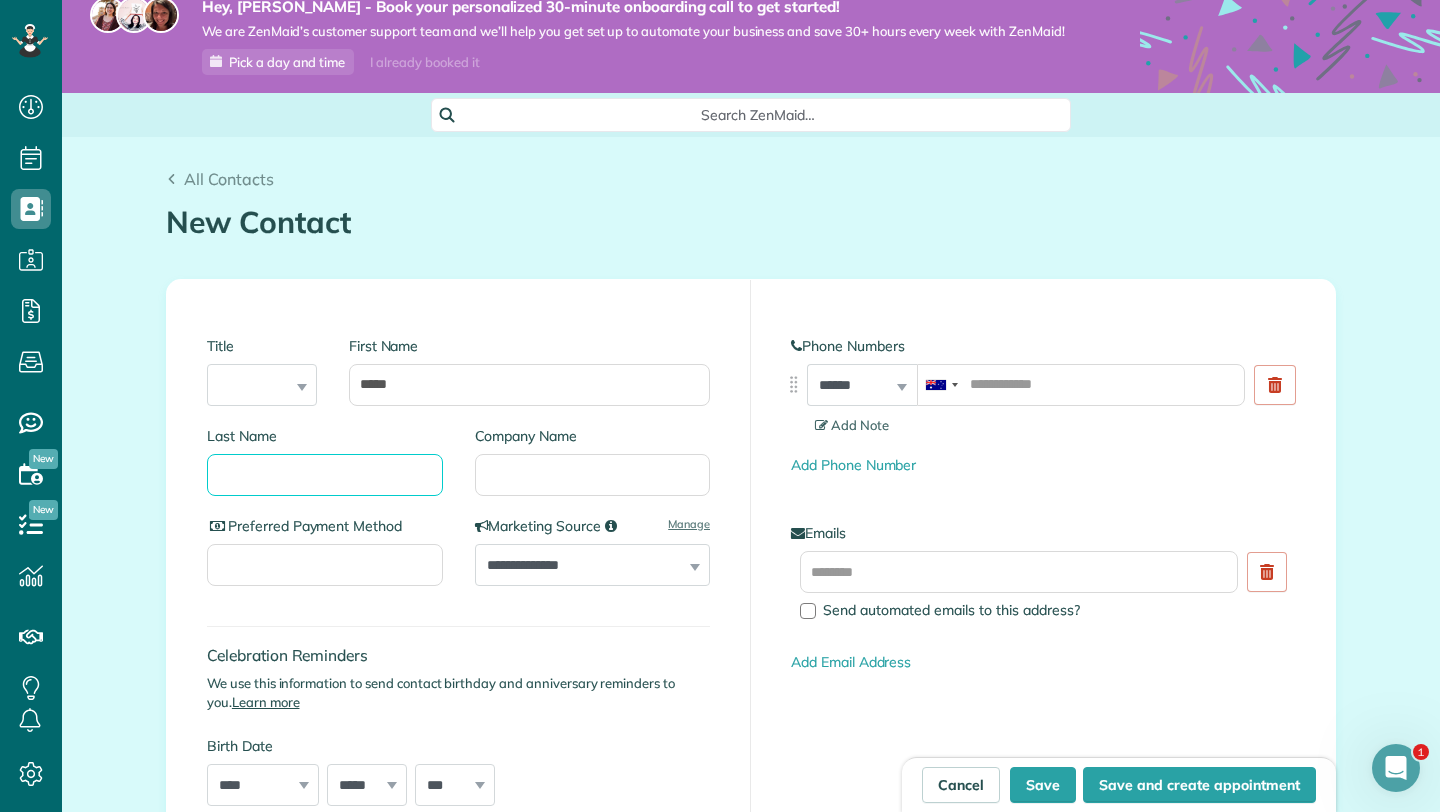 click on "Last Name" at bounding box center (325, 475) 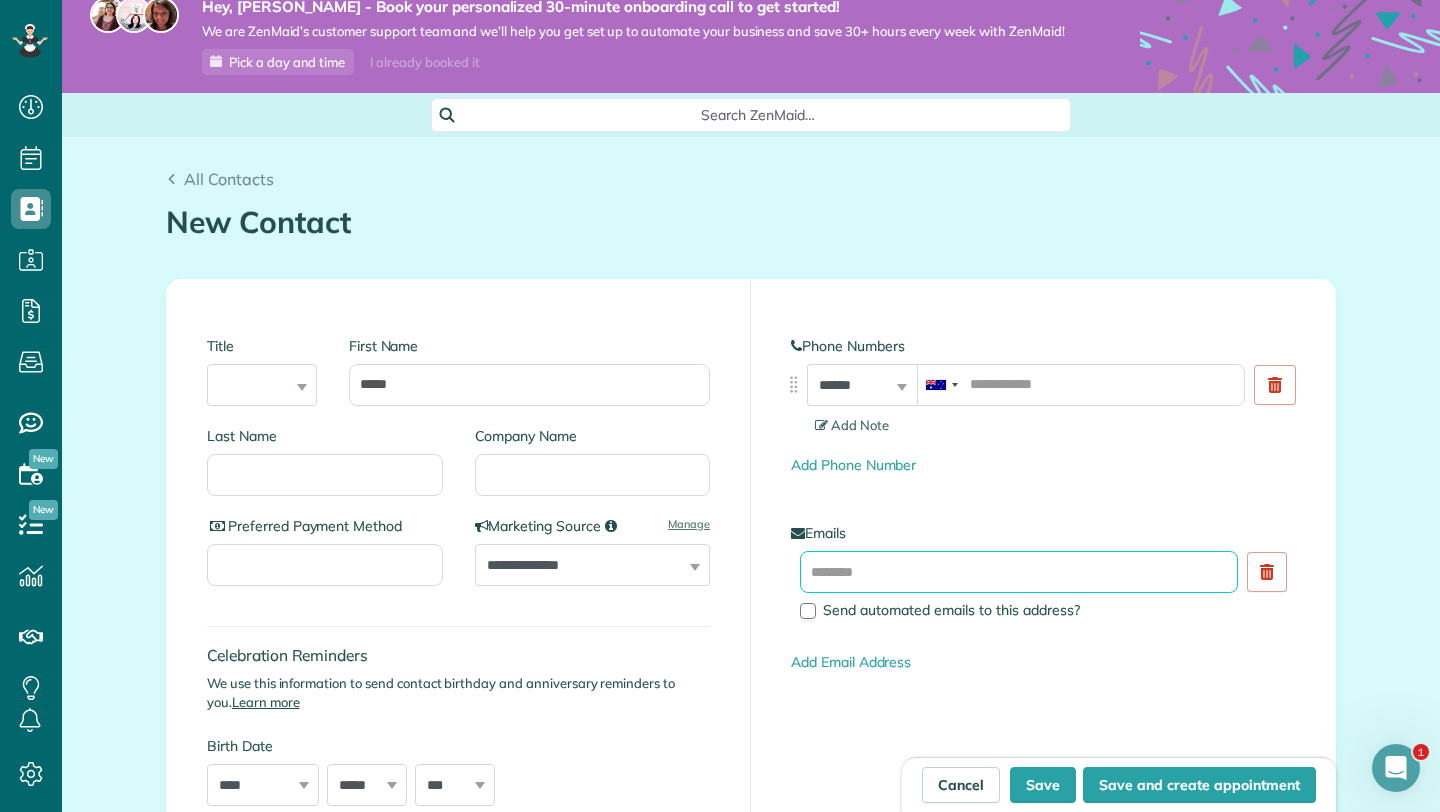 click at bounding box center (1019, 572) 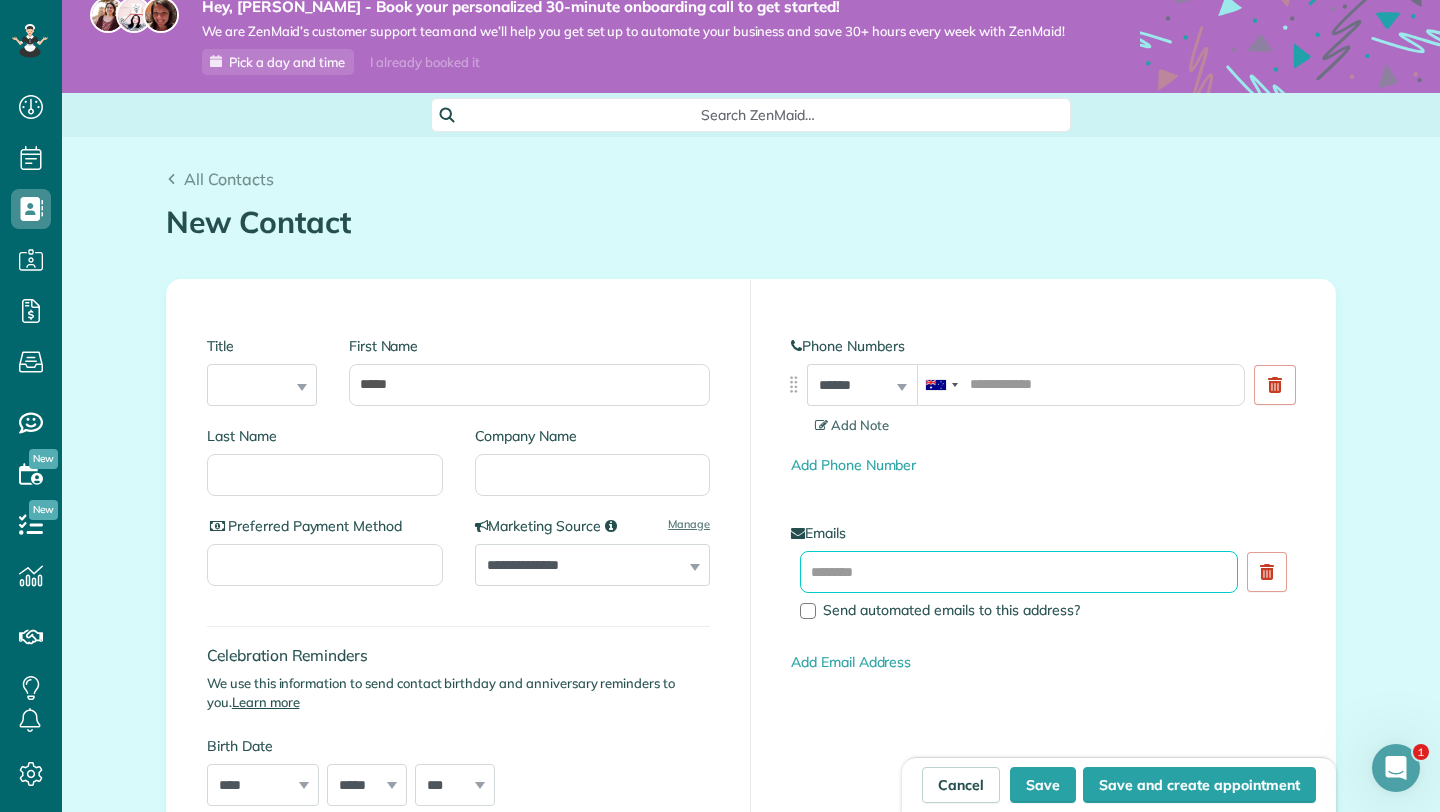 paste on "**********" 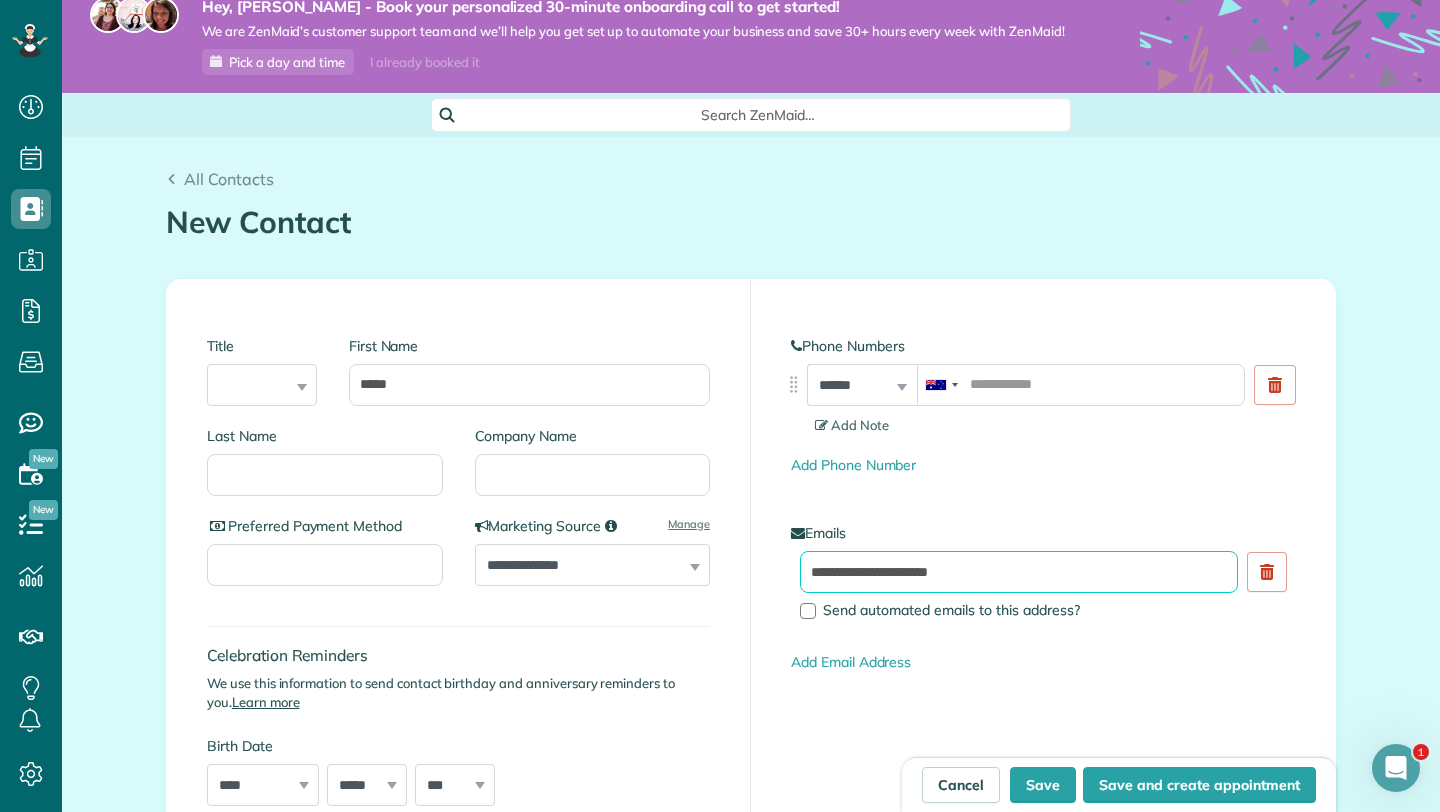 type on "**********" 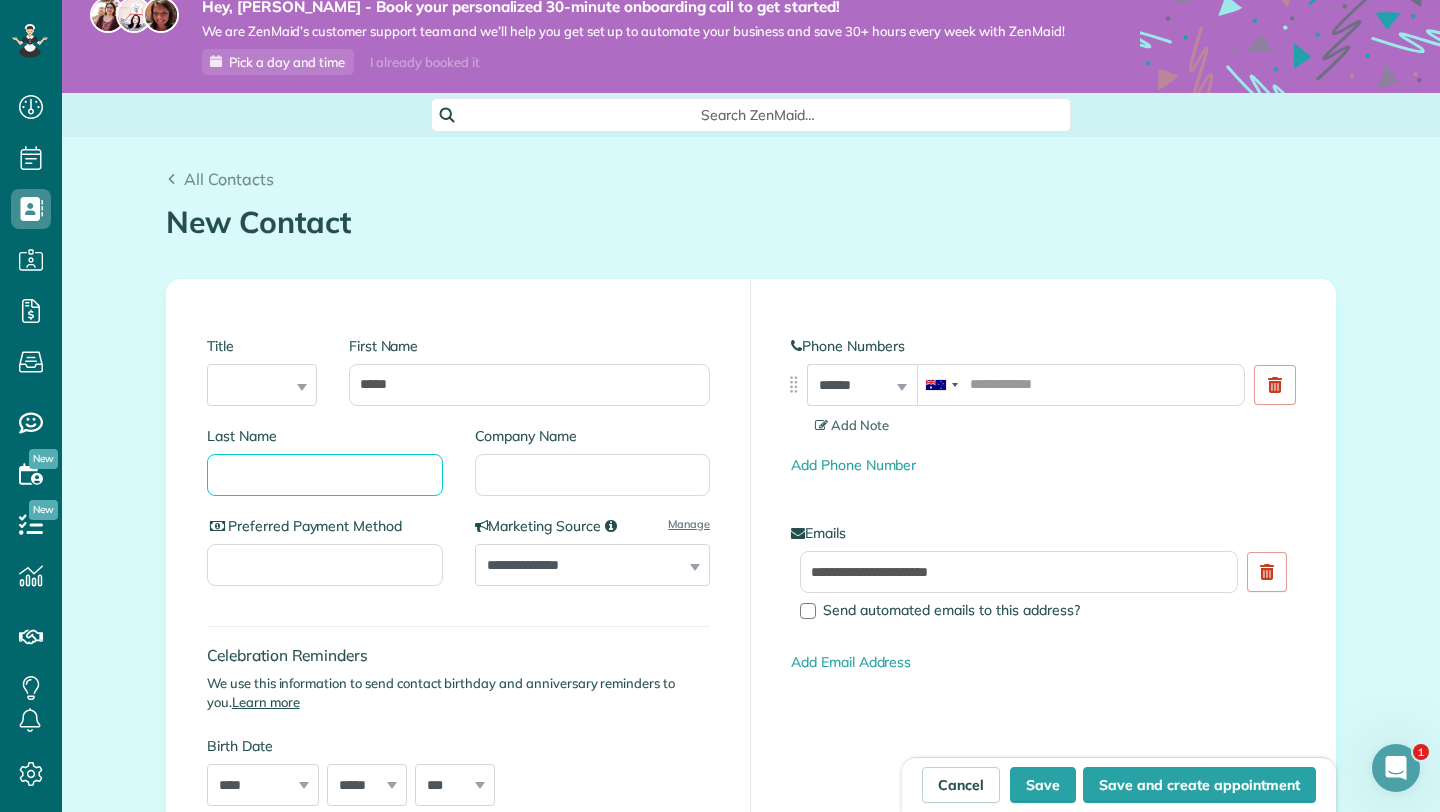 click on "Last Name" at bounding box center [325, 475] 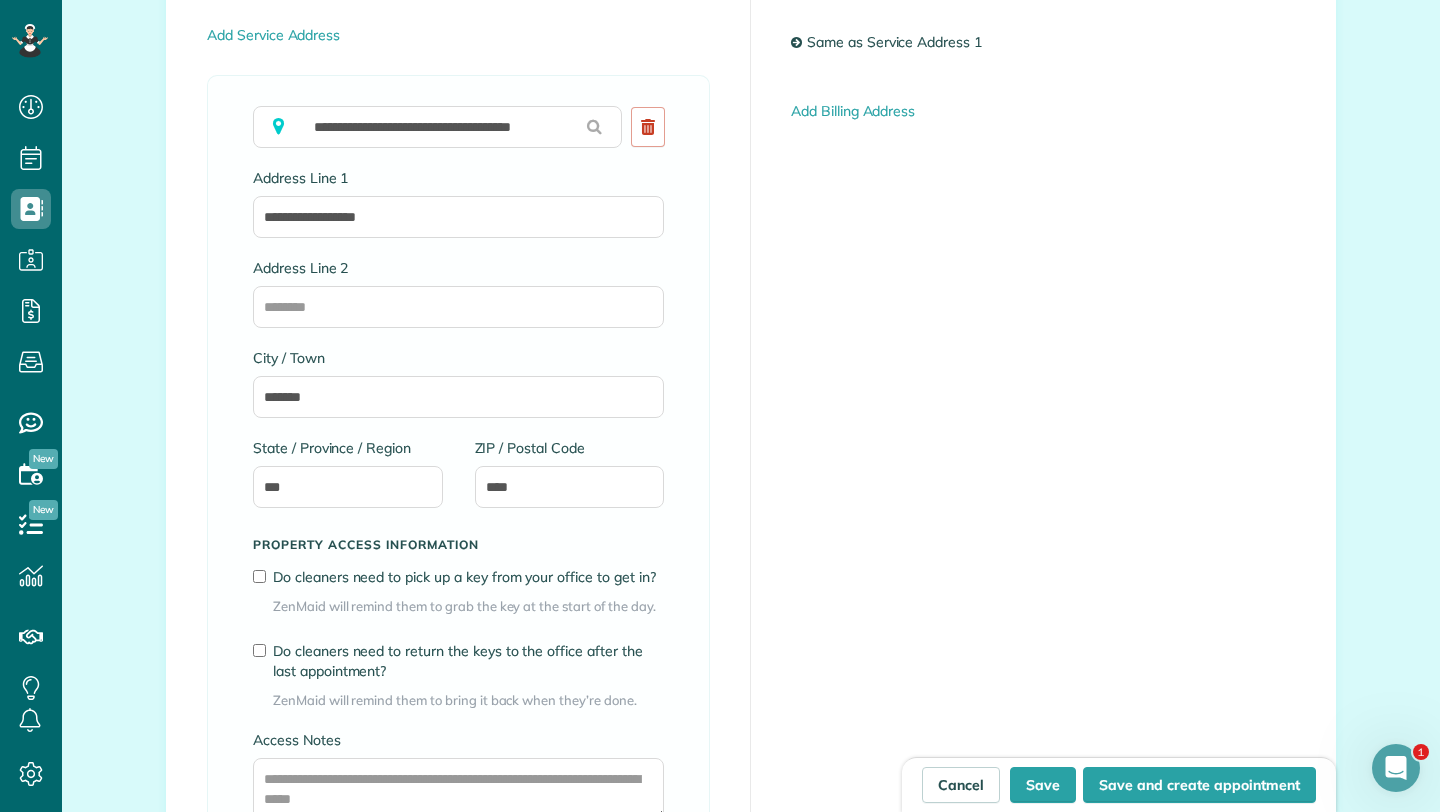 scroll, scrollTop: 1285, scrollLeft: 0, axis: vertical 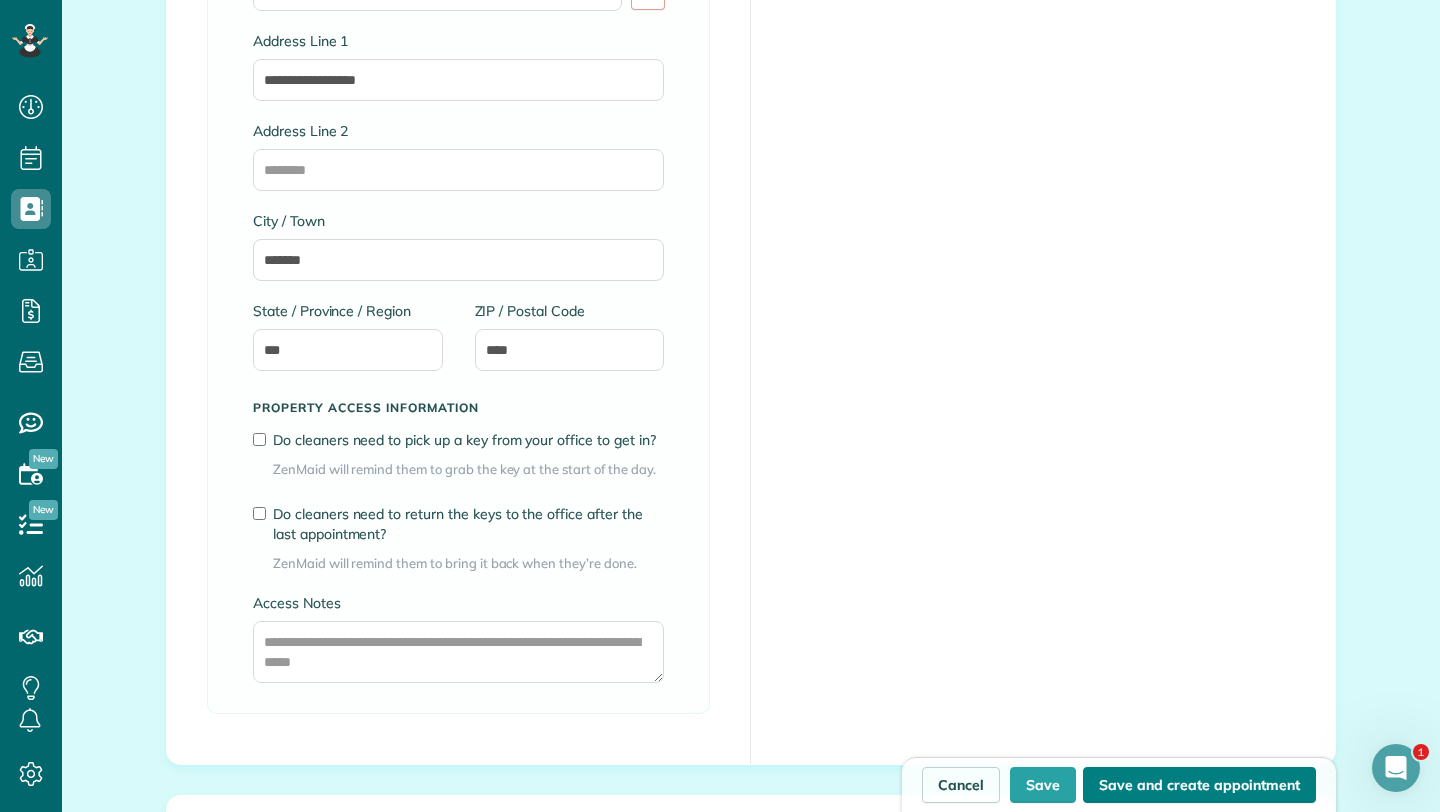 type on "******" 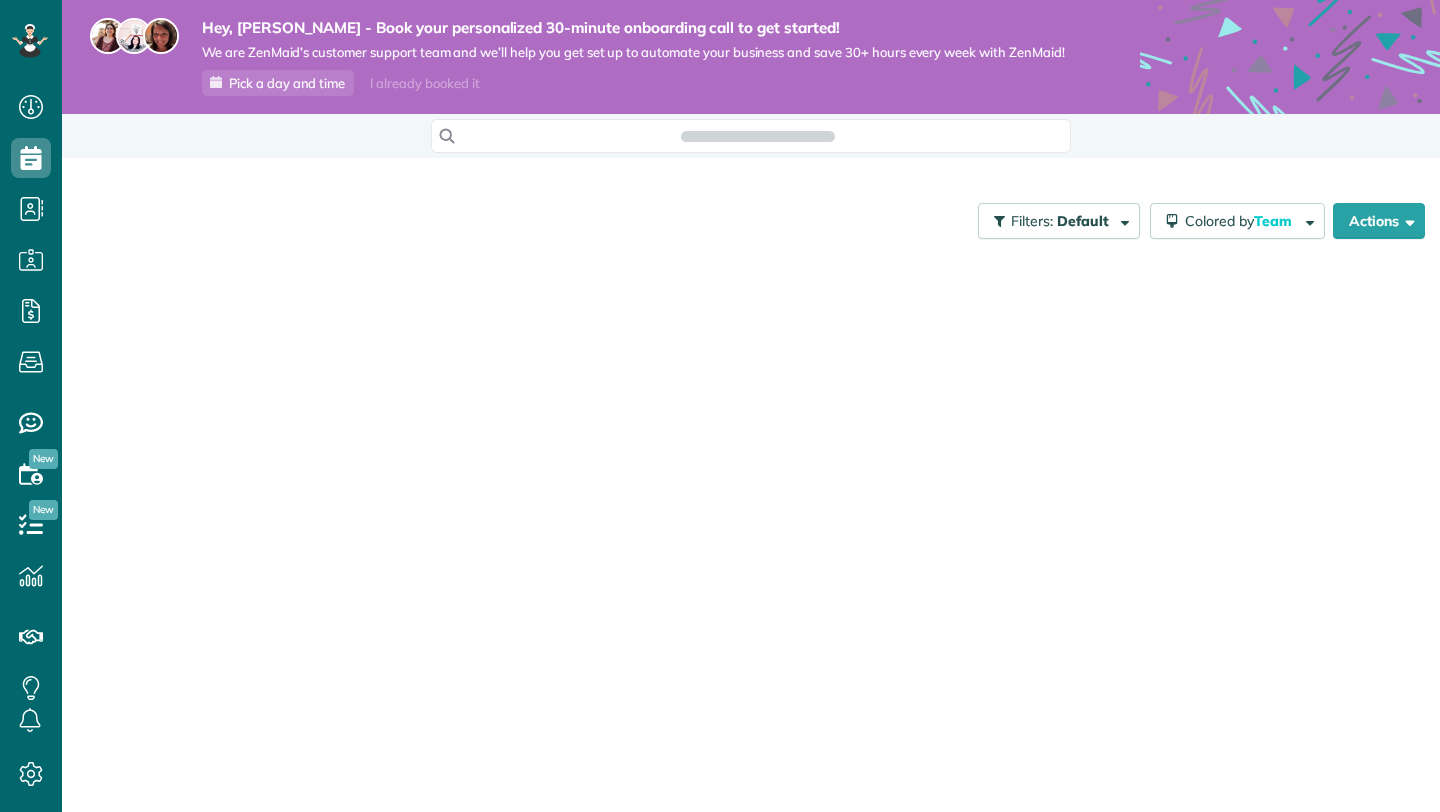 scroll, scrollTop: 0, scrollLeft: 0, axis: both 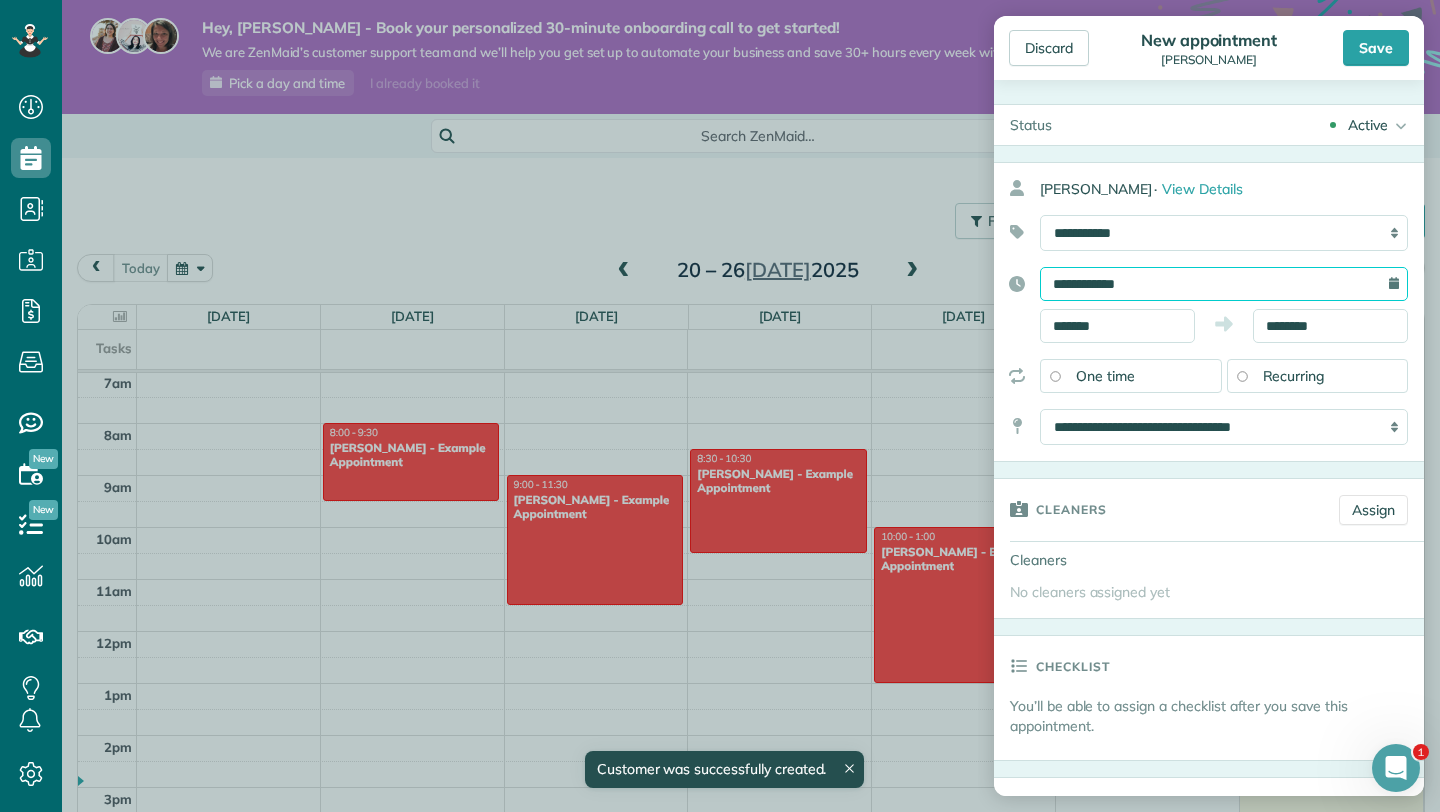 click on "**********" at bounding box center [1224, 284] 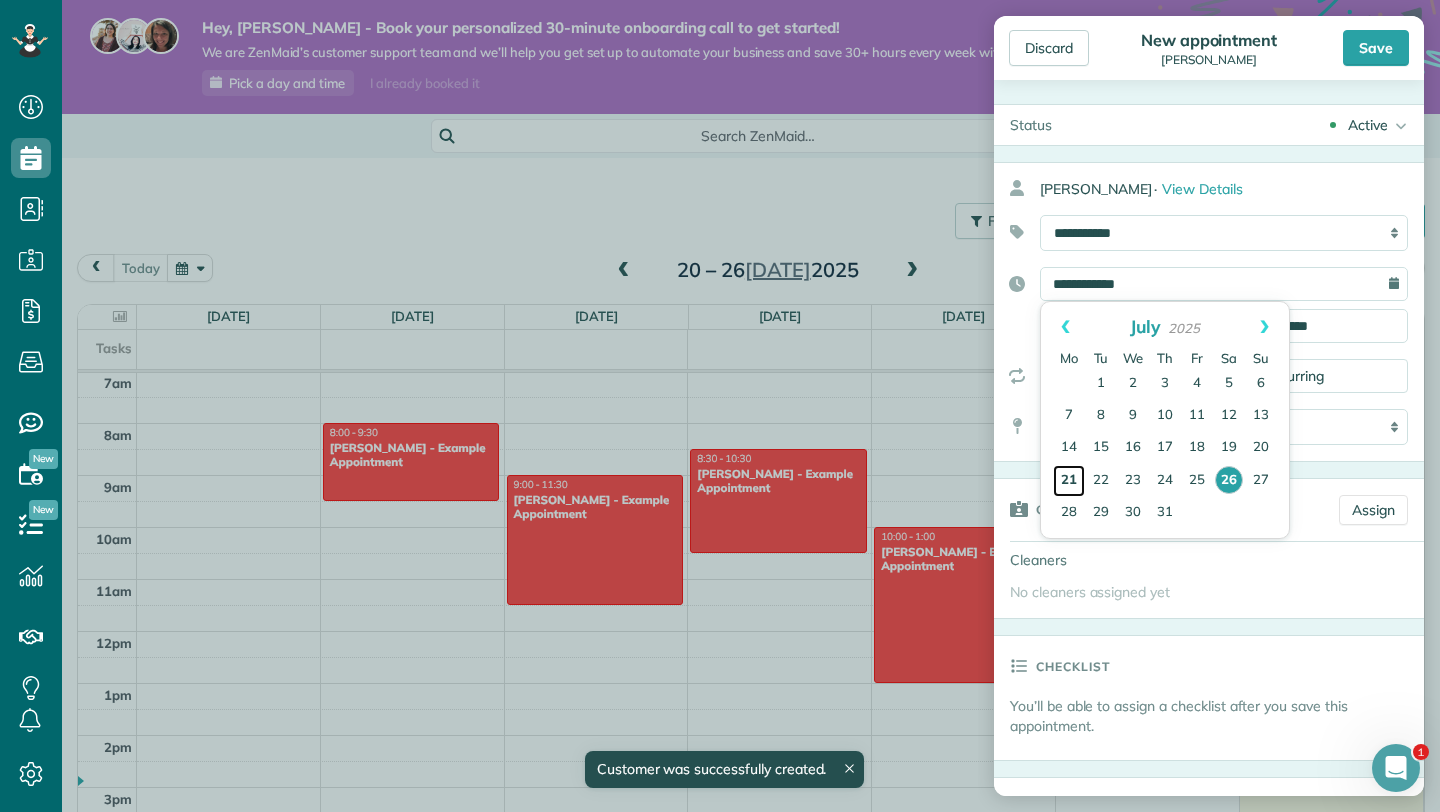 click on "21" at bounding box center (1069, 481) 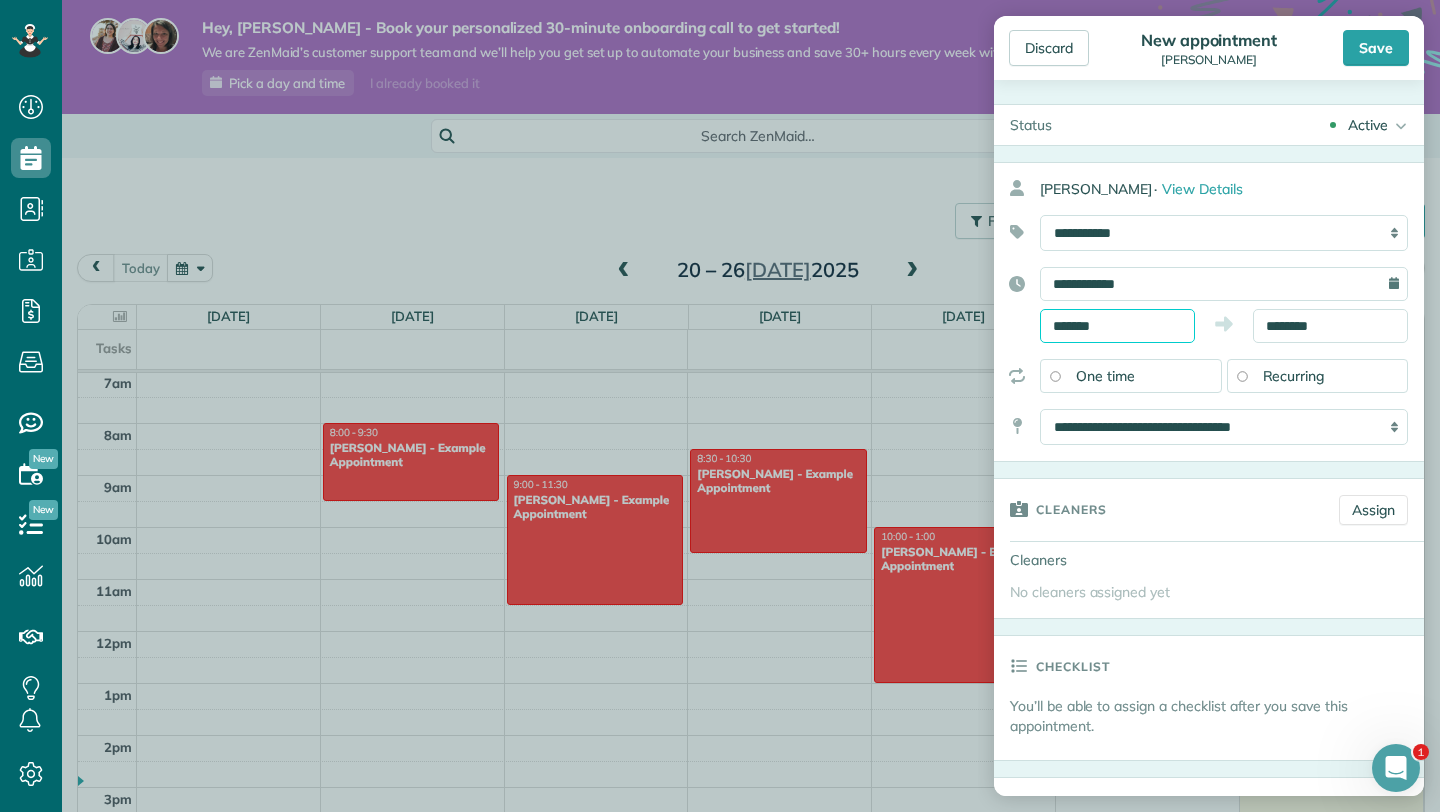 click on "*******" at bounding box center [1117, 326] 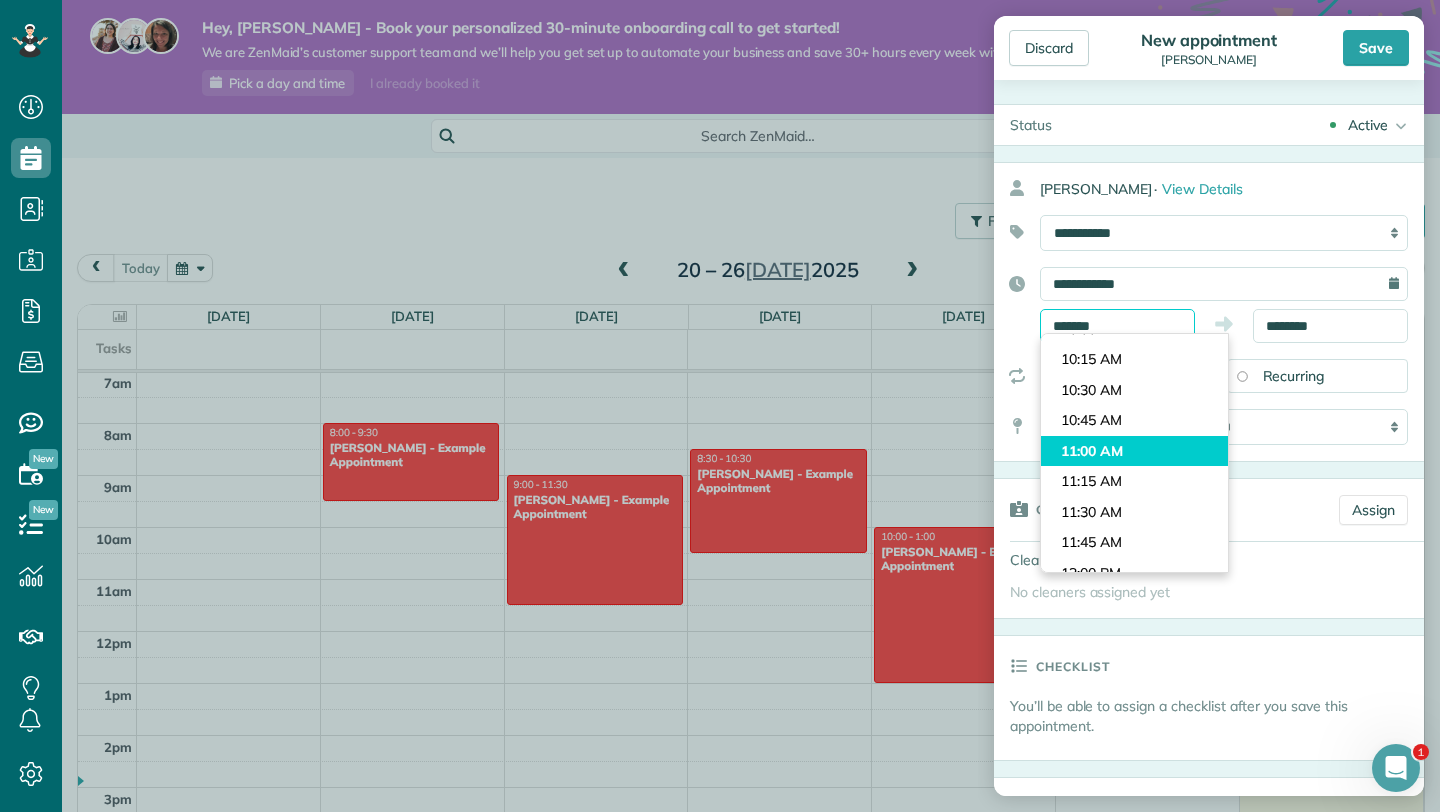 scroll, scrollTop: 1214, scrollLeft: 0, axis: vertical 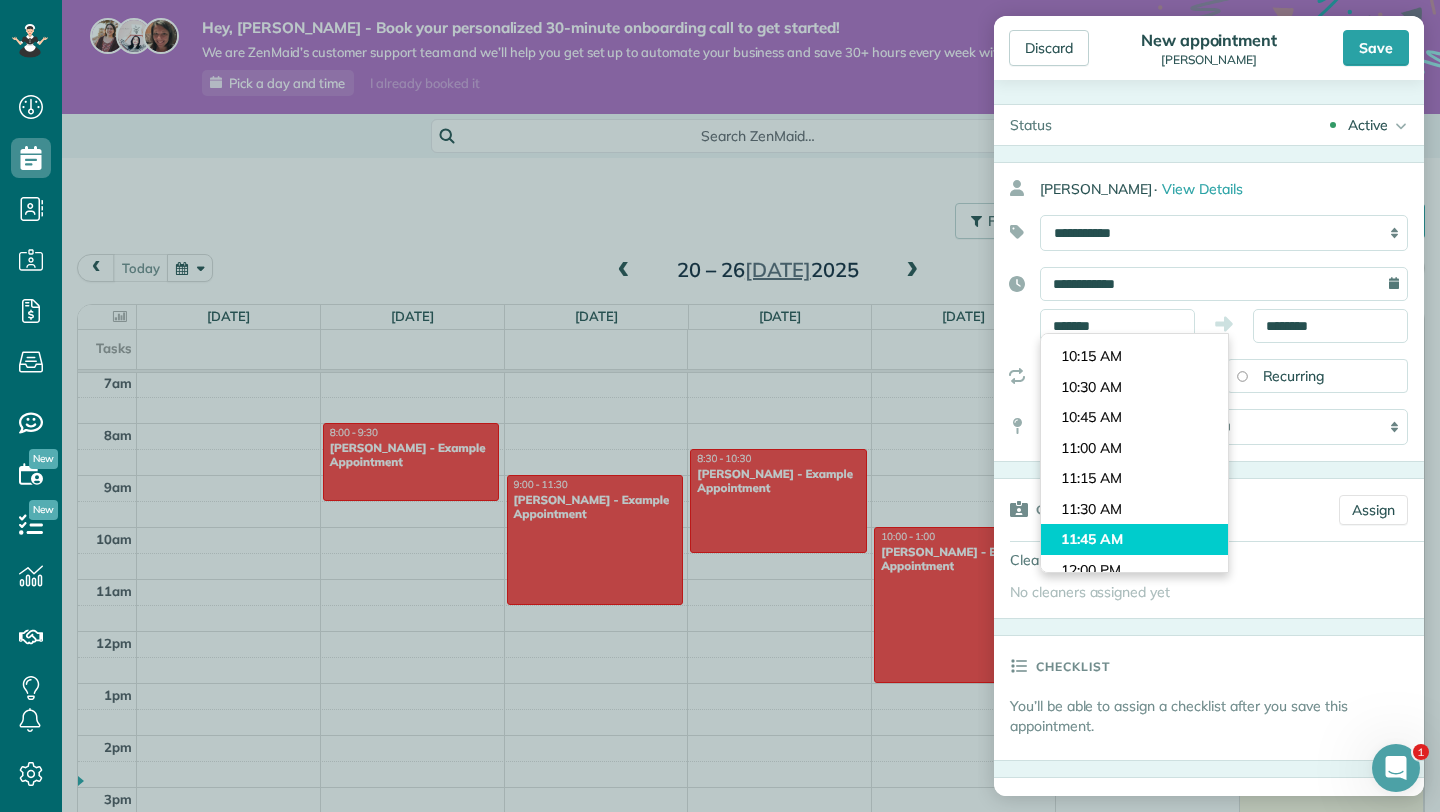 type on "********" 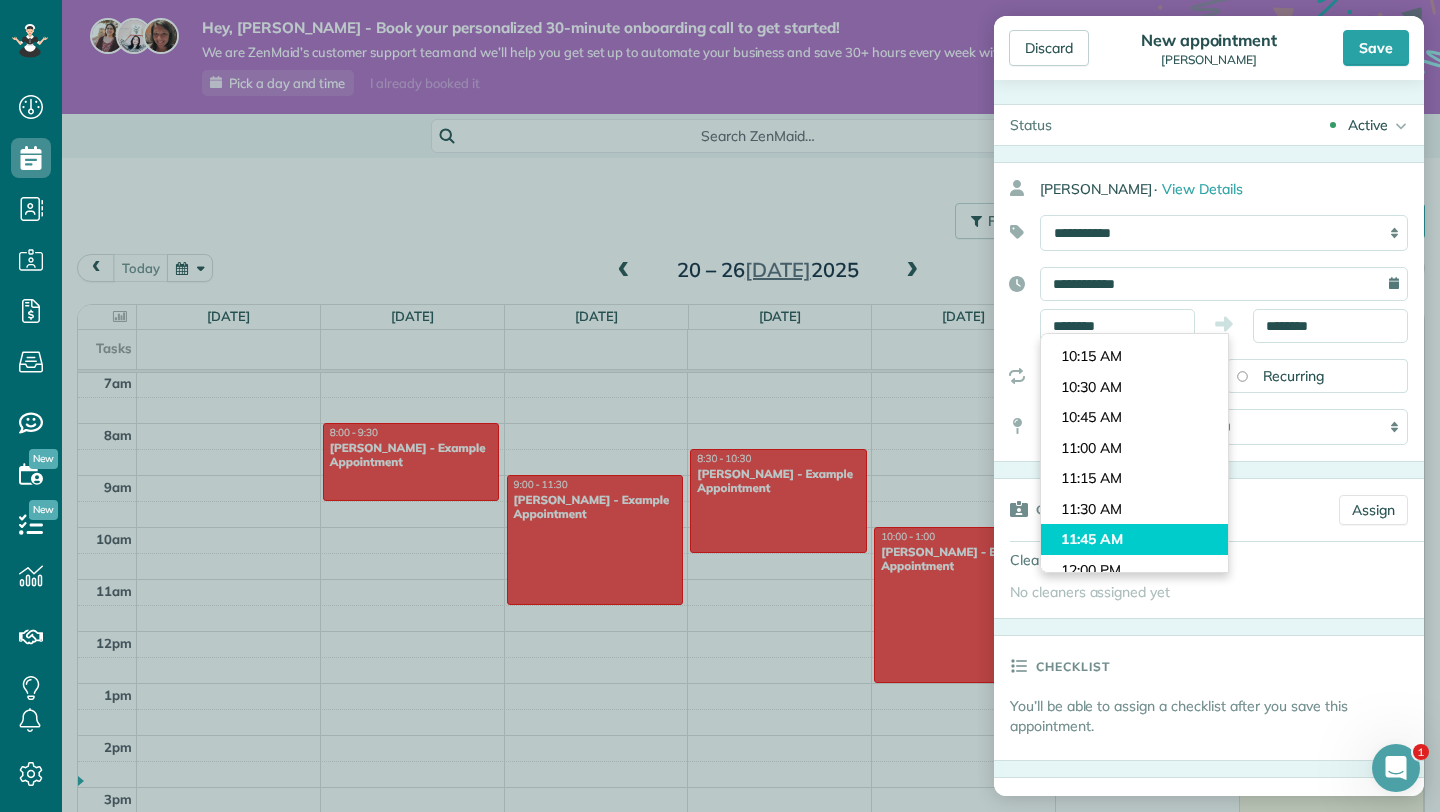 click on "Dashboard
Scheduling
Calendar View
List View
Dispatch View - Weekly scheduling (Beta)" at bounding box center (720, 406) 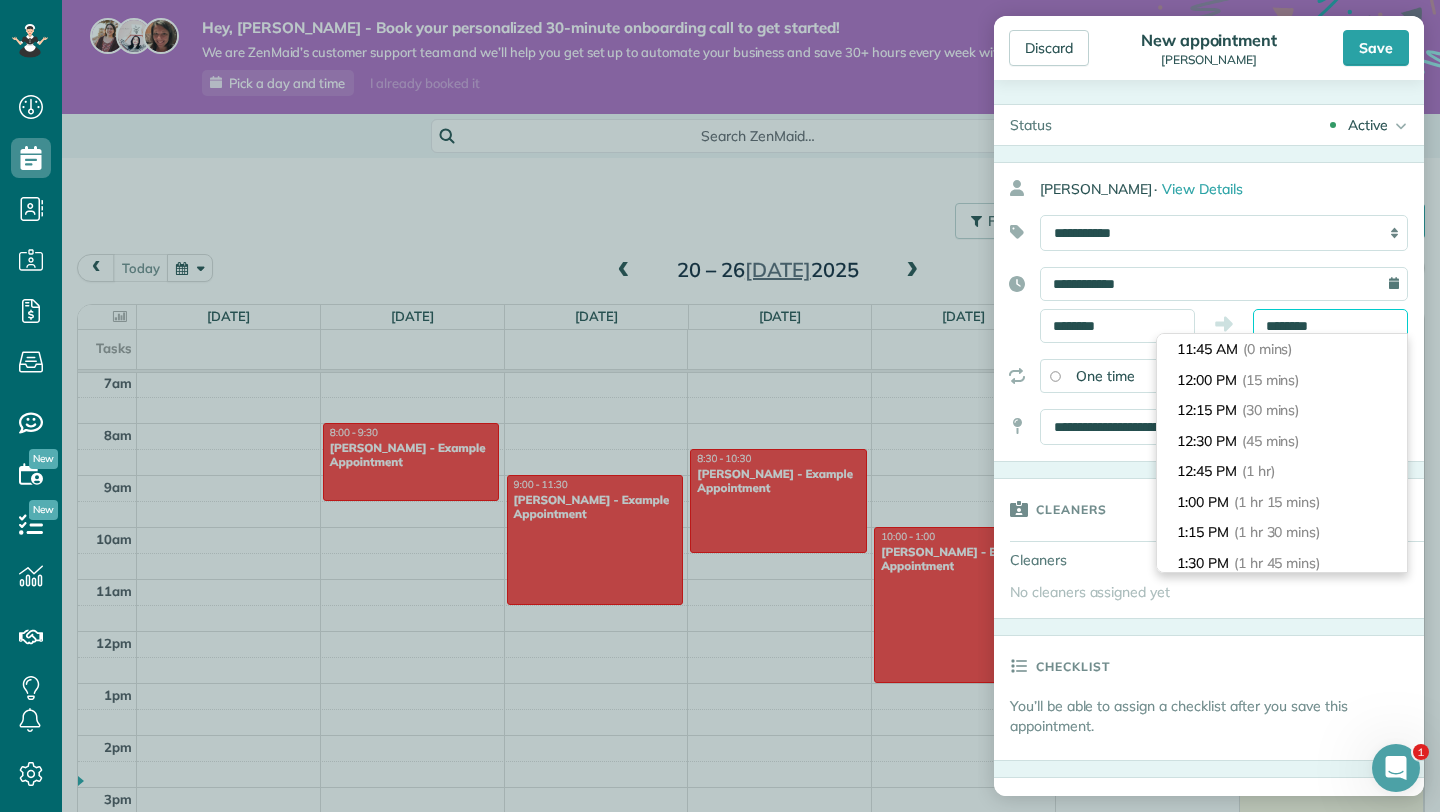 click on "********" at bounding box center [1330, 326] 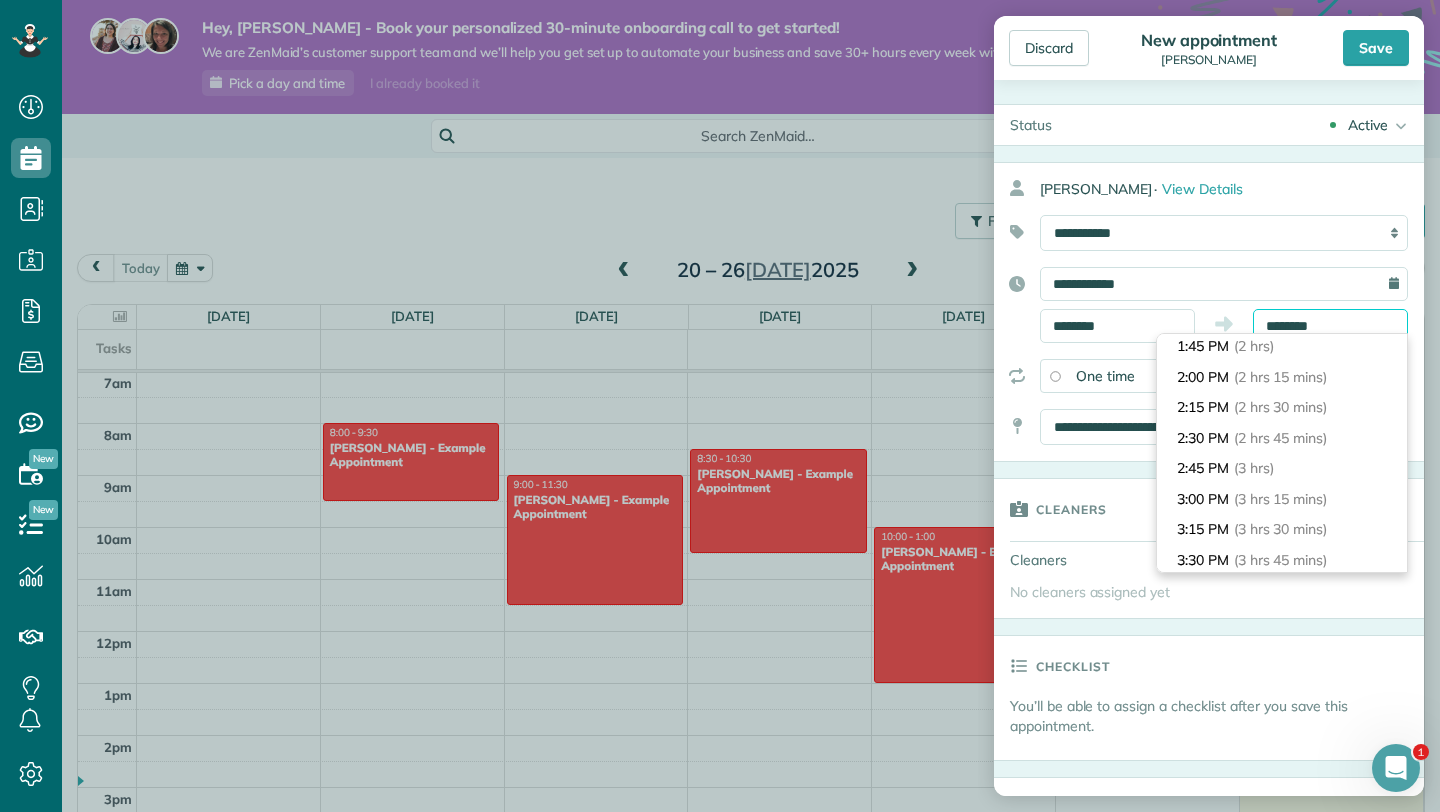 scroll, scrollTop: 249, scrollLeft: 0, axis: vertical 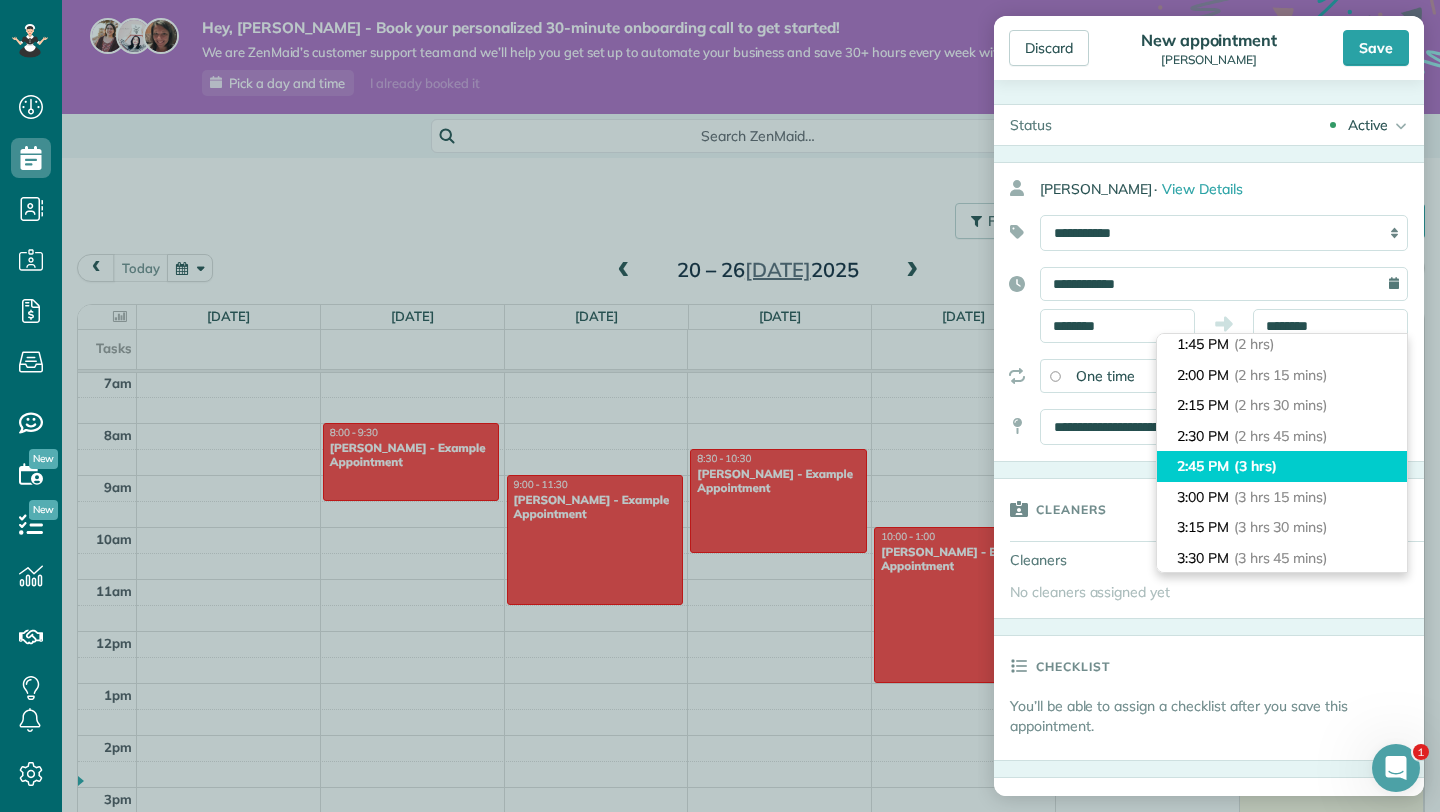 type on "*******" 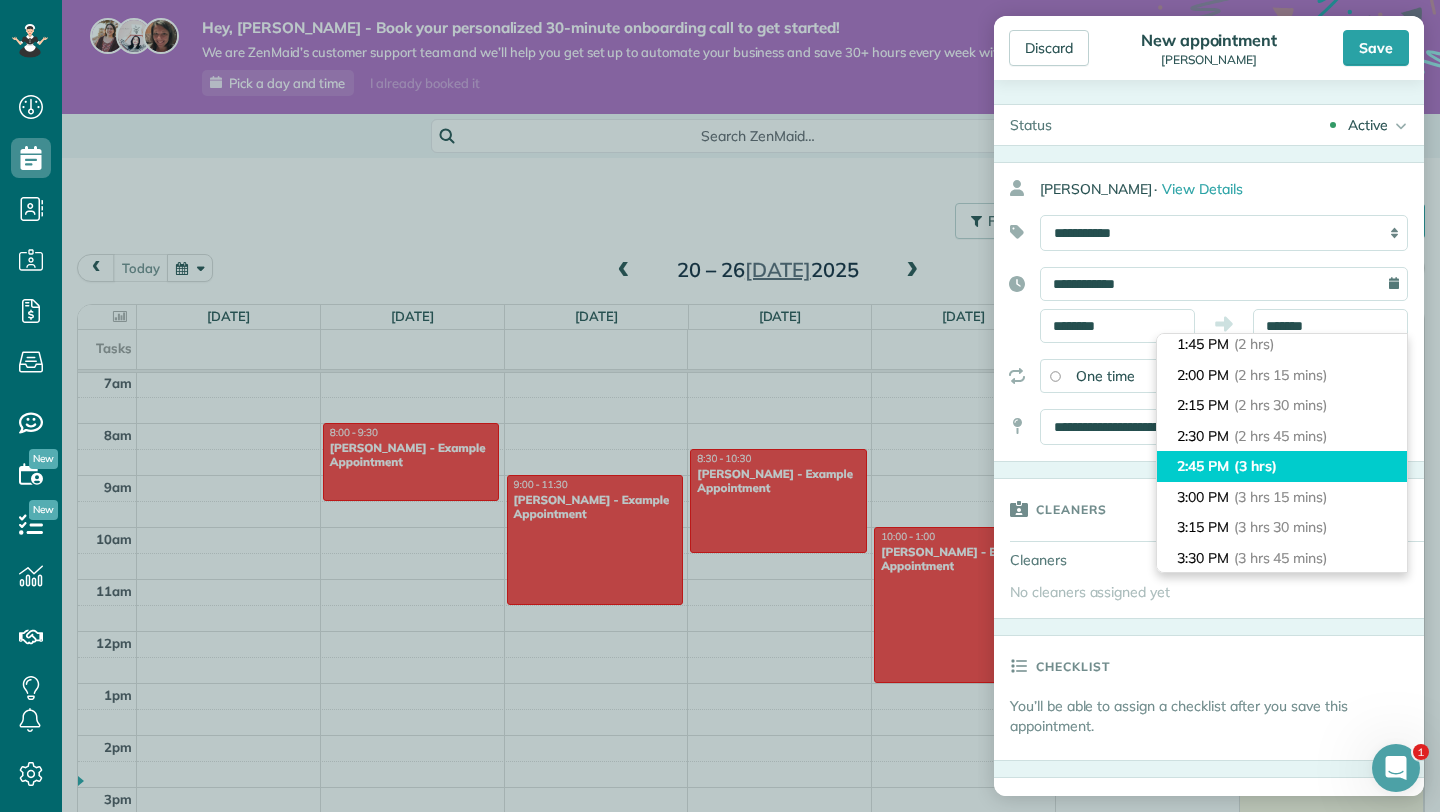 click on "2:45 PM  (3 hrs)" at bounding box center [1282, 466] 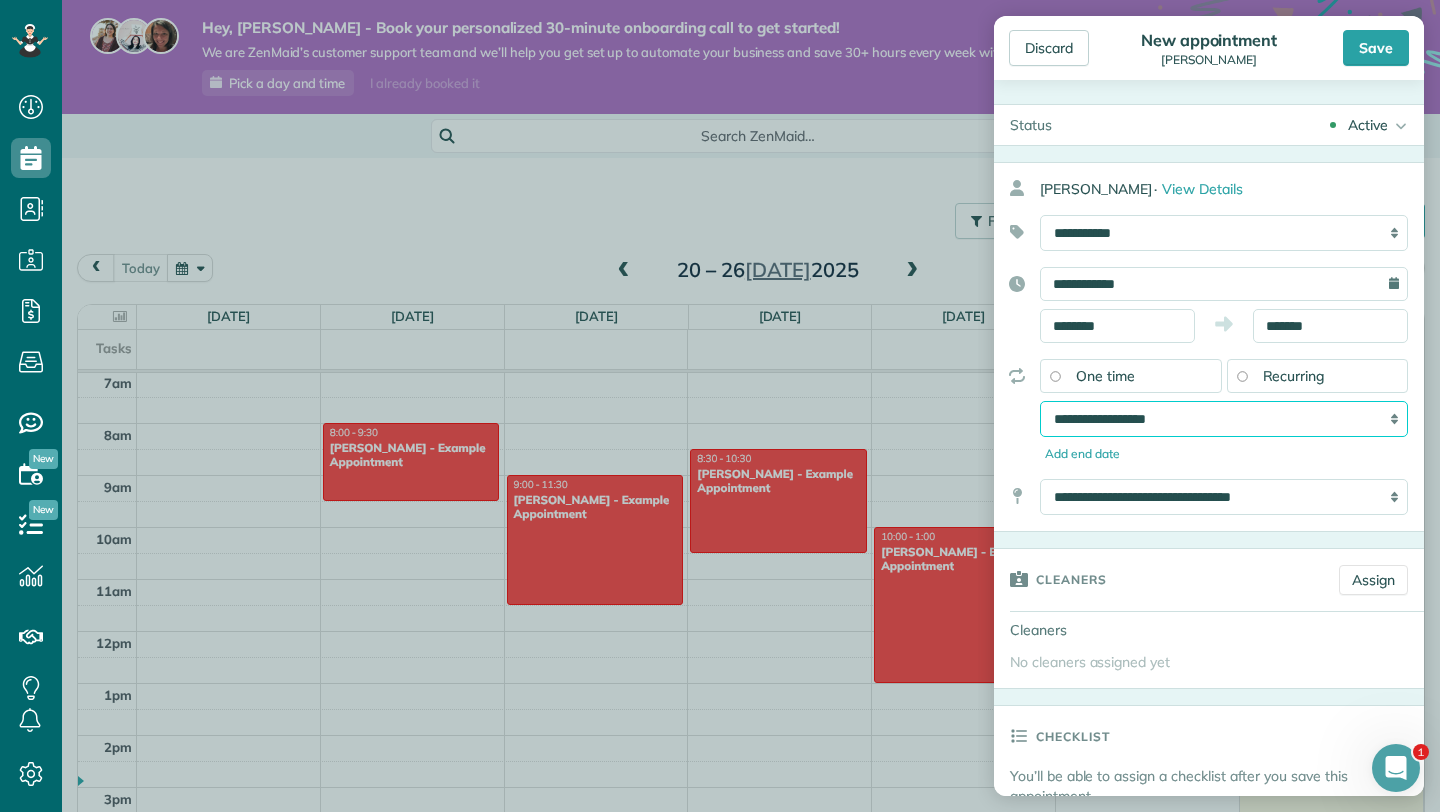 click on "**********" at bounding box center [1224, 419] 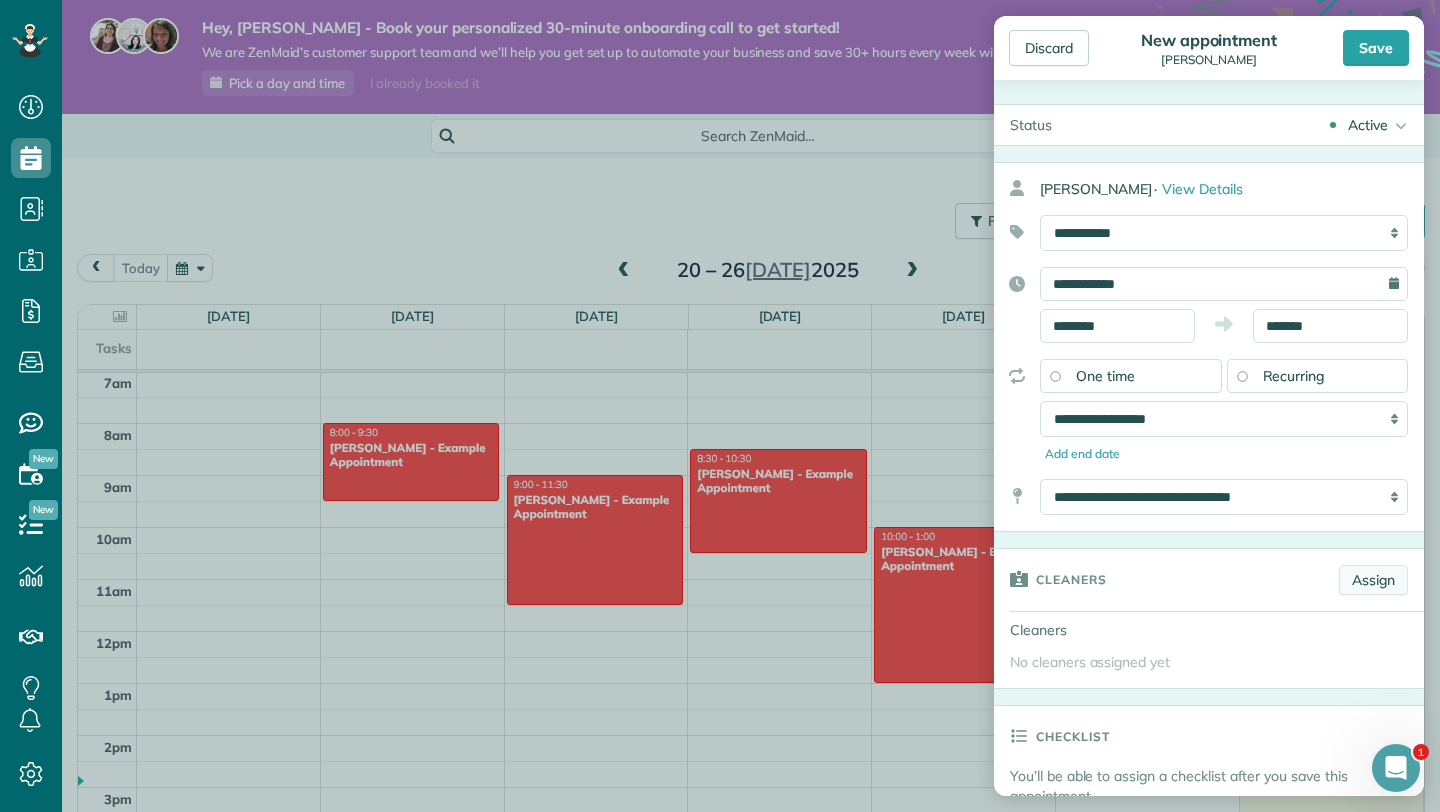 click on "Assign" at bounding box center (1373, 580) 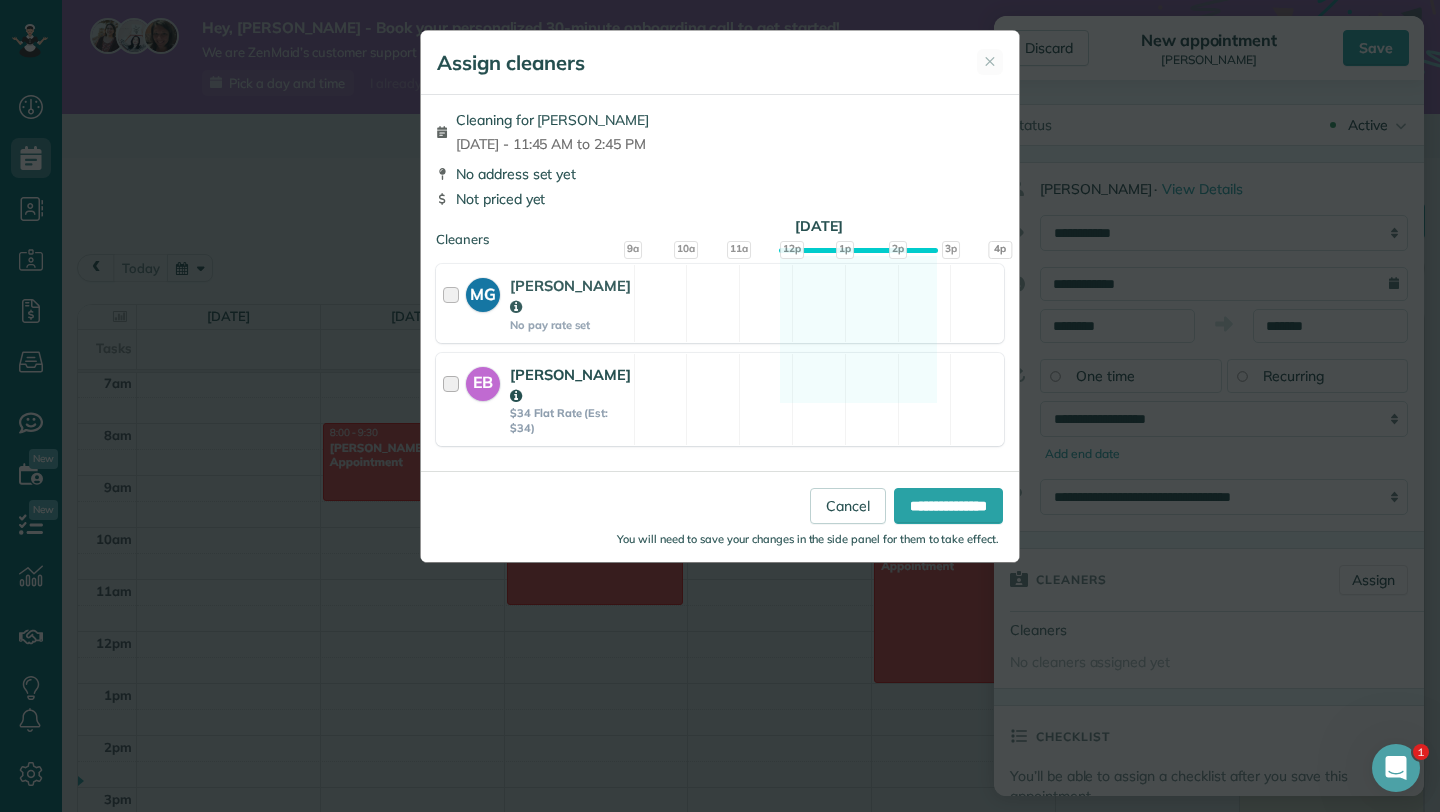 click at bounding box center (454, 399) 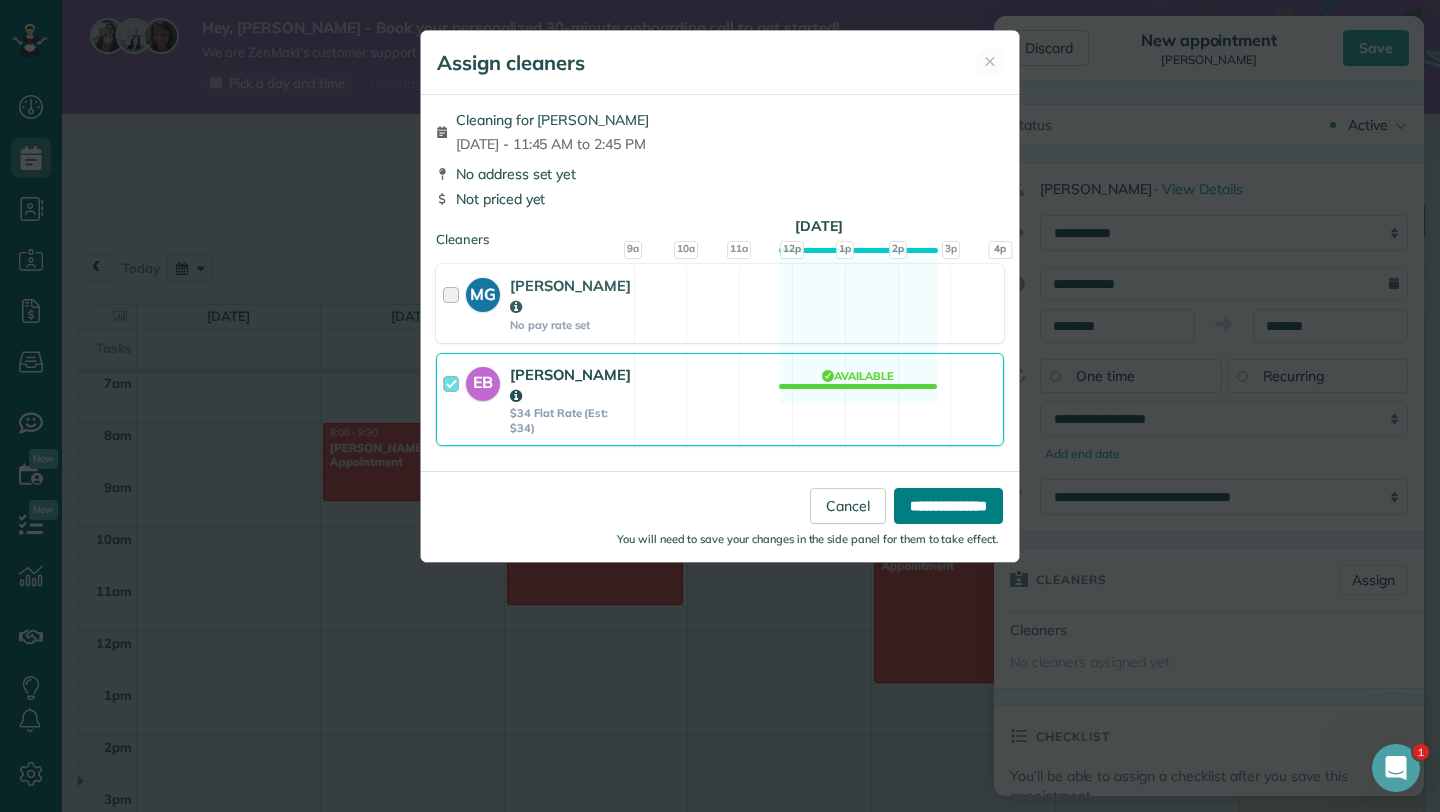 click on "**********" at bounding box center [948, 506] 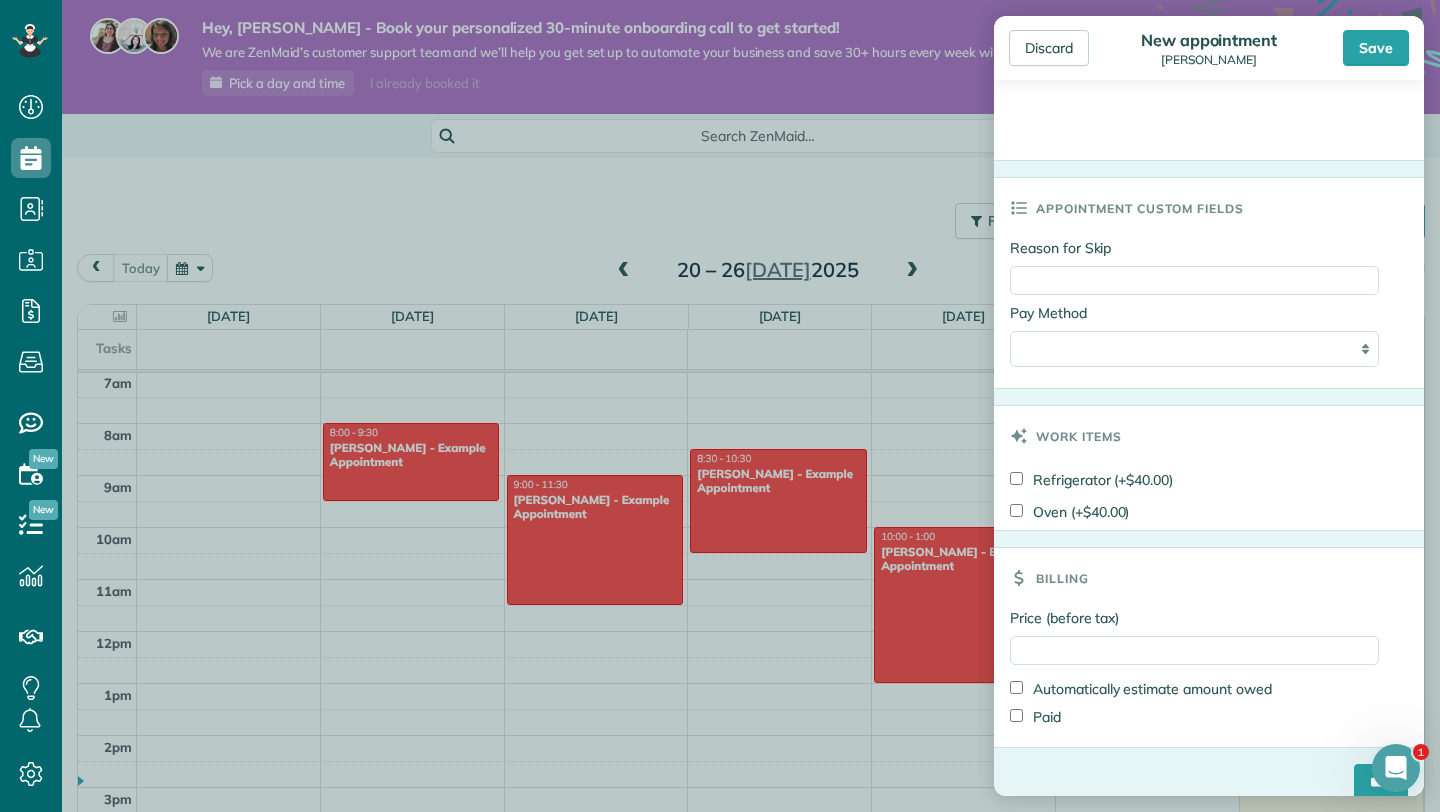 scroll, scrollTop: 1027, scrollLeft: 0, axis: vertical 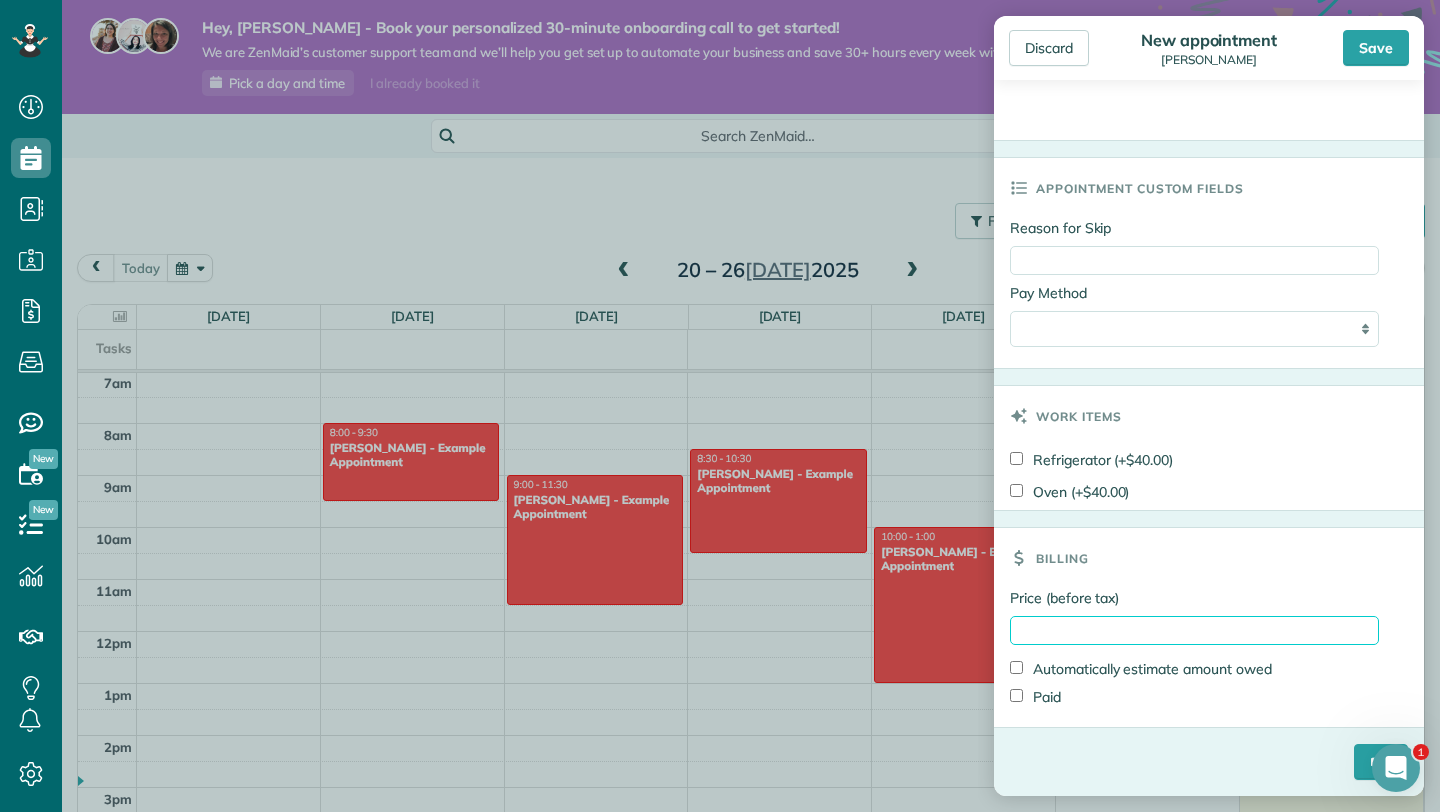 click on "Price (before tax)" at bounding box center (1194, 630) 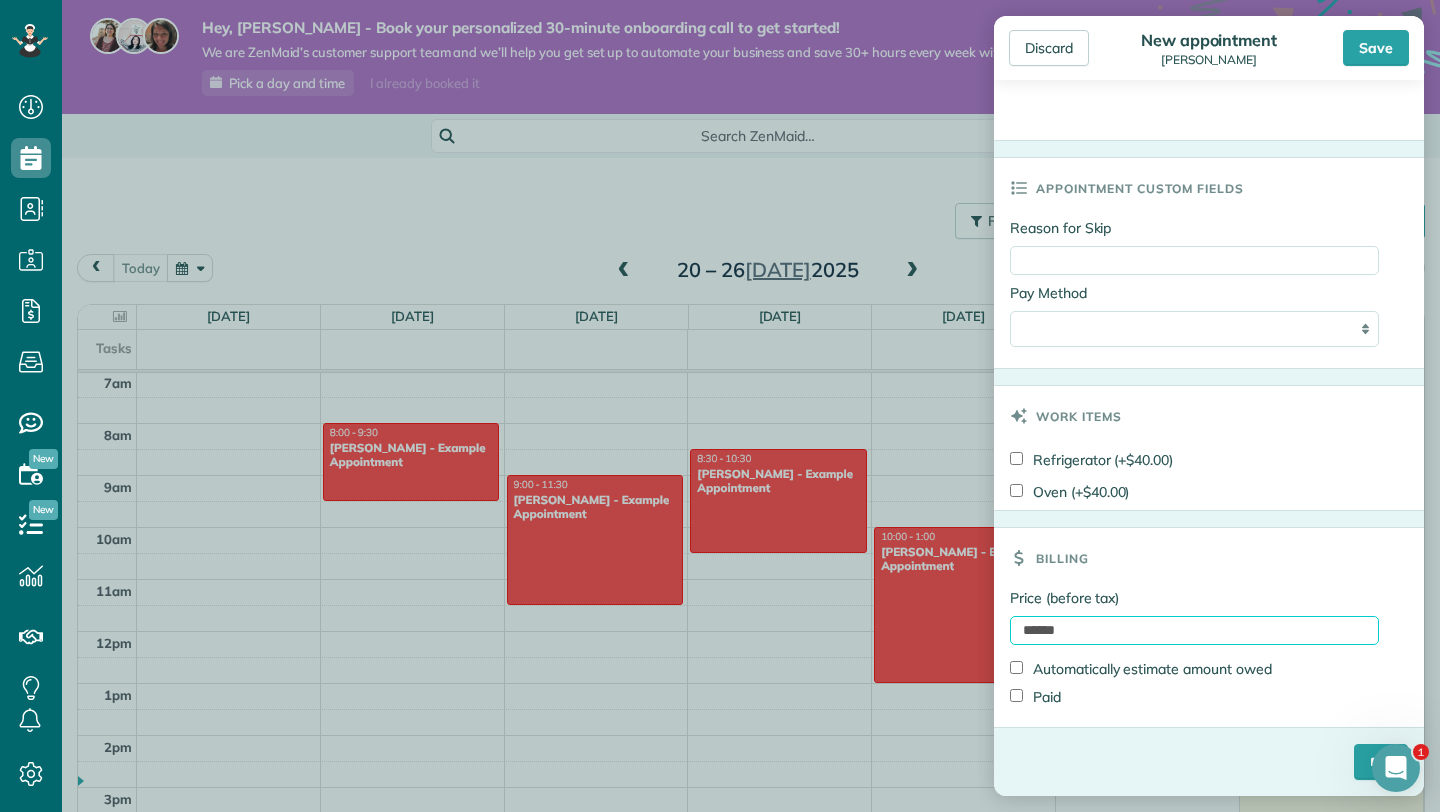 type on "******" 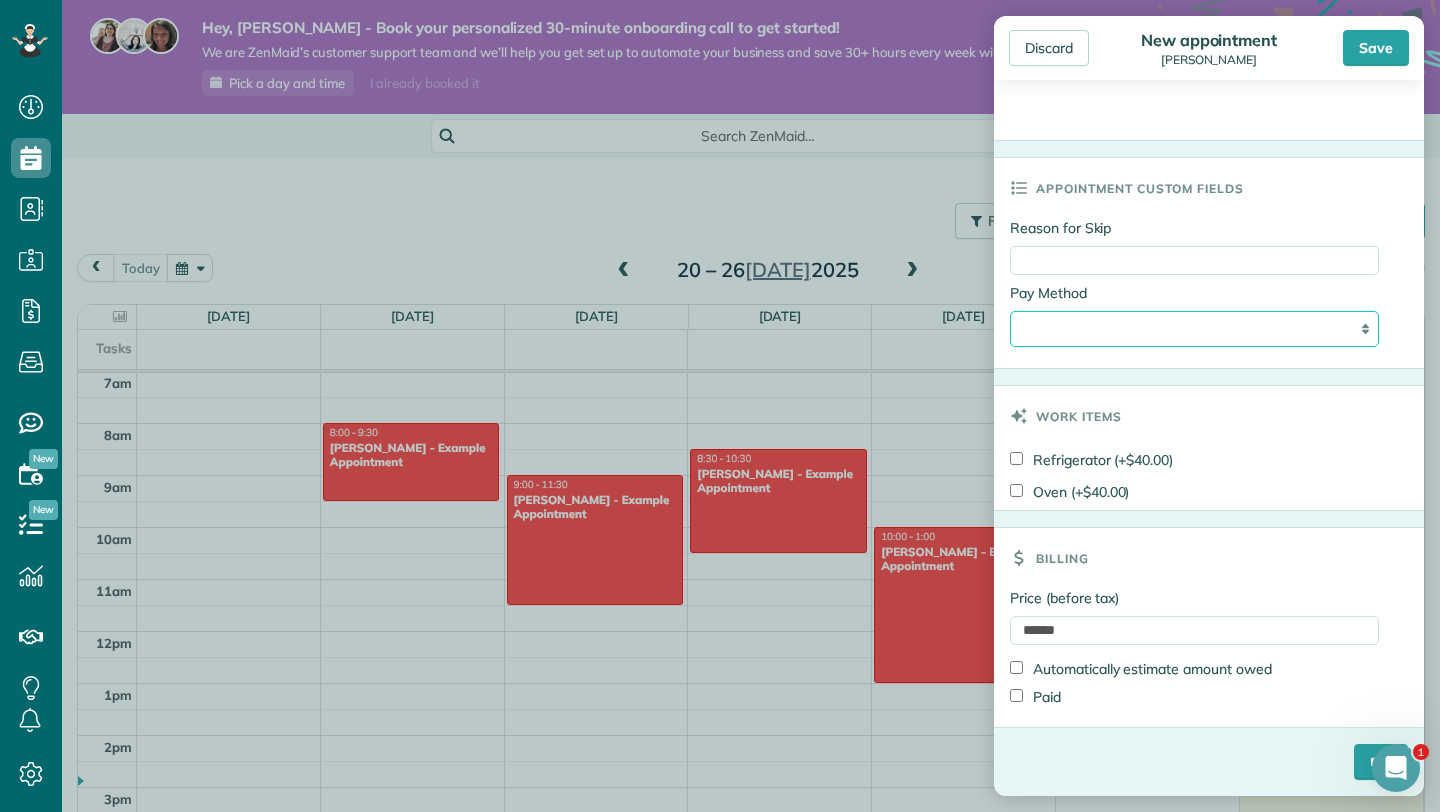 click on "**********" at bounding box center [1194, 329] 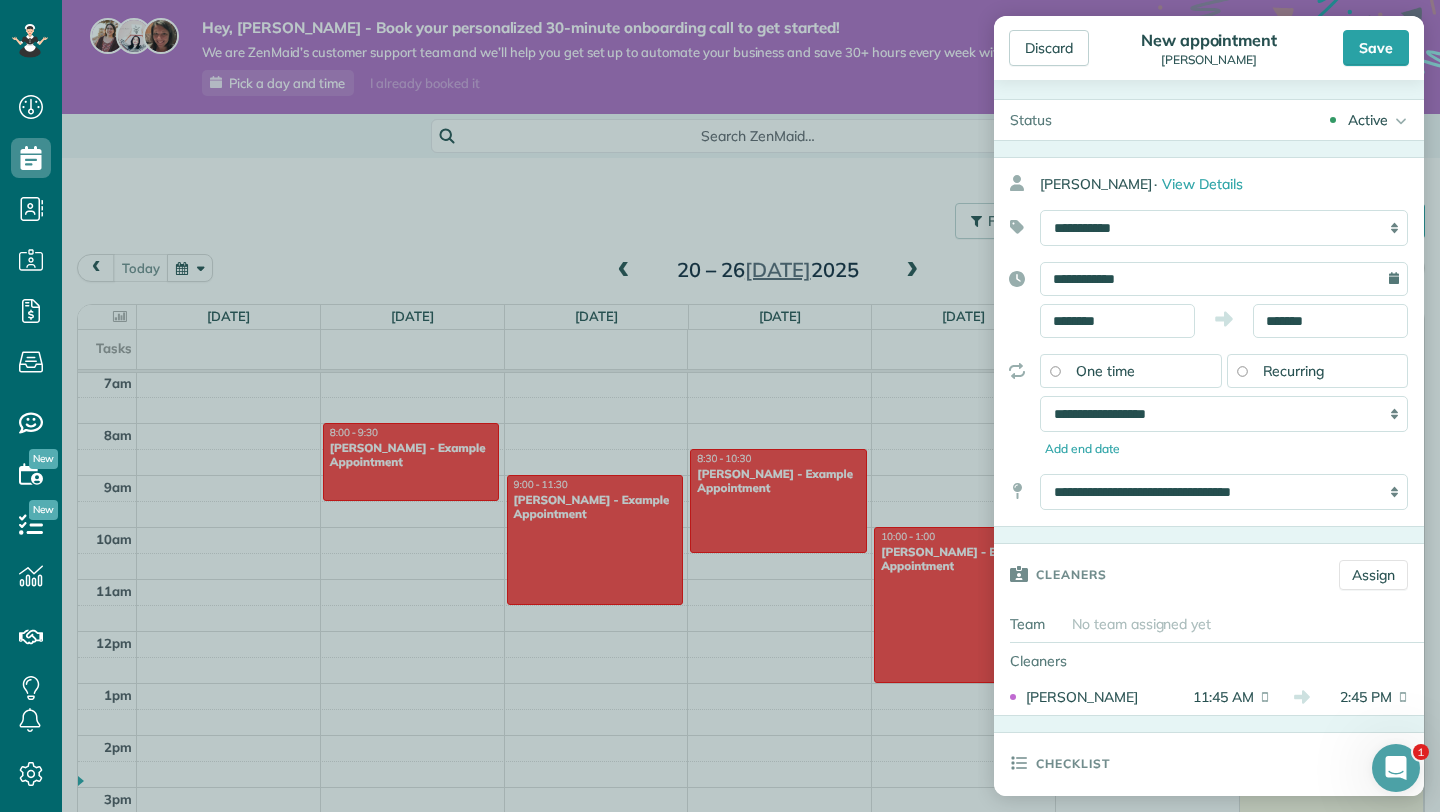 scroll, scrollTop: 0, scrollLeft: 0, axis: both 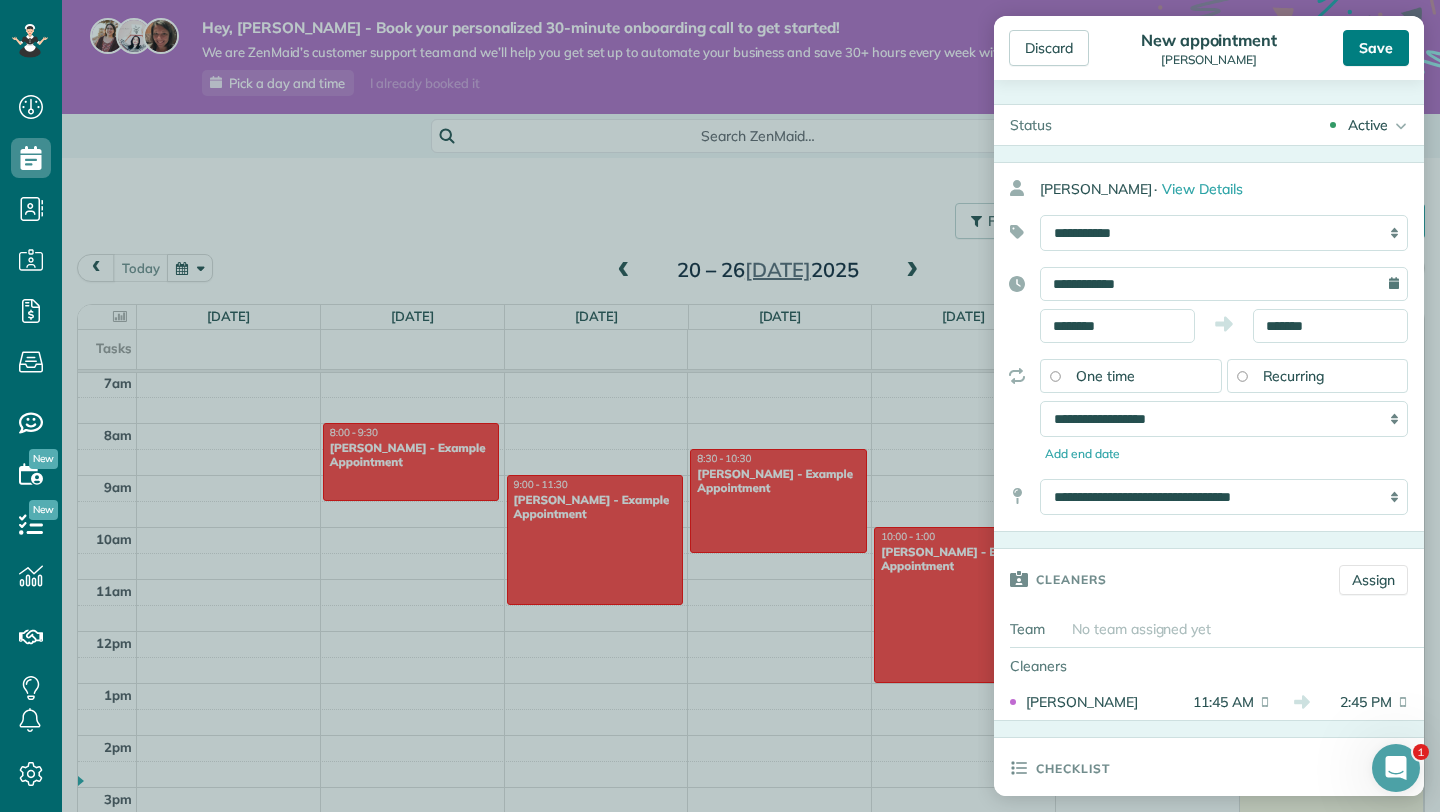 click on "Save" at bounding box center [1376, 48] 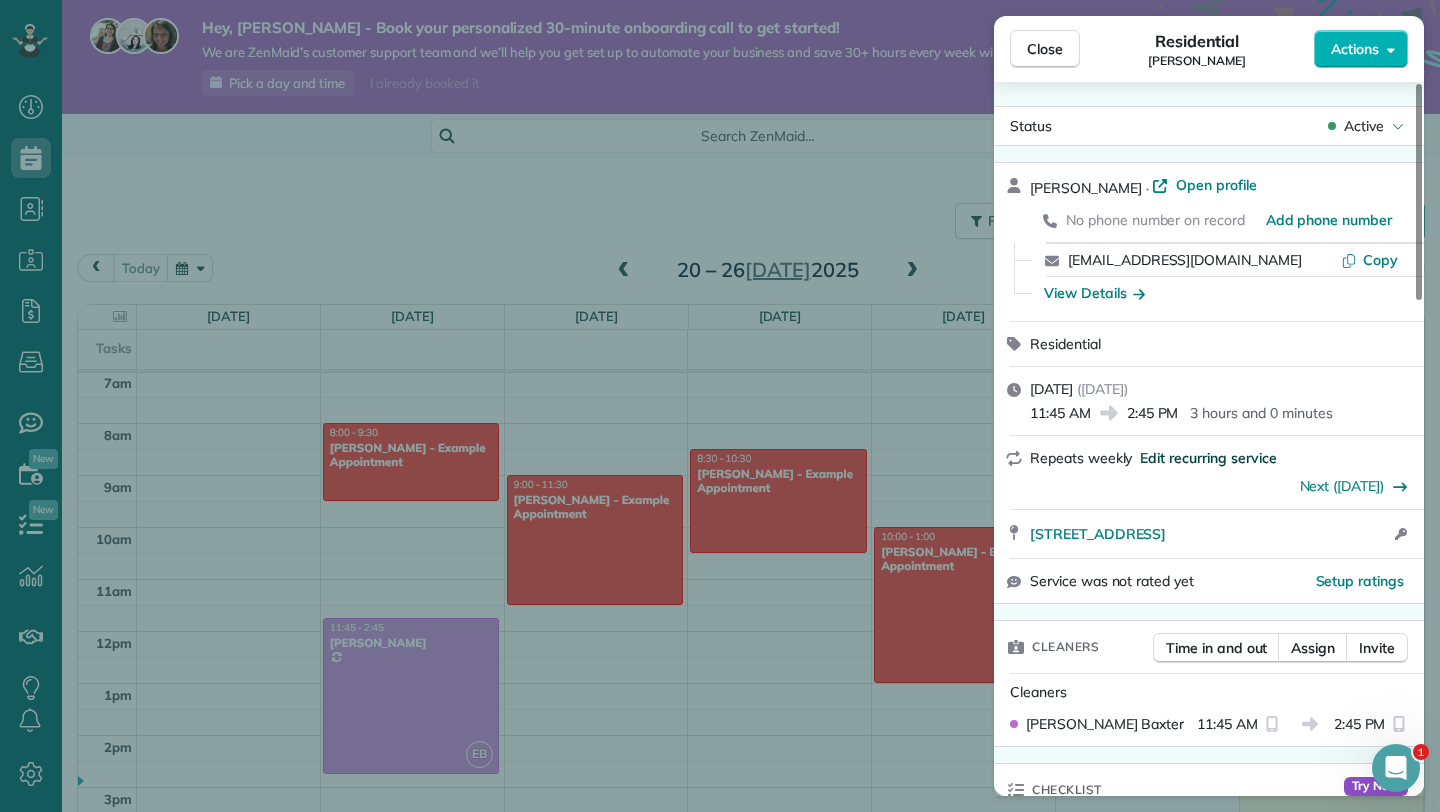 click on "Edit recurring service" at bounding box center [1208, 458] 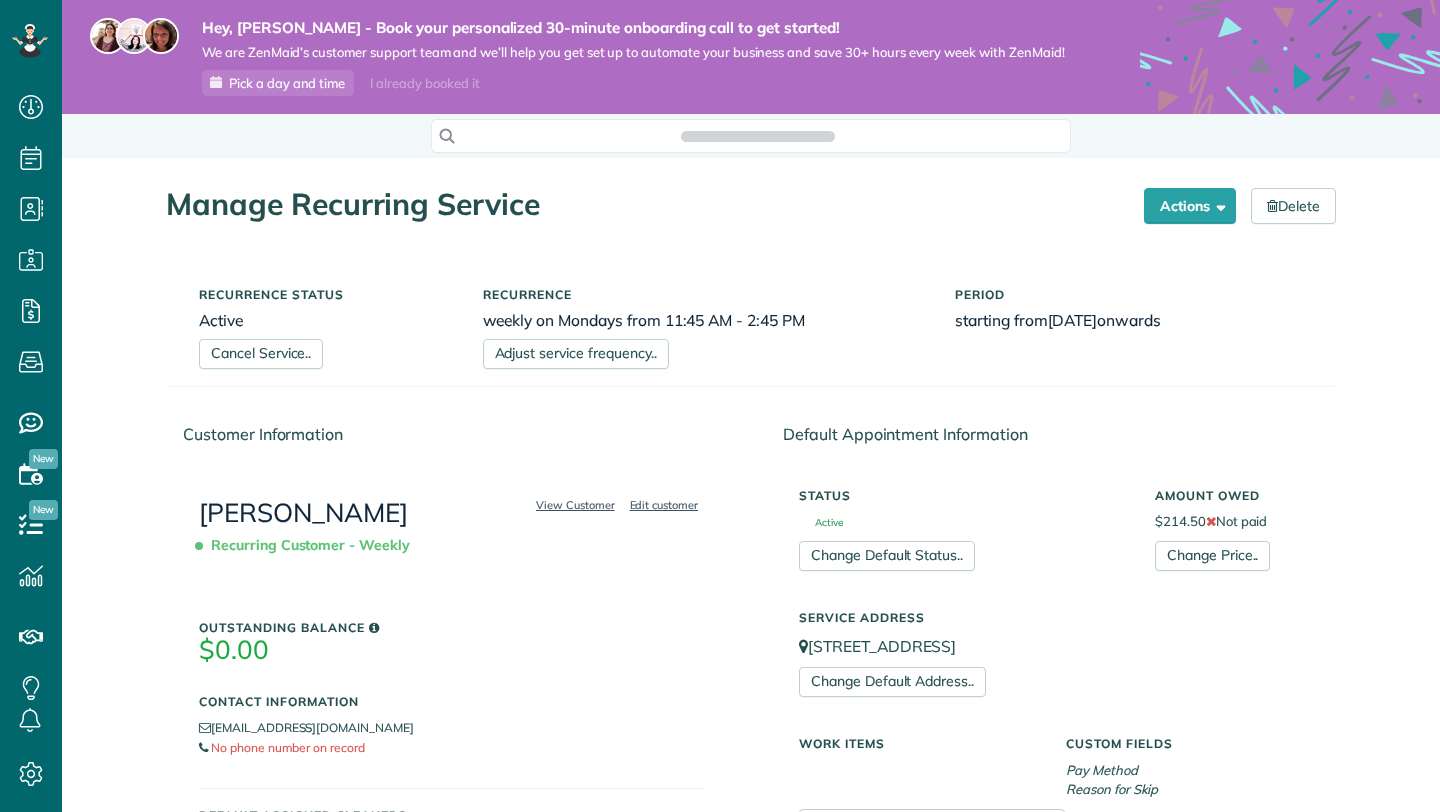 scroll, scrollTop: 0, scrollLeft: 0, axis: both 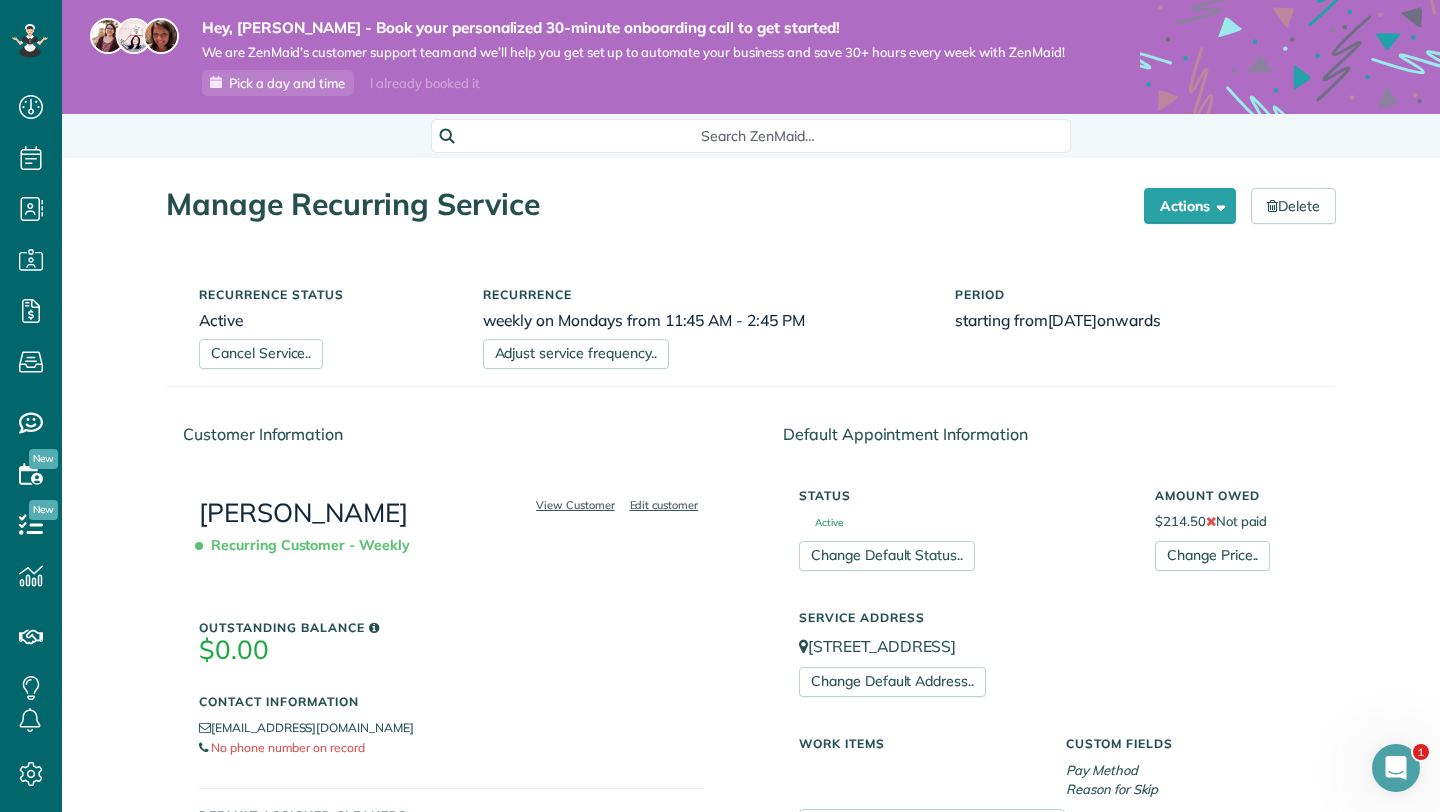 click on "Period
starting from
[DATE]
onwards" at bounding box center [1129, 308] 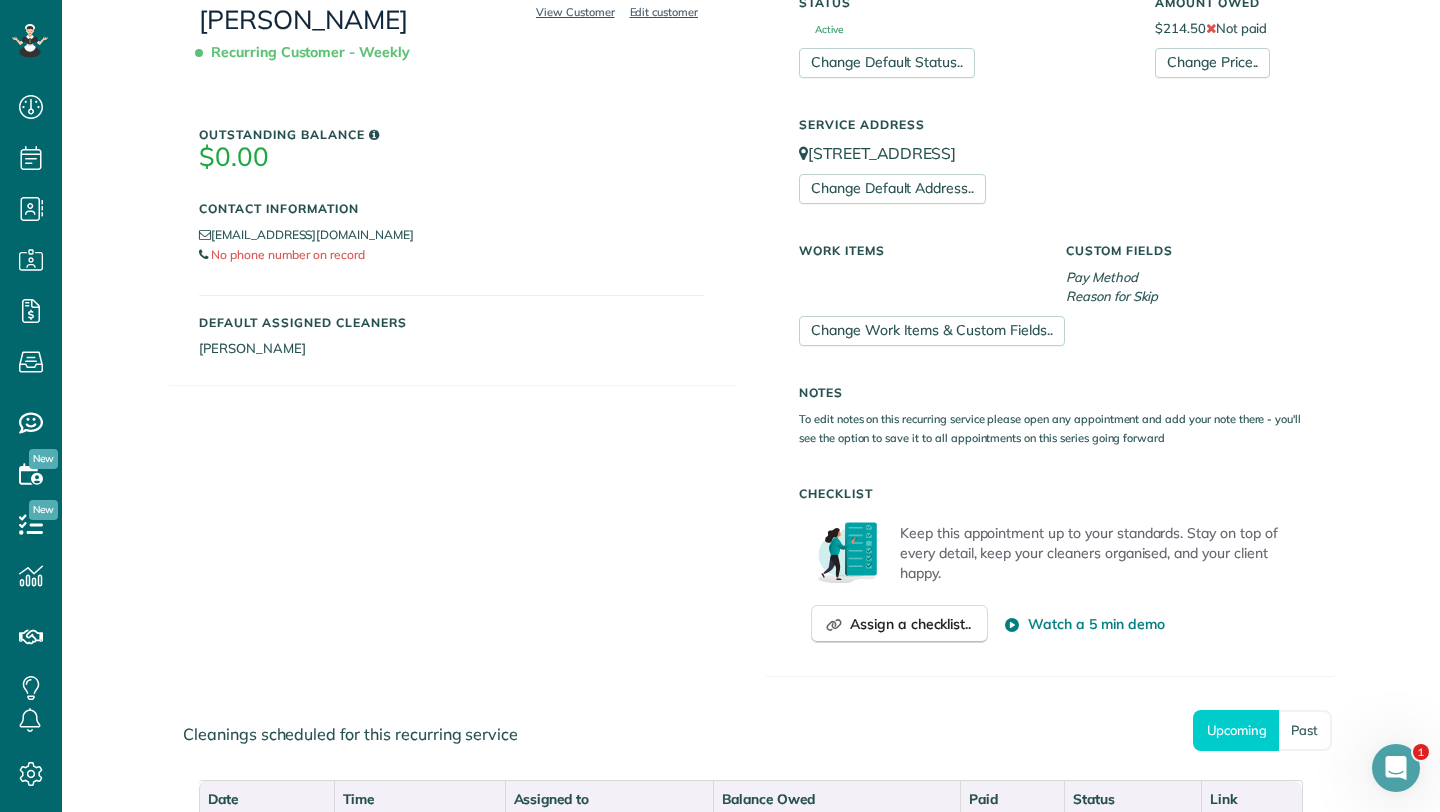 scroll, scrollTop: 0, scrollLeft: 0, axis: both 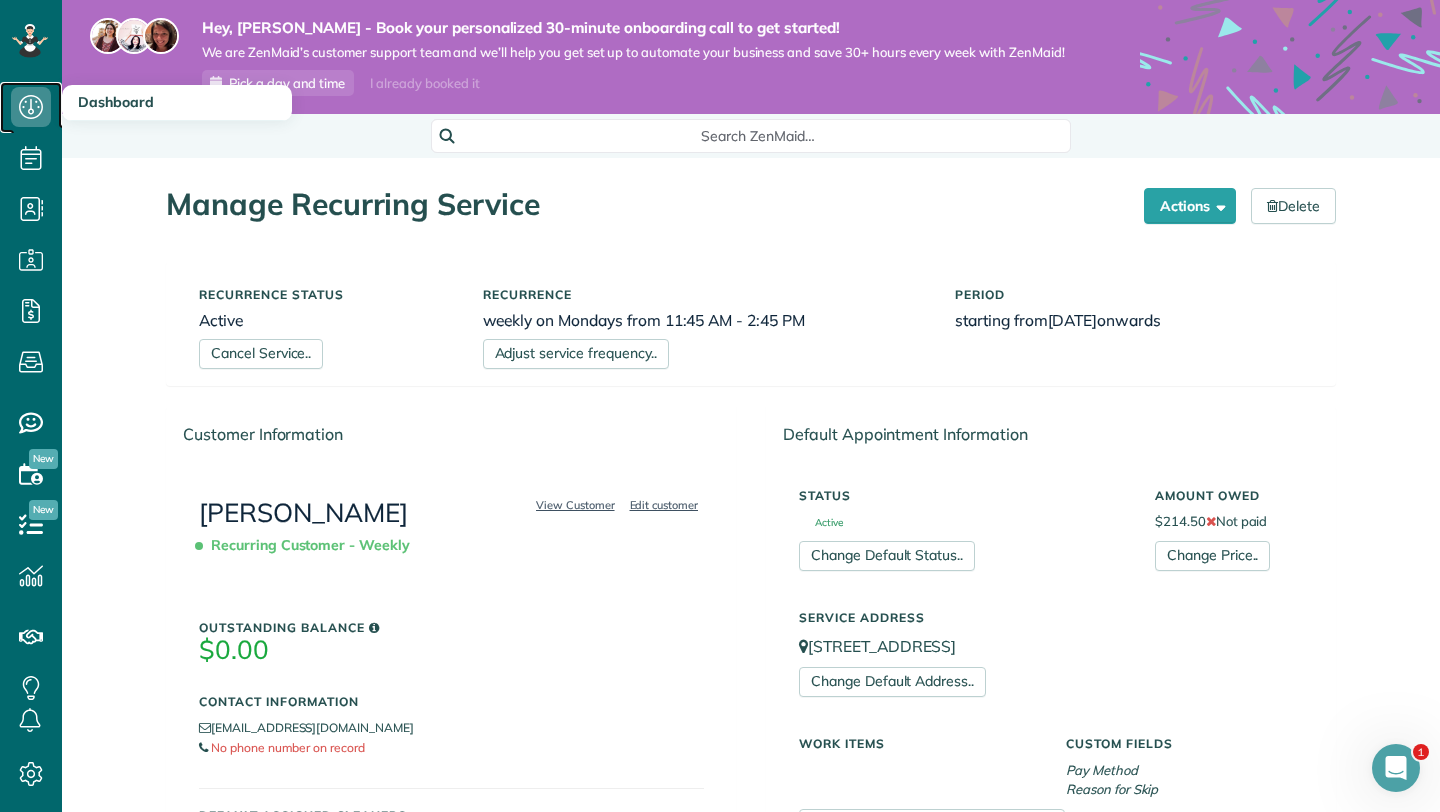 click 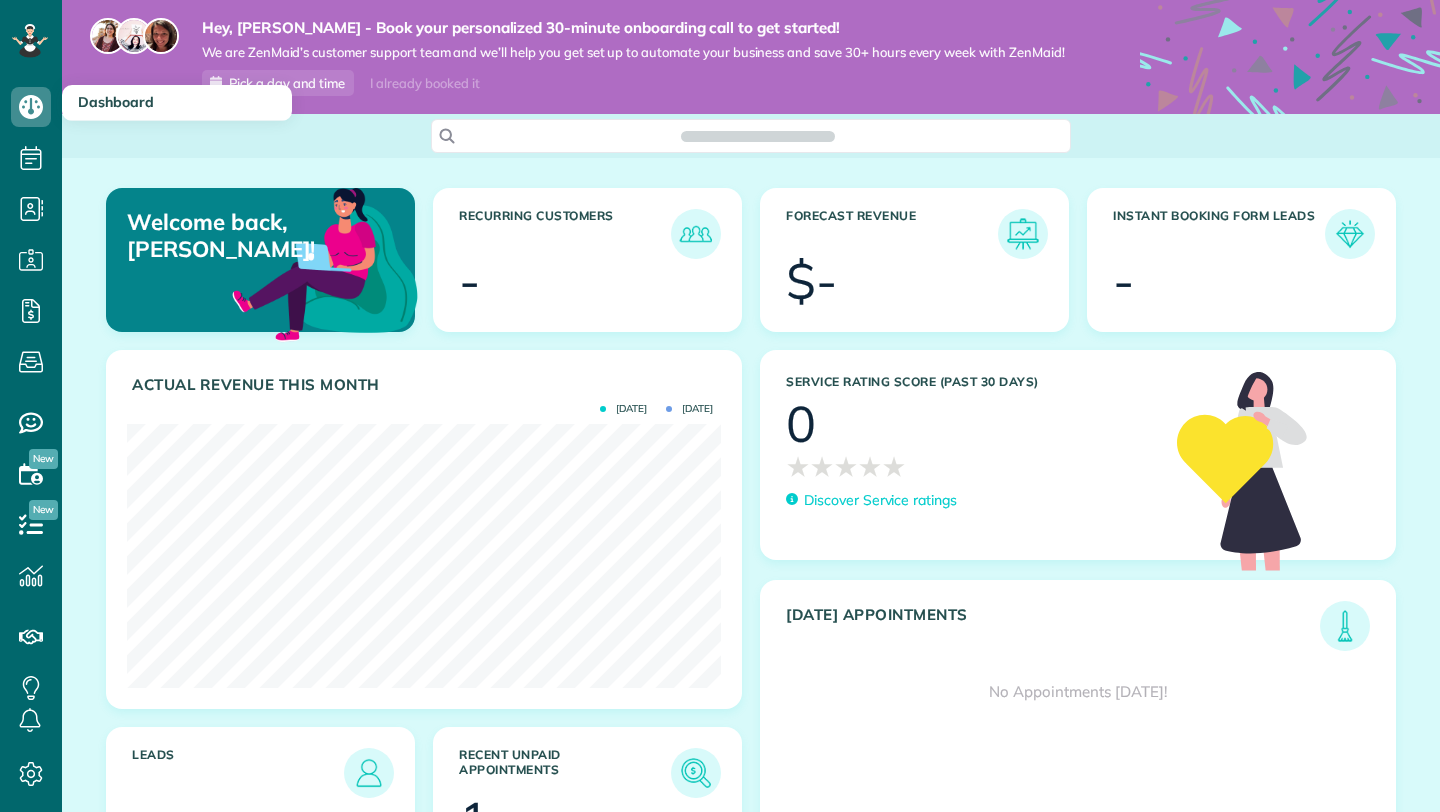 scroll, scrollTop: 0, scrollLeft: 0, axis: both 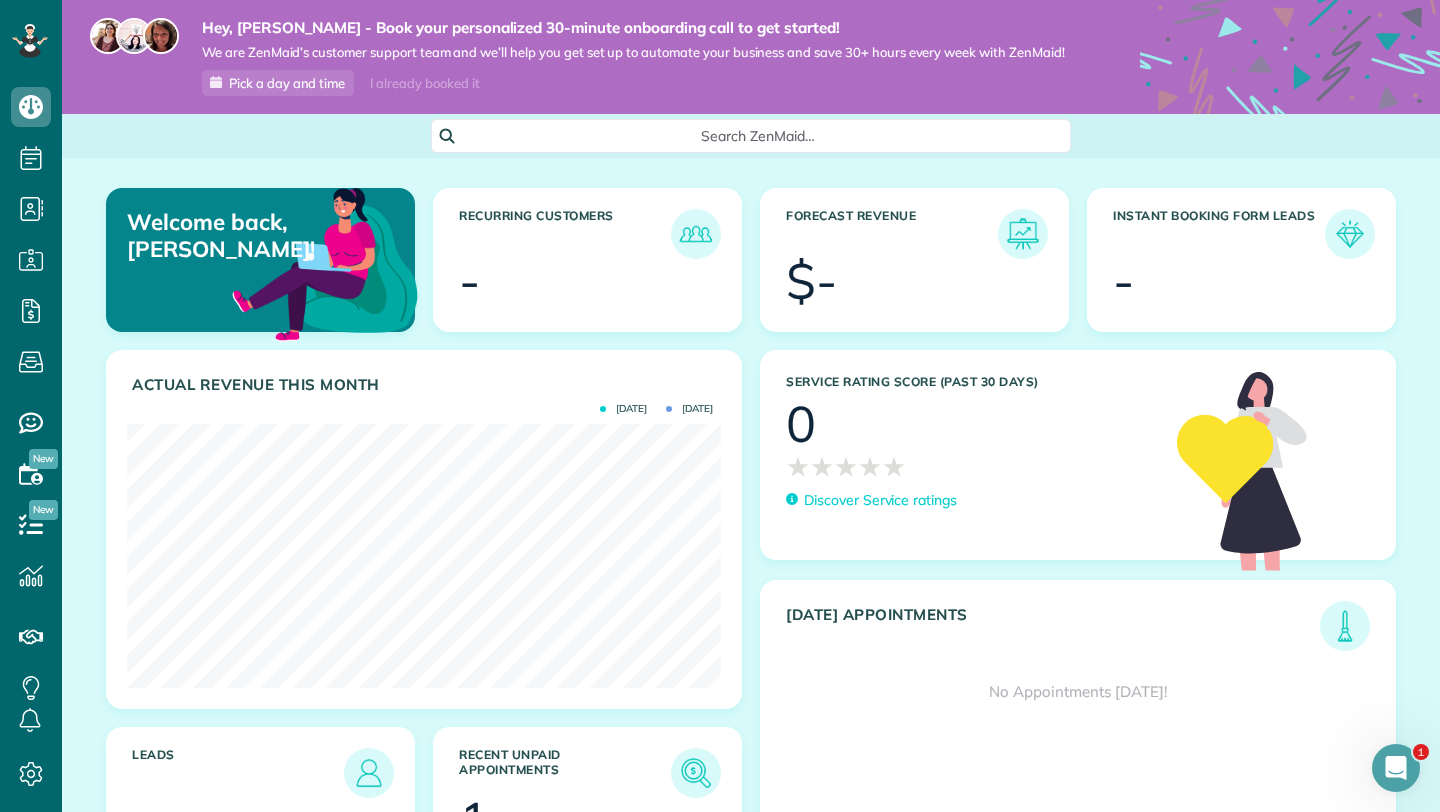 click on "Forecast Revenue" at bounding box center [892, 234] 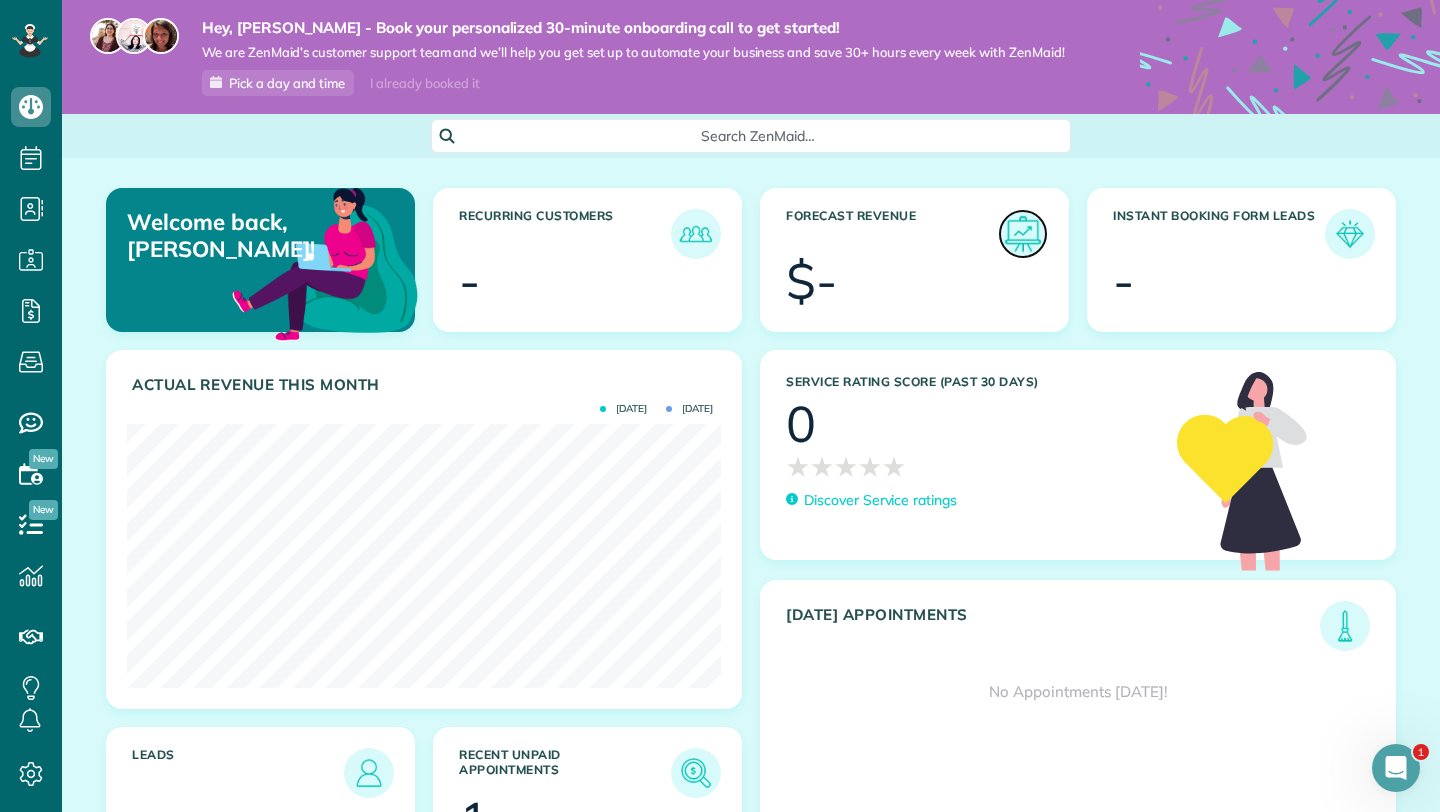 click at bounding box center [1023, 234] 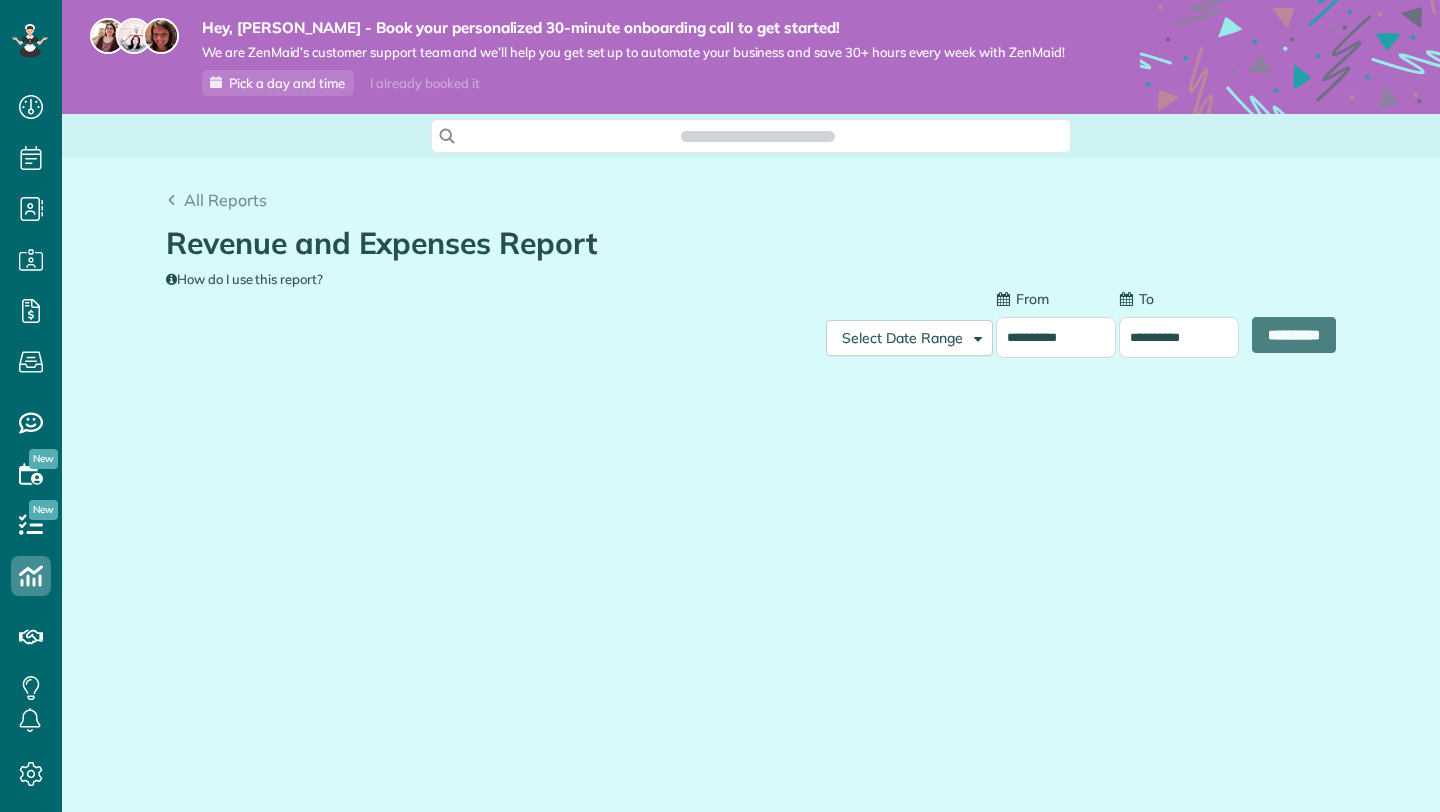 scroll, scrollTop: 0, scrollLeft: 0, axis: both 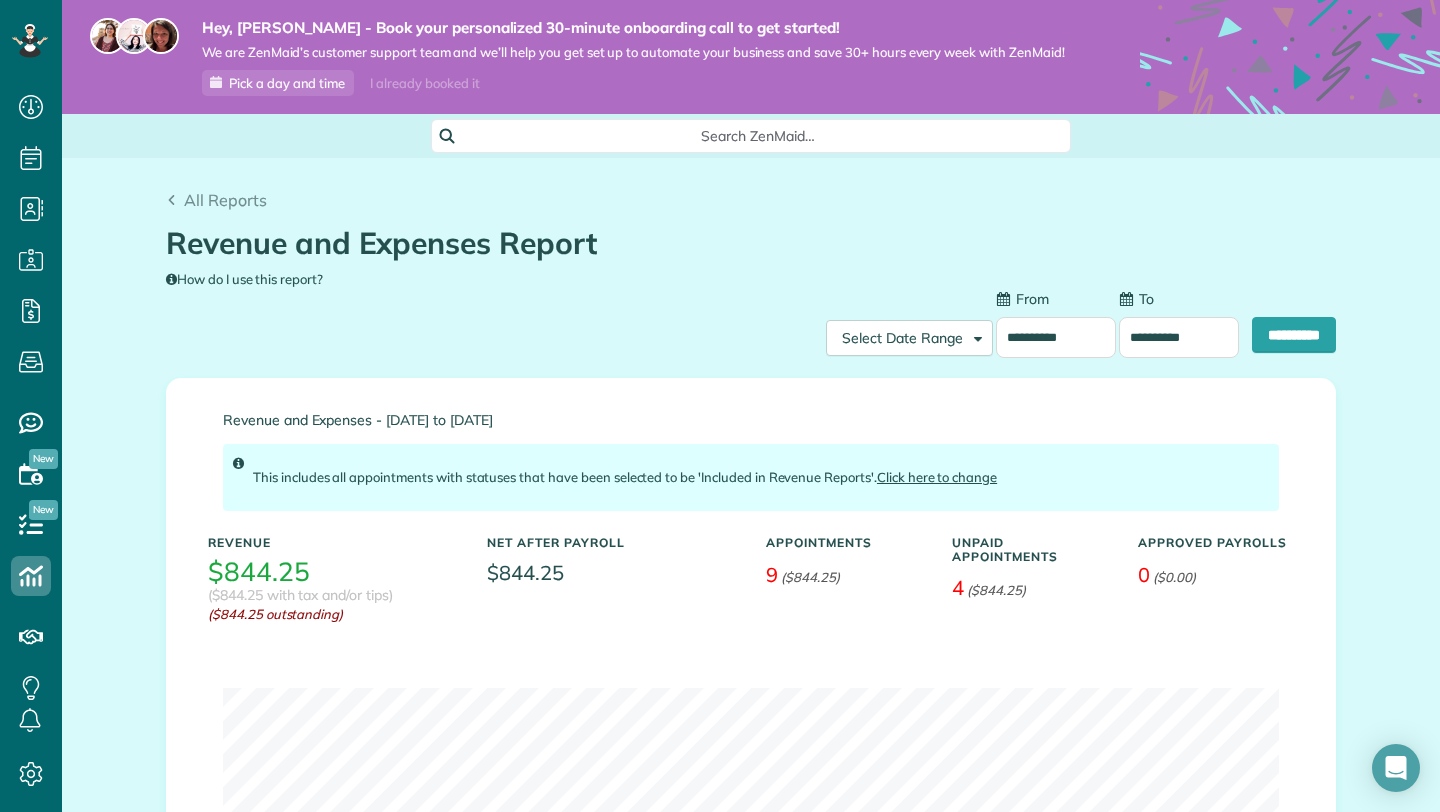 type on "**********" 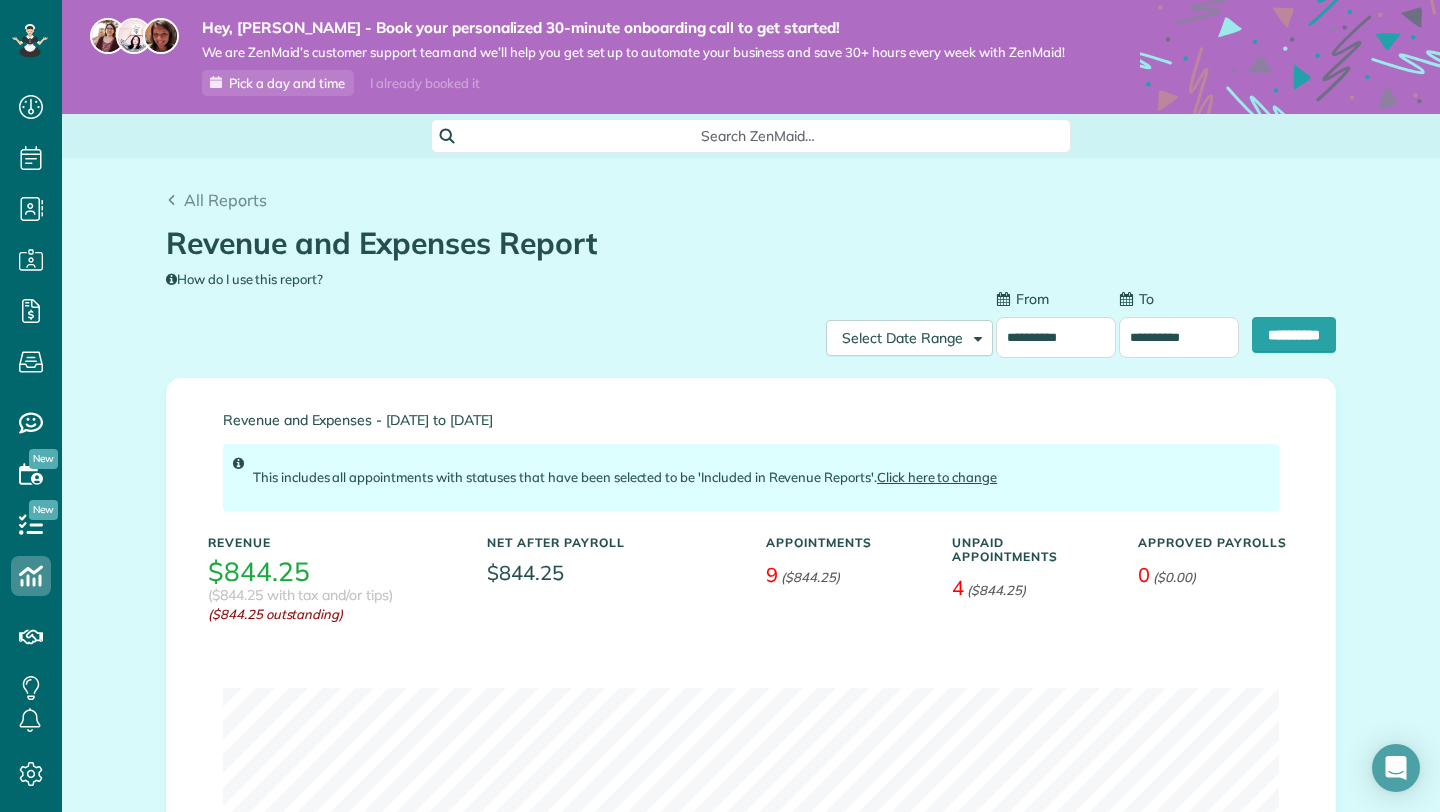 type on "**********" 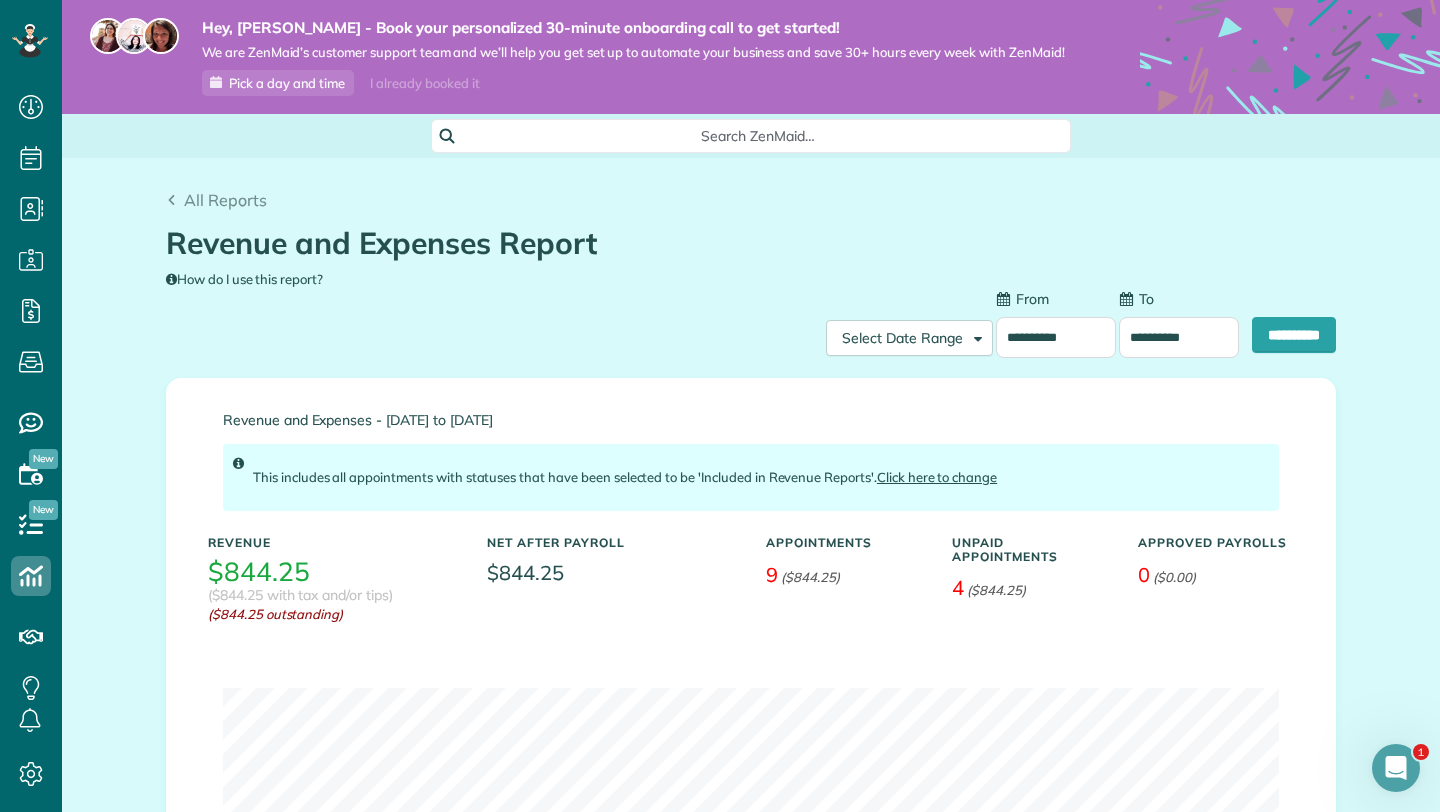 scroll, scrollTop: 0, scrollLeft: 0, axis: both 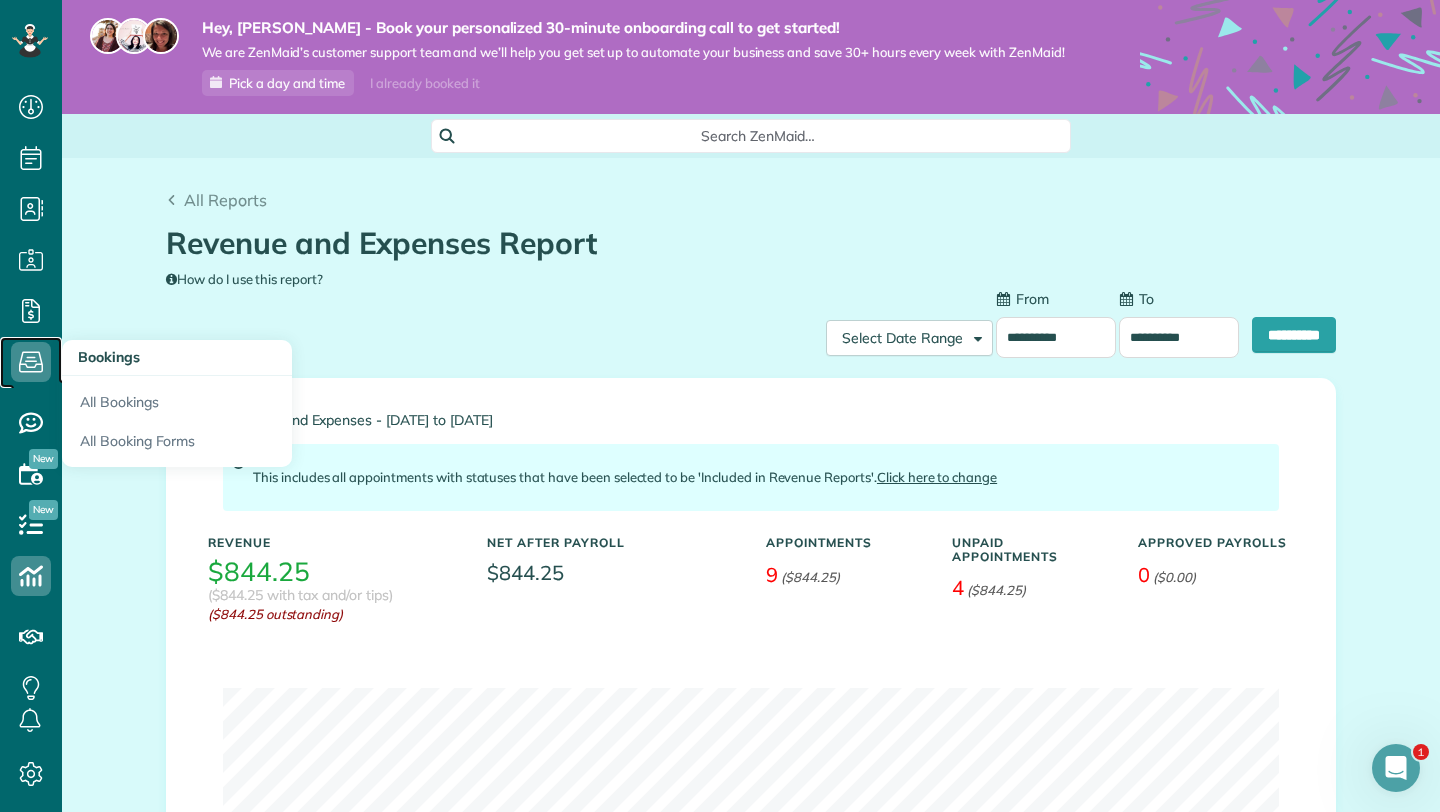click 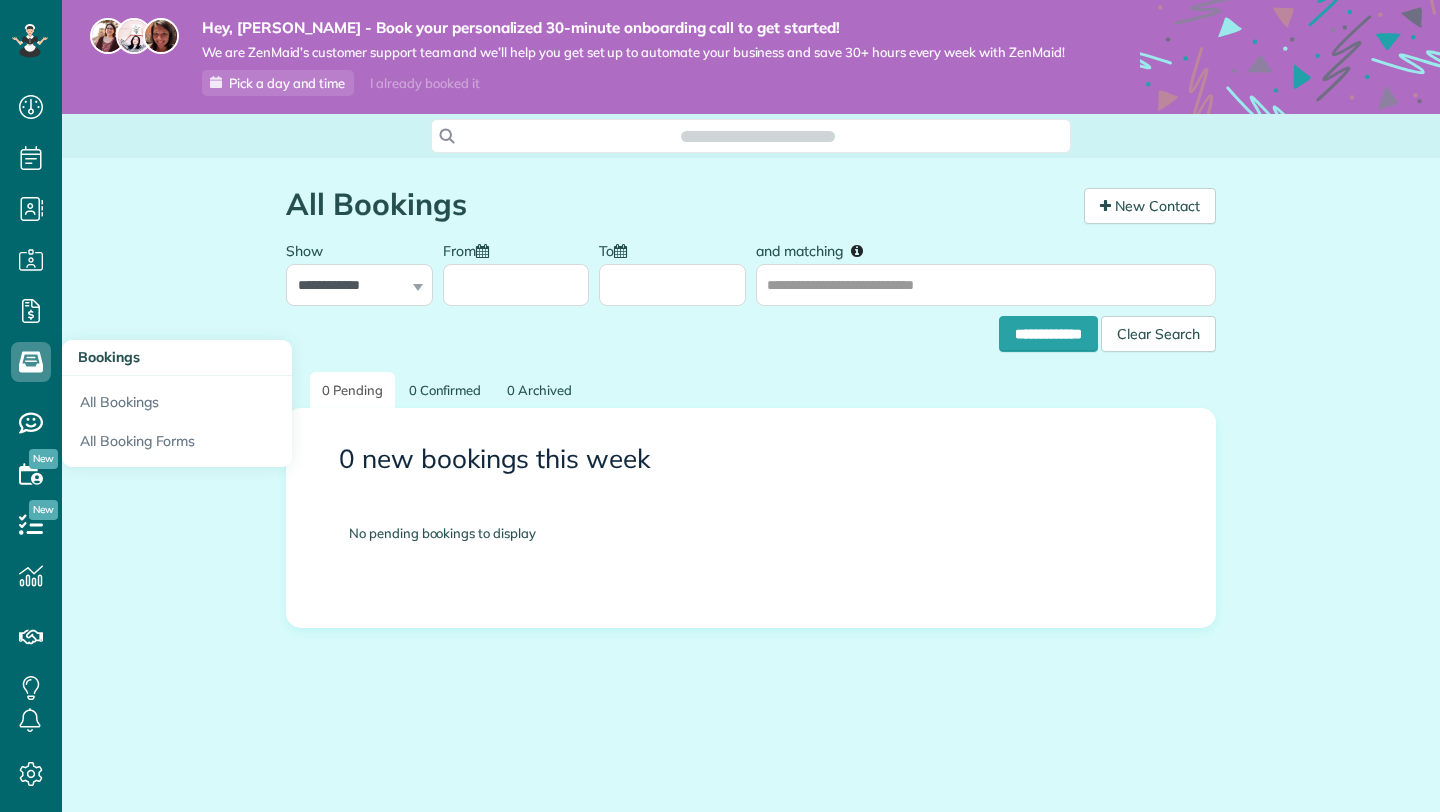 scroll, scrollTop: 0, scrollLeft: 0, axis: both 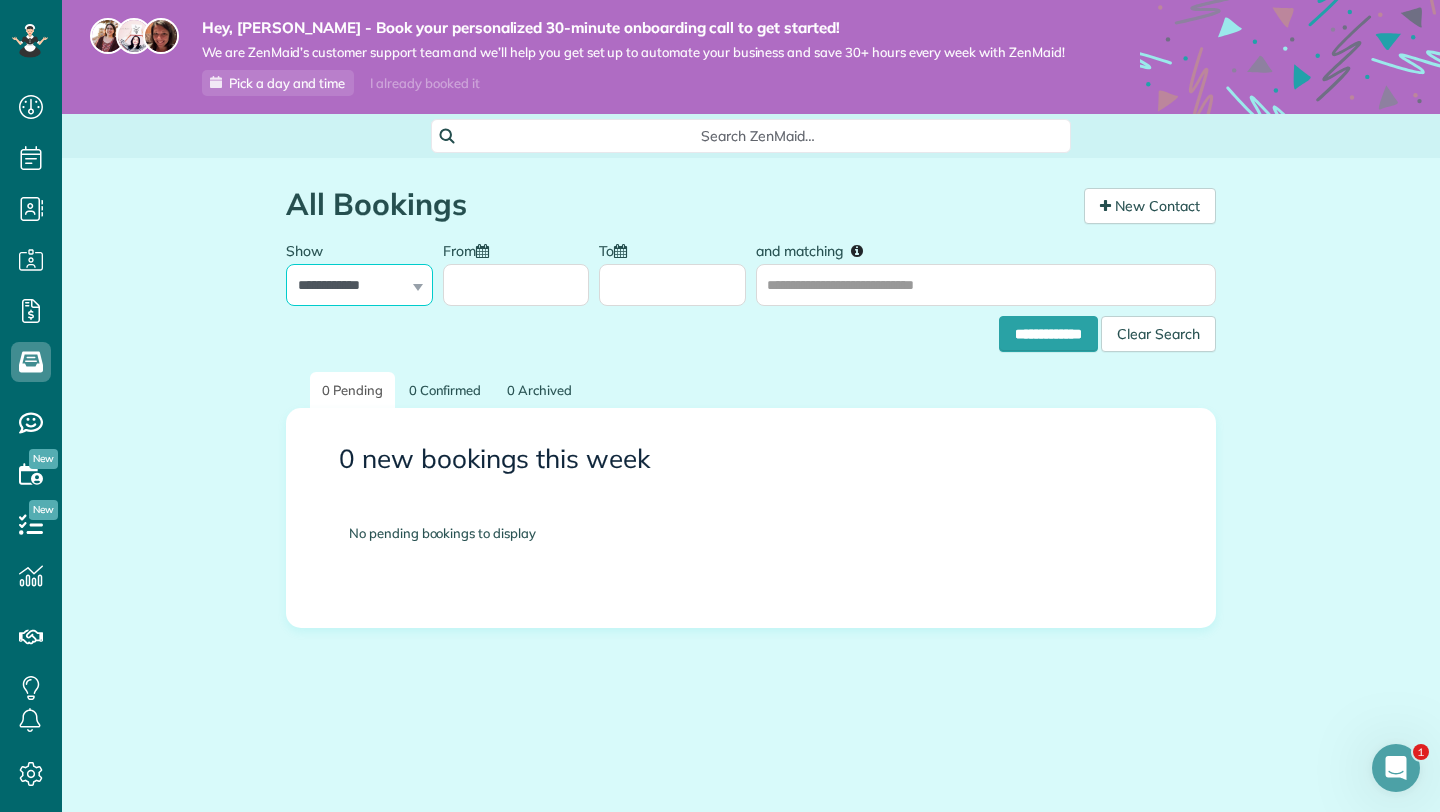 click on "**********" at bounding box center [359, 285] 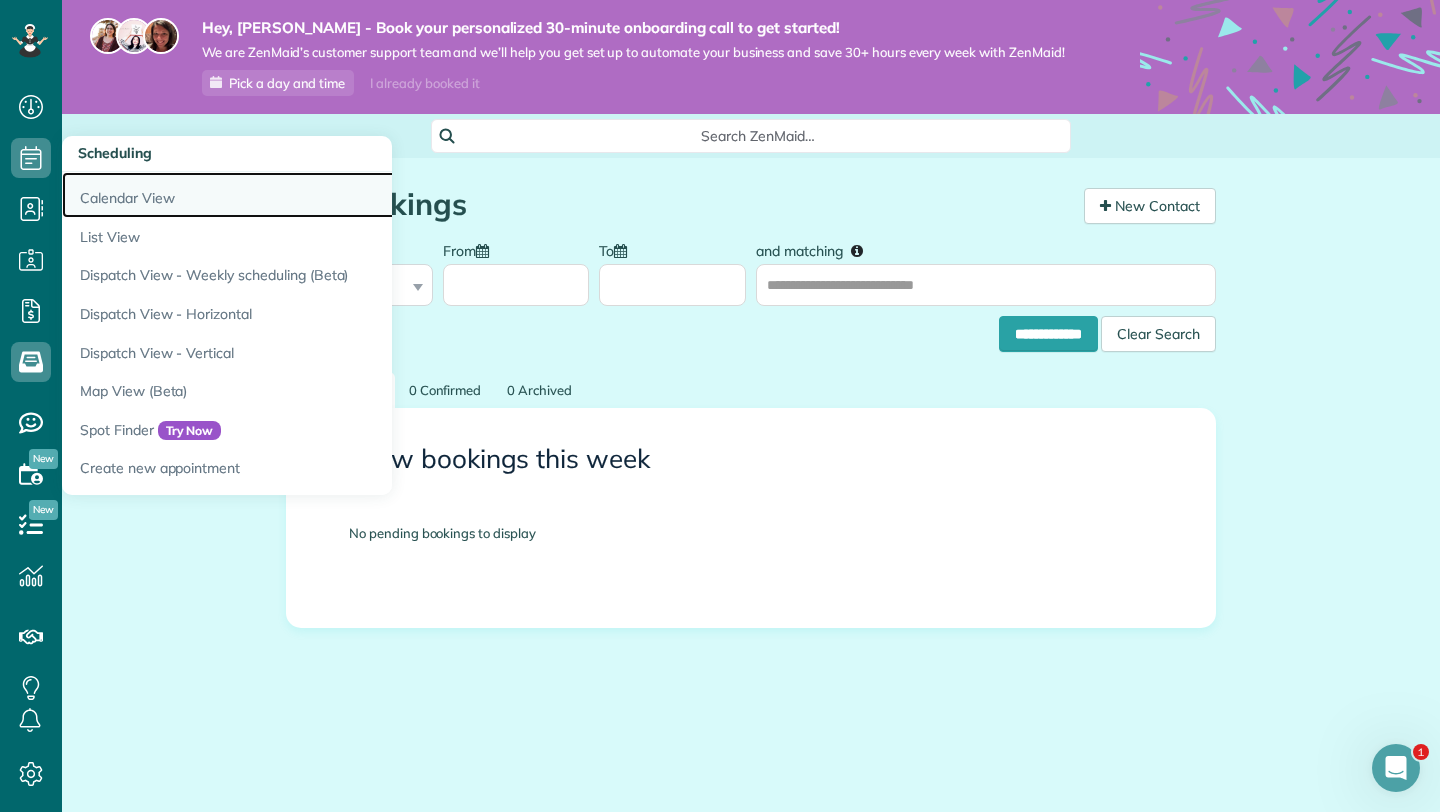 click on "Calendar View" at bounding box center (312, 195) 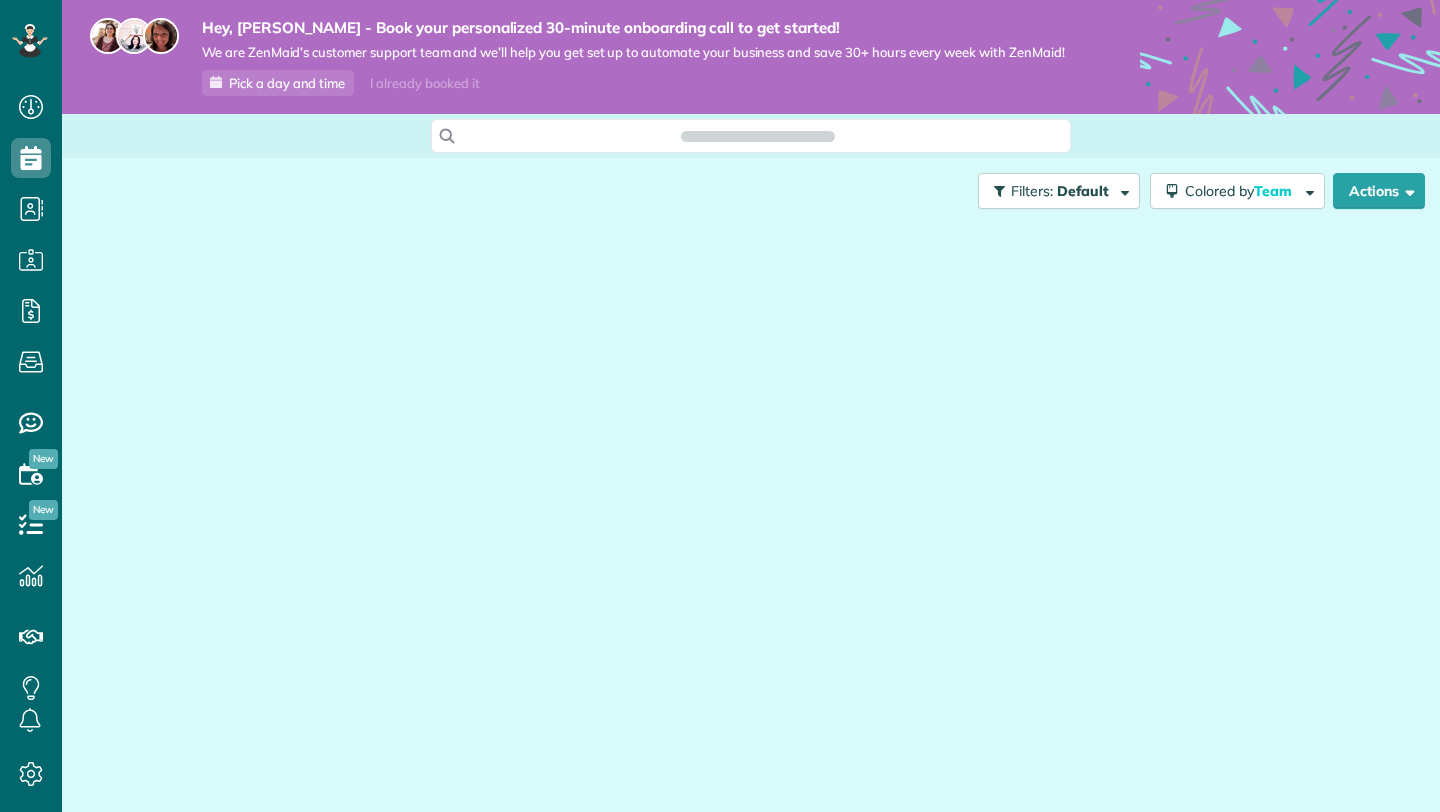 scroll, scrollTop: 0, scrollLeft: 0, axis: both 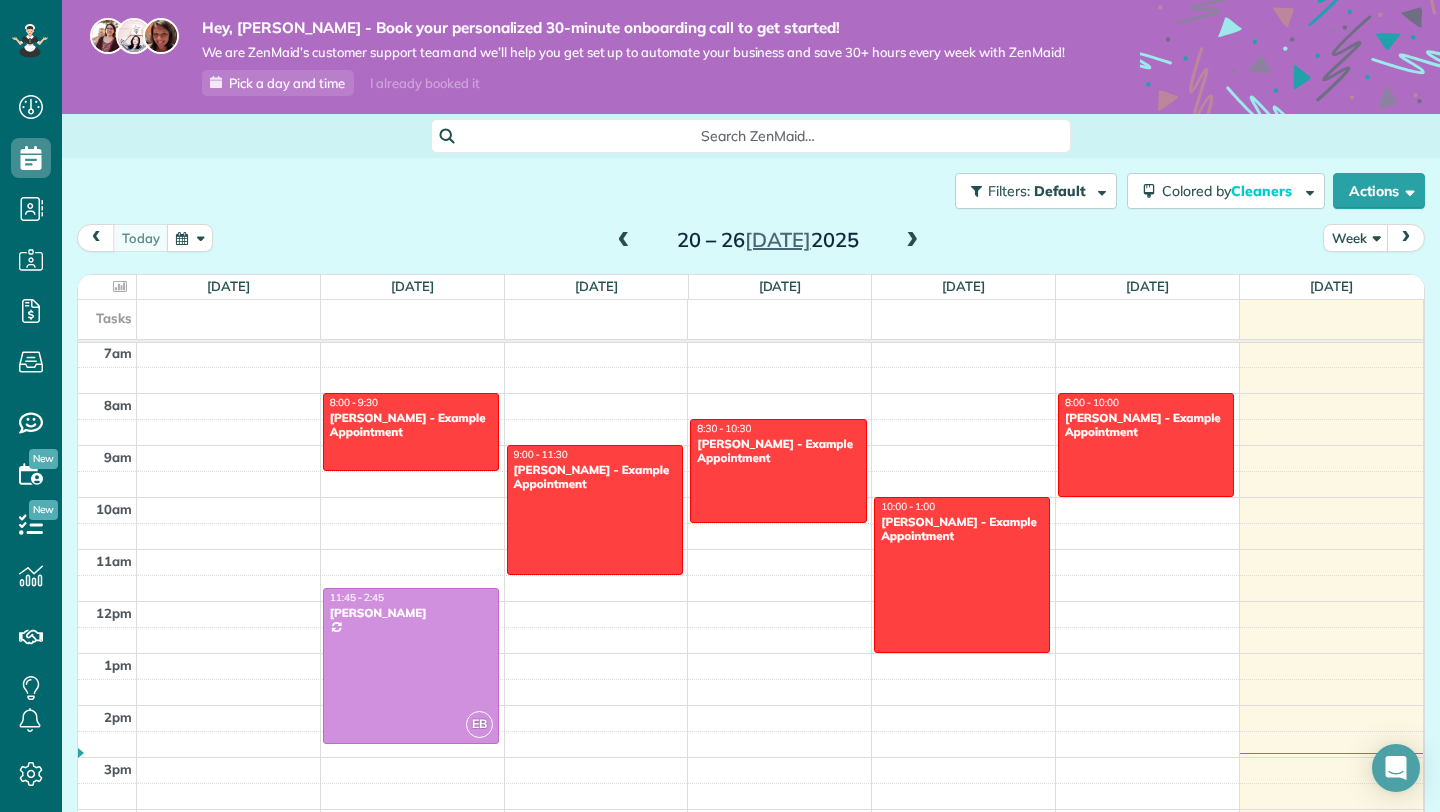 click at bounding box center [912, 241] 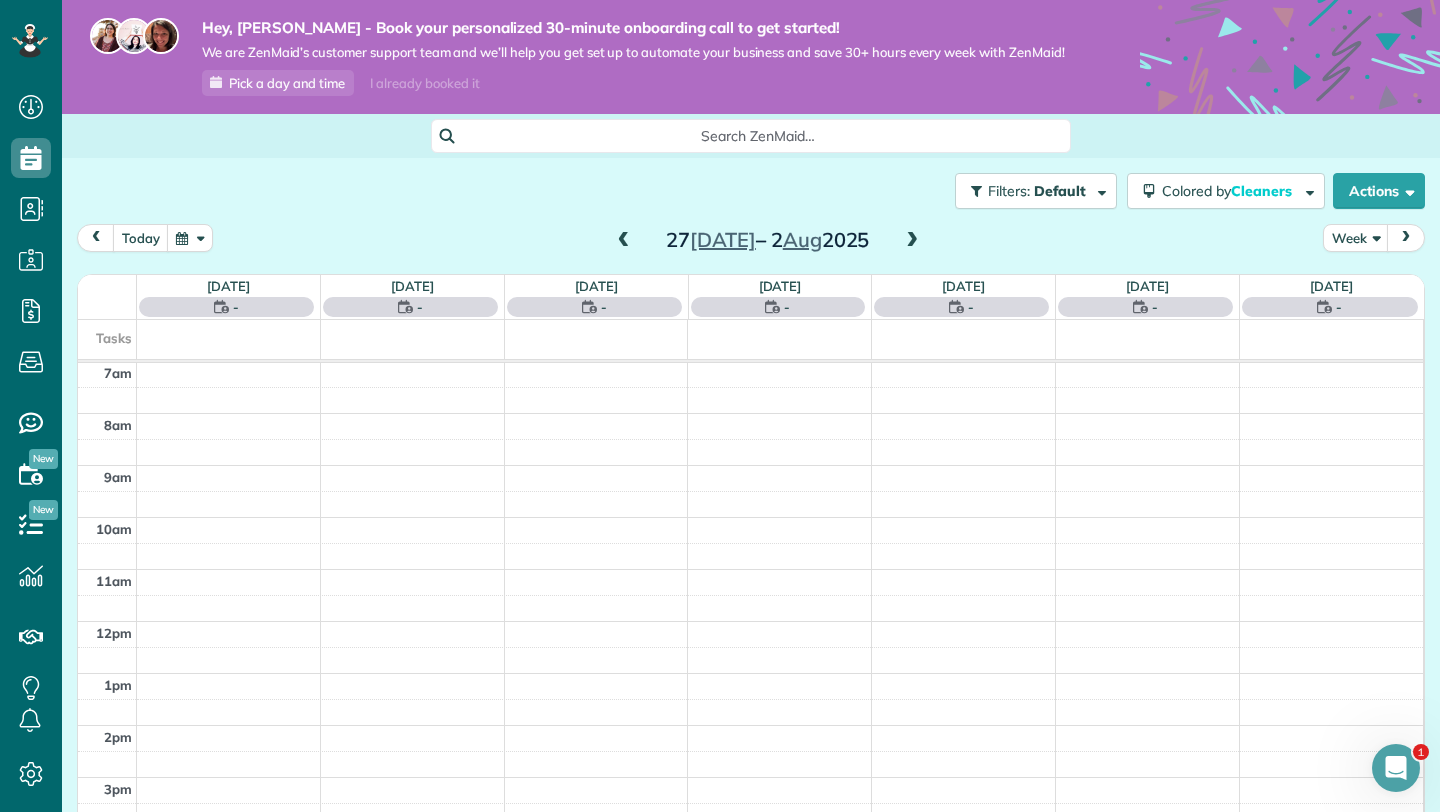scroll, scrollTop: 0, scrollLeft: 0, axis: both 